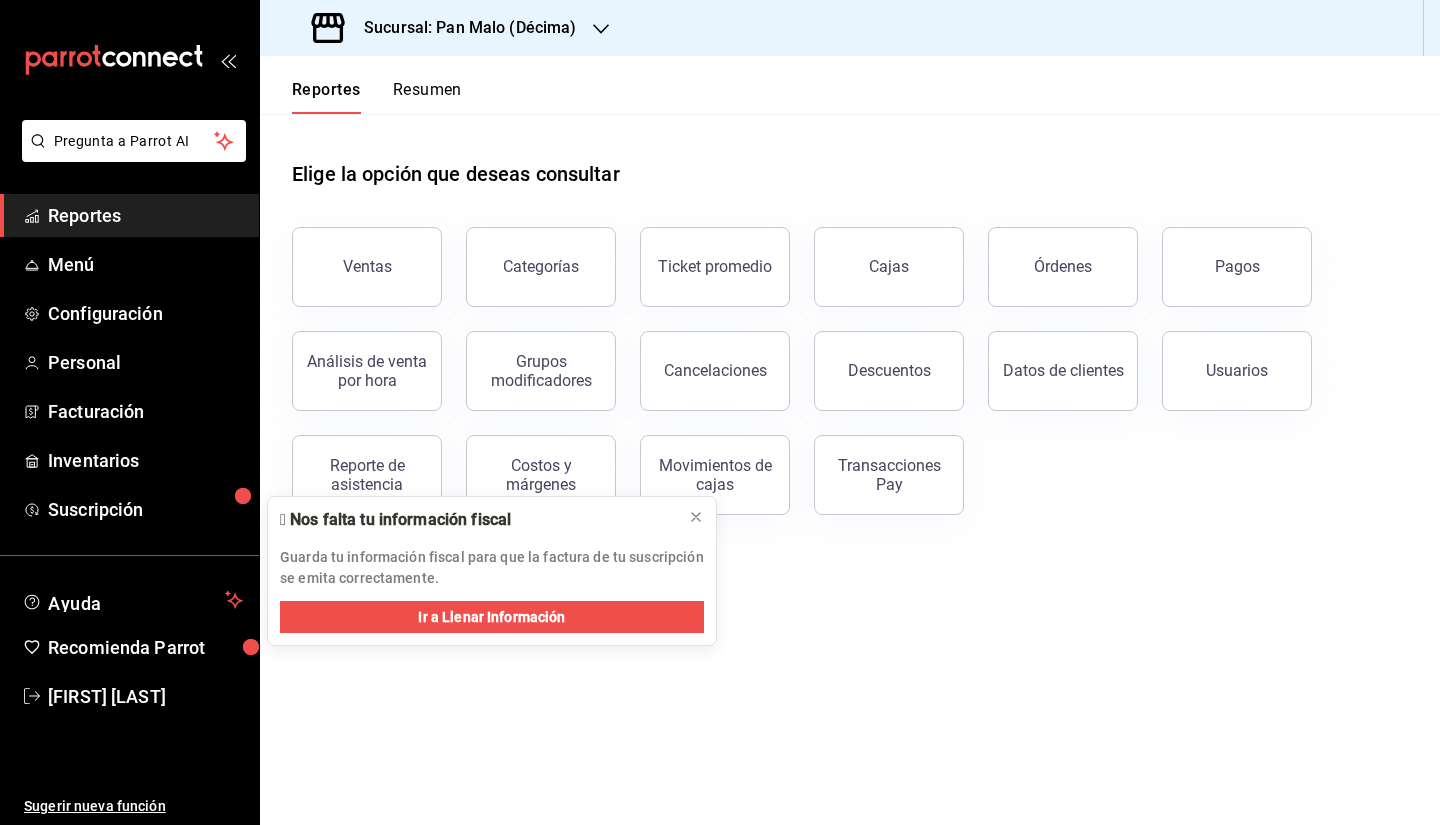 scroll, scrollTop: 0, scrollLeft: 0, axis: both 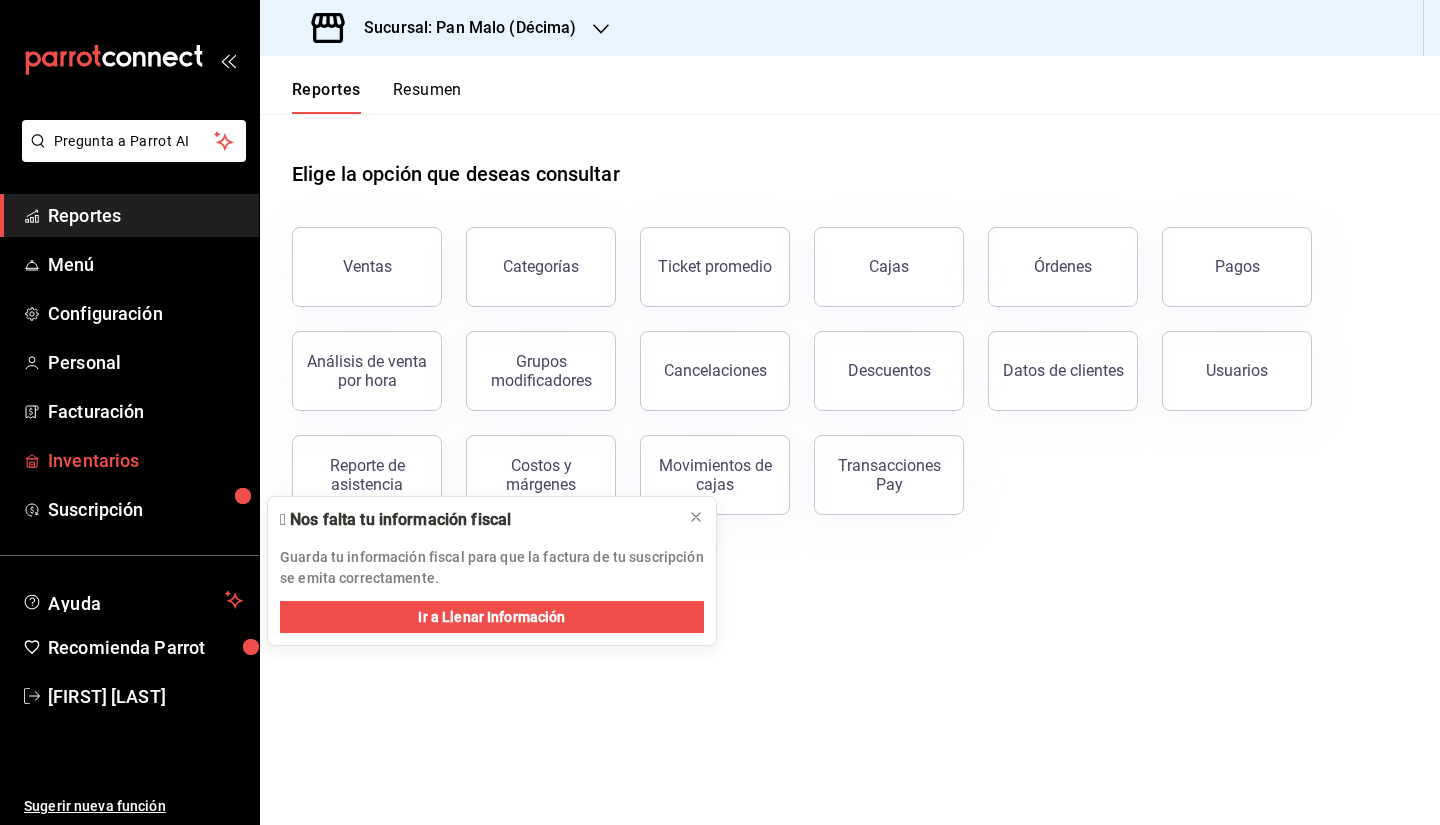 click on "Inventarios" at bounding box center (129, 460) 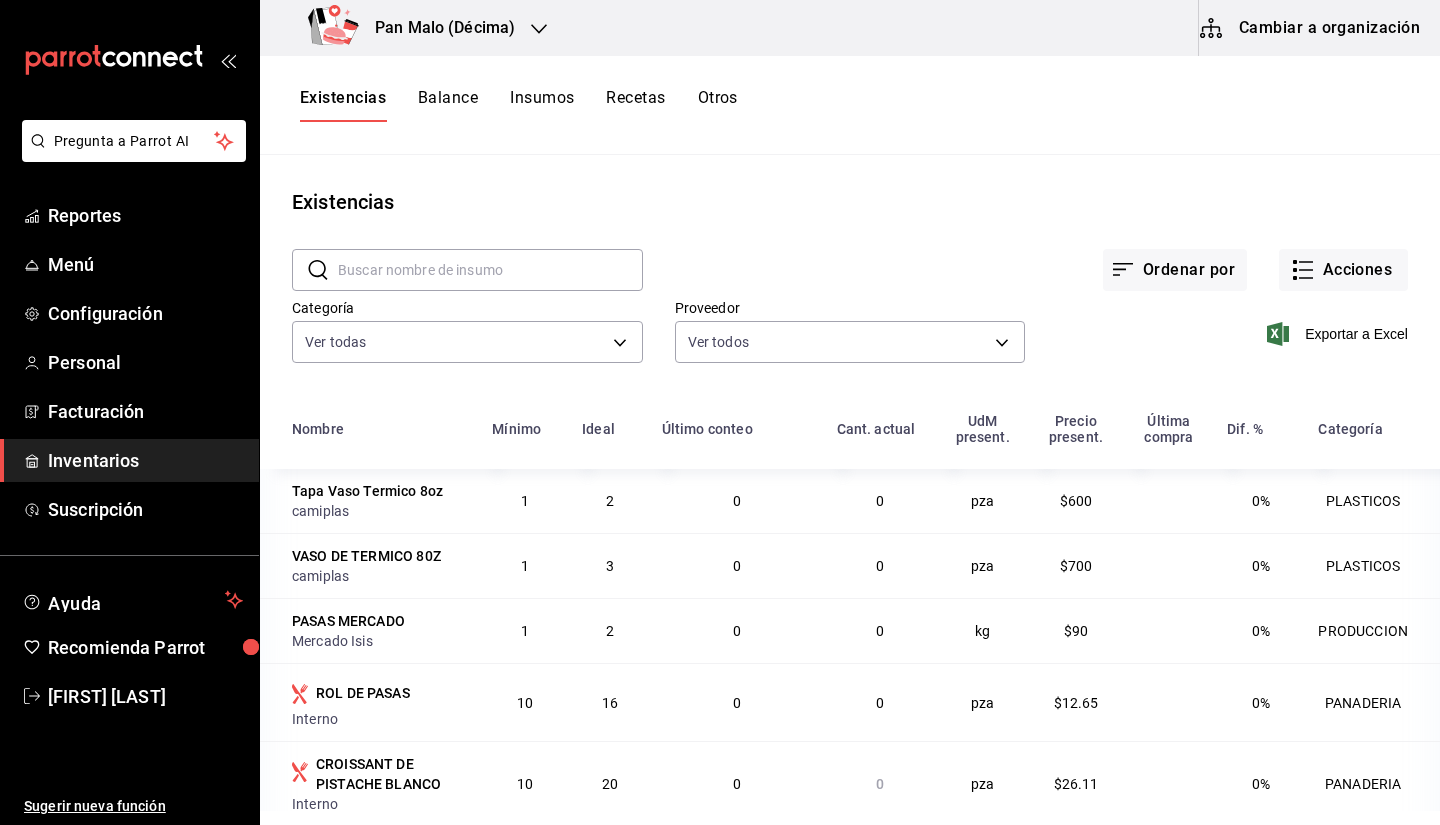click on "Insumos" at bounding box center (542, 105) 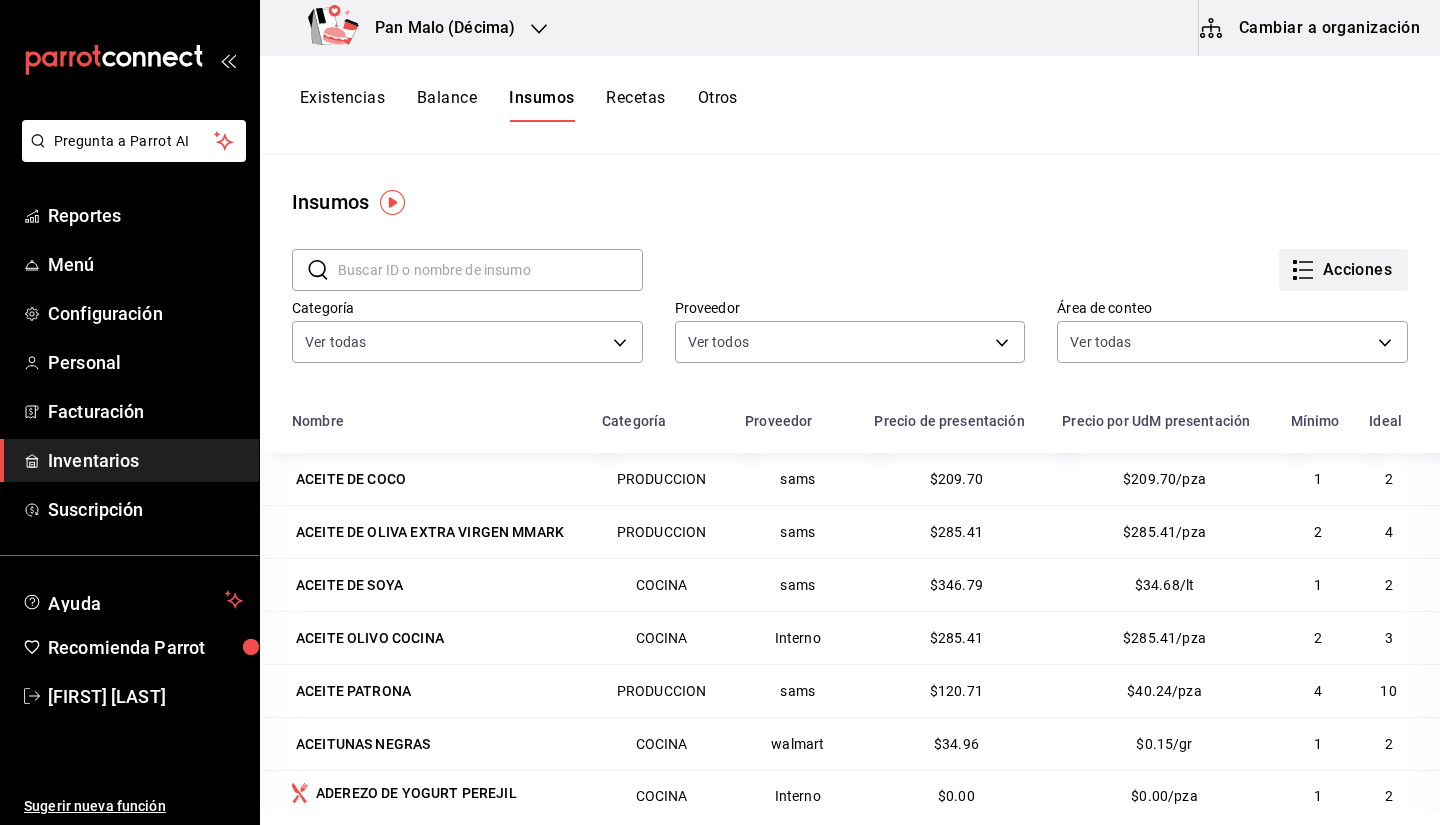 click on "Acciones" at bounding box center (1343, 270) 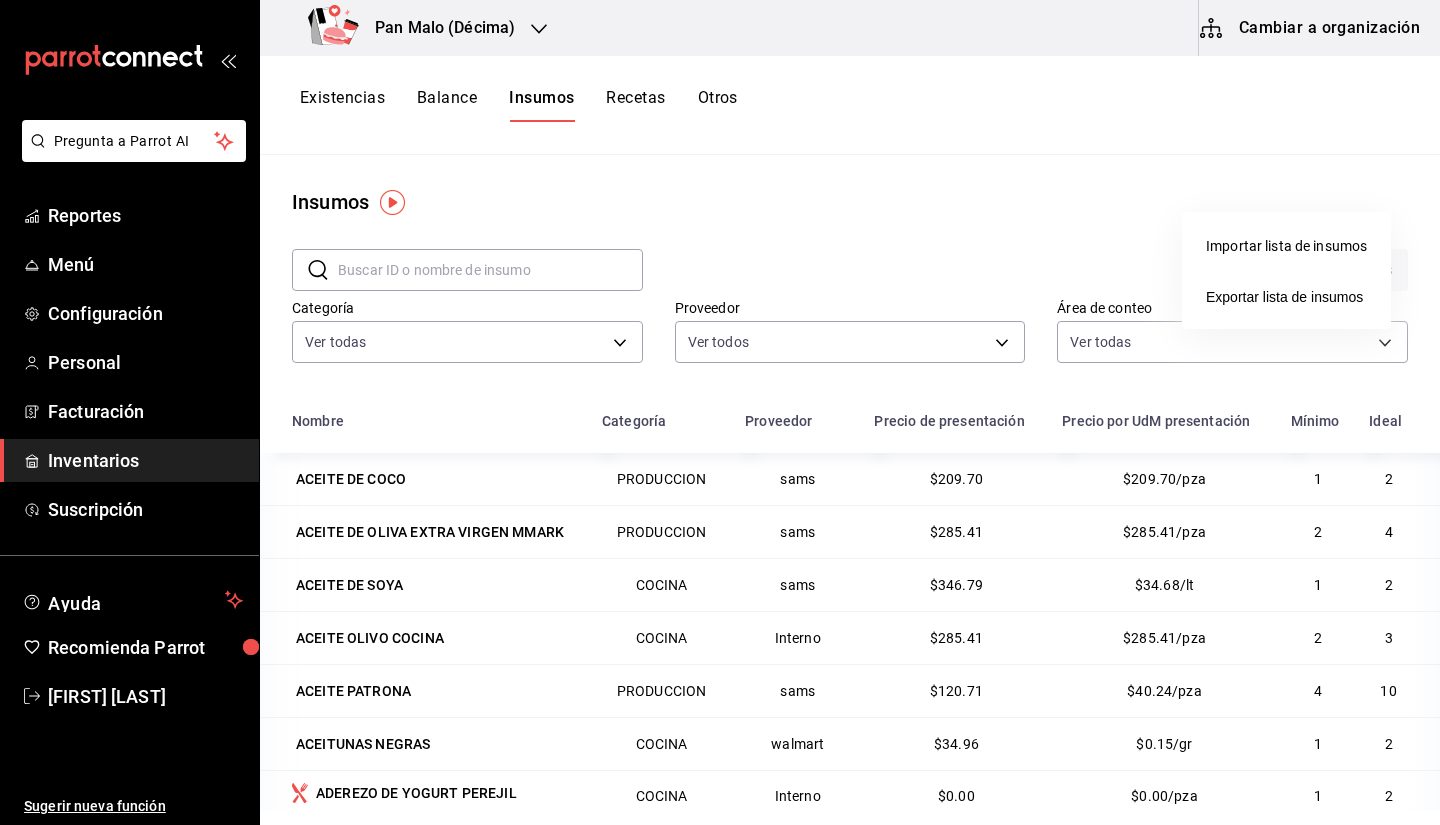 click at bounding box center (720, 412) 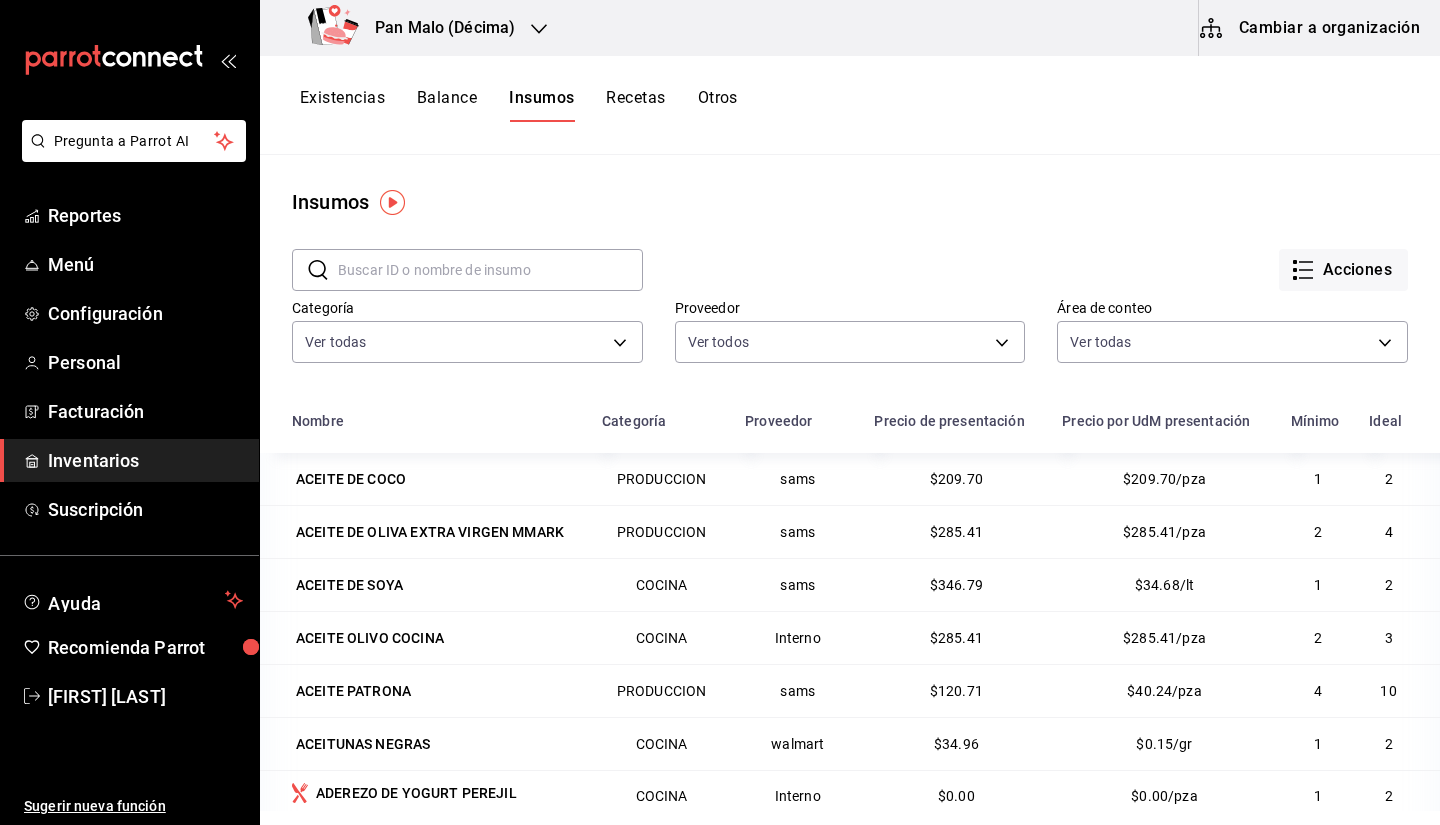 click on "Inventarios" at bounding box center [145, 460] 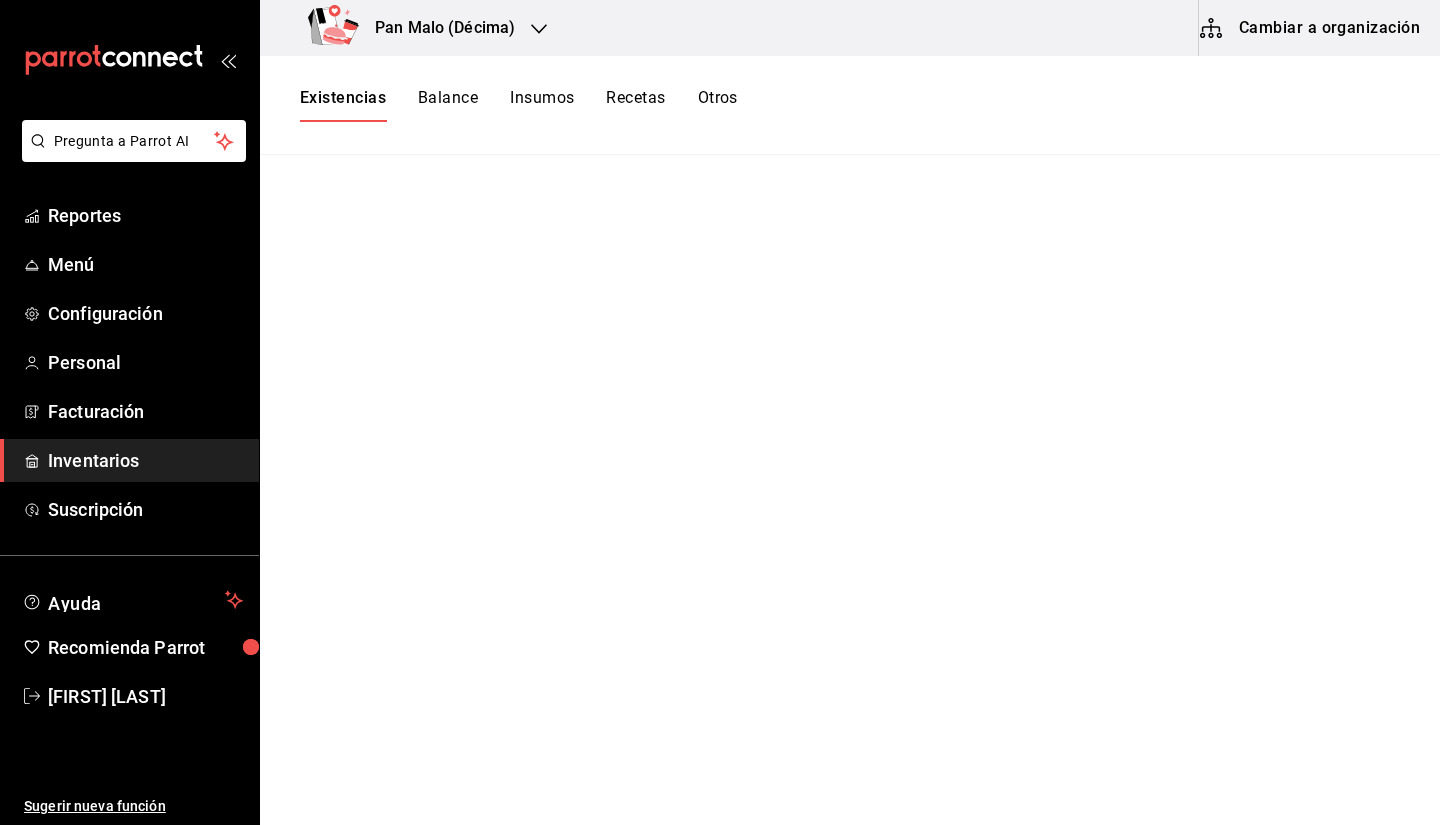 click on "Insumos" at bounding box center (542, 105) 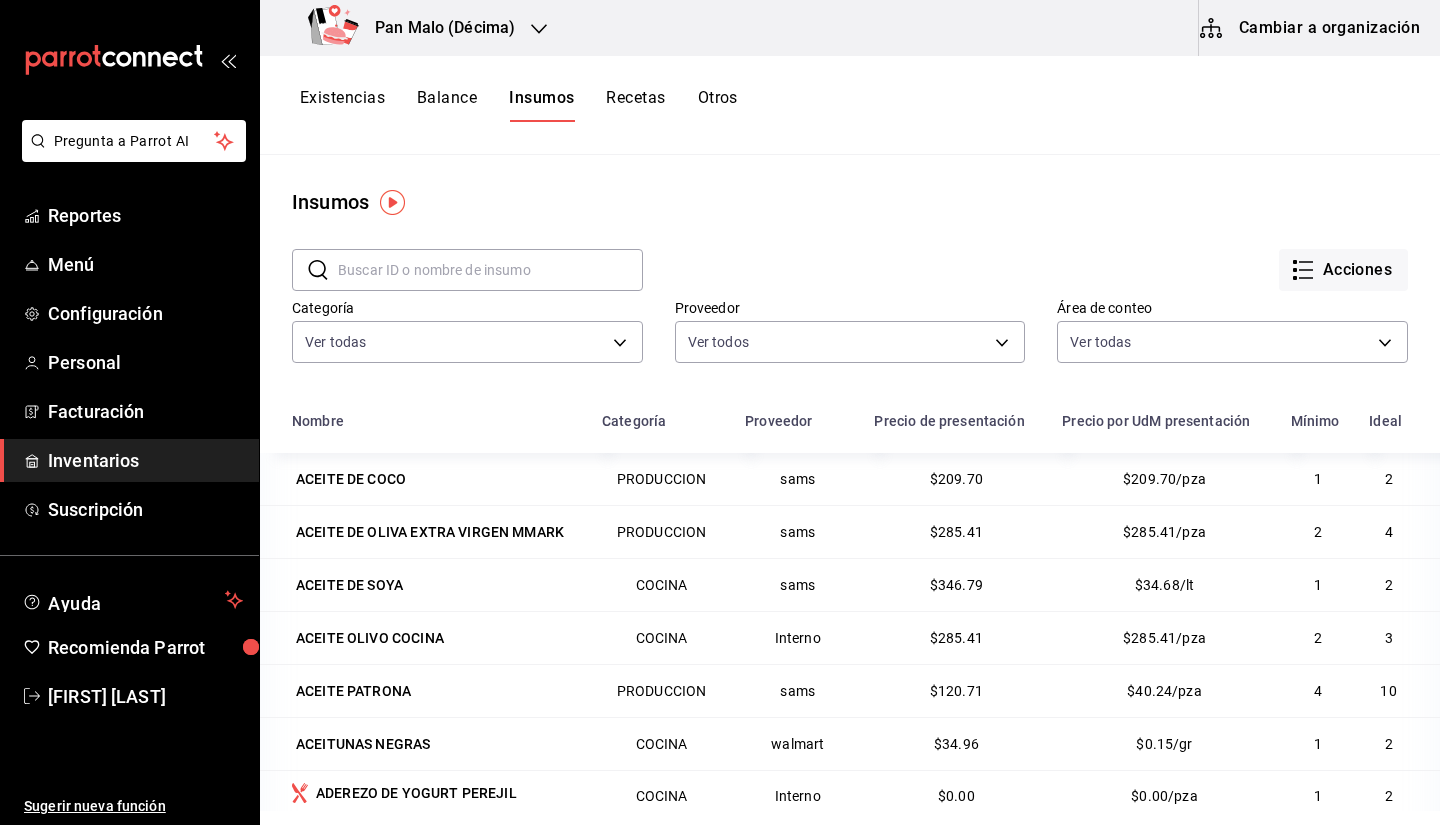 click on "Área de conteo Ver todas 4f4379fe-dec1-483b-ab09-5a04dec99e9e,a86d6f47-366e-4333-bd06-078036c93bbc" at bounding box center [1216, 318] 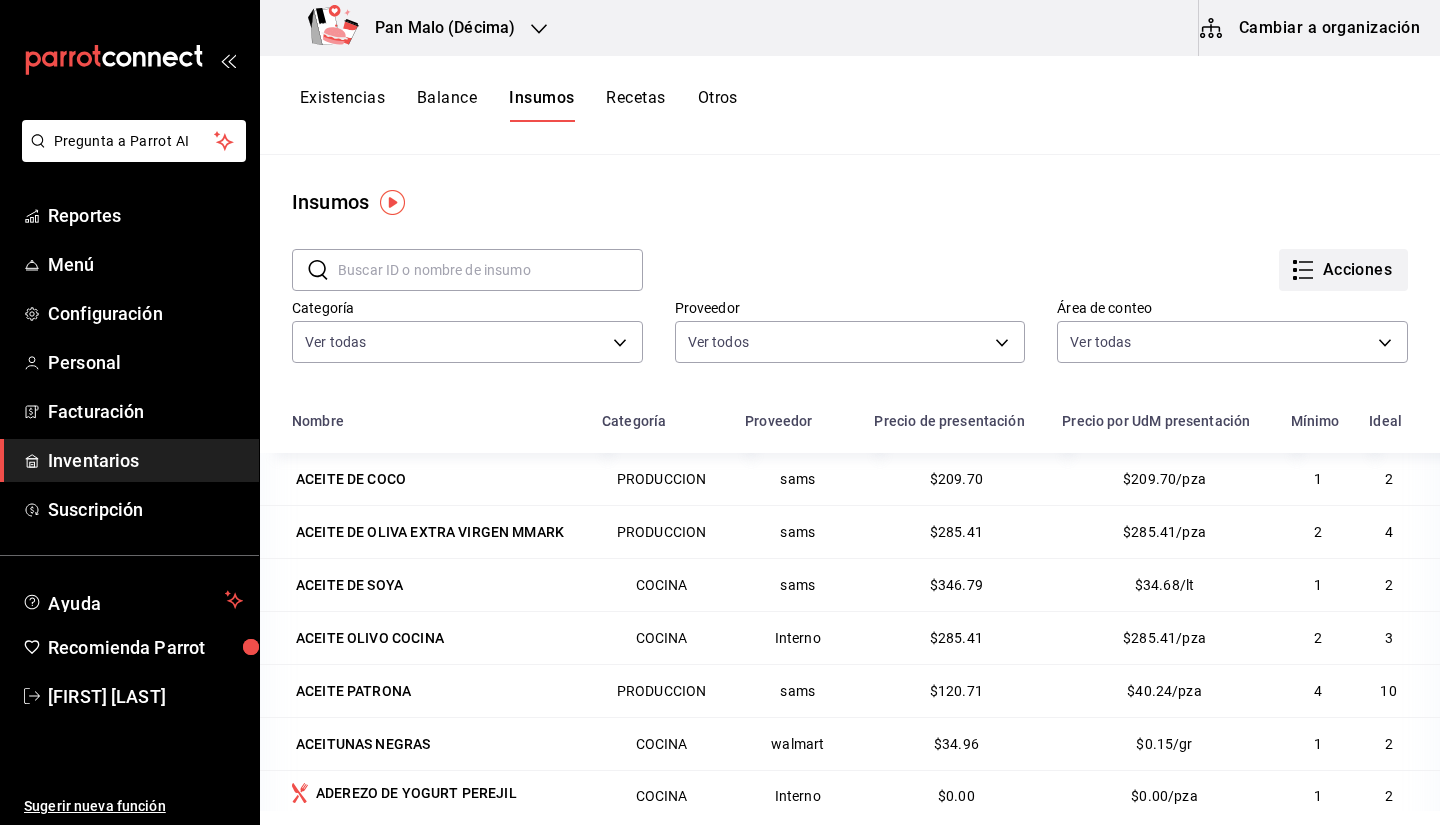 click 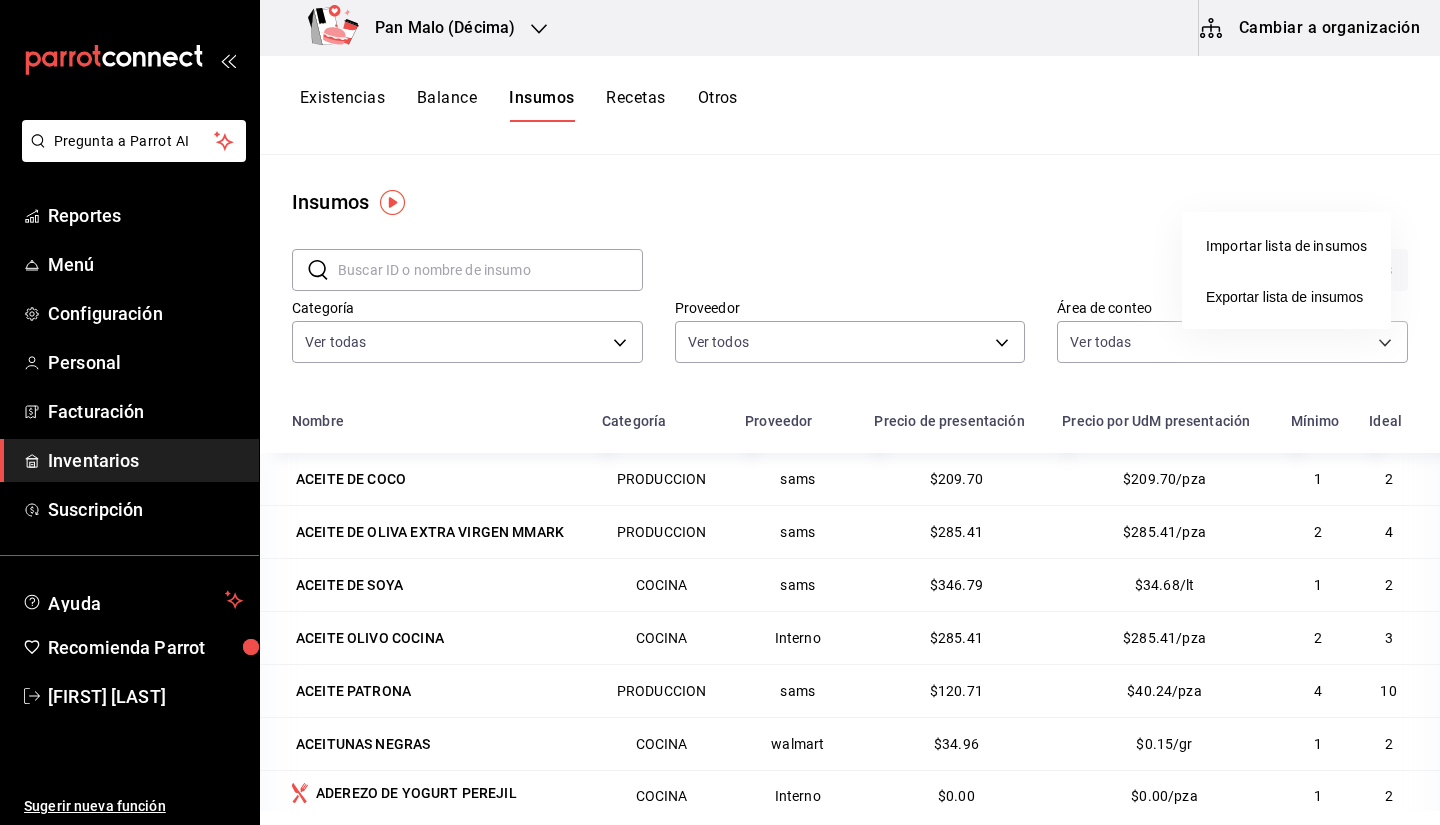 click at bounding box center (720, 412) 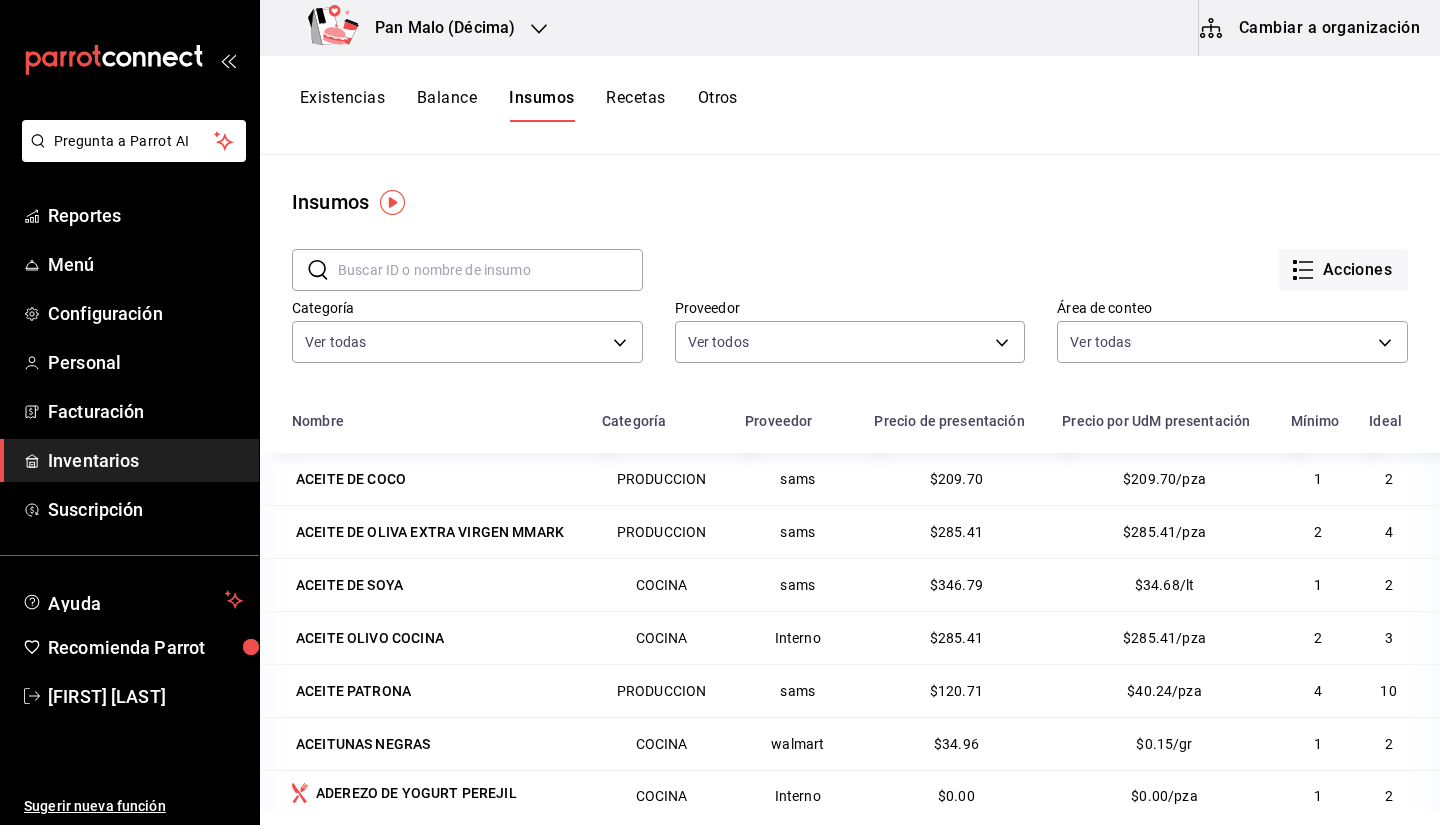 click on "Existencias Balance Insumos Recetas Otros" at bounding box center (850, 105) 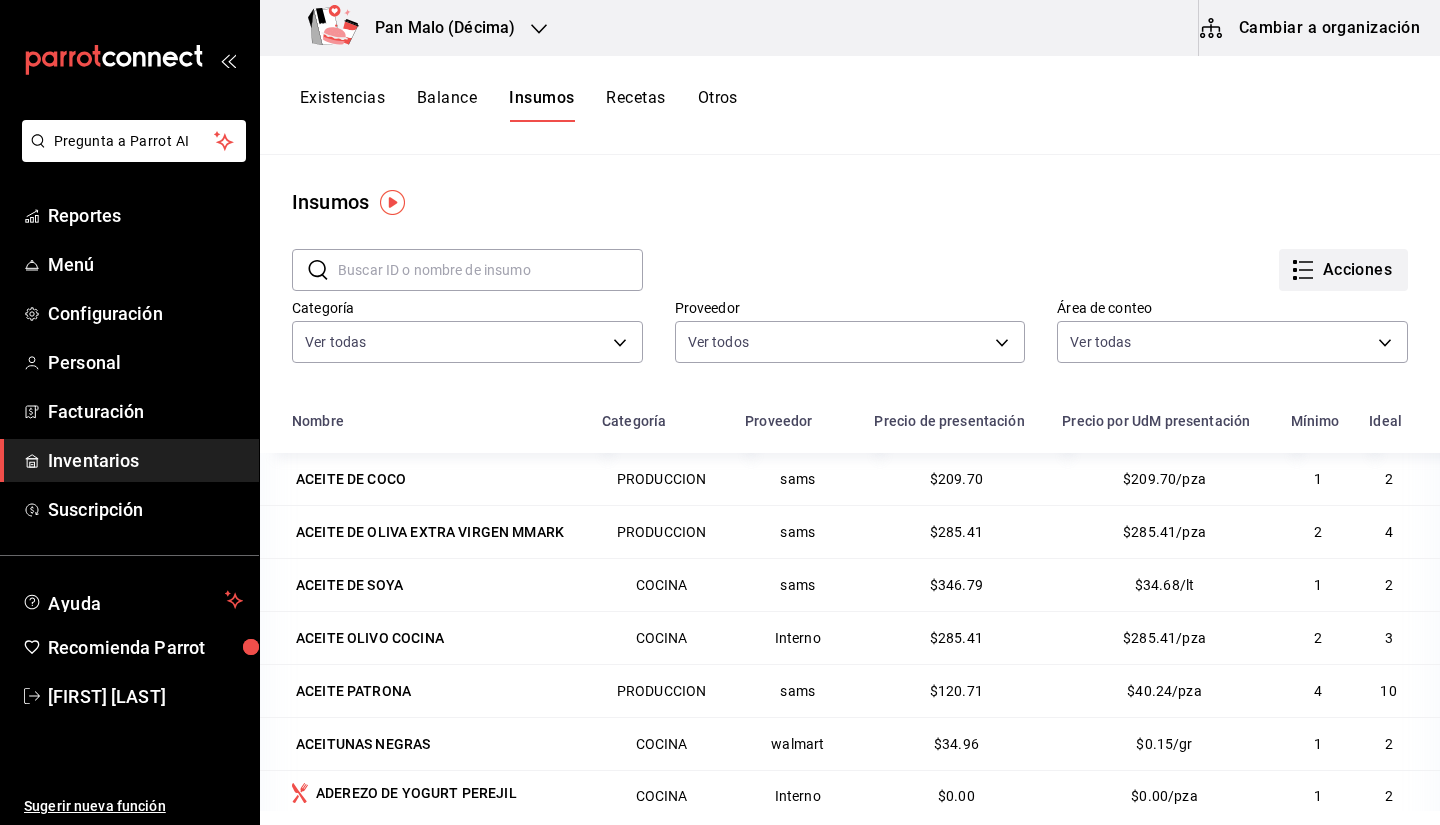 click on "Acciones" at bounding box center [1343, 270] 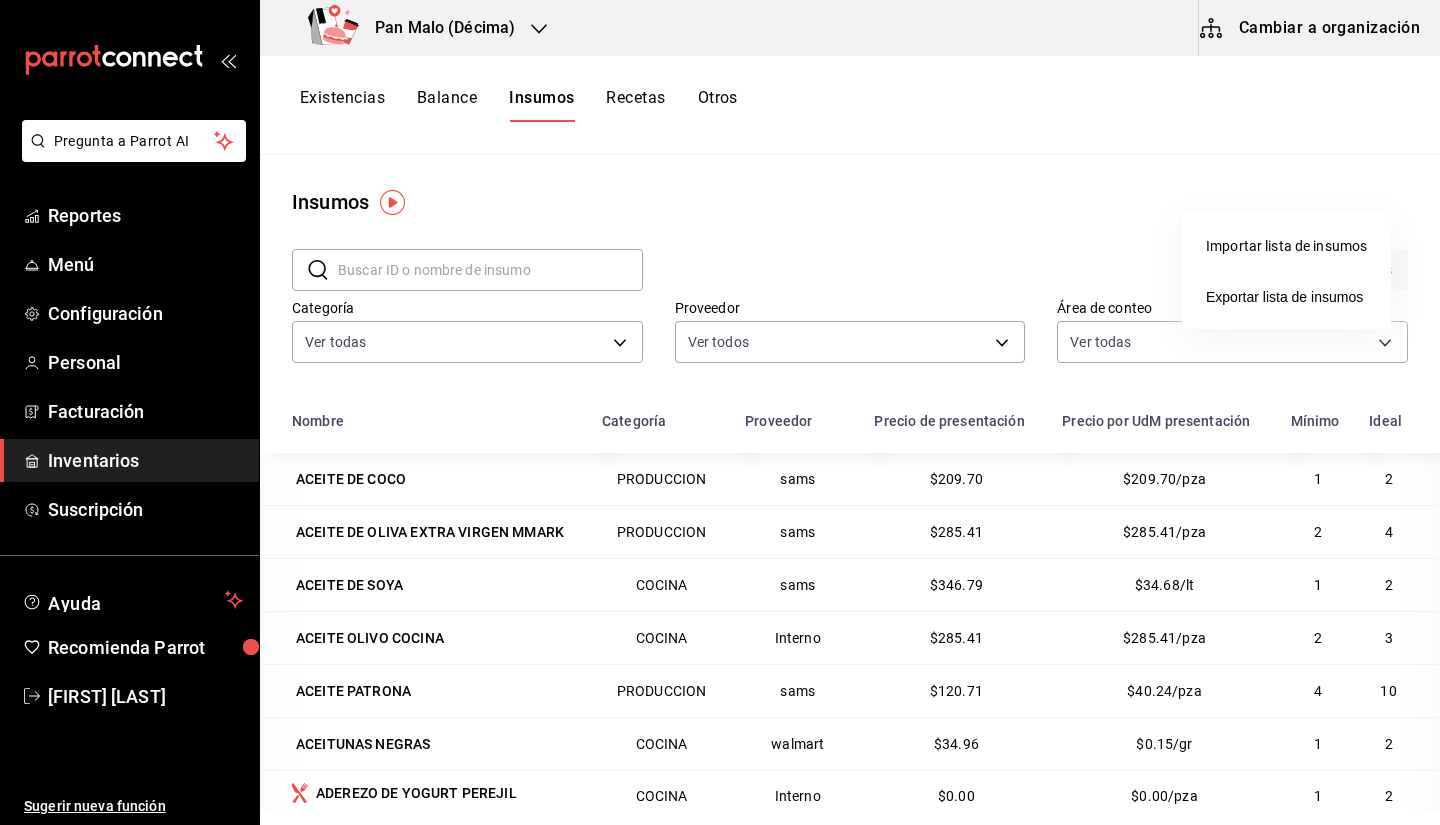 click at bounding box center [720, 412] 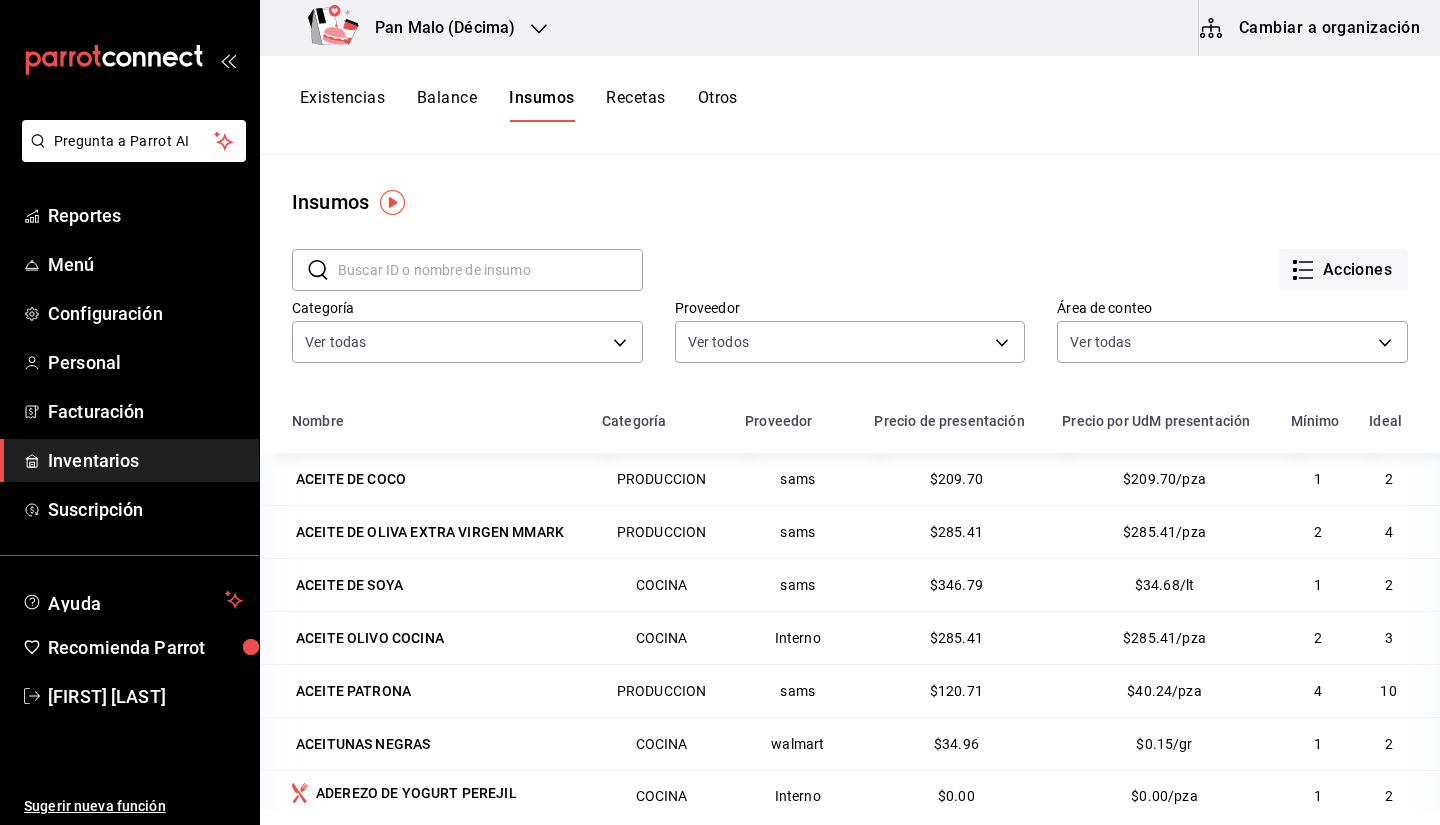 click on "Cambiar a organización" at bounding box center [1311, 28] 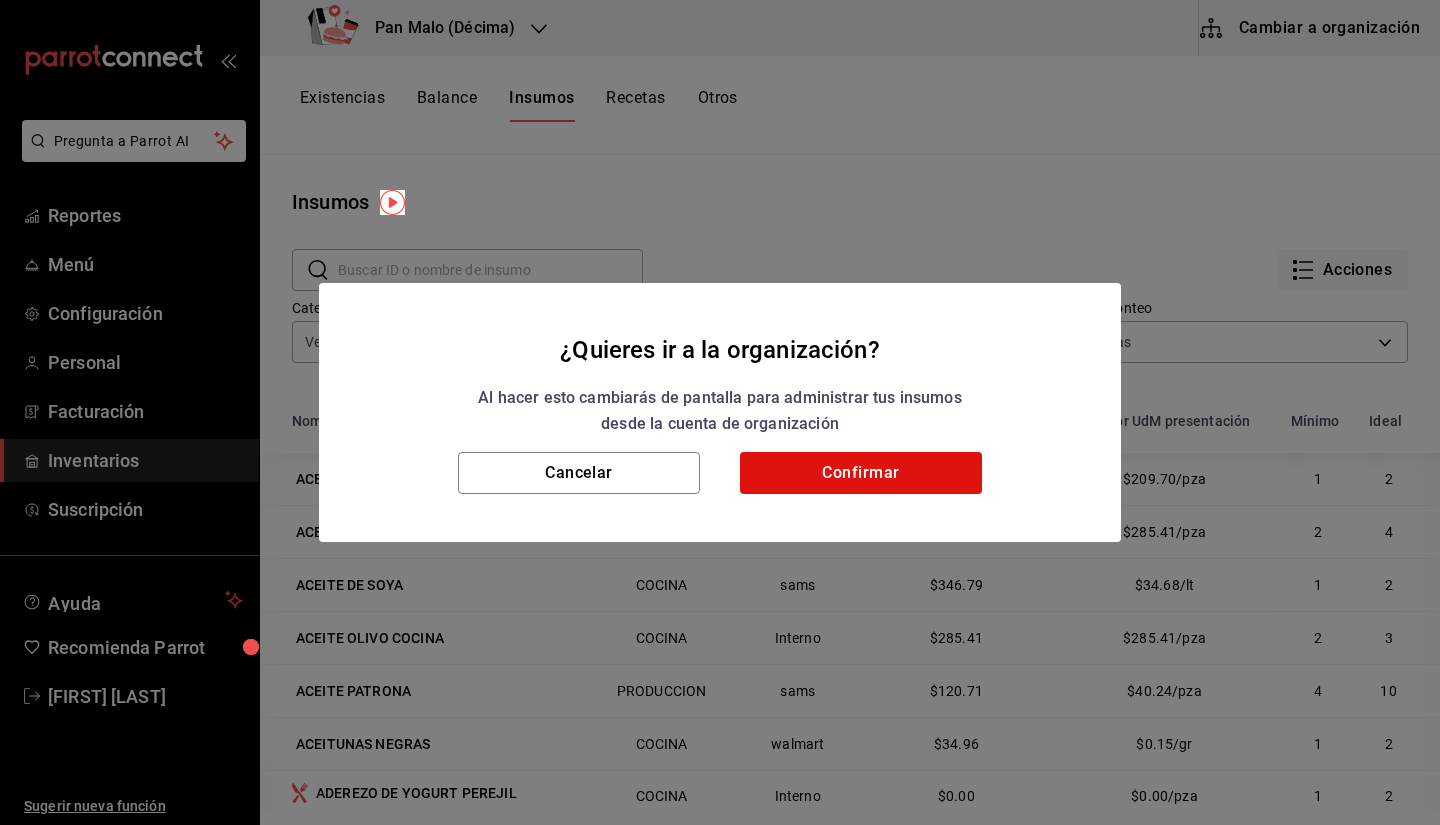 click on "¿Quieres ir a la organización? Al hacer esto cambiarás de pantalla para administrar tus insumos desde la cuenta de organización Cancelar Confirmar" at bounding box center (720, 412) 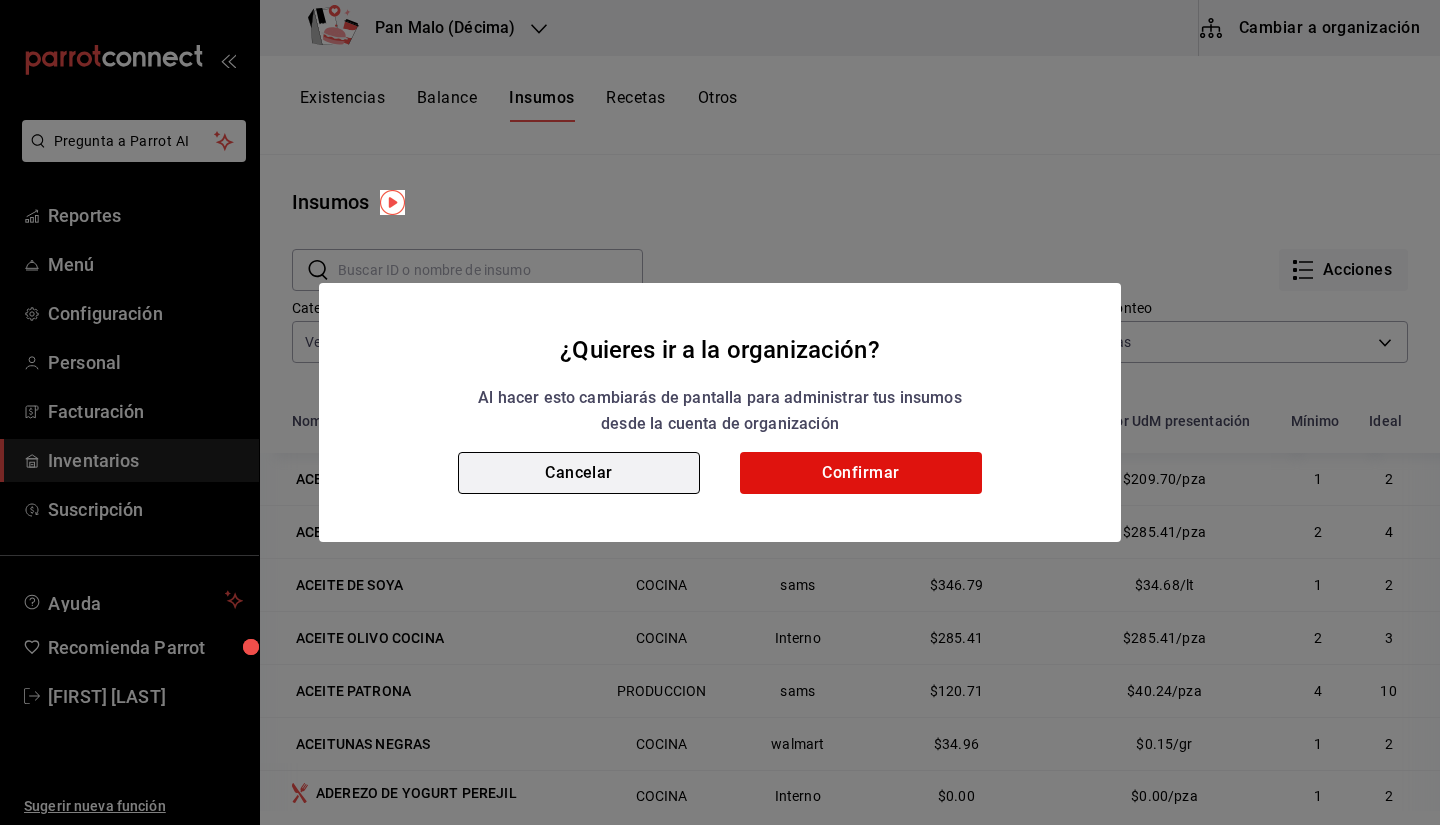 click on "Cancelar" at bounding box center [579, 473] 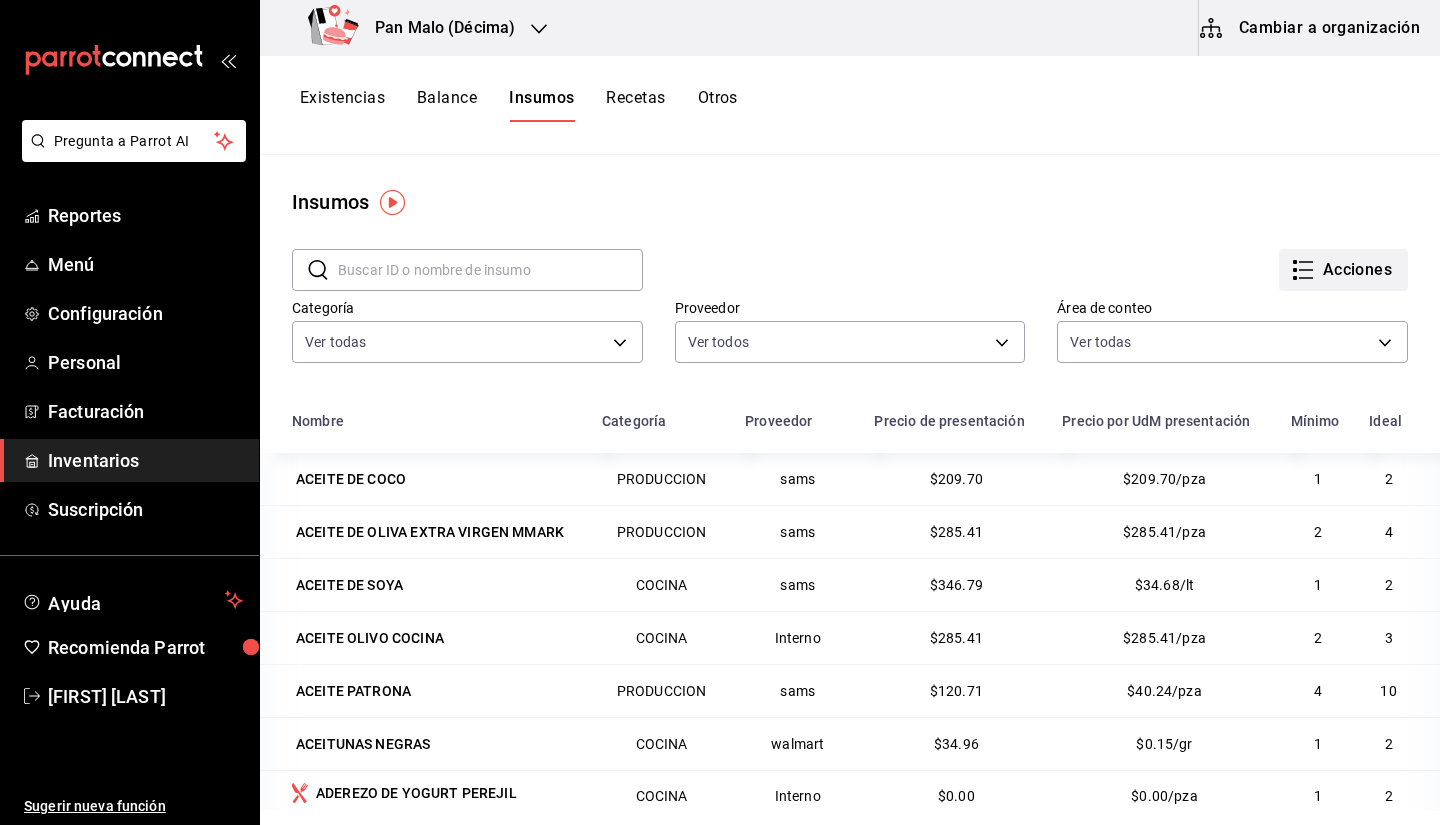 click on "Acciones" at bounding box center [1343, 270] 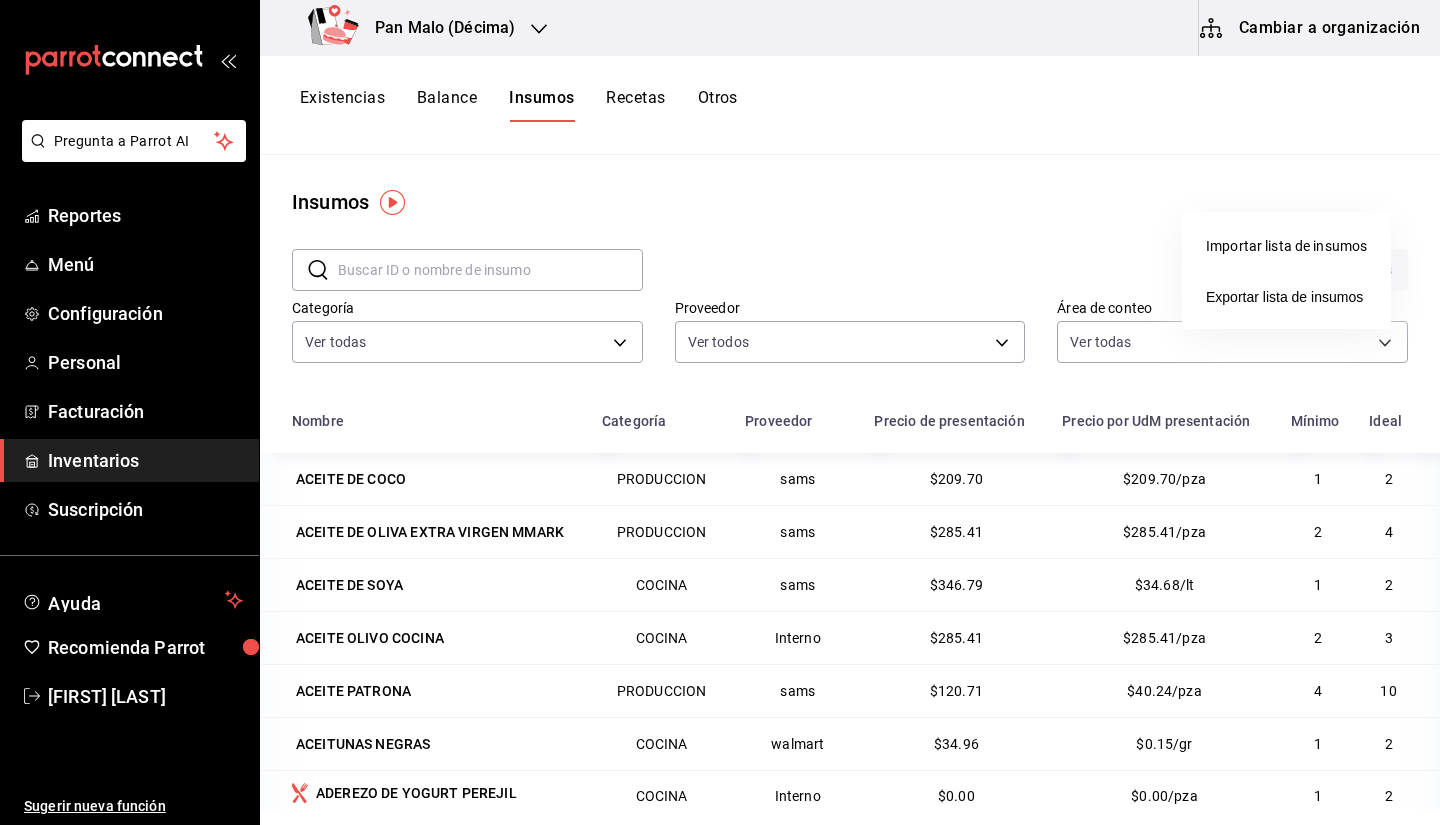 click at bounding box center (720, 412) 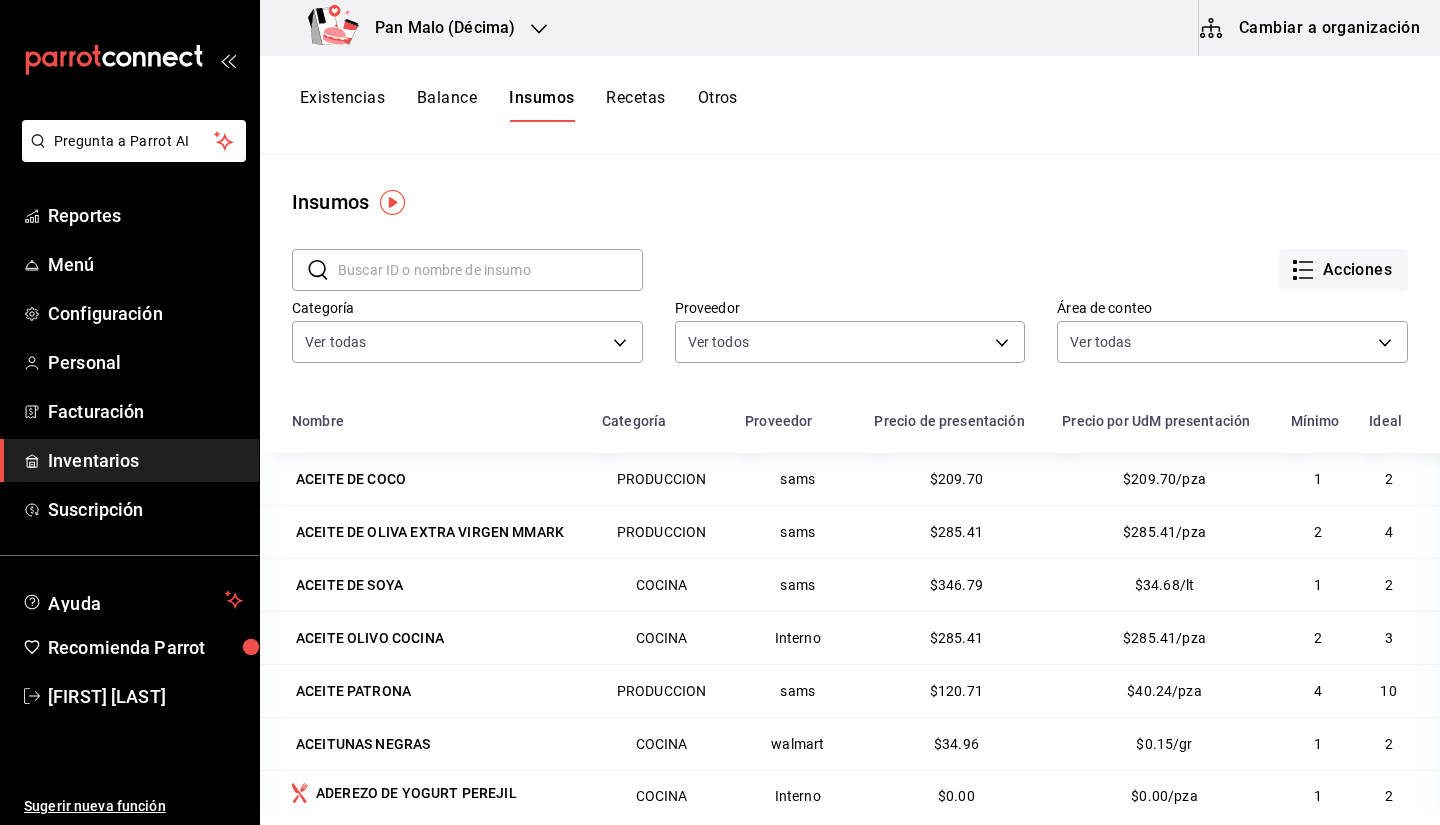 click on "Existencias" at bounding box center [342, 105] 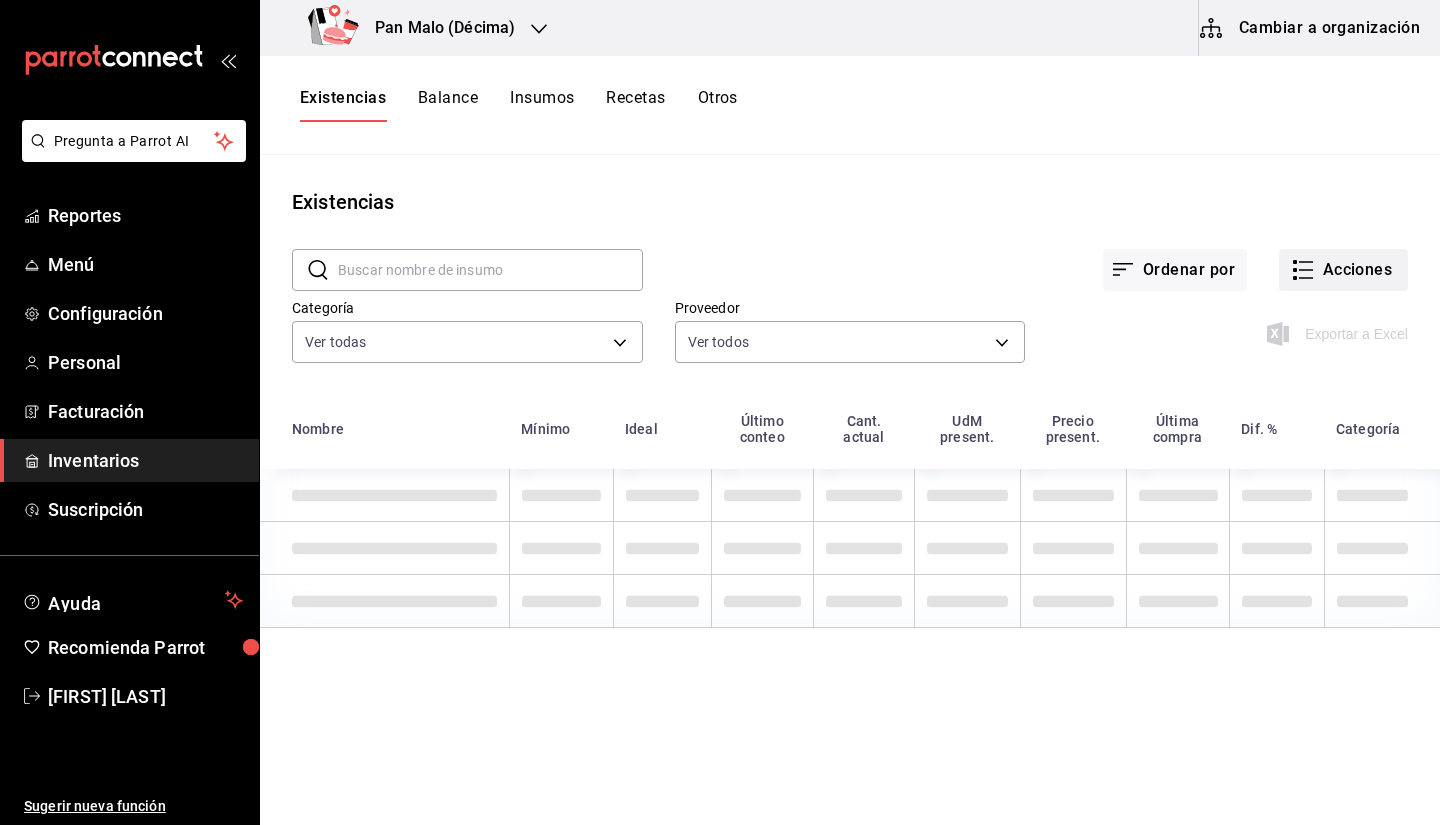 click on "Acciones" at bounding box center [1343, 270] 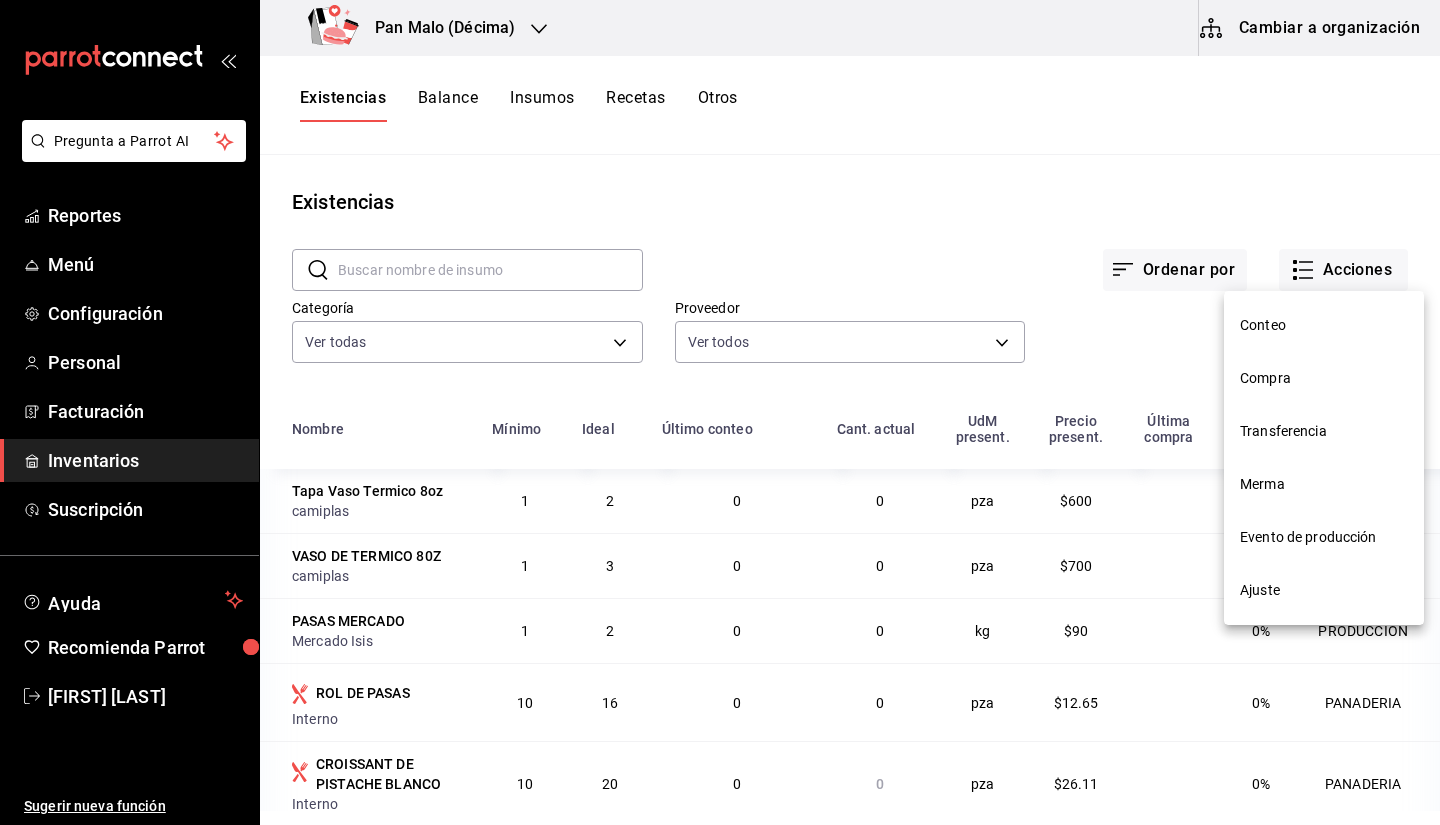 click at bounding box center (720, 412) 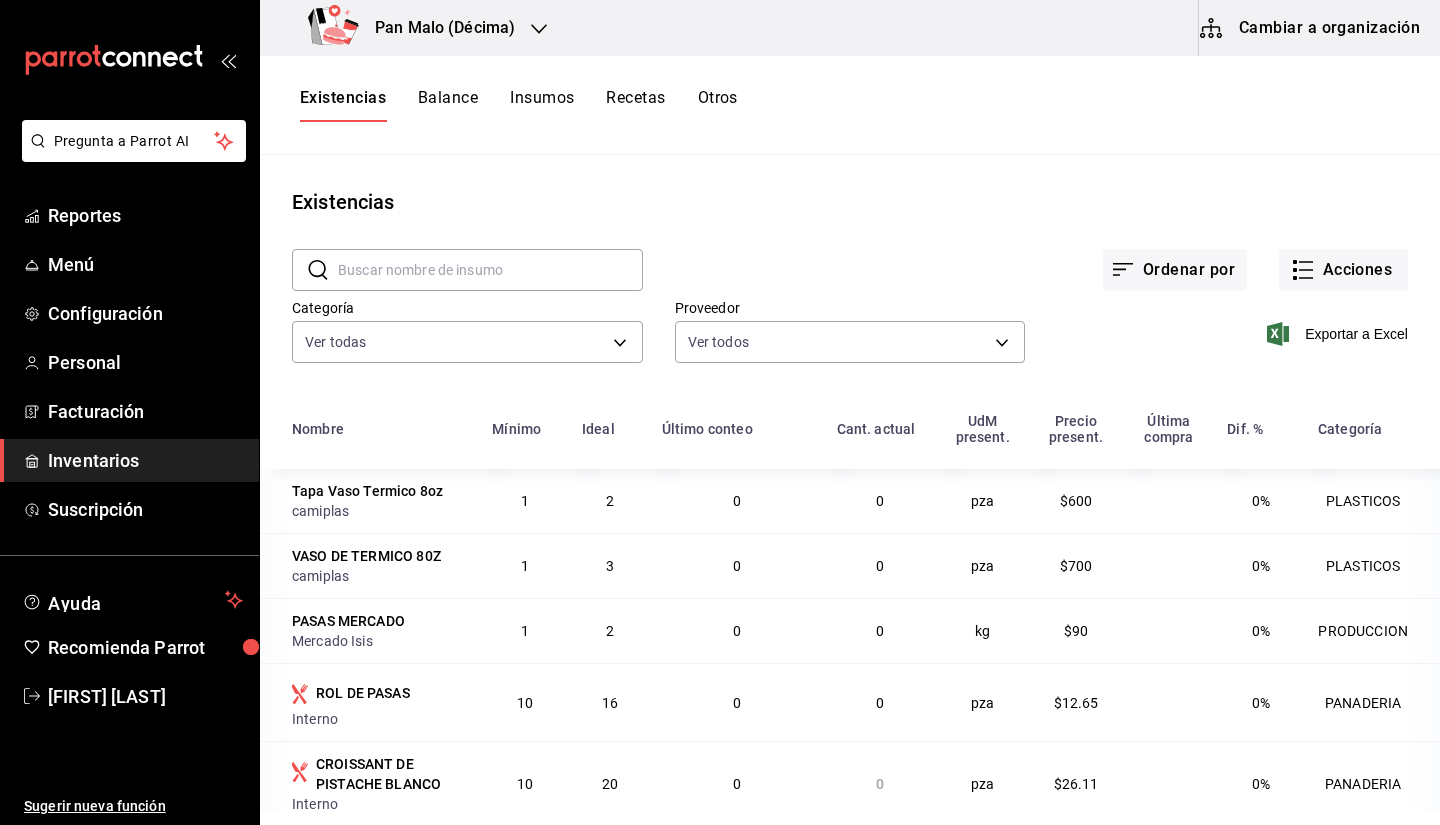 click on "Pan Malo (Décima)" at bounding box center (437, 28) 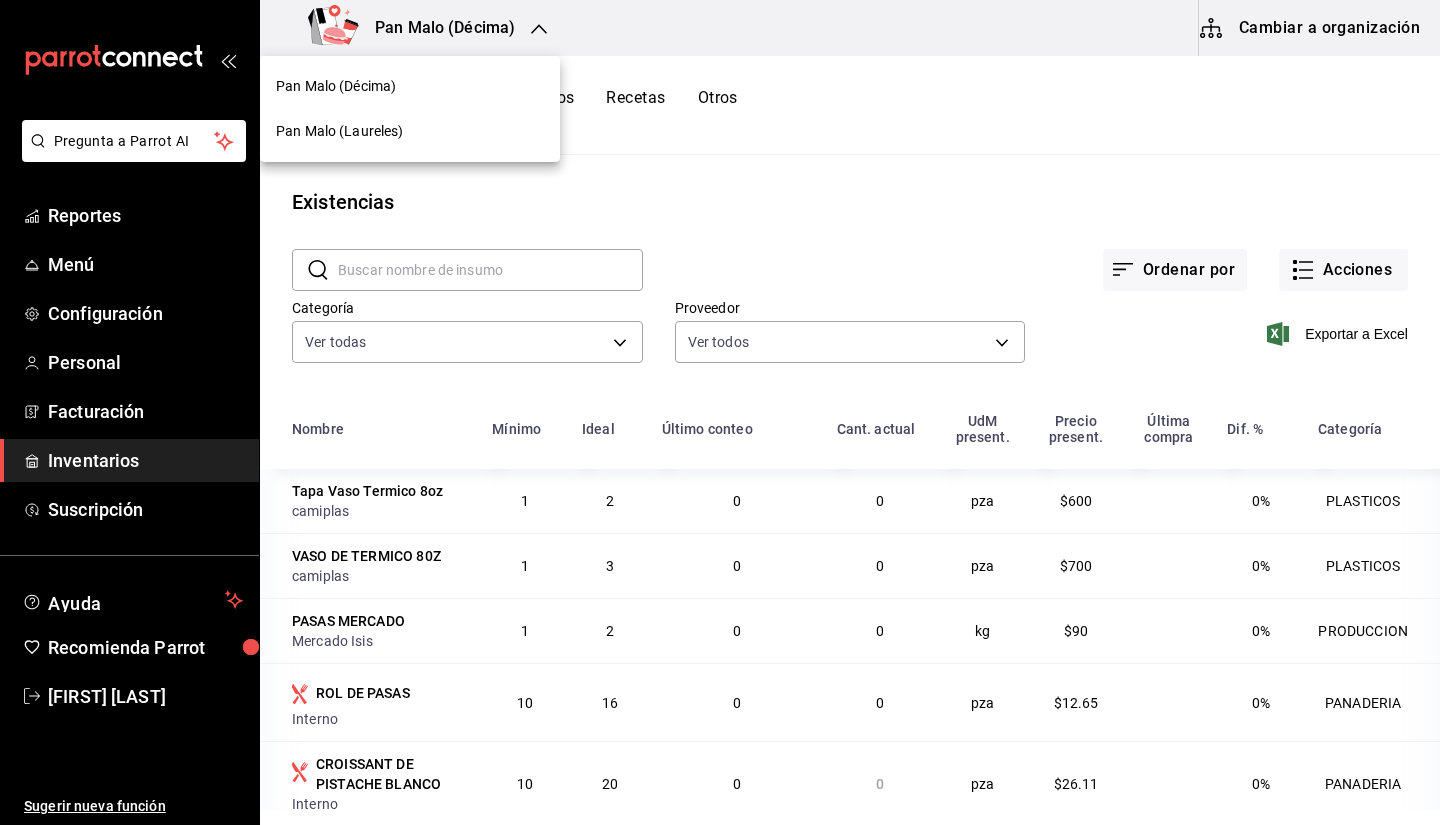 click on "Pan Malo (Laureles)" at bounding box center [410, 131] 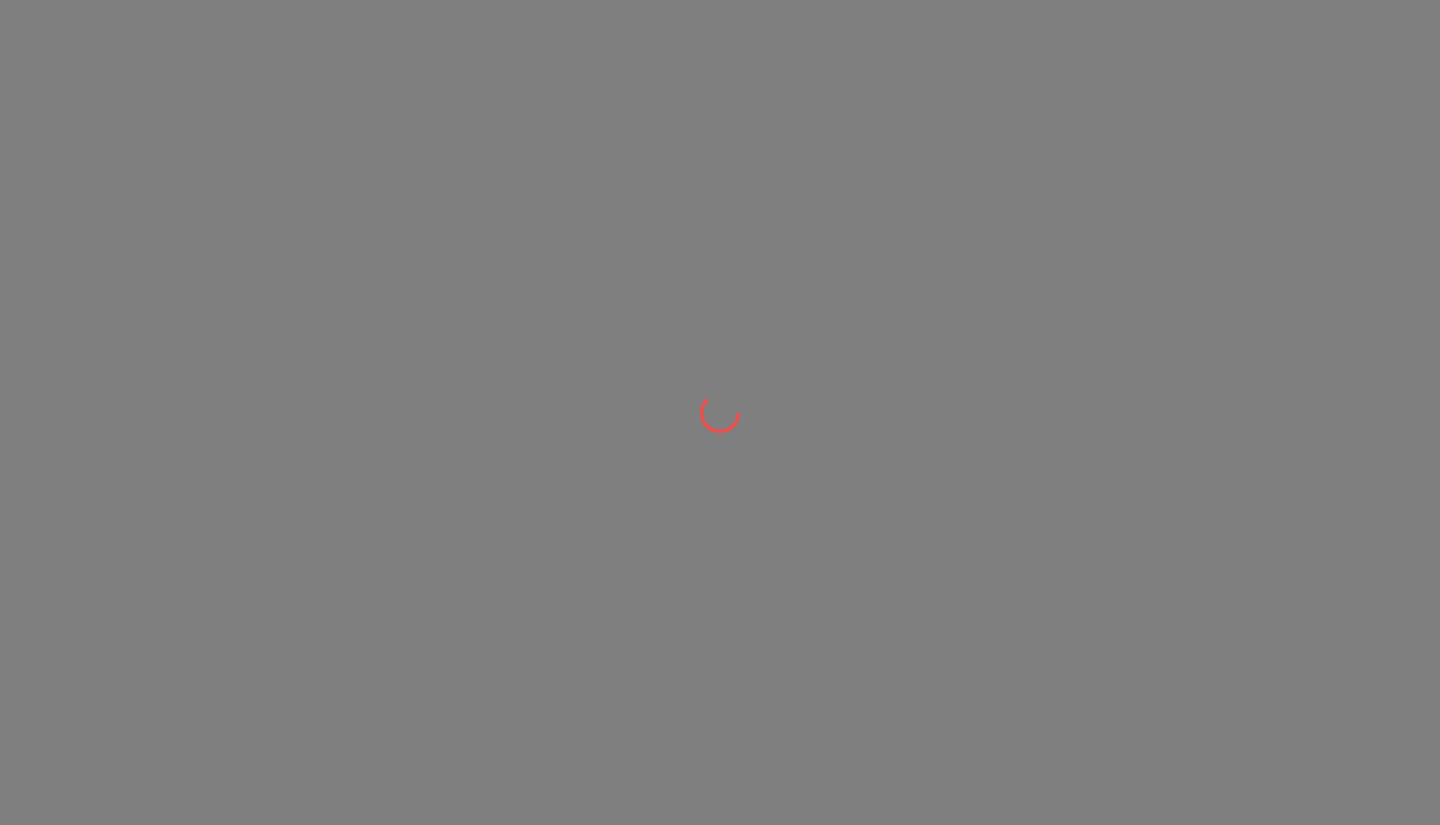 scroll, scrollTop: 0, scrollLeft: 0, axis: both 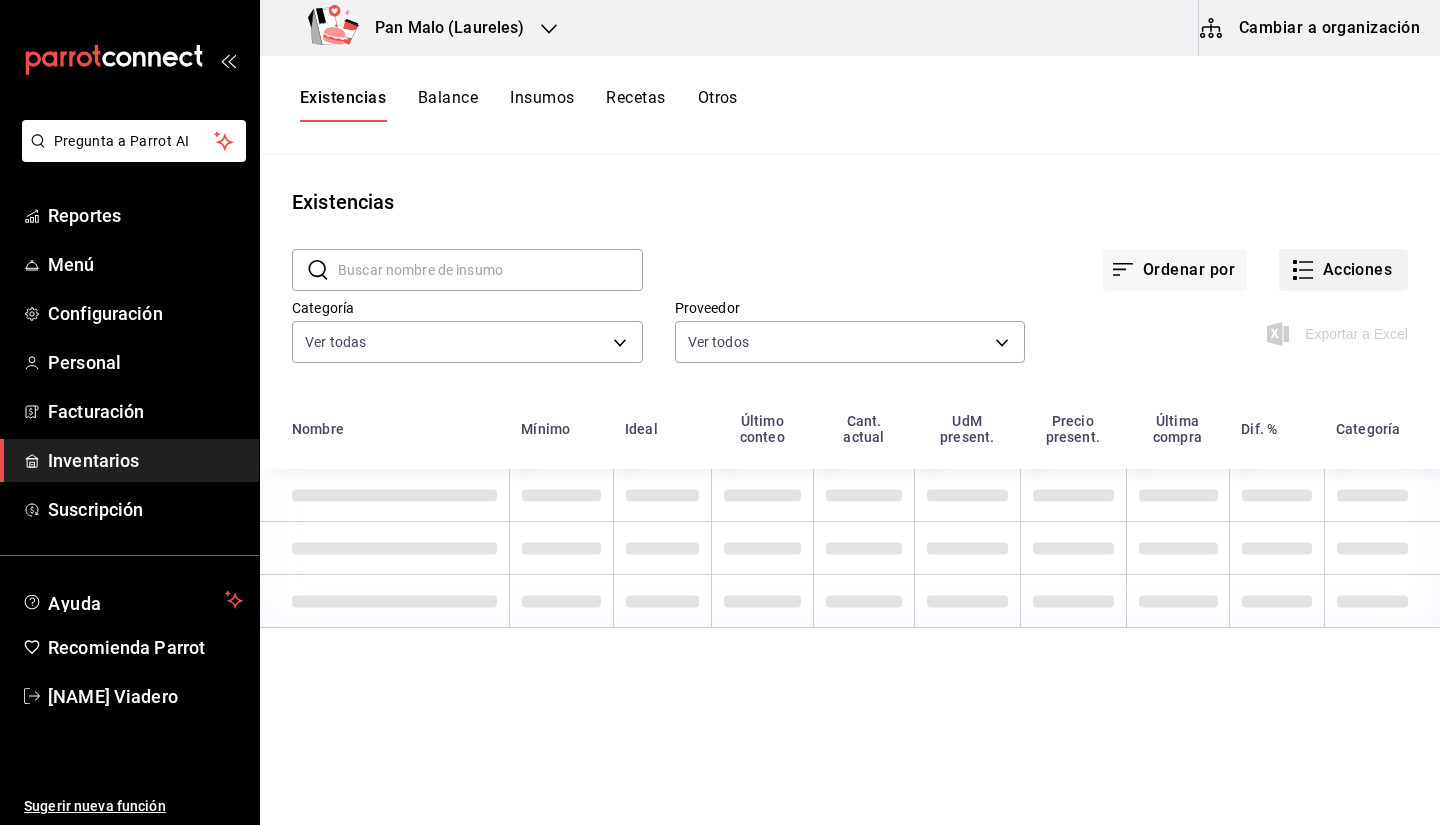 click on "Acciones" at bounding box center [1343, 270] 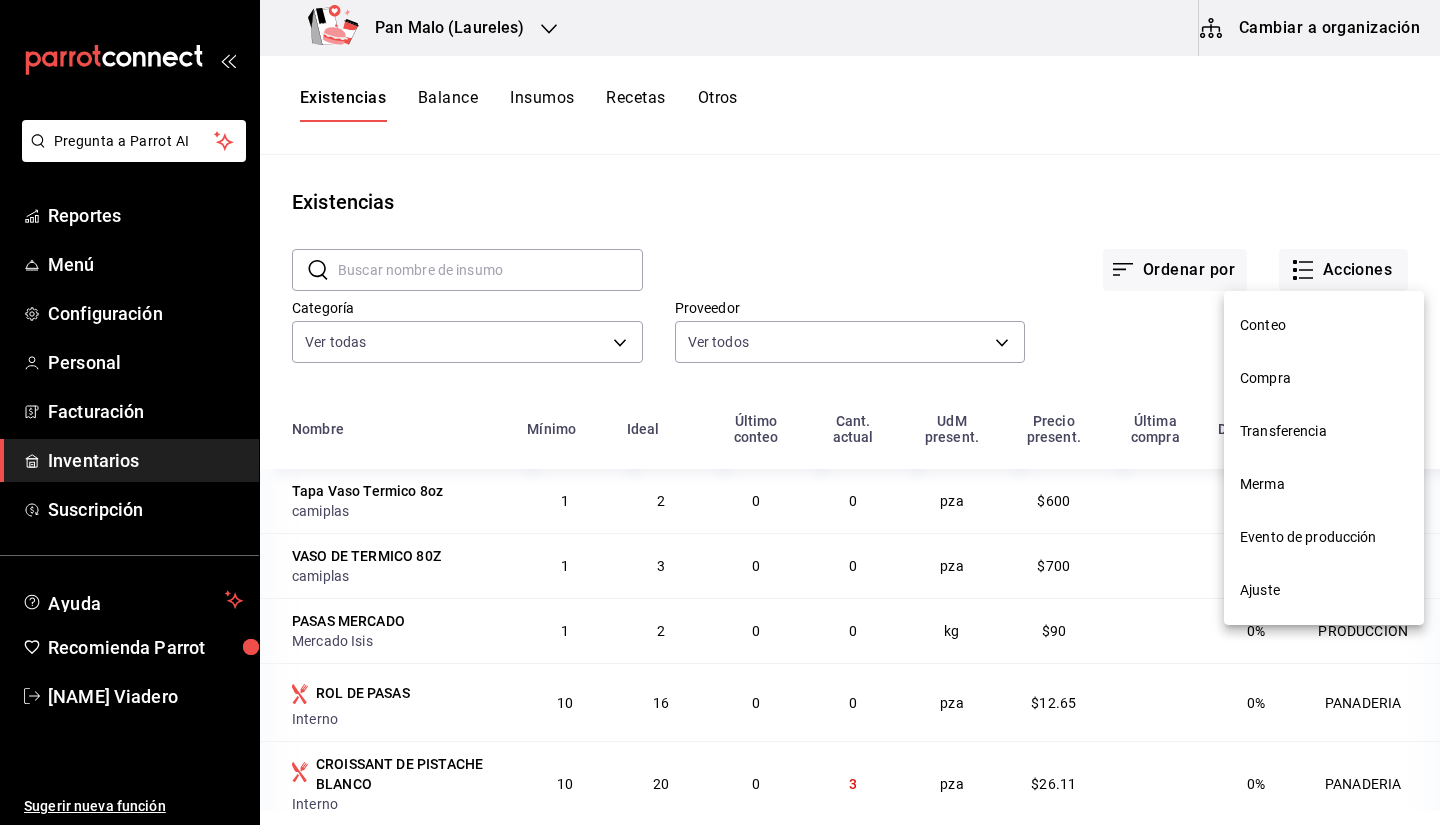 click at bounding box center (720, 412) 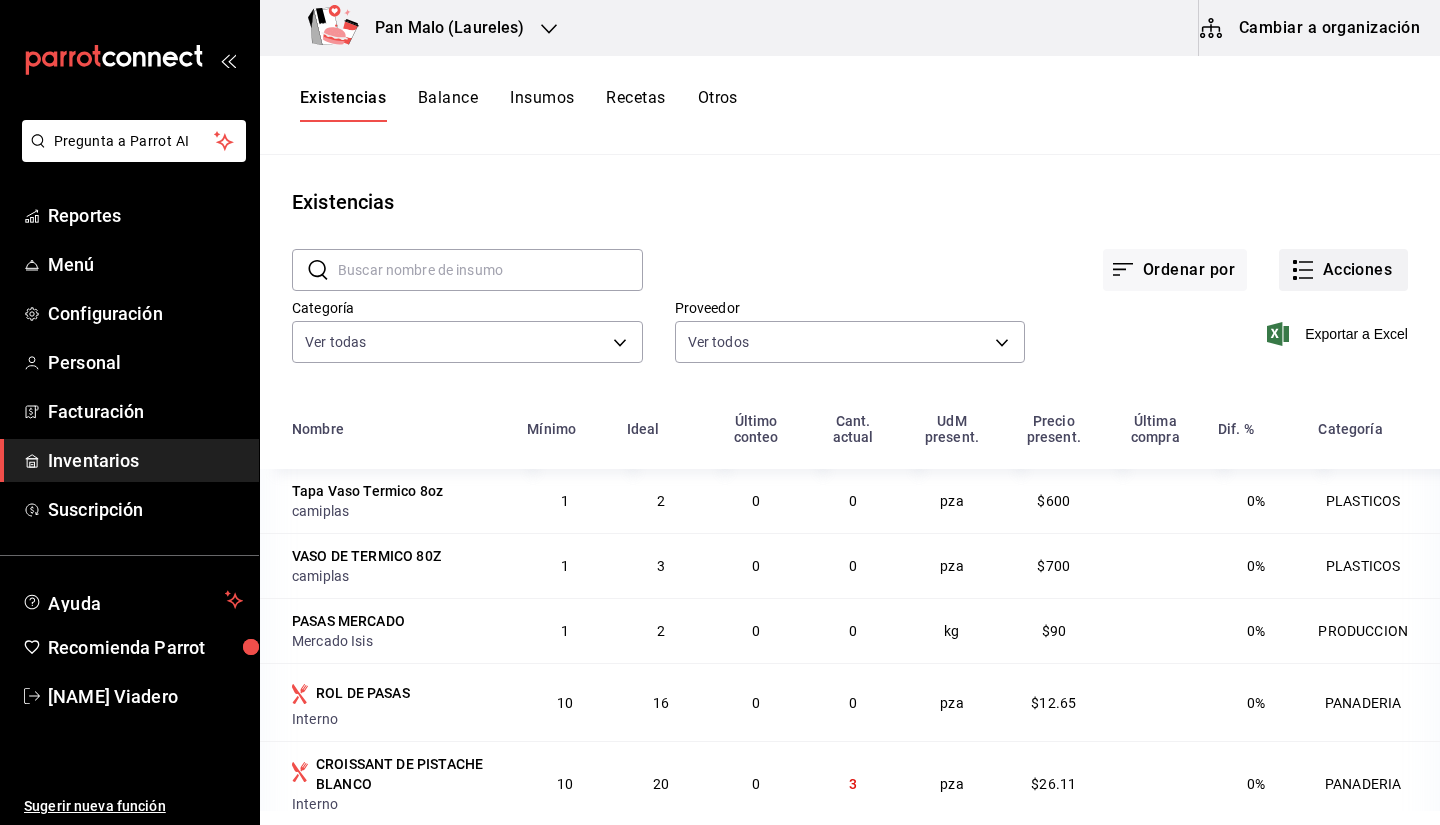 click on "Acciones" at bounding box center (1343, 270) 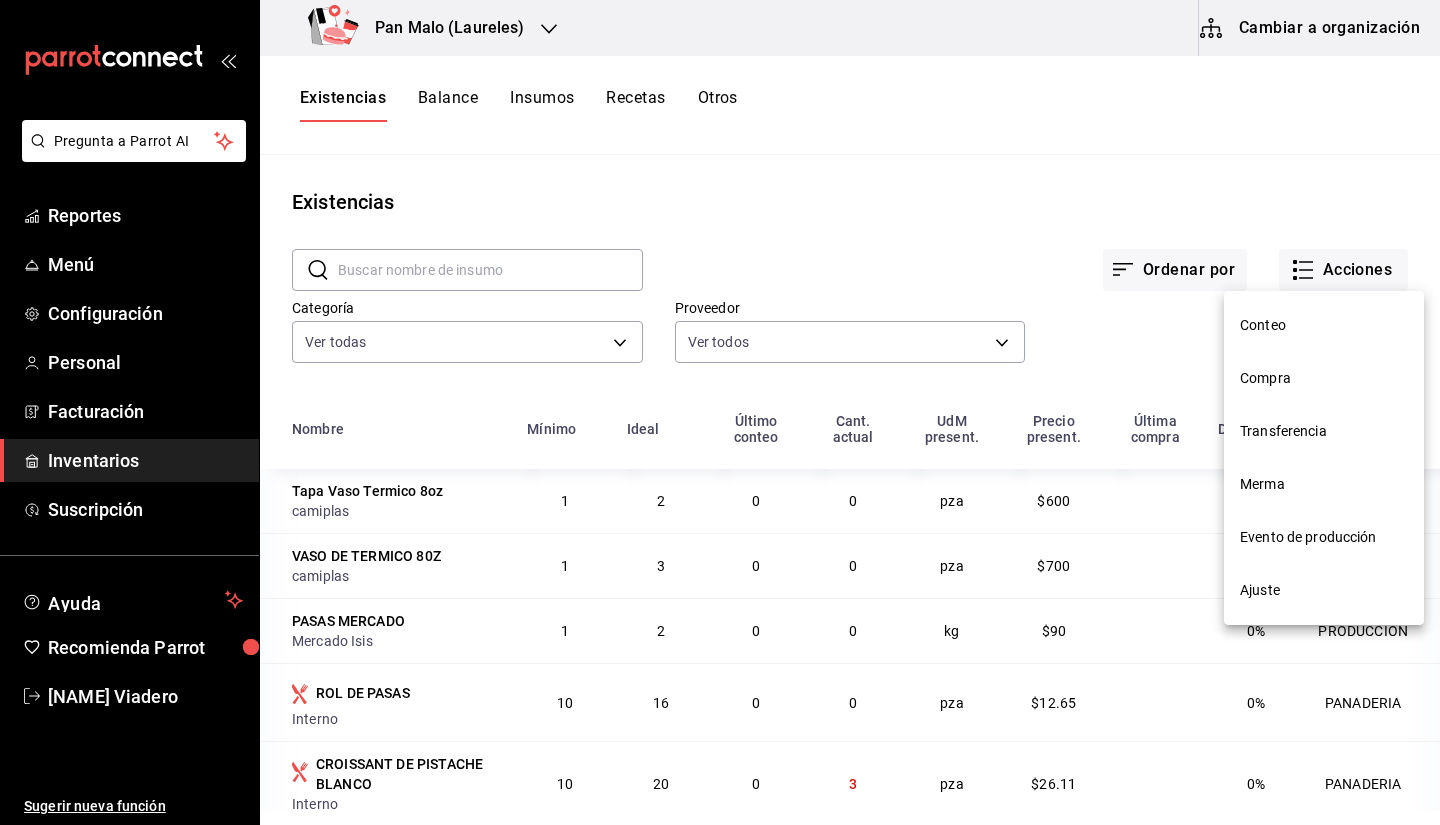 click at bounding box center [720, 412] 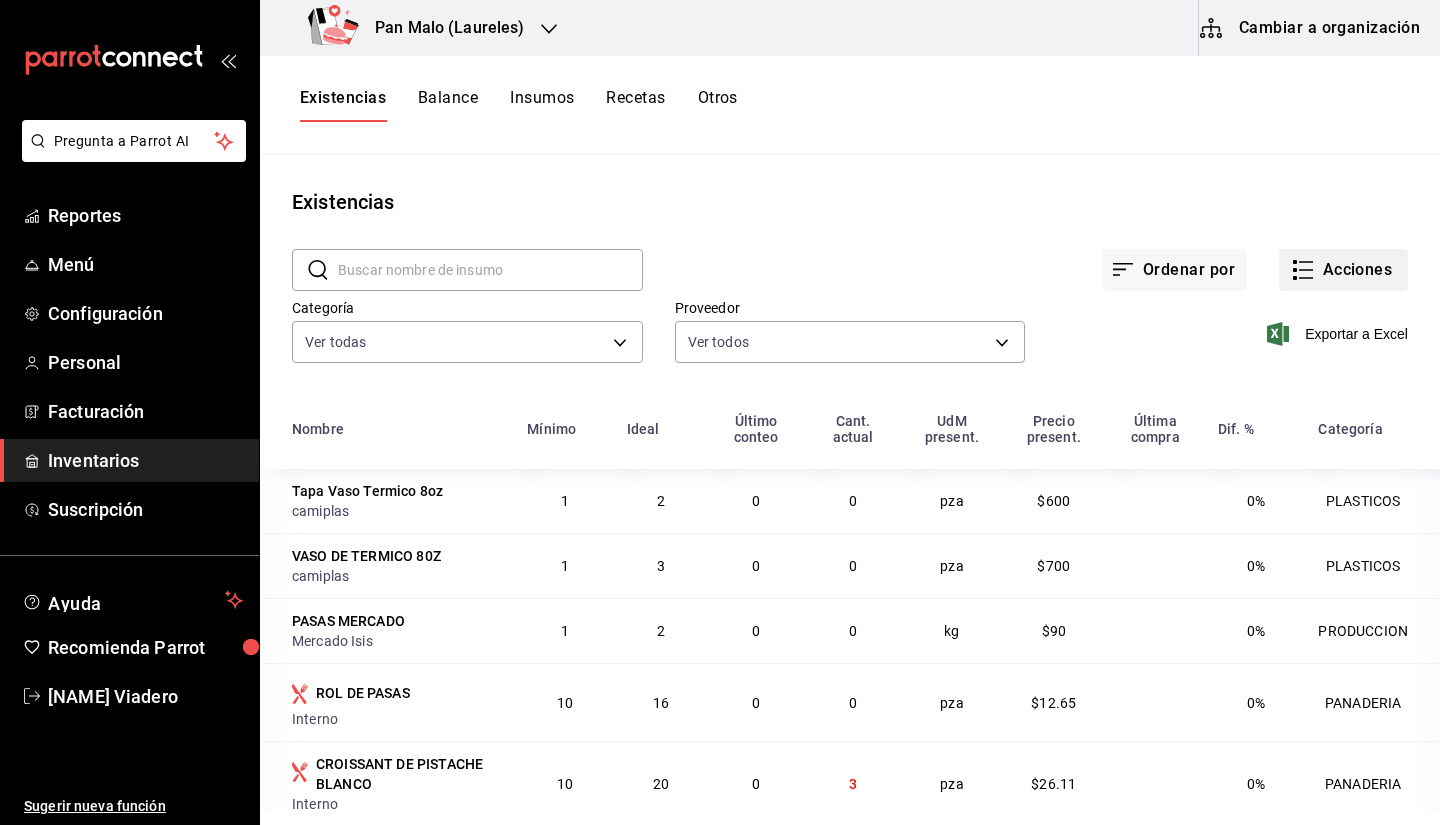 click on "Acciones" at bounding box center [1343, 270] 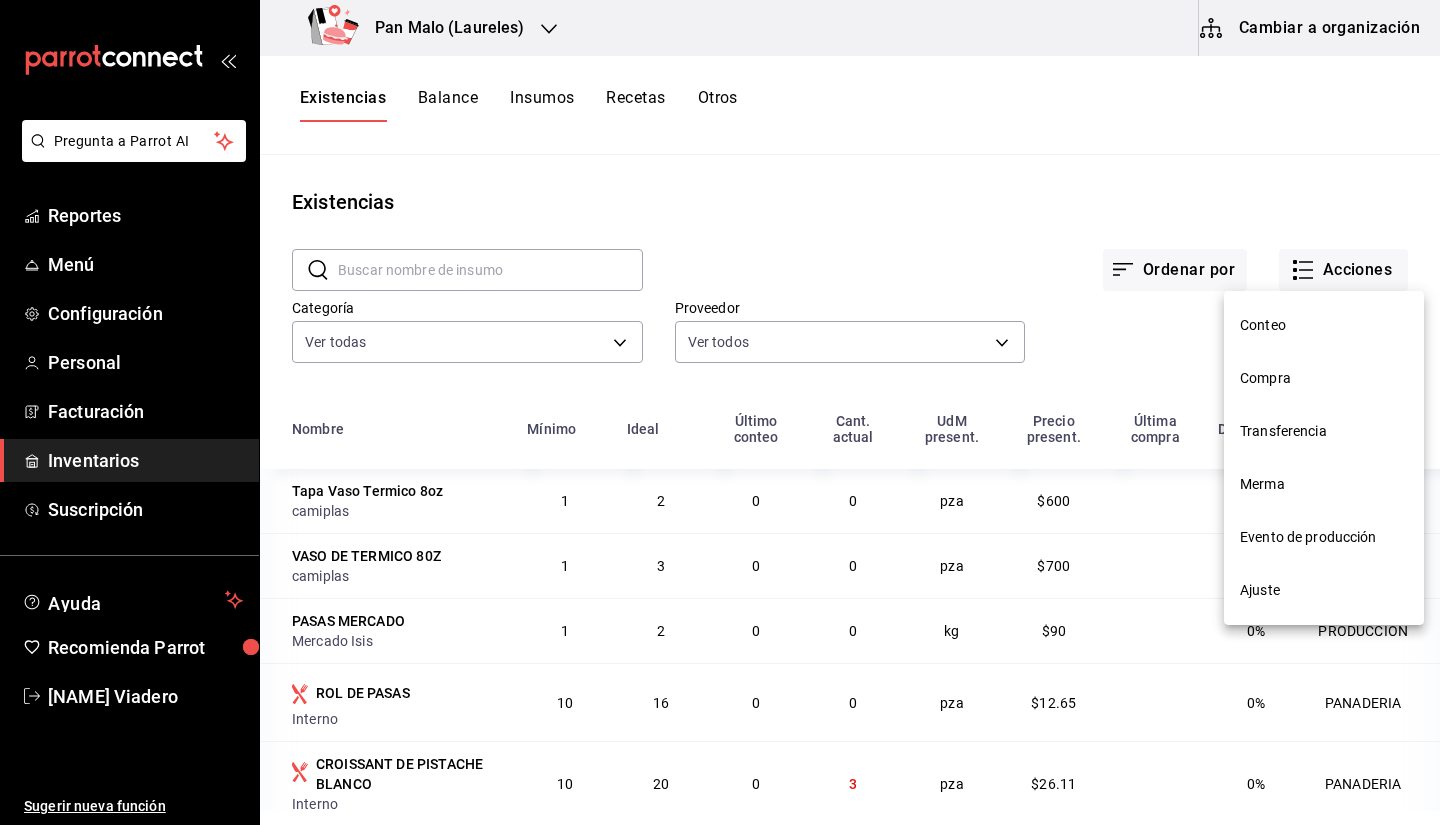 click at bounding box center (720, 412) 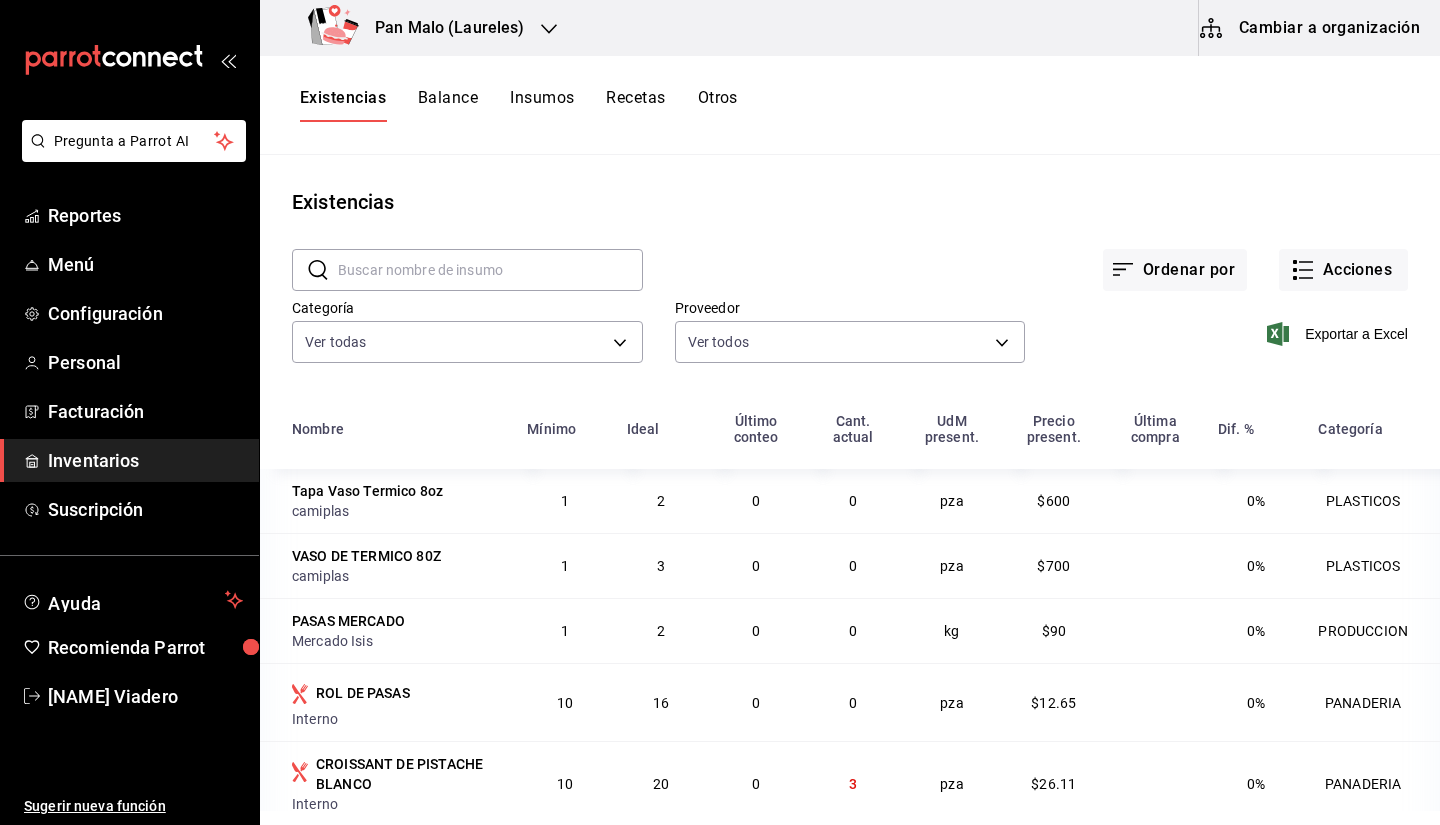 click on "Ordenar por Acciones" at bounding box center [1025, 254] 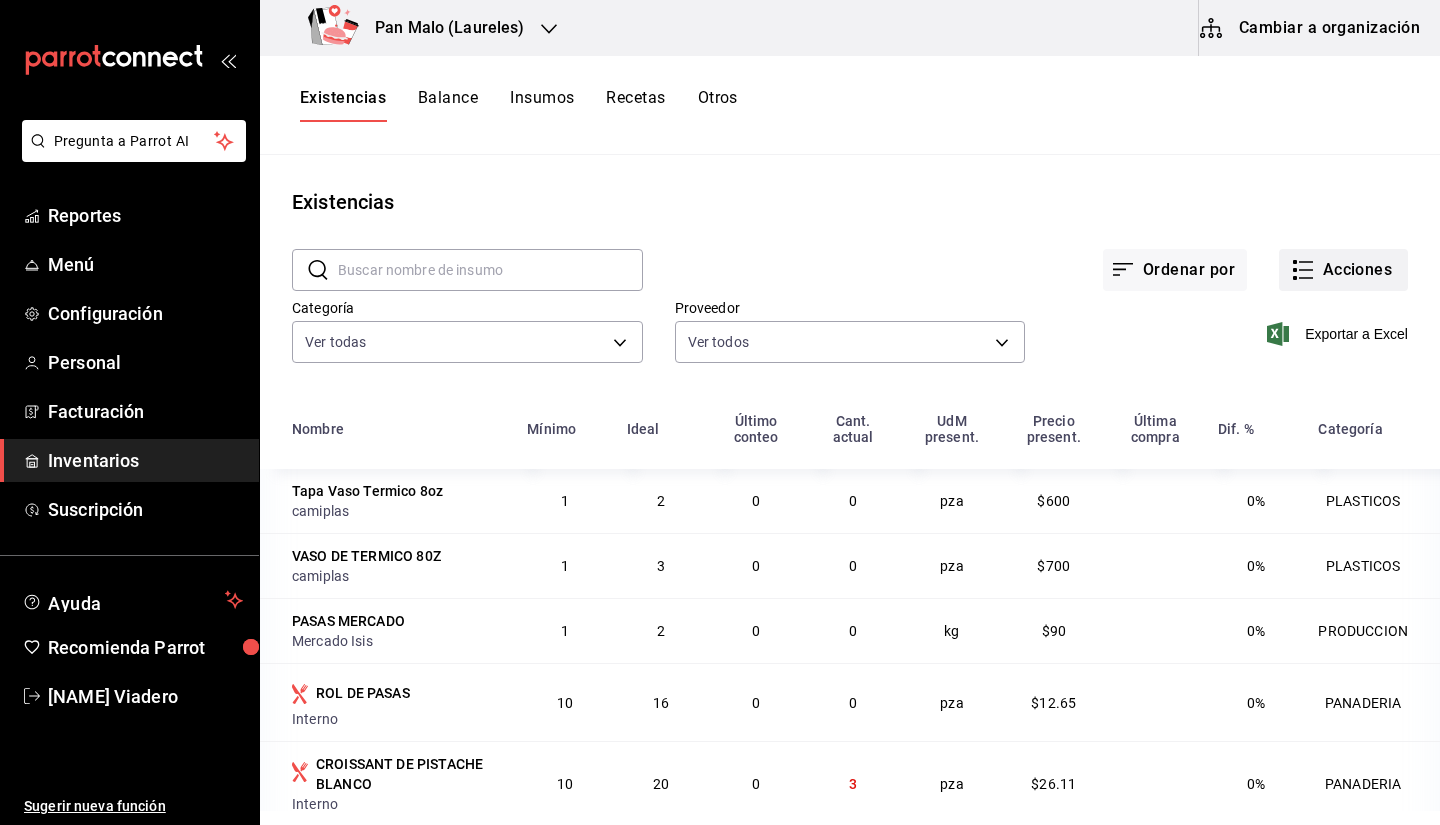 click on "Acciones" at bounding box center (1343, 270) 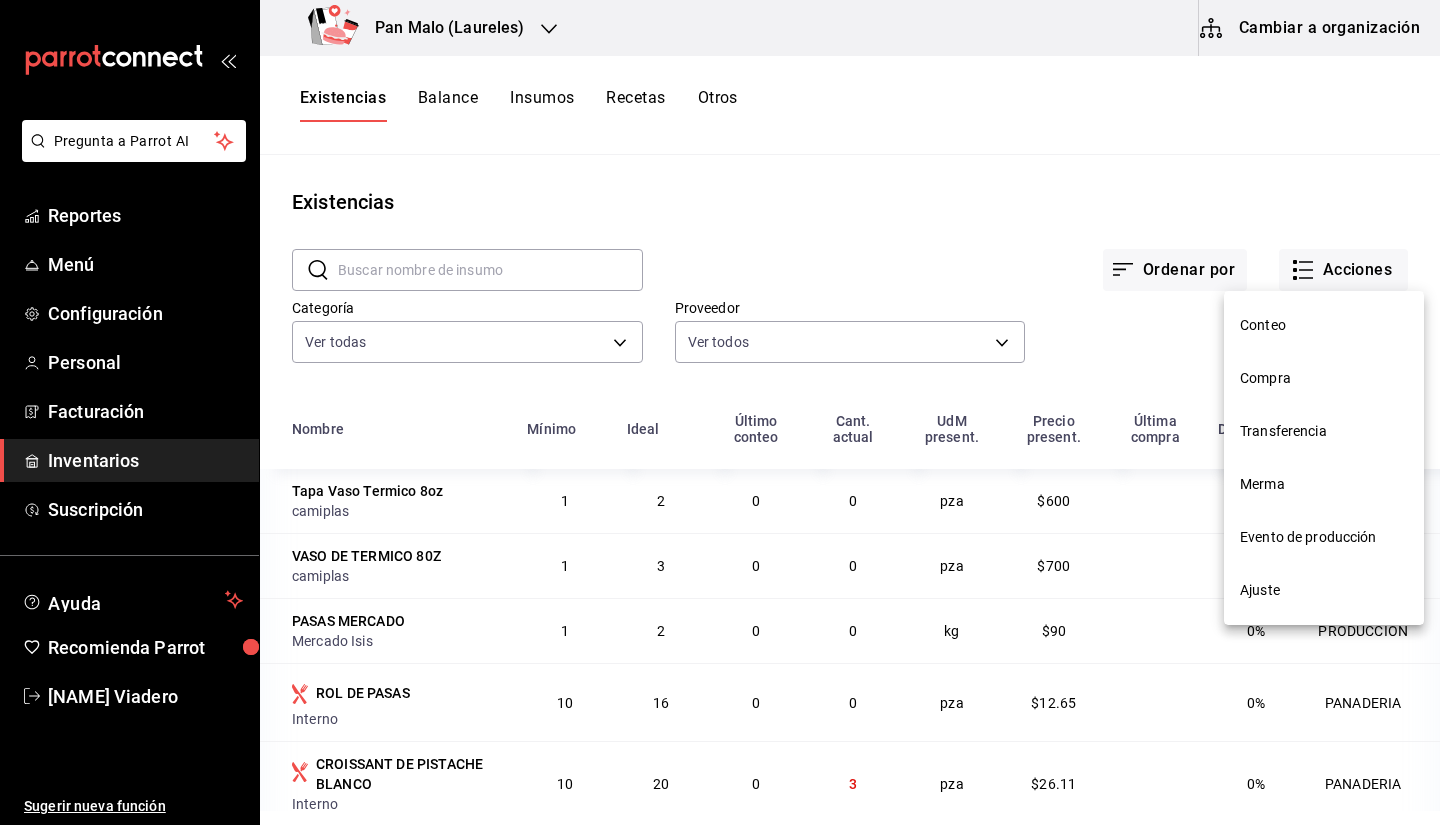 click at bounding box center (720, 412) 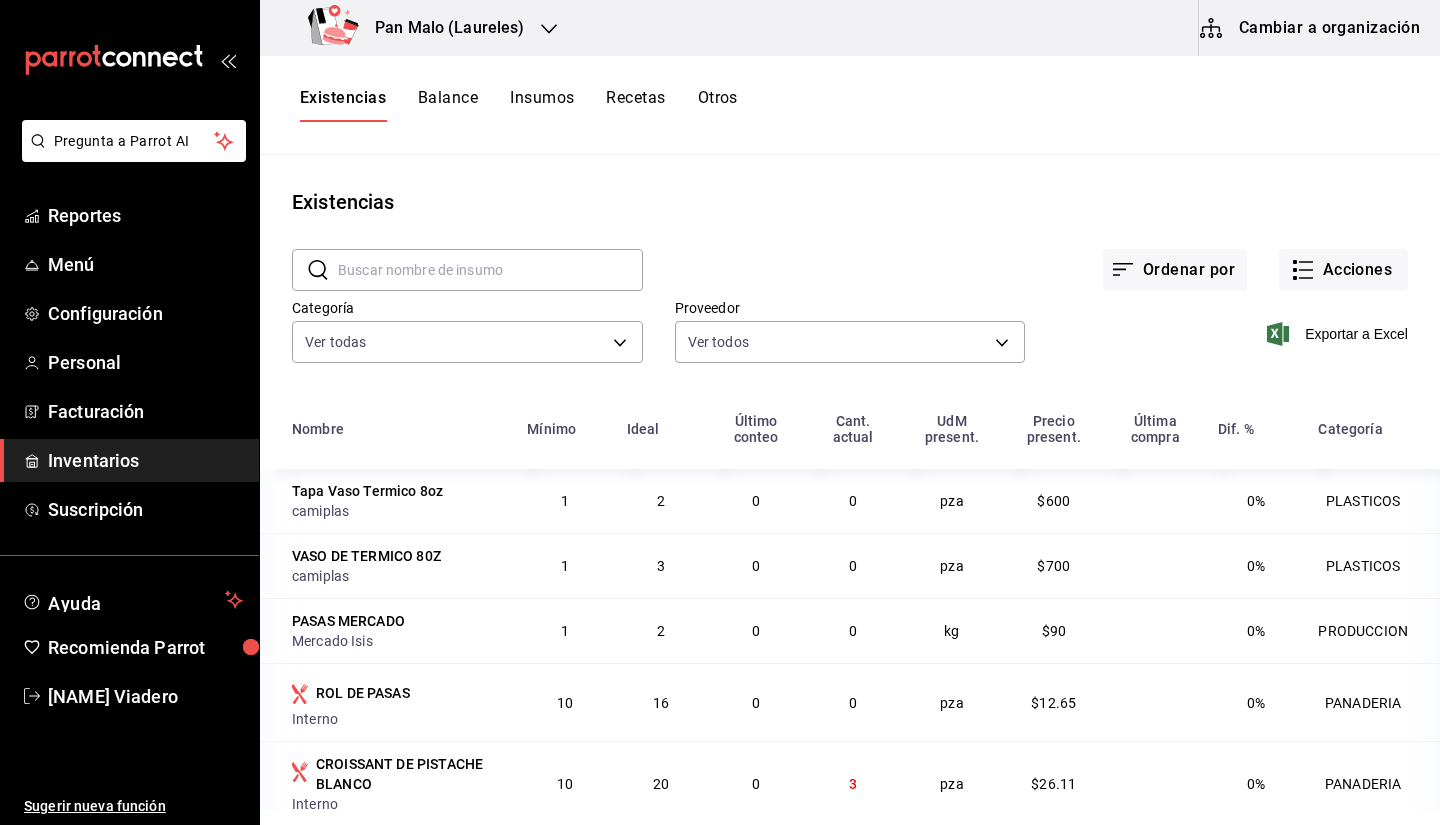click on "Exportar a Excel" at bounding box center [1216, 318] 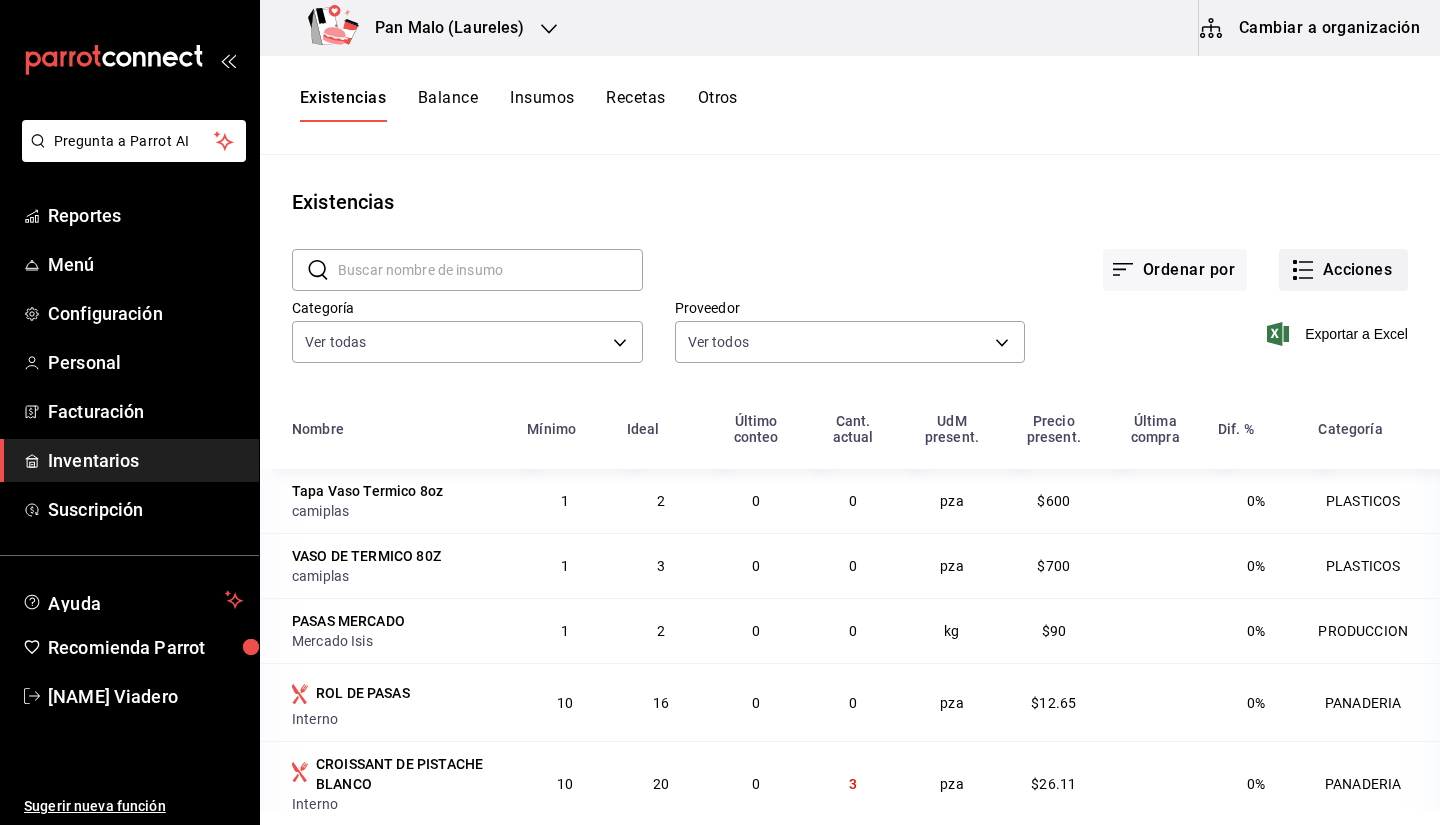 click on "Acciones" at bounding box center (1343, 270) 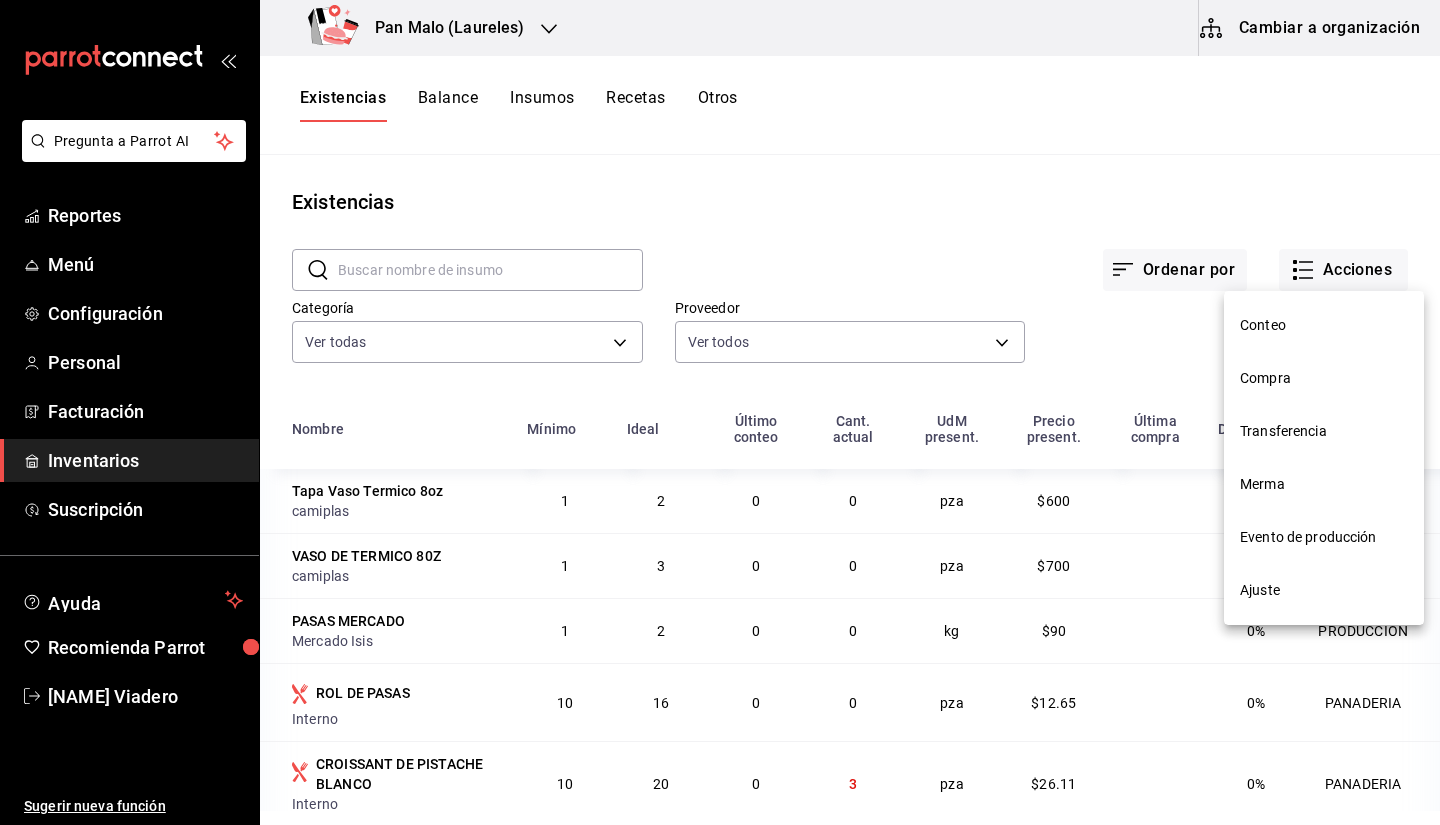 click on "Ajuste" at bounding box center [1324, 590] 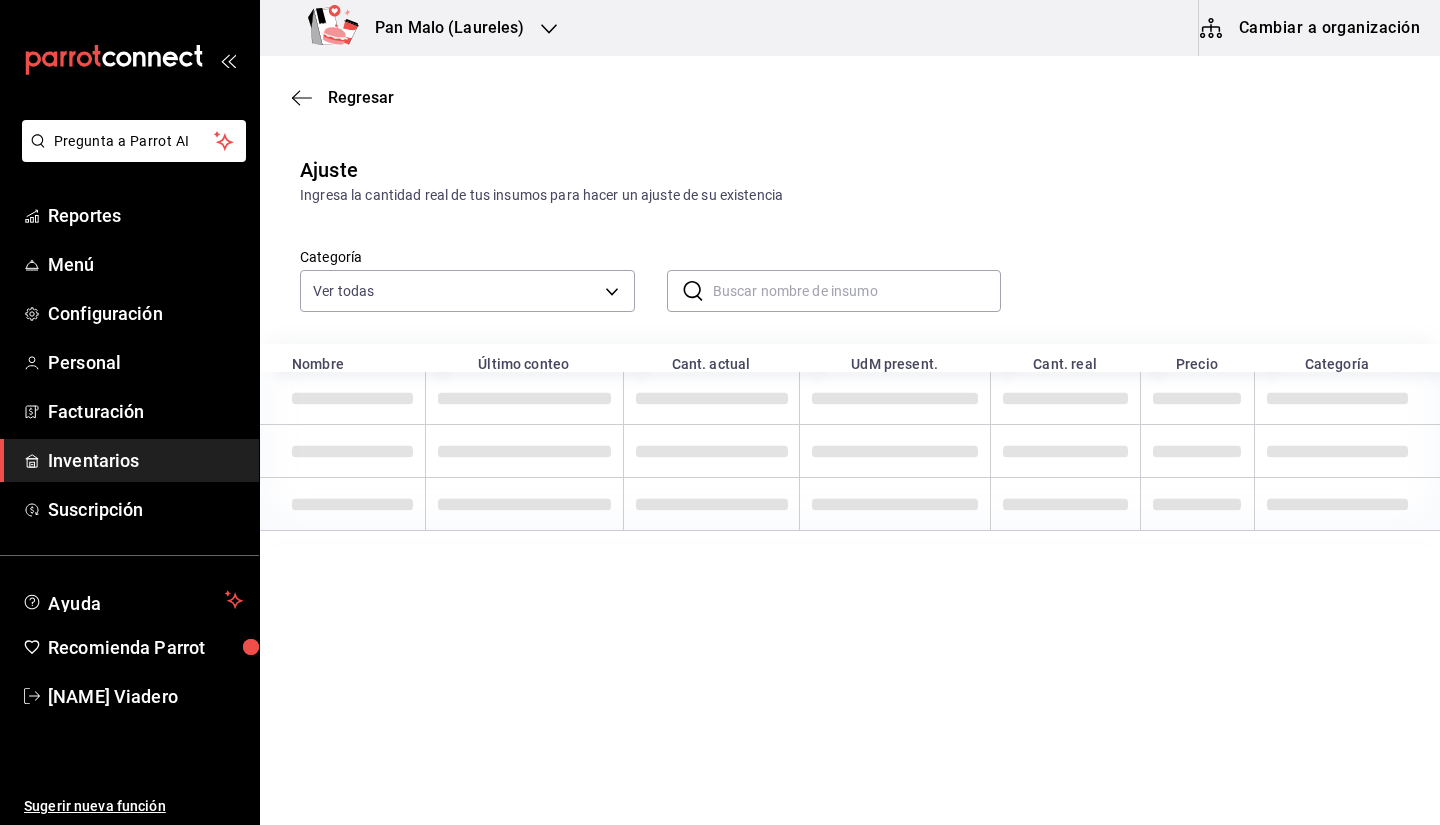 click on "Ver todas 845d24ca-60dd-4e7e-b3c9-ca2702778d83,d258234b-eb86-4f23-b0af-7f39f8376d1d,b487d5ec-9a72-45d0-bbdf-ace0a58857df,b7fa4d3f-7896-4504-b4eb-29f52eb713d6,244b5d13-ccc3-40e0-adb2-1f470b7c2b02,5221ede4-7101-46e2-abe0-c56c9f57c453,97c4540b-fae9-4f1d-bf52-72ae5b7112b3,dfca19a1-d0af-4dd2-9161-d29e1e6480e6,845fc0d5-bafa-4929-a86e-e534cf7c03f2" at bounding box center (467, 287) 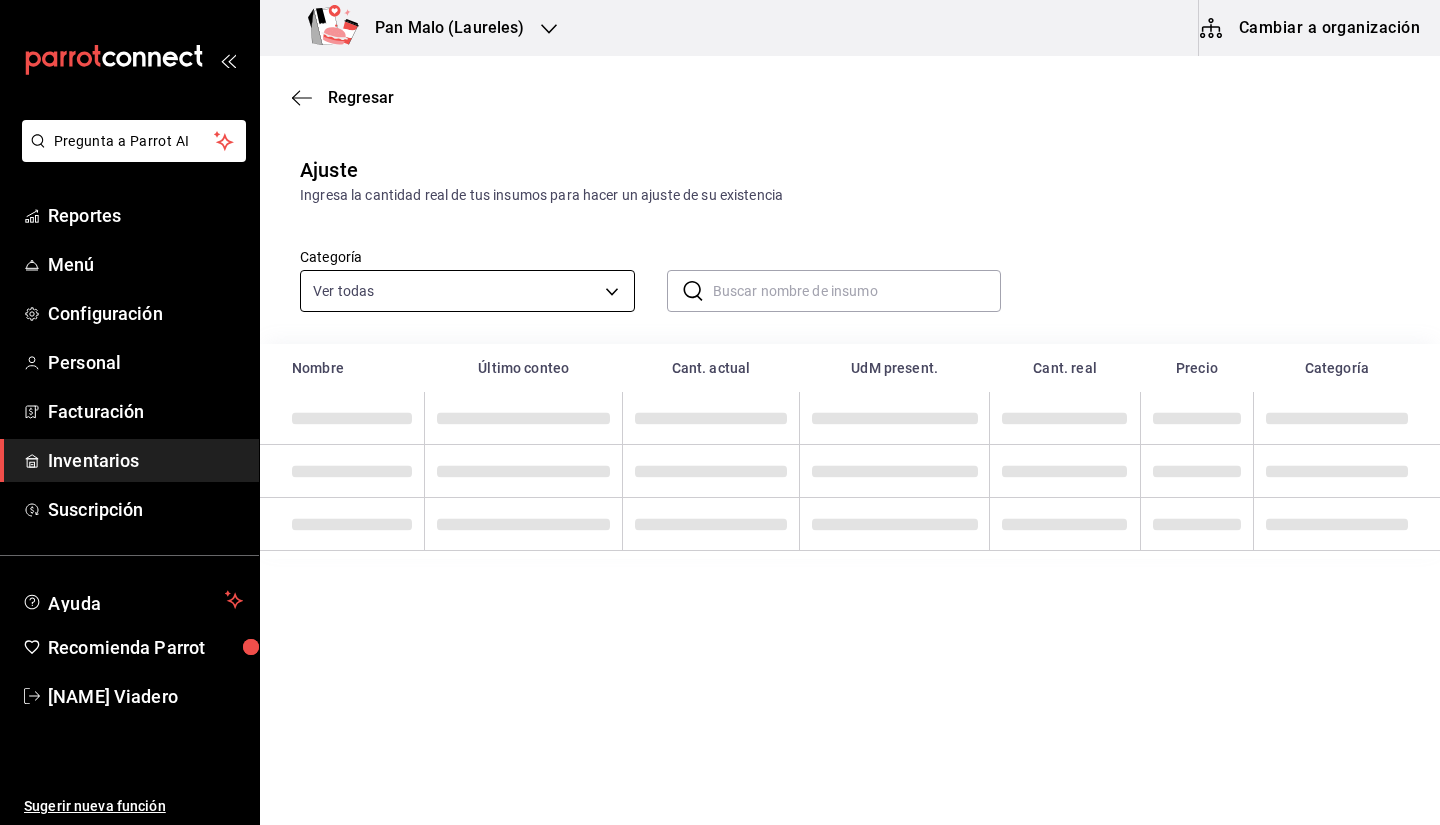 click on "Regresar Ajuste Ingresa la cantidad real de tus insumos para hacer un ajuste de su existencia Categoría Ver todas [UUID],[UUID],[UUID],[UUID],[UUID],[UUID],[UUID],[UUID],[UUID] ​ ​ Nombre Último conteo Cant. actual UdM present. Cant. real Precio Categoría Pregunta a Parrot AI Reportes   Menú   Configuración   Personal   Facturación   Inventarios   Suscripción   Ayuda Recomienda Parrot   [NAME]   Sugerir nueva función   Pan Malo (Laureles) Cambiar a organización Regresar Ajuste Ingresa la cantidad real de tus insumos para hacer un ajuste de su existencia Categoría Ver todas [UUID],[UUID],[UUID],[UUID],[UUID],[UUID],[UUID],[UUID],[UUID] ​ ​ Nombre Último conteo Cant. actual UdM present. Cant. real Precio Categoría Pregunta a Parrot AI Reportes   Menú   Configuración   Personal   Facturación   Inventarios   Suscripción   Ayuda Recomienda Parrot   [NAME]   Sugerir nueva función   GANA 1 MES GRATIS EN TU SUSCRIPCIÓN AQUÍ Eliminar Visitar centro de ayuda" at bounding box center (720, 356) 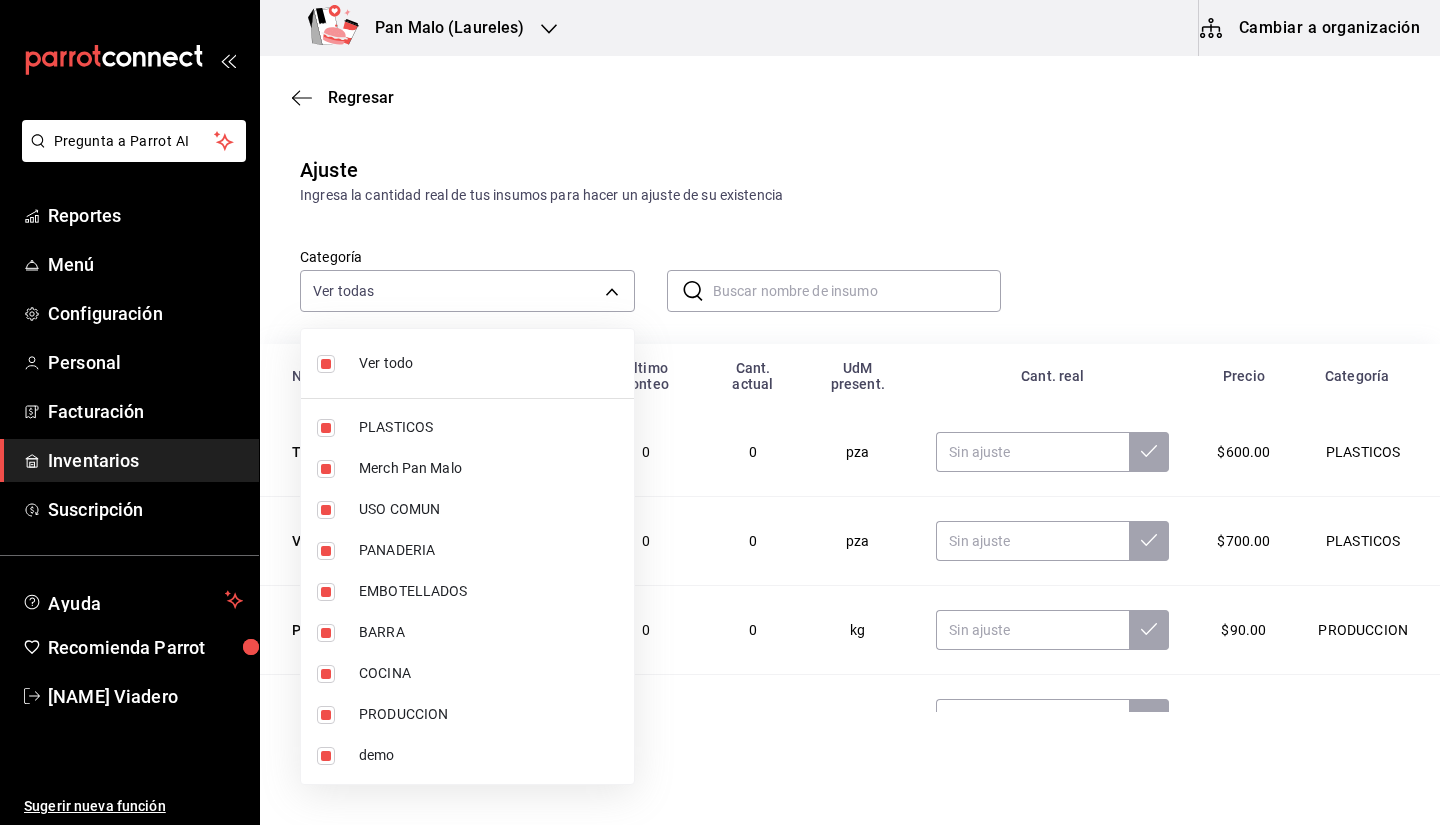 click at bounding box center (720, 412) 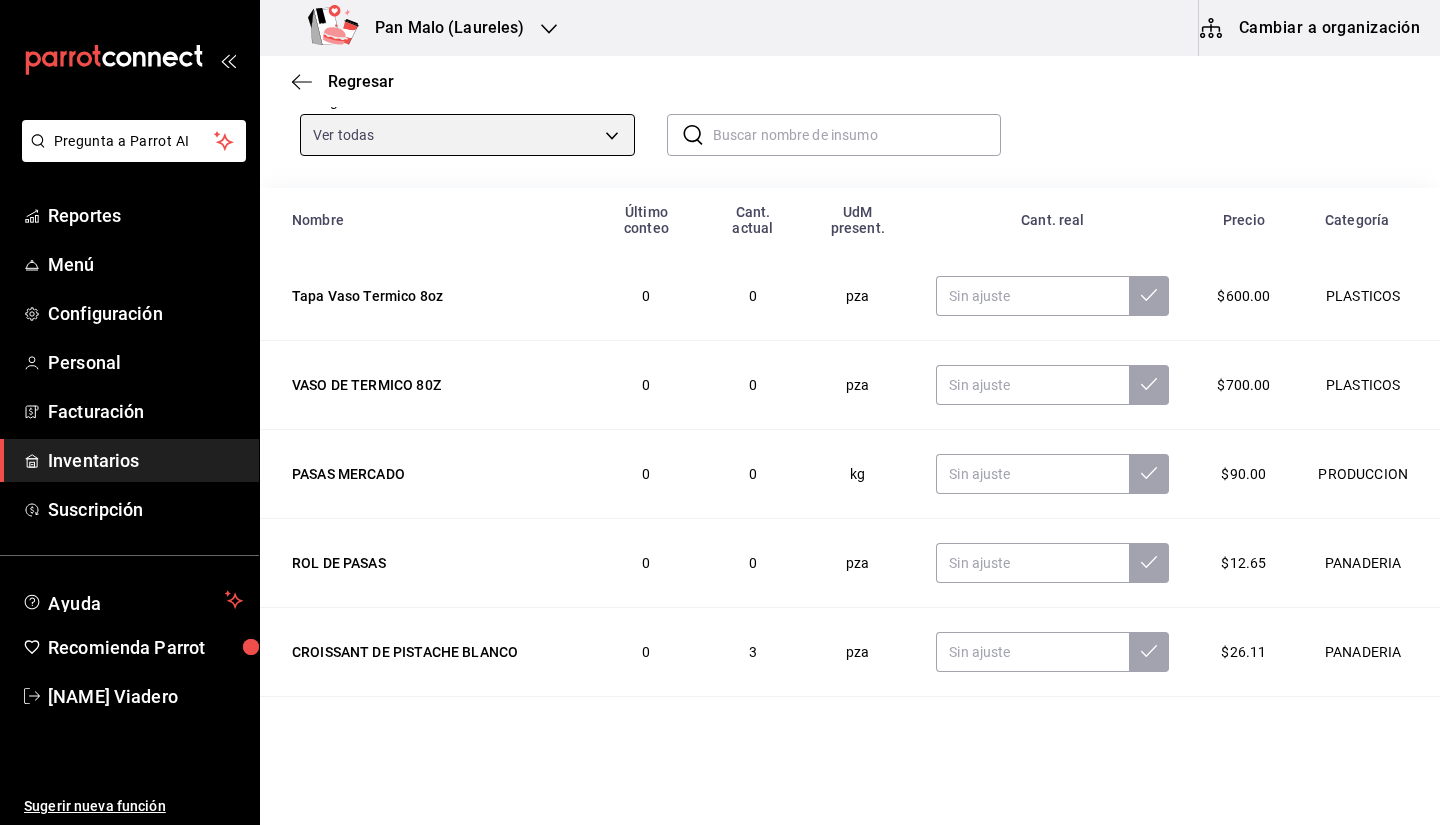 scroll, scrollTop: 264, scrollLeft: 0, axis: vertical 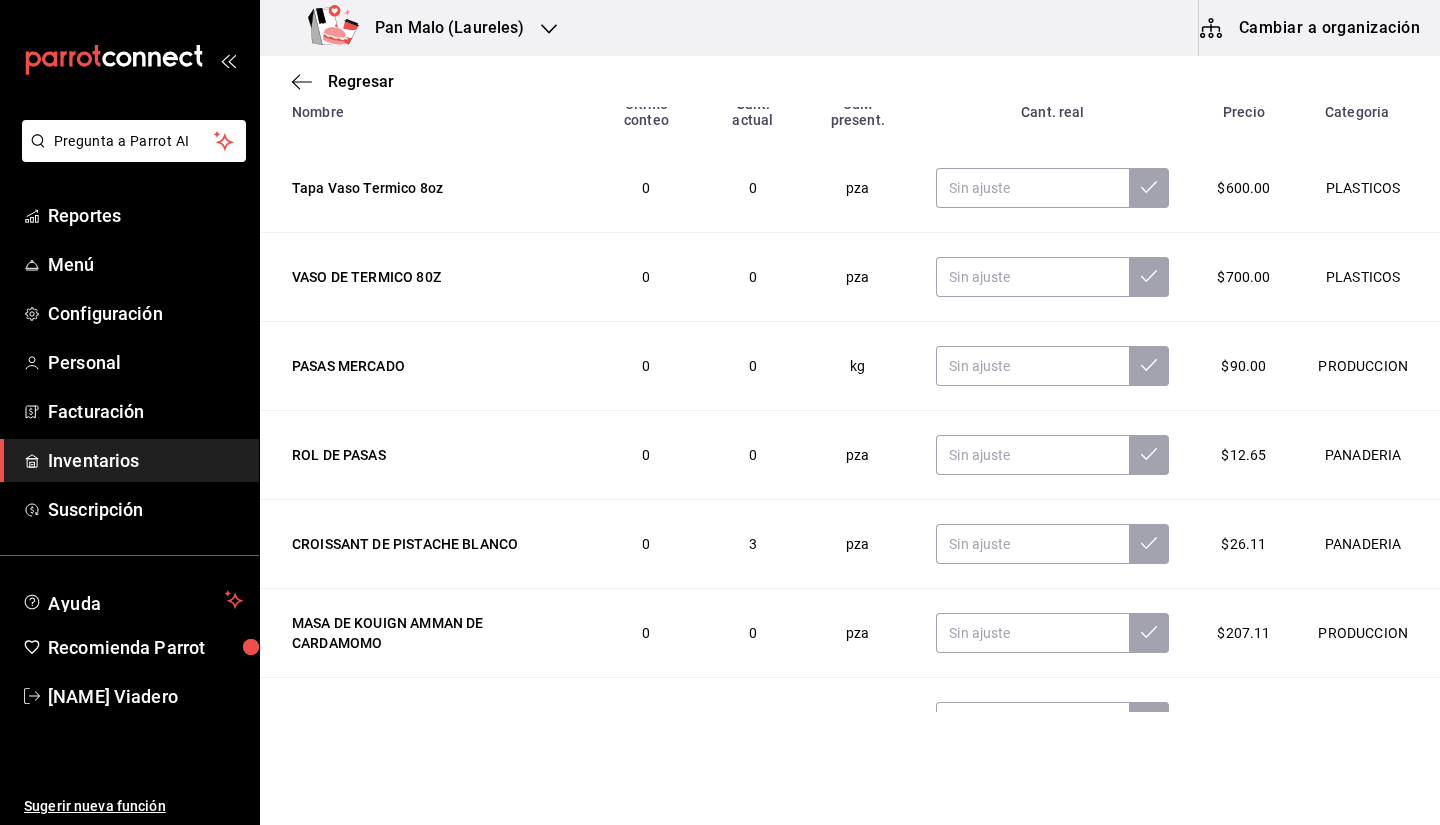 click on "Pan Malo (Laureles) Cambiar a organización" at bounding box center [850, 28] 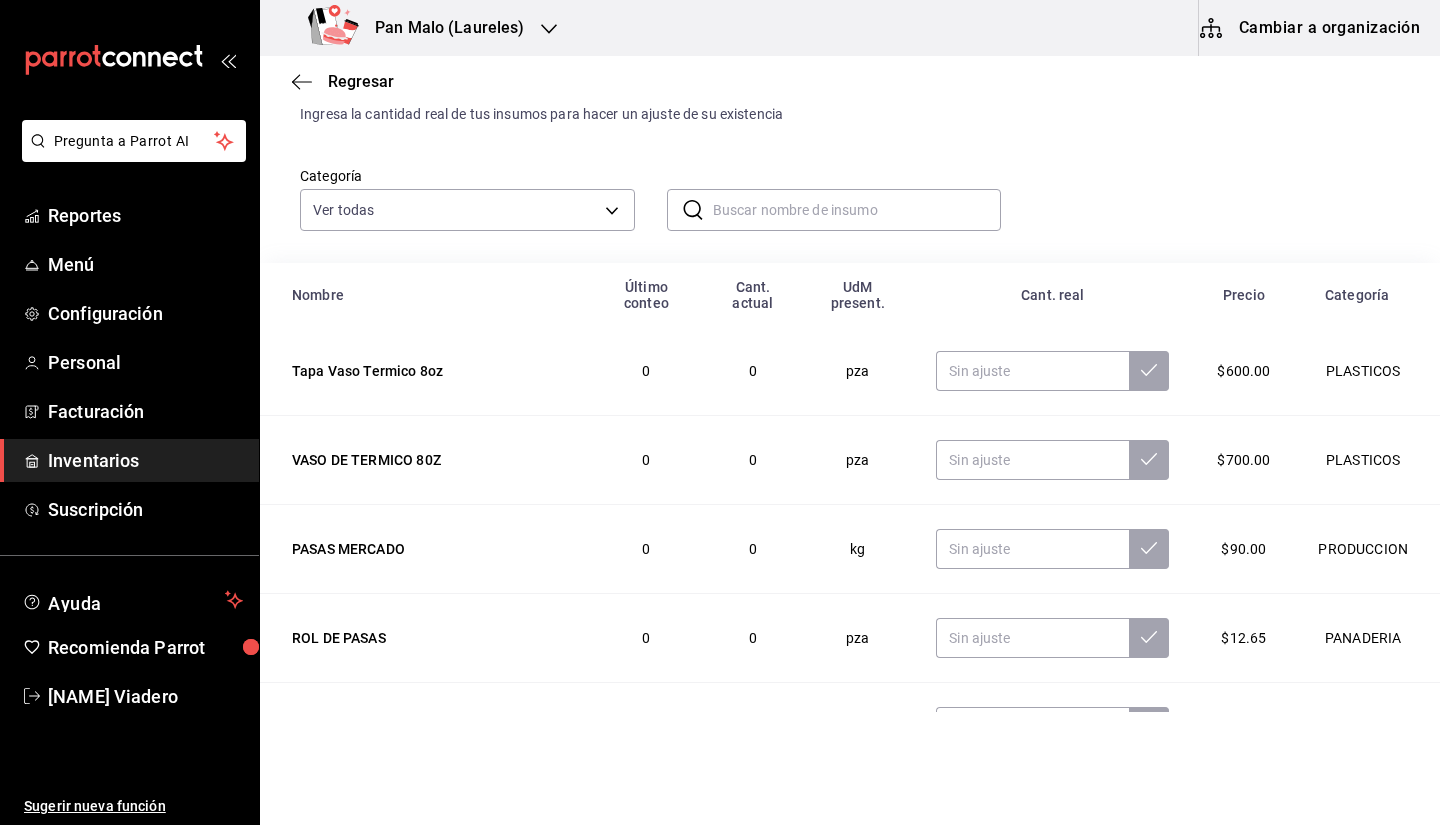 scroll, scrollTop: 0, scrollLeft: 0, axis: both 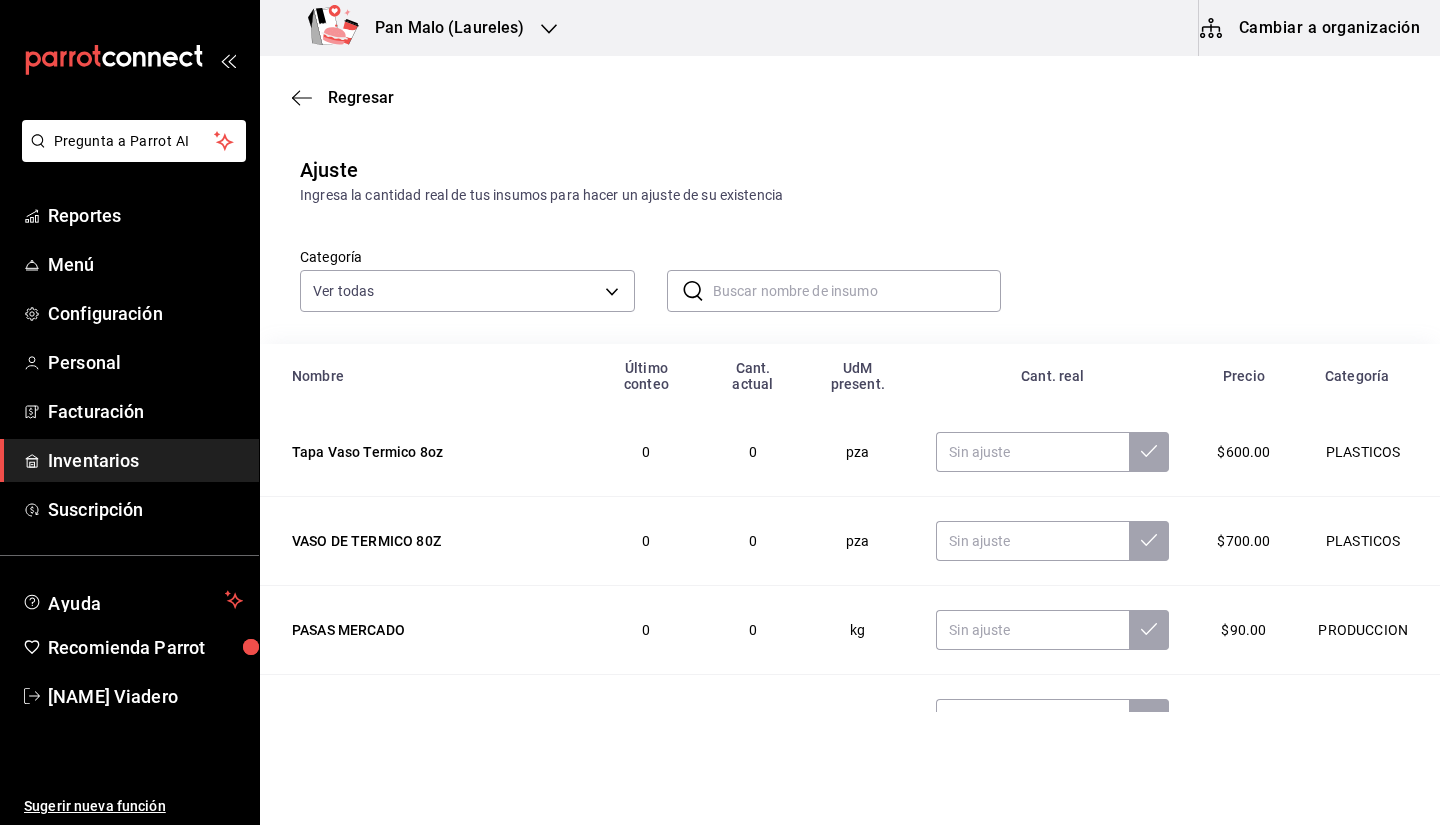 click at bounding box center (857, 291) 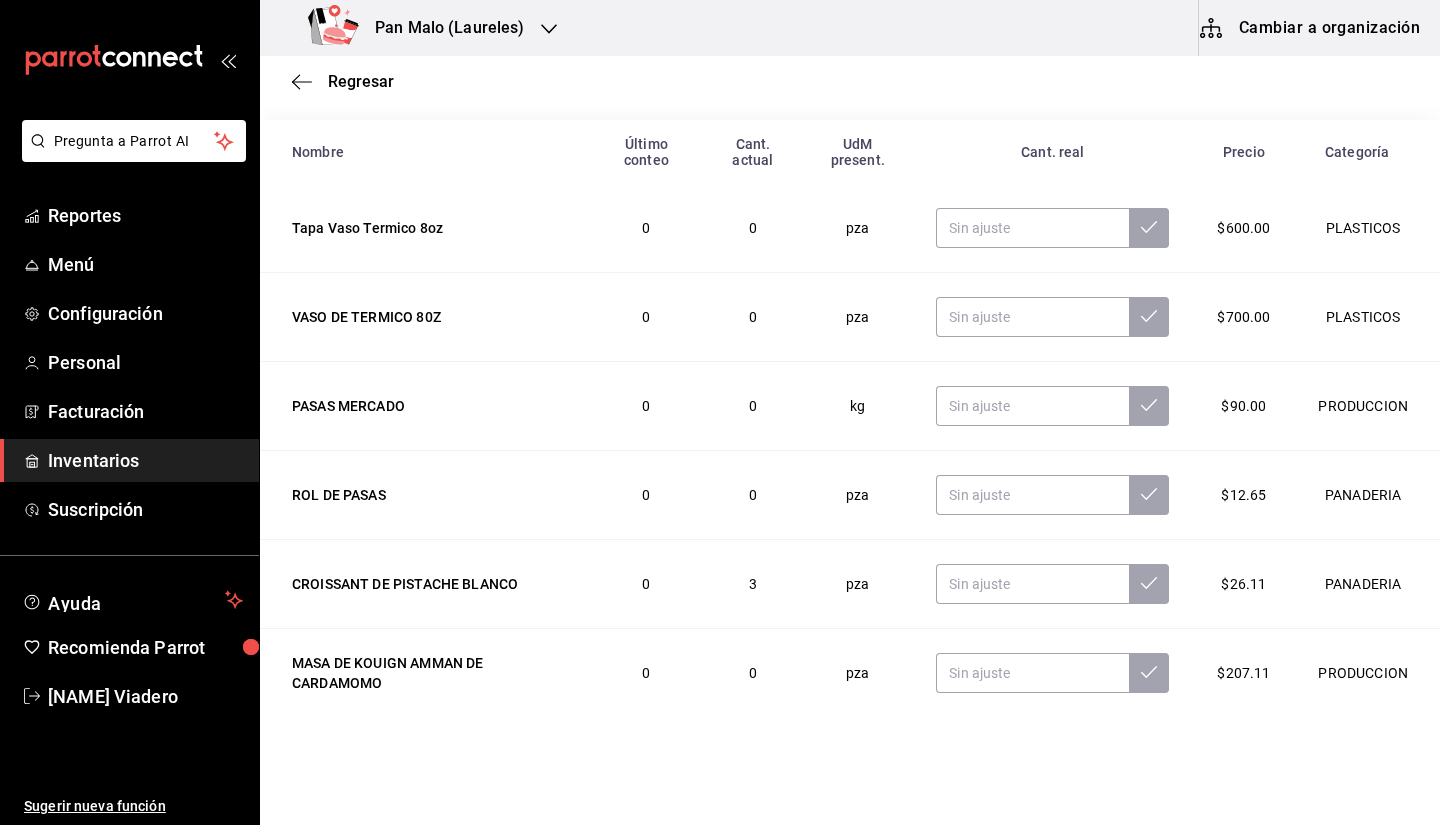 scroll, scrollTop: 264, scrollLeft: 0, axis: vertical 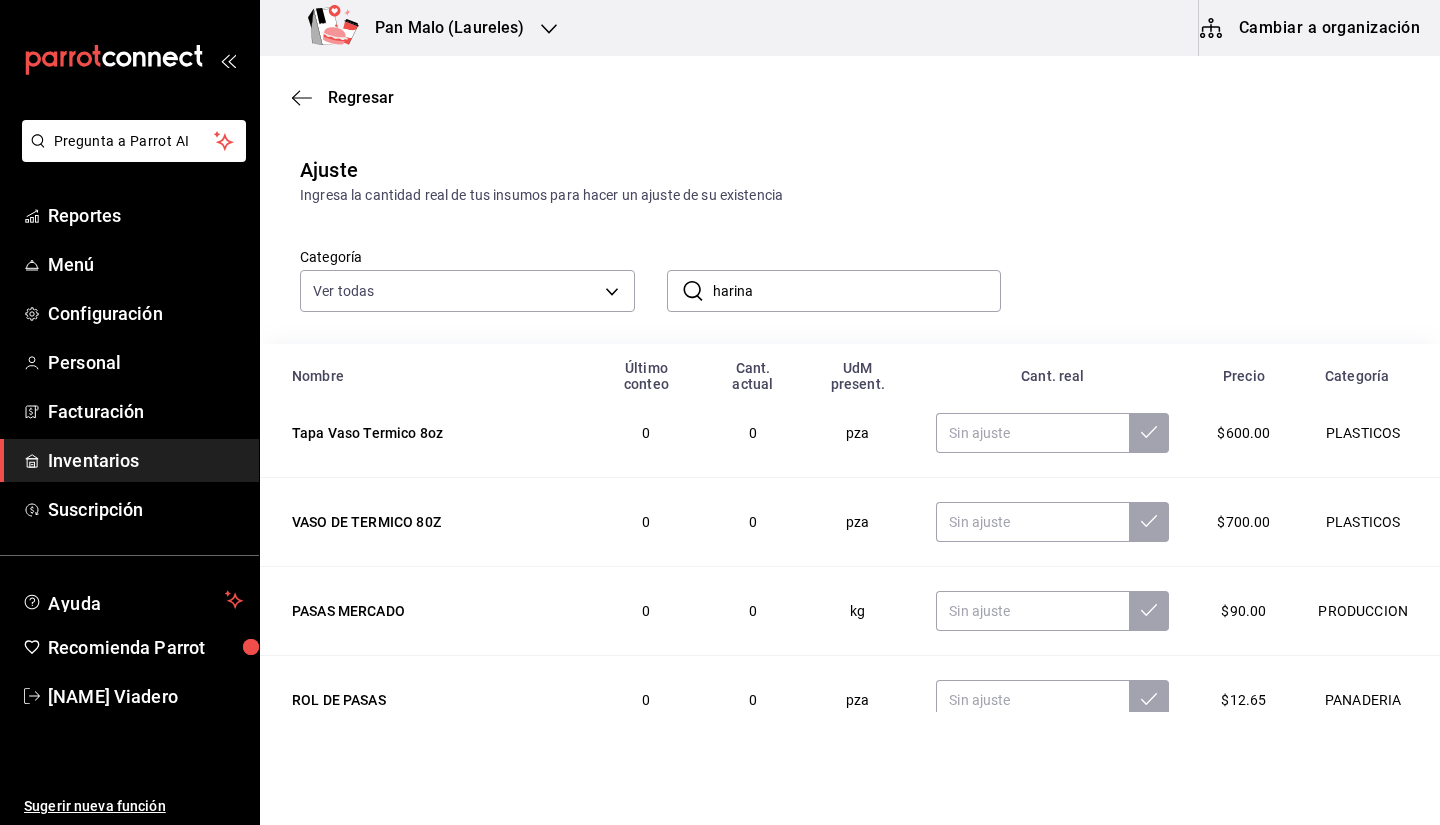 click on "harina" at bounding box center [857, 291] 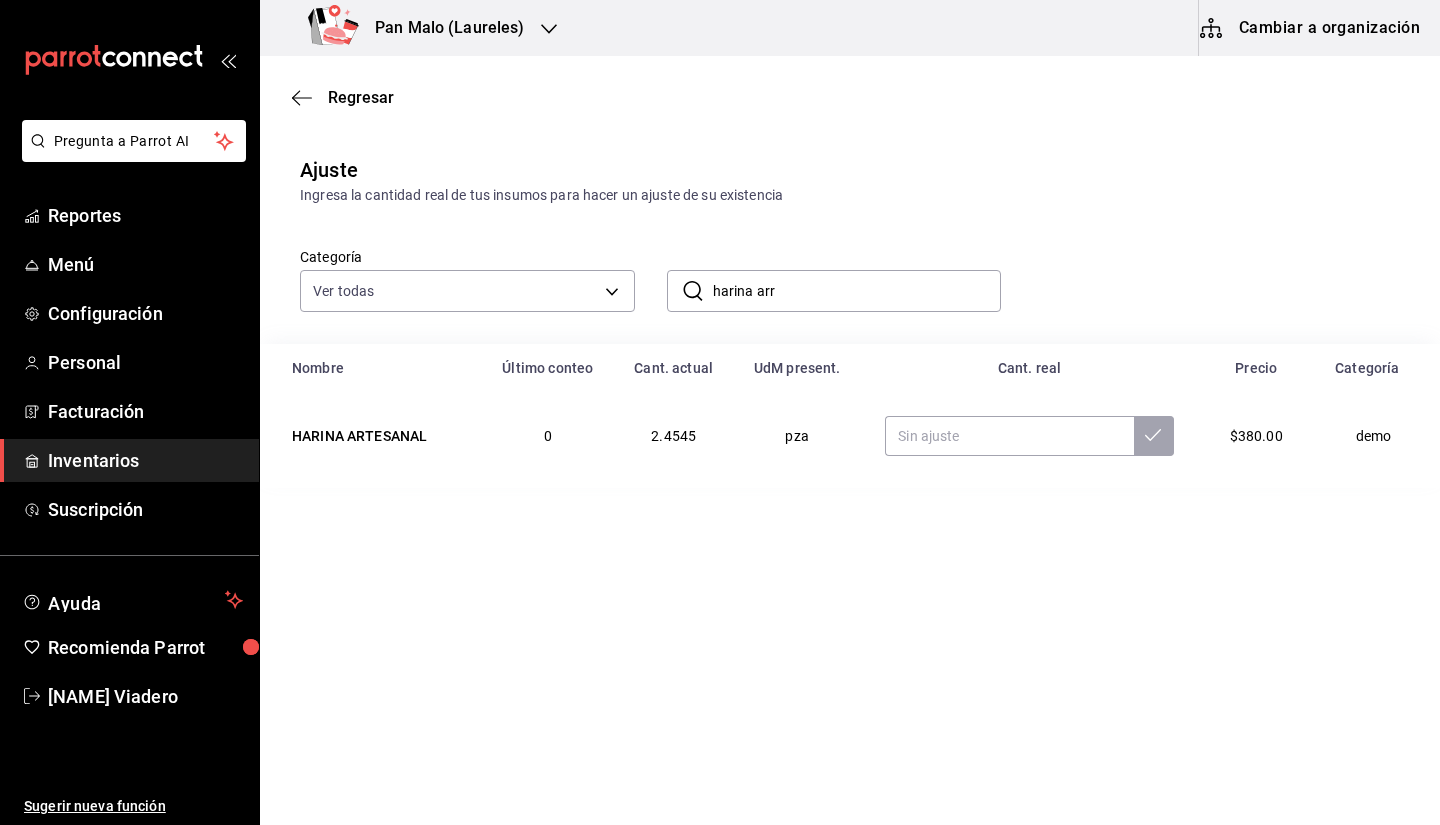 click on "harina arr" at bounding box center (857, 291) 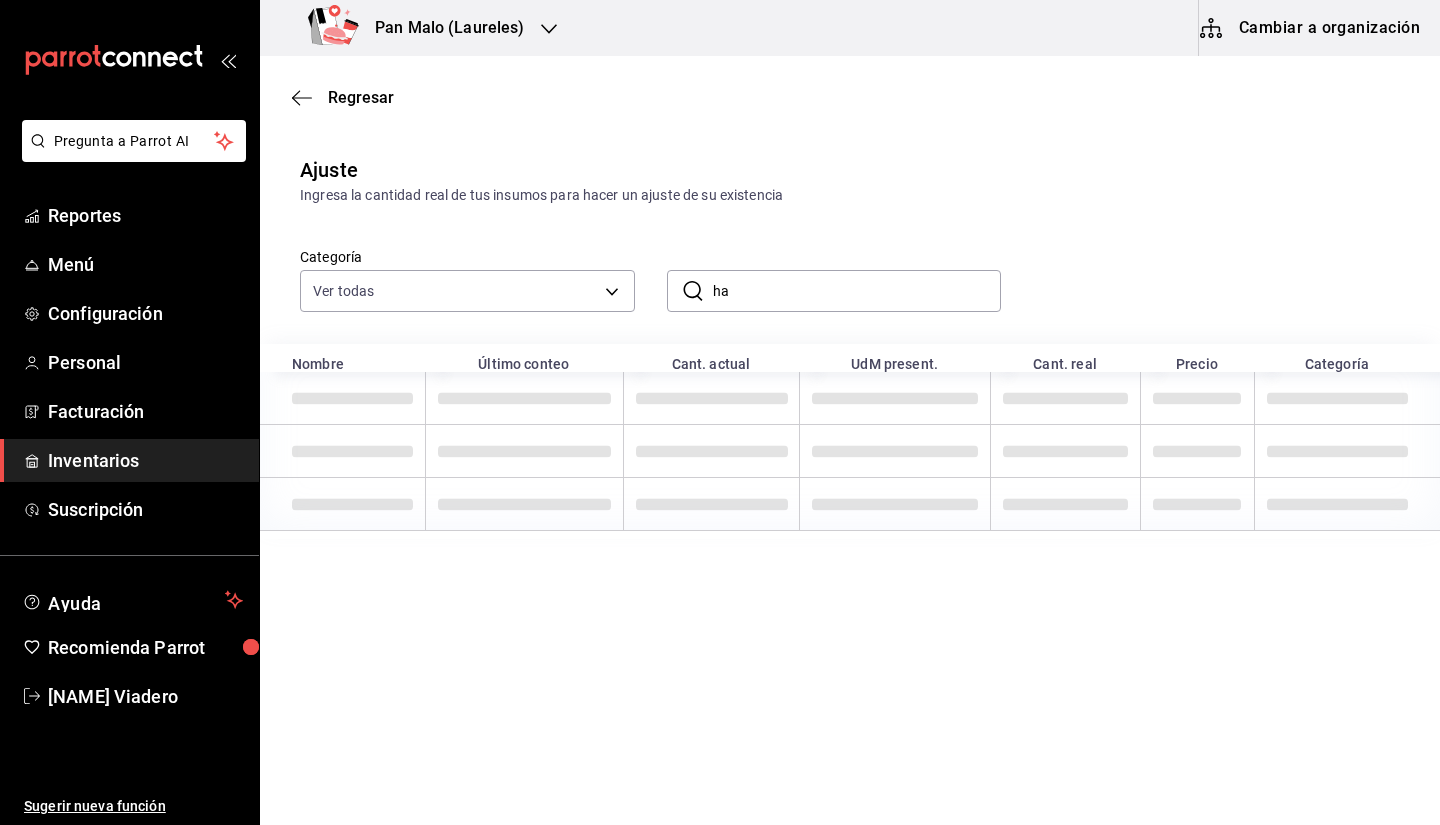 type on "h" 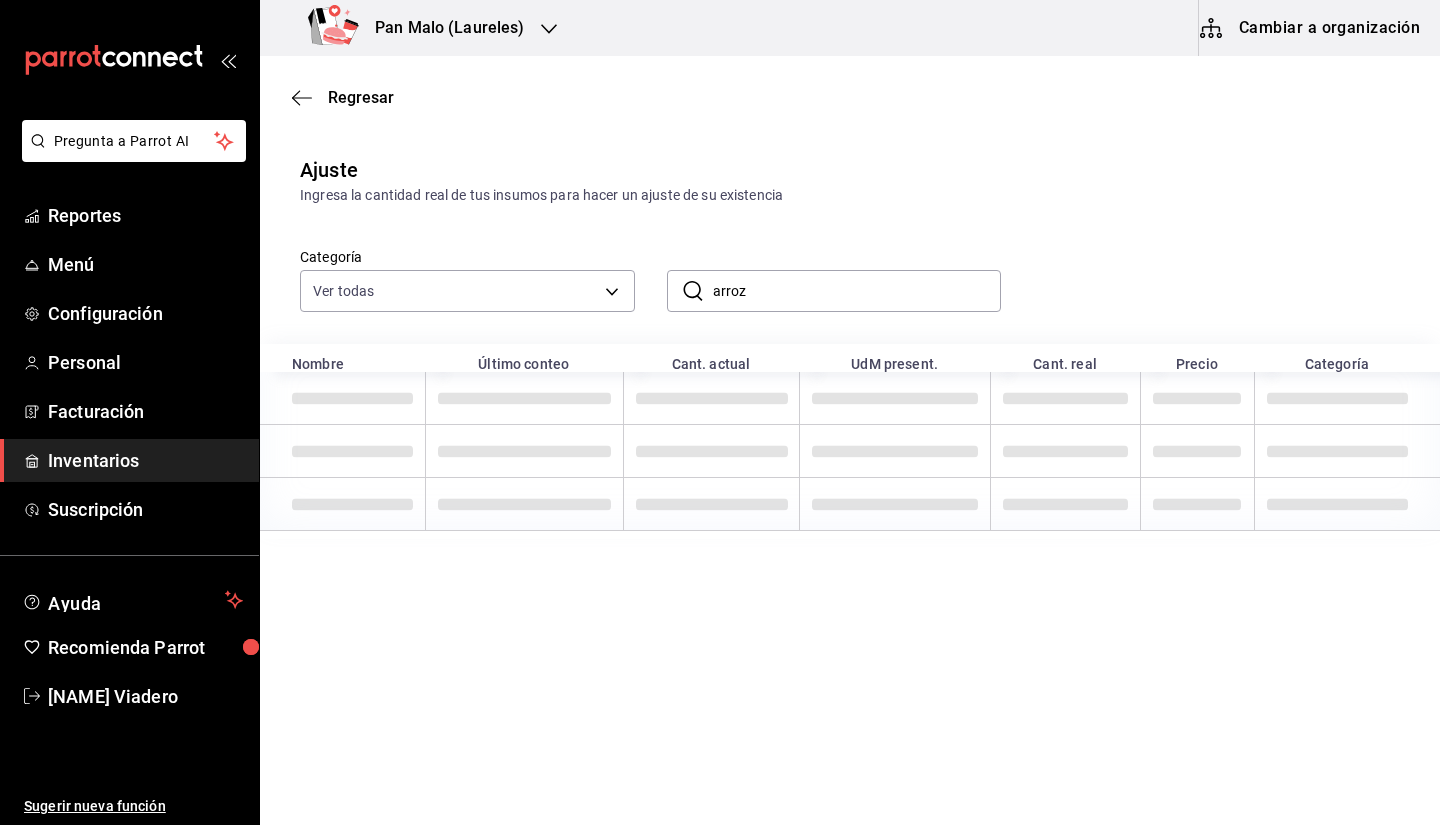 type on "arroz" 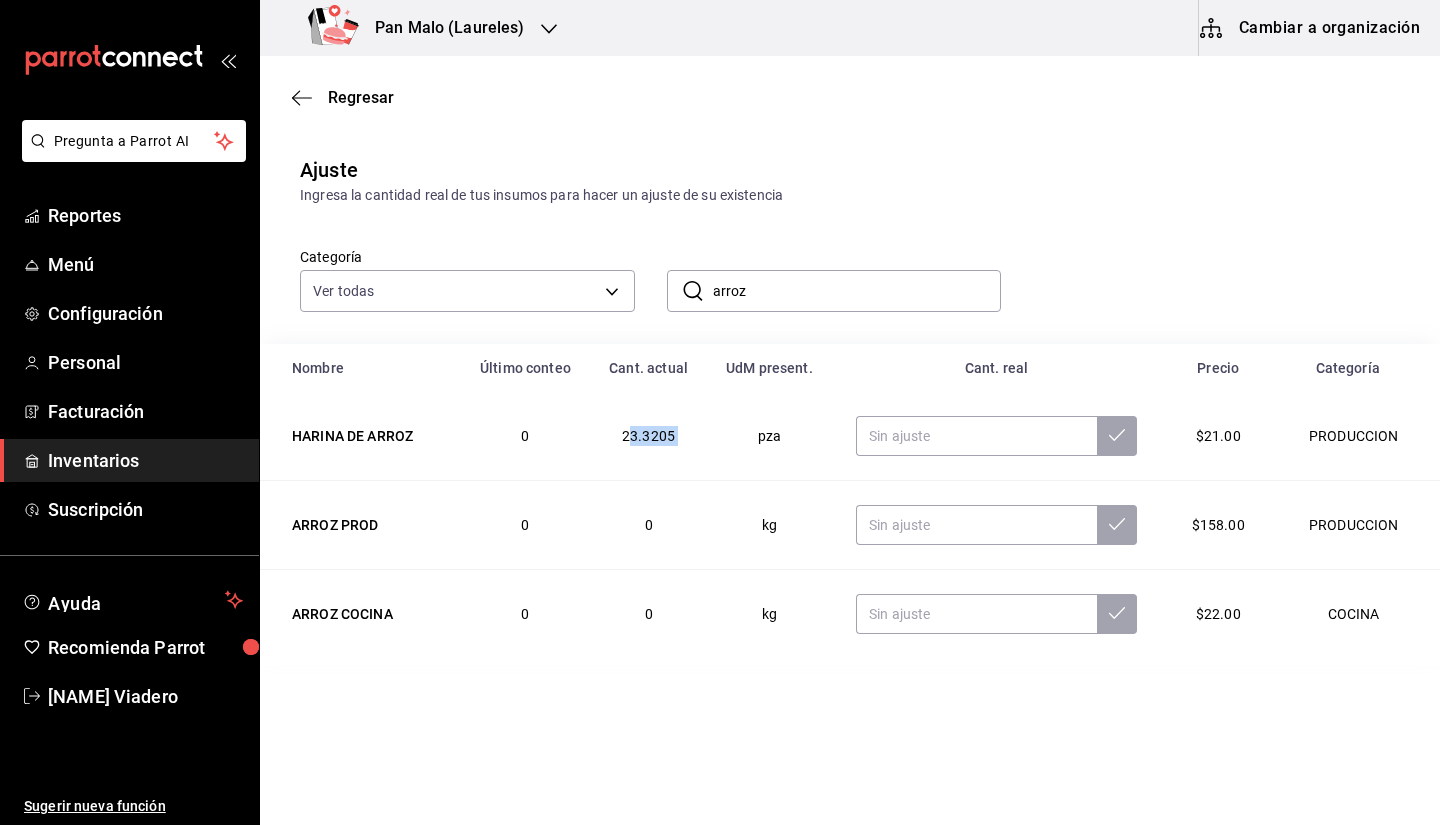 drag, startPoint x: 635, startPoint y: 444, endPoint x: 755, endPoint y: 448, distance: 120.06665 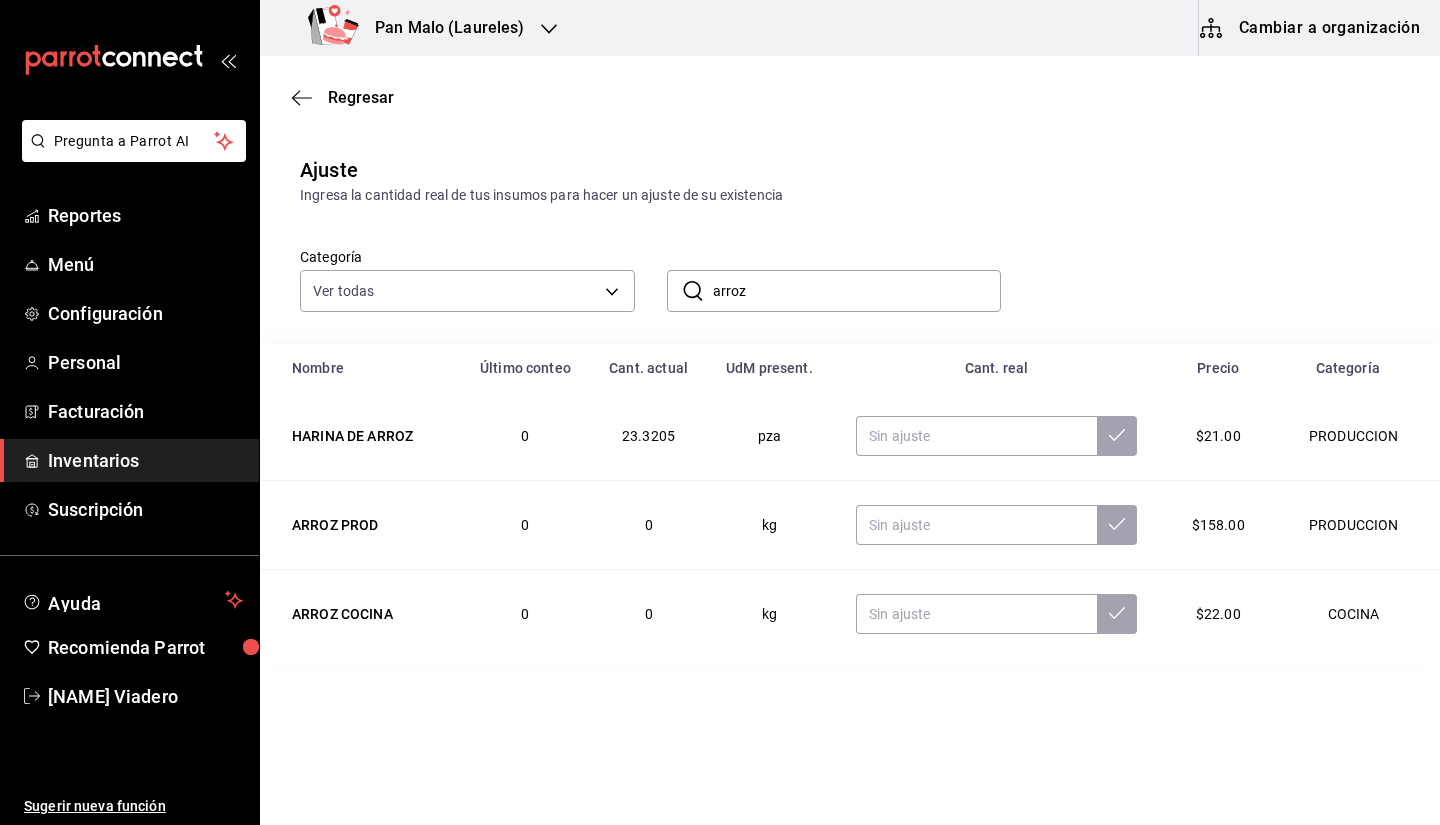 click on "23.3205" at bounding box center (648, 436) 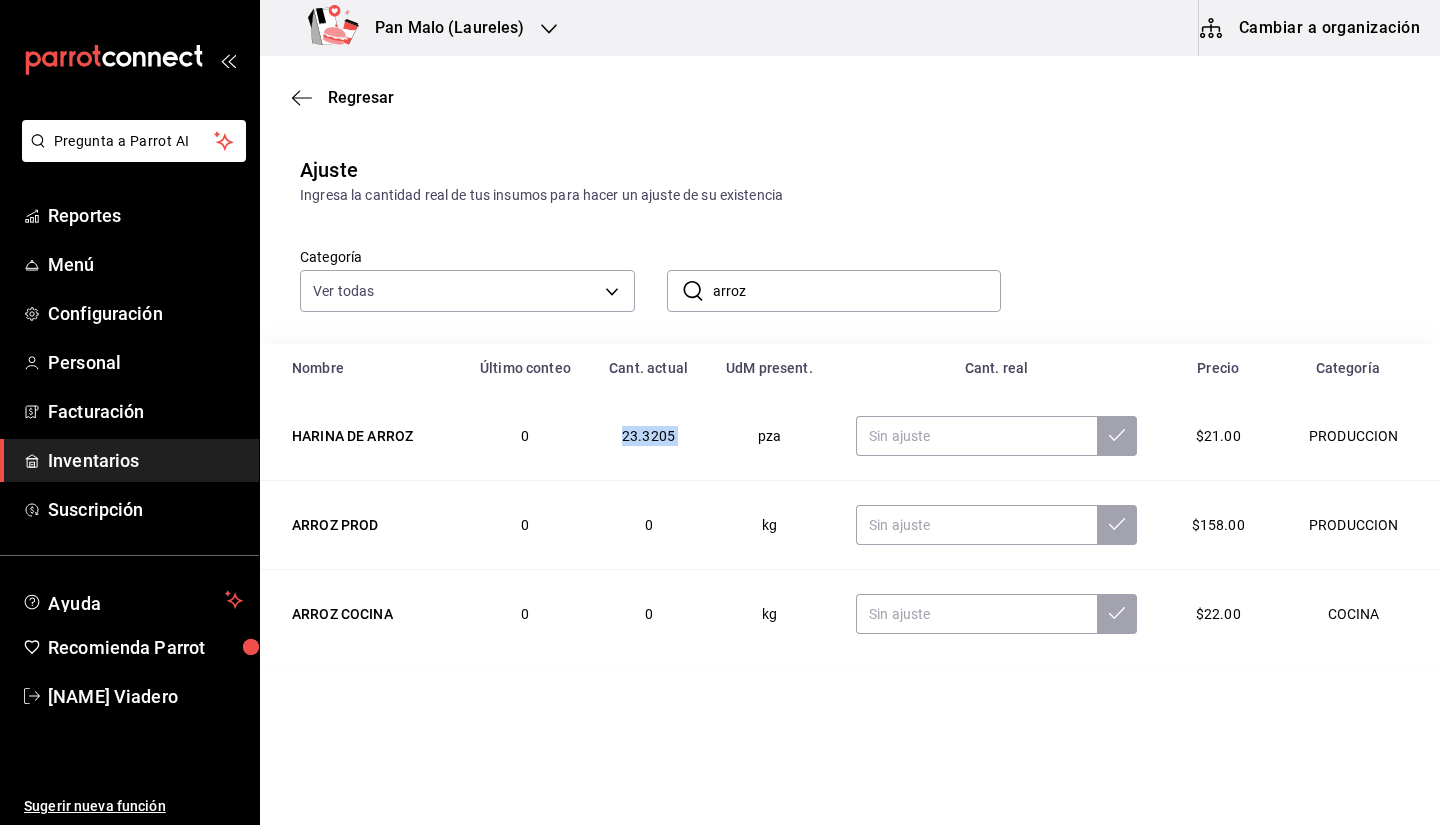 drag, startPoint x: 629, startPoint y: 443, endPoint x: 751, endPoint y: 446, distance: 122.03688 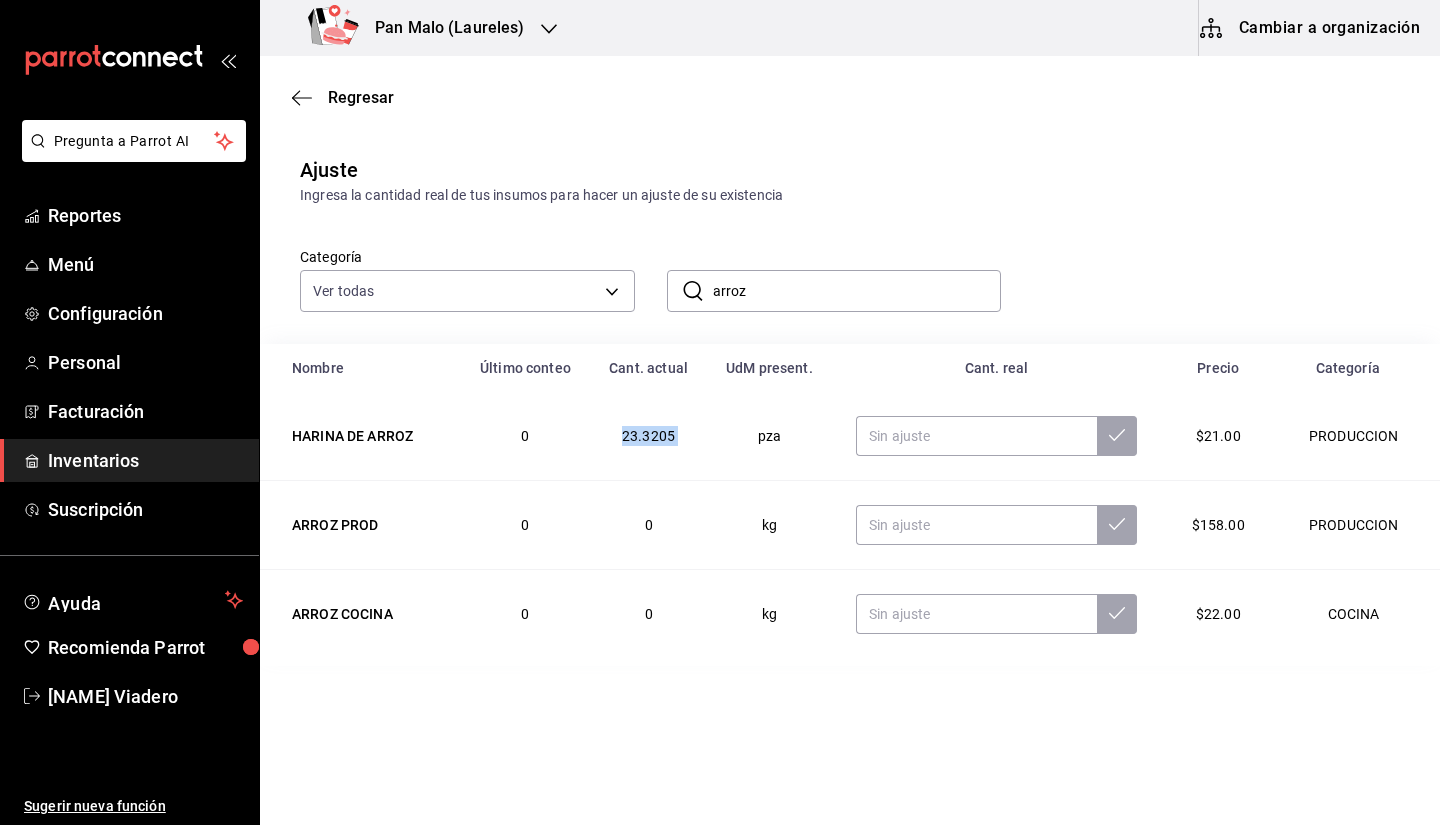 click on "23.3205" at bounding box center [648, 436] 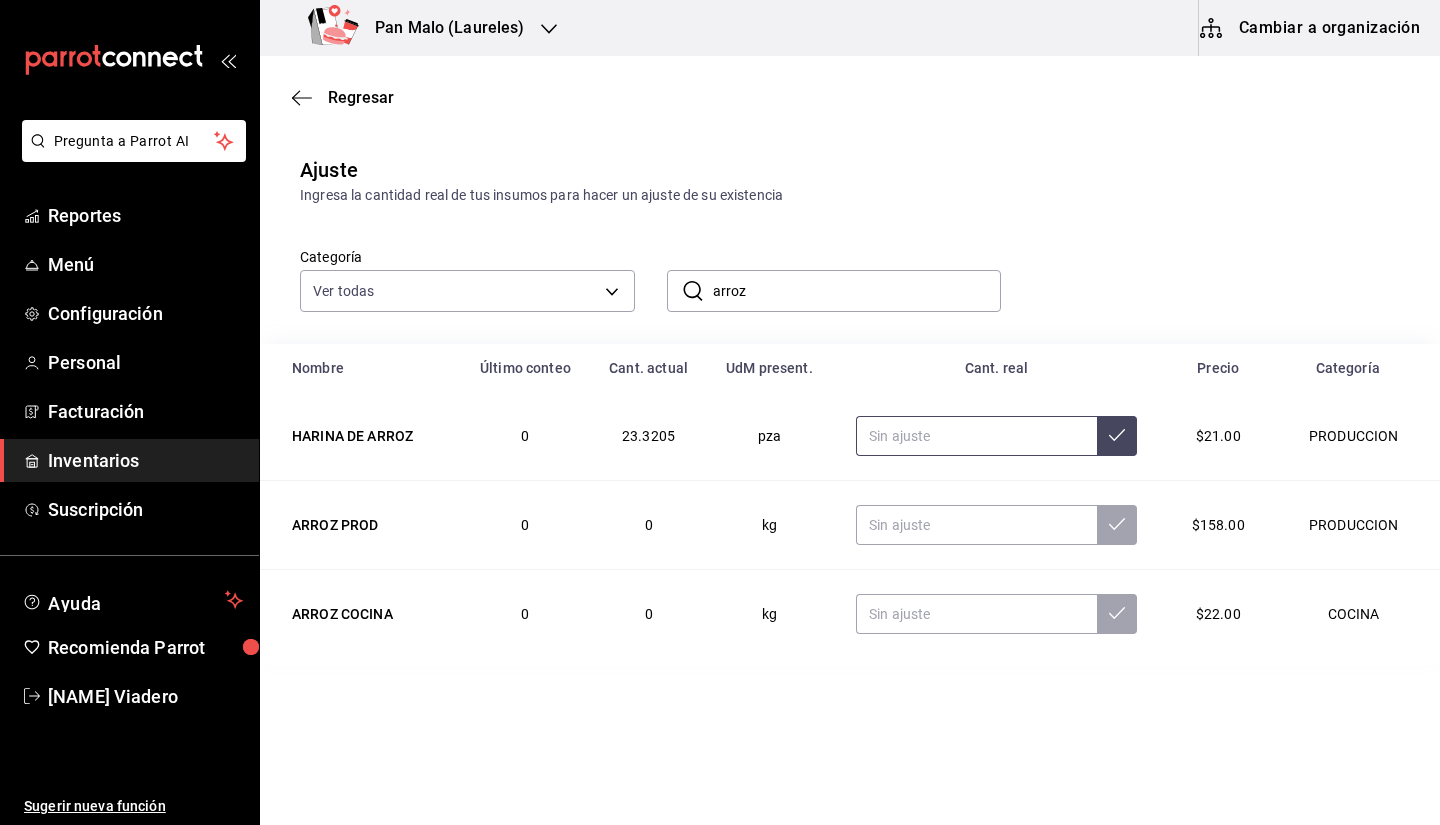 click at bounding box center [976, 436] 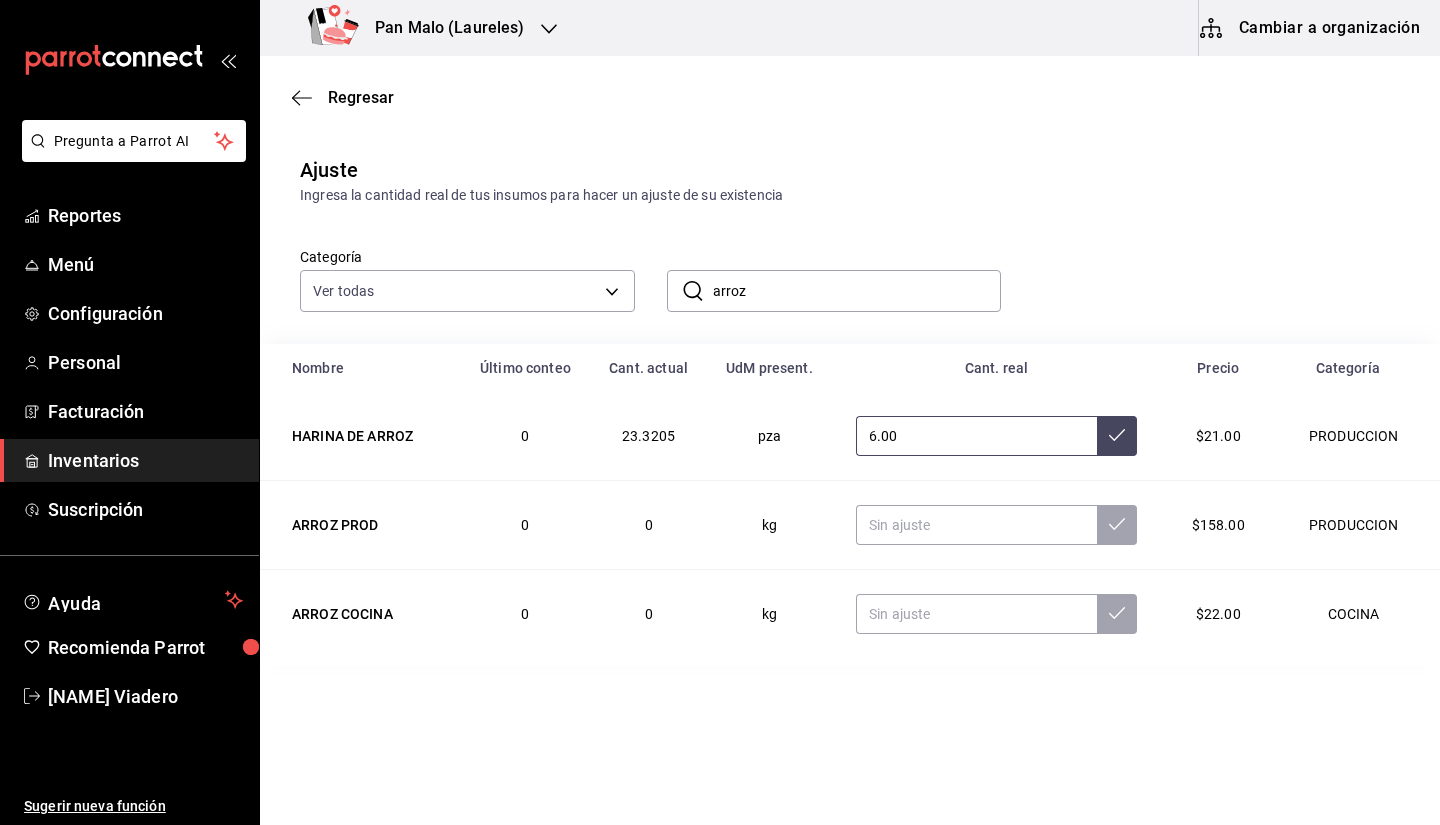 type on "6.00" 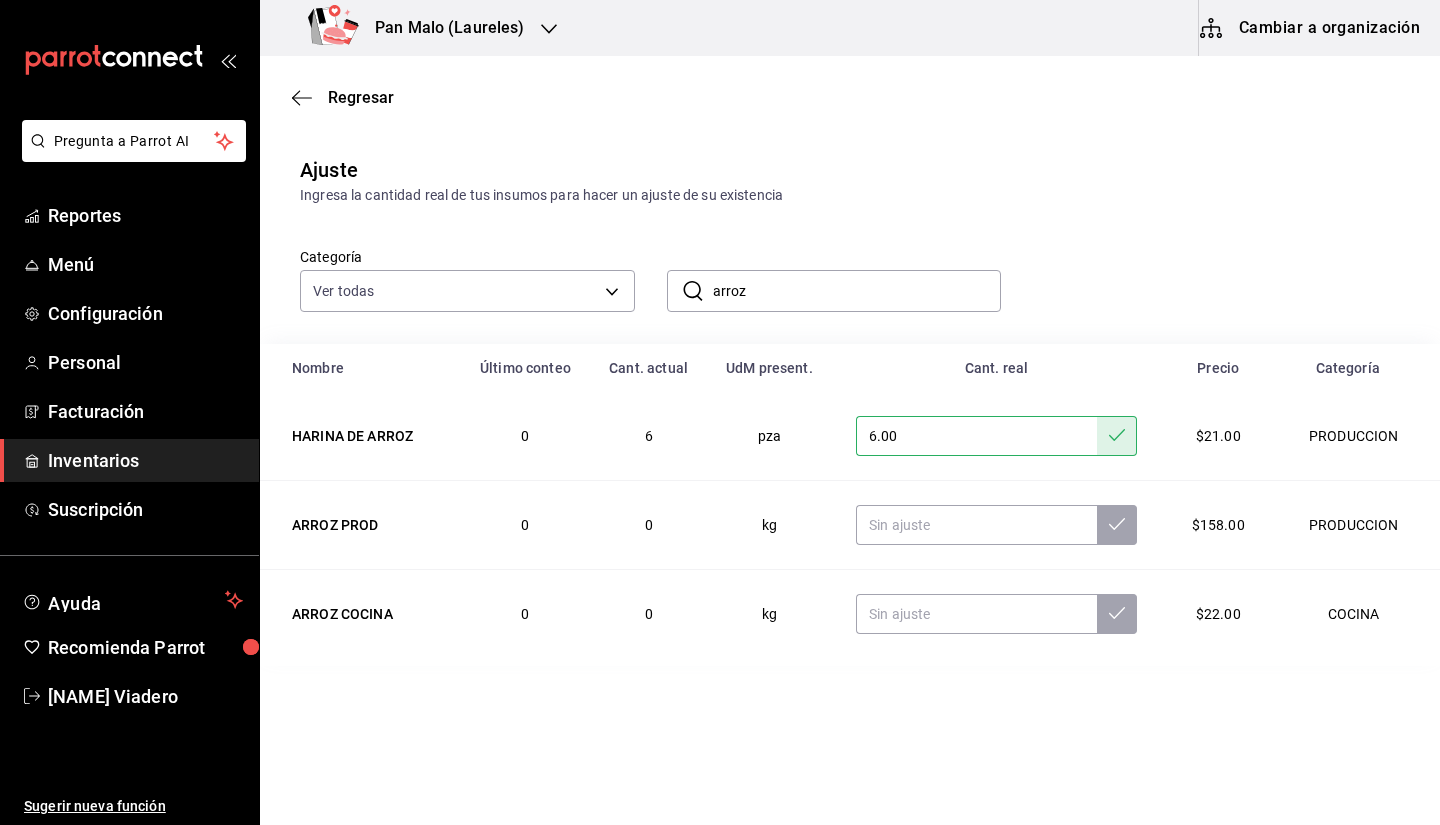 click on "arroz" at bounding box center (857, 291) 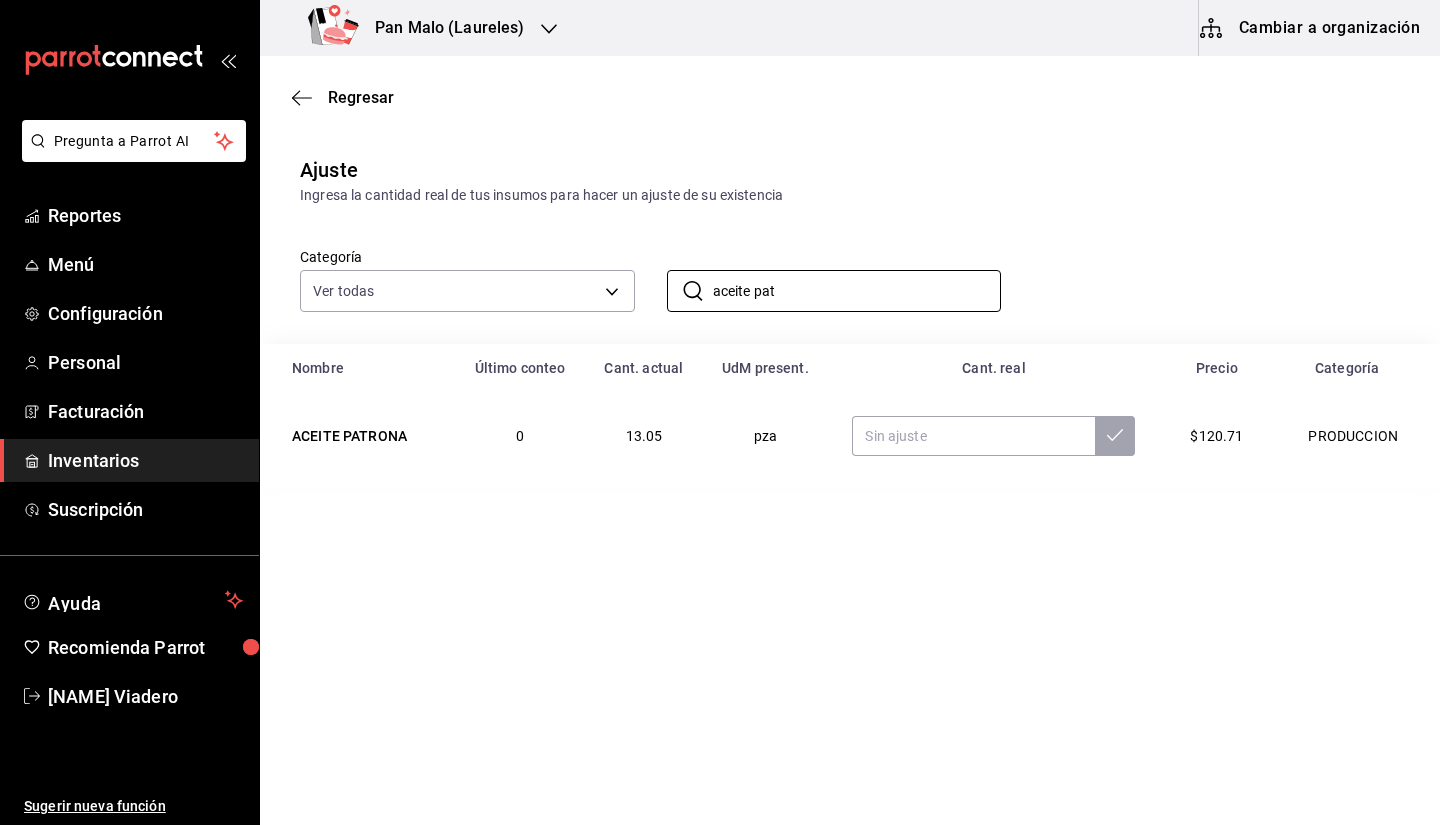 type on "aceite pat" 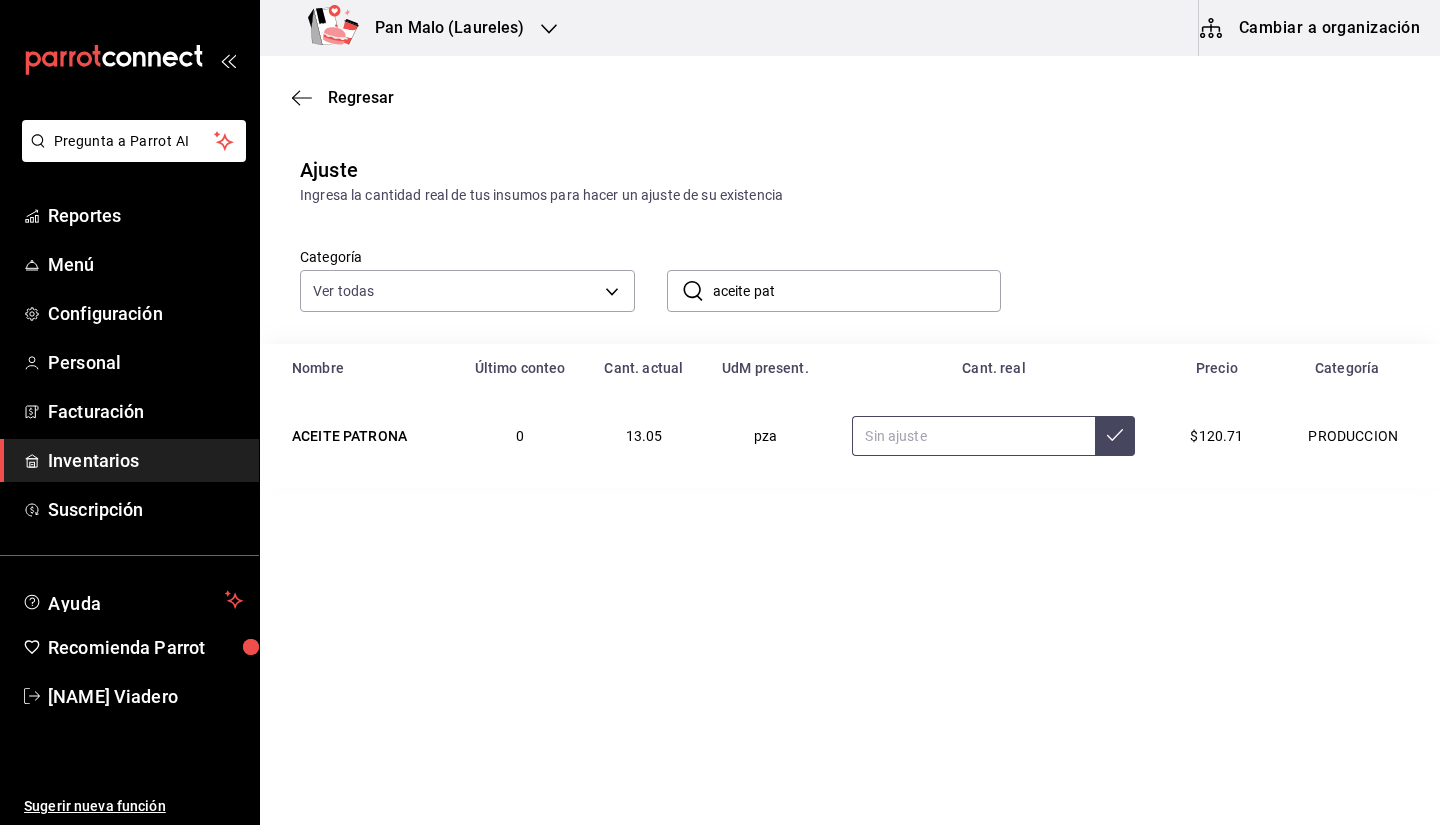 click at bounding box center [973, 436] 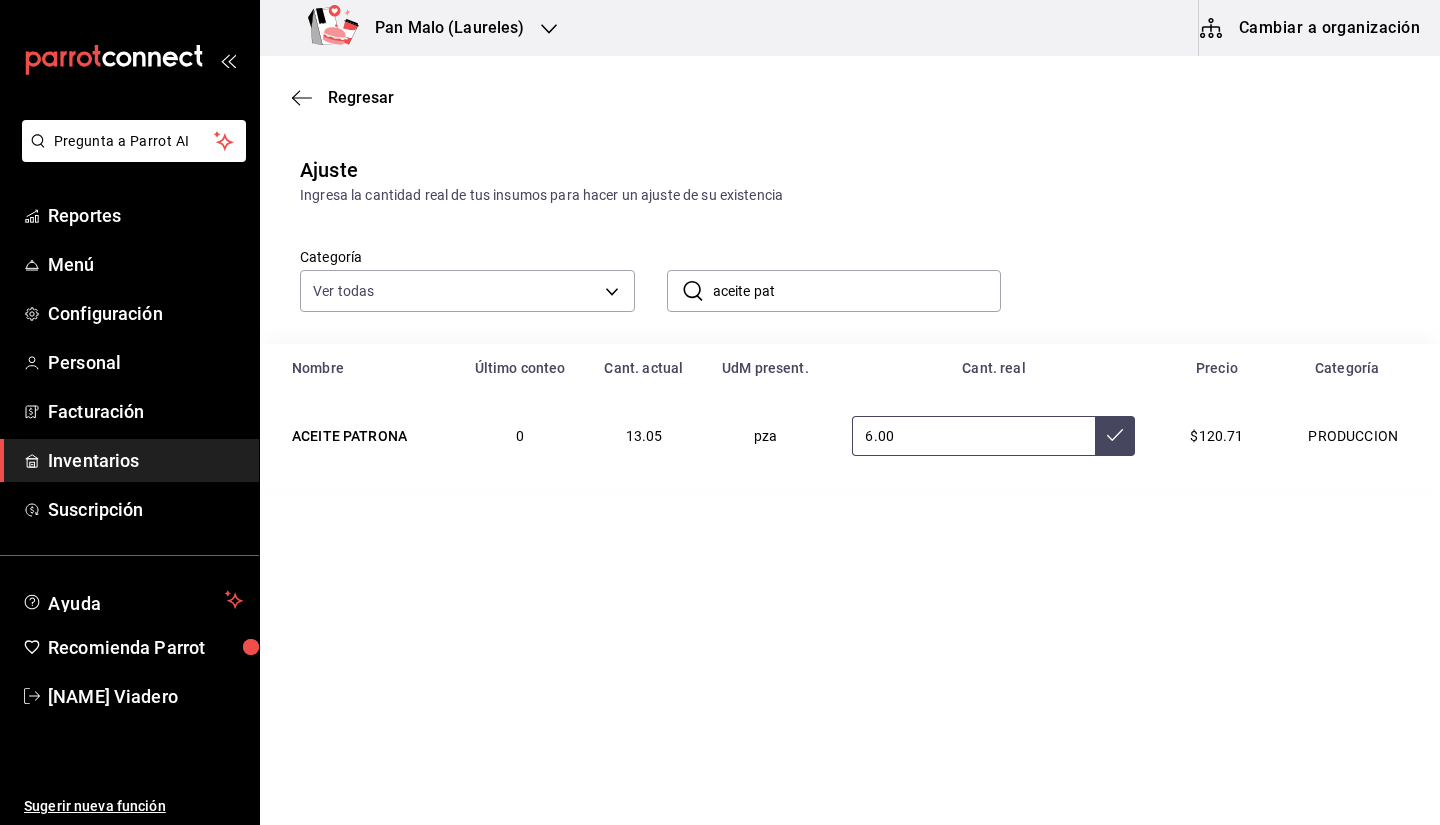 type on "6.00" 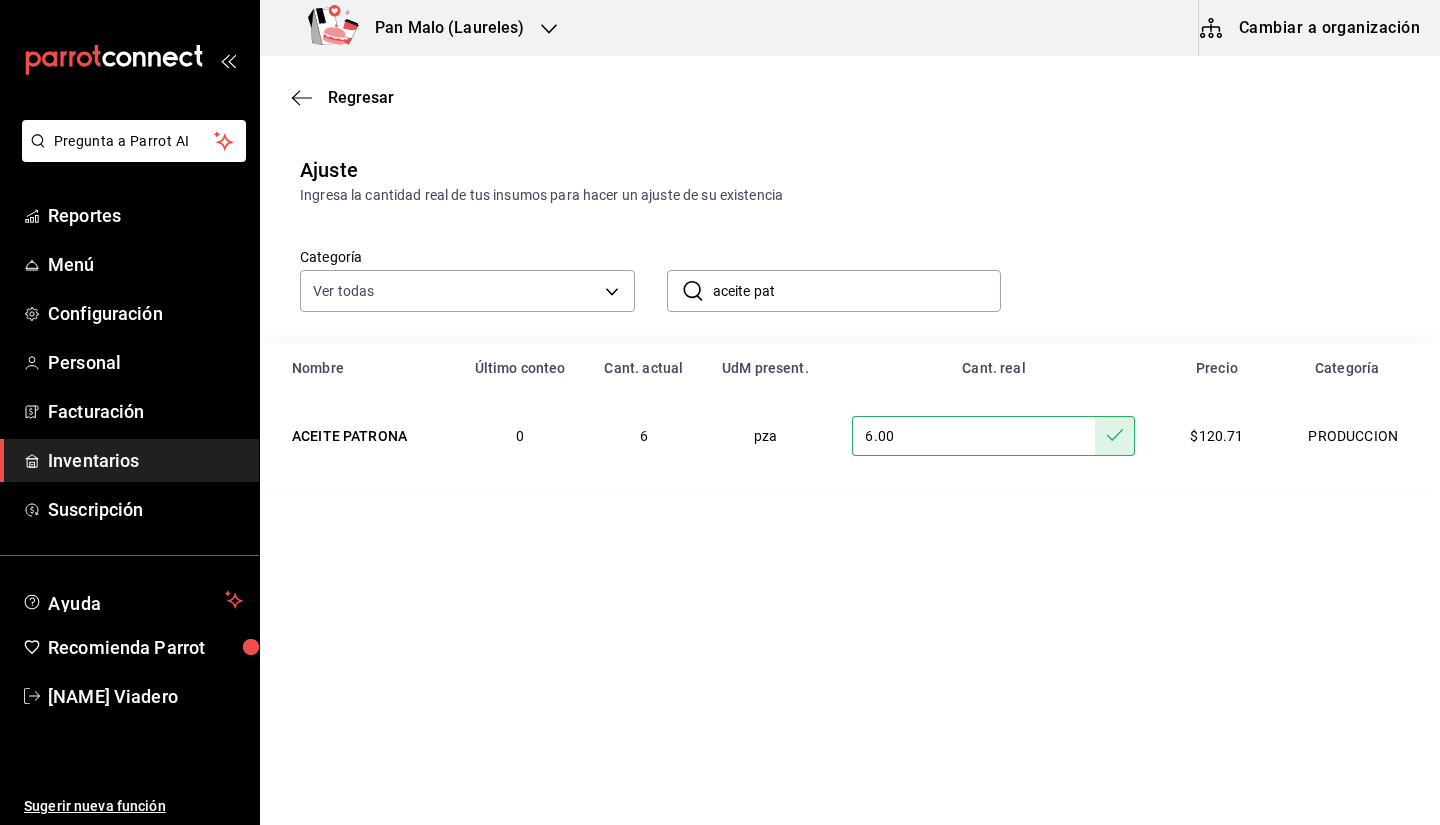 click on "aceite pat" at bounding box center [857, 291] 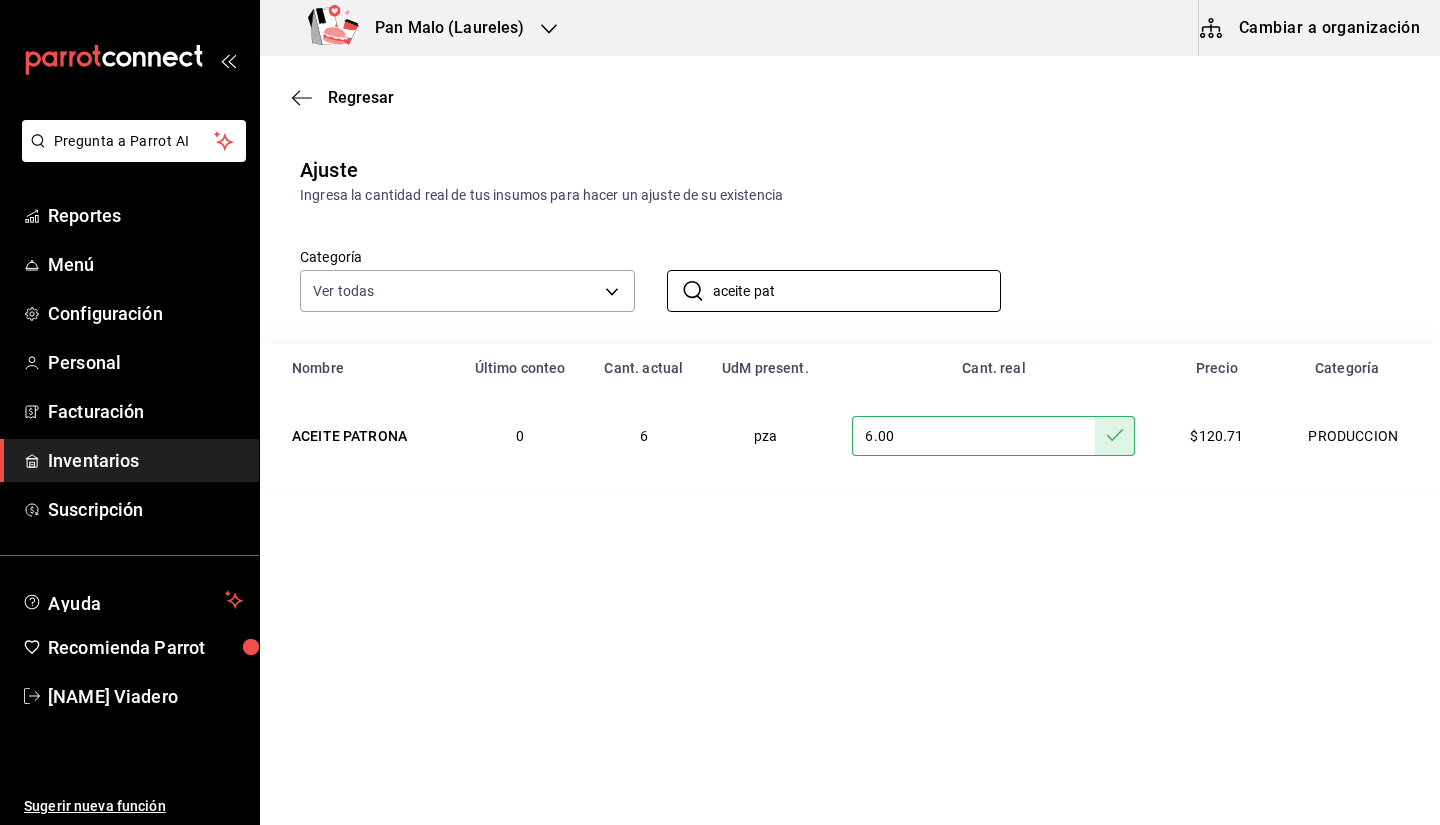 click on "6.00" at bounding box center (973, 436) 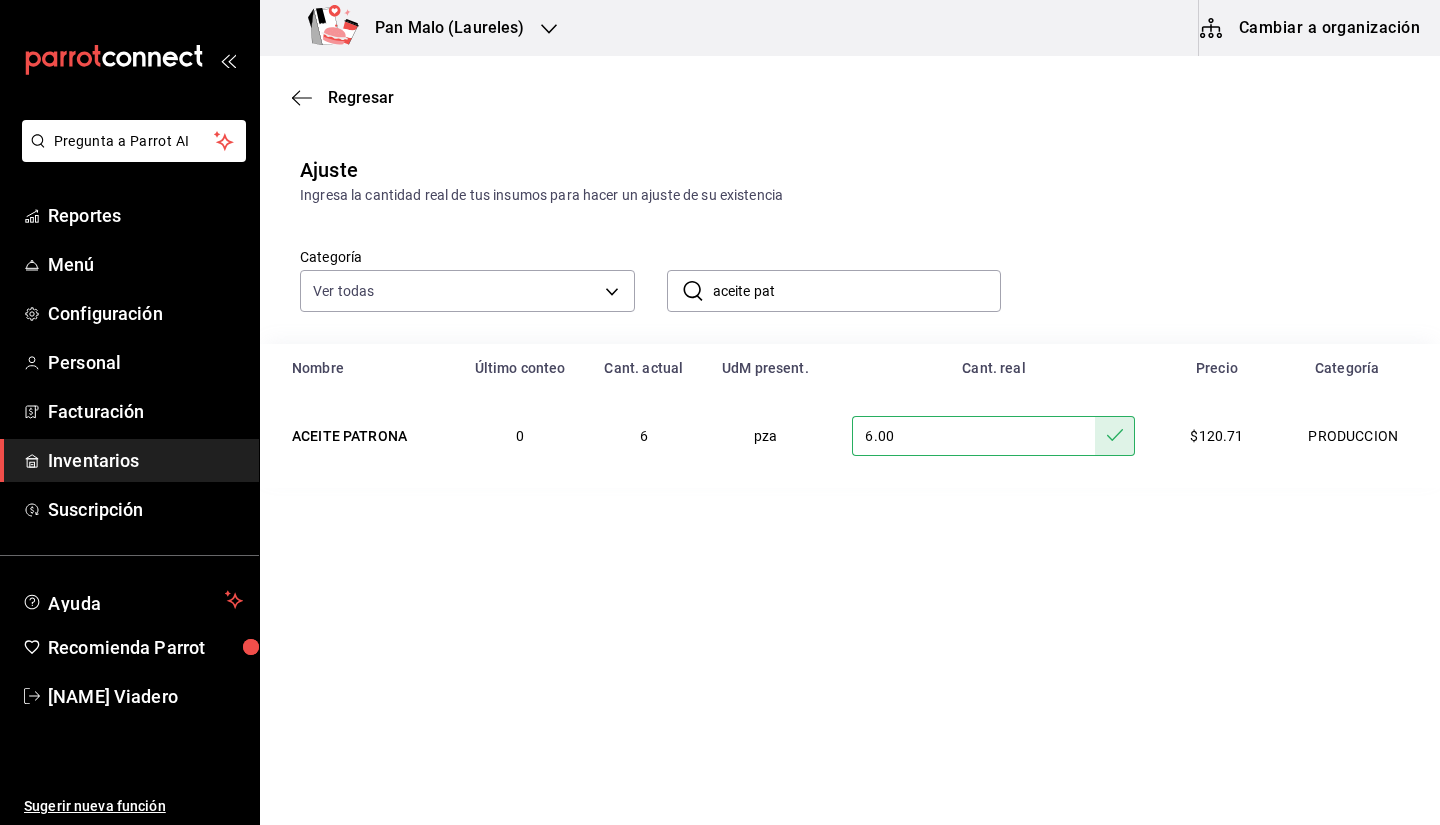 click on "6.00" at bounding box center (973, 436) 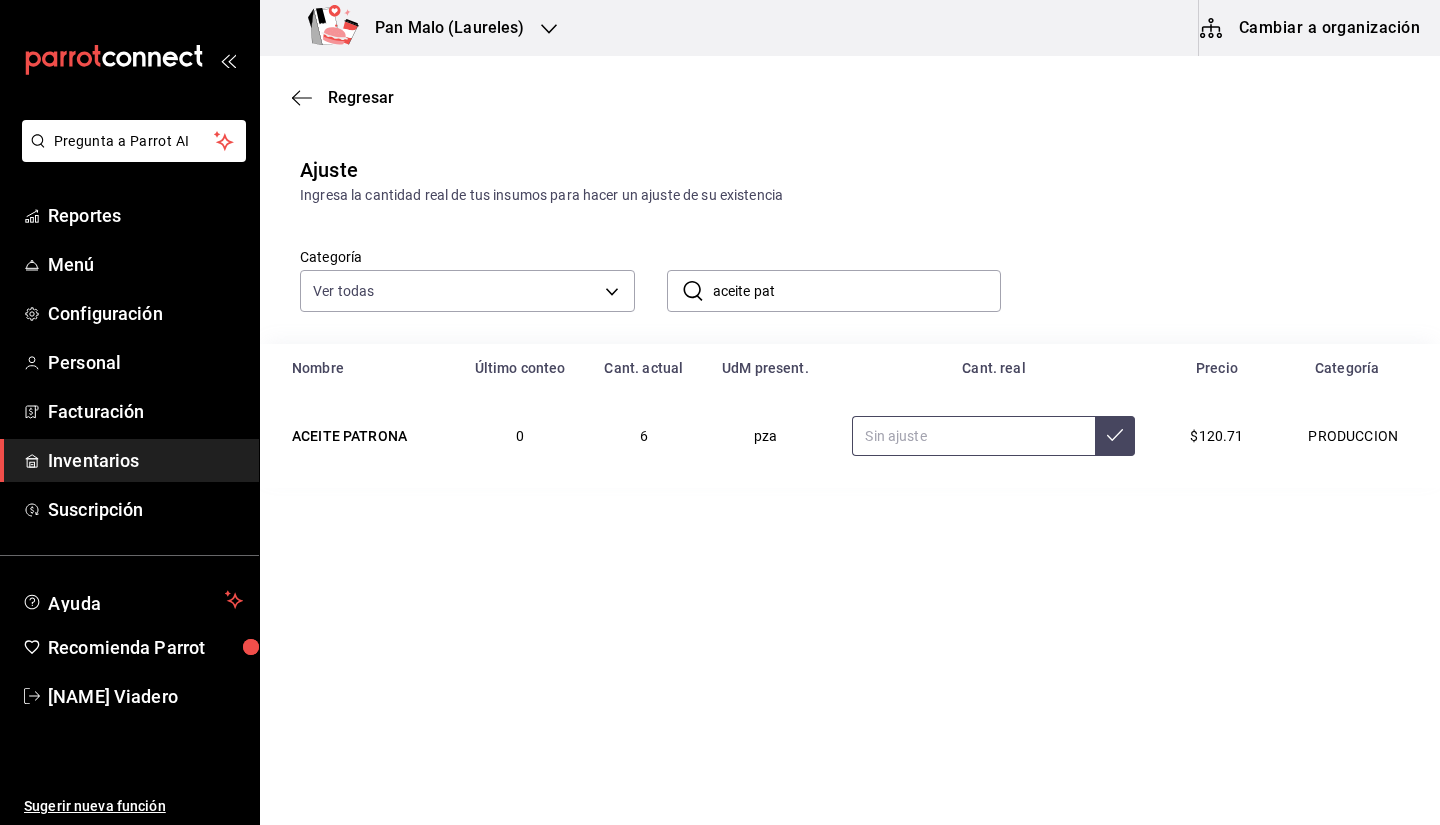 type 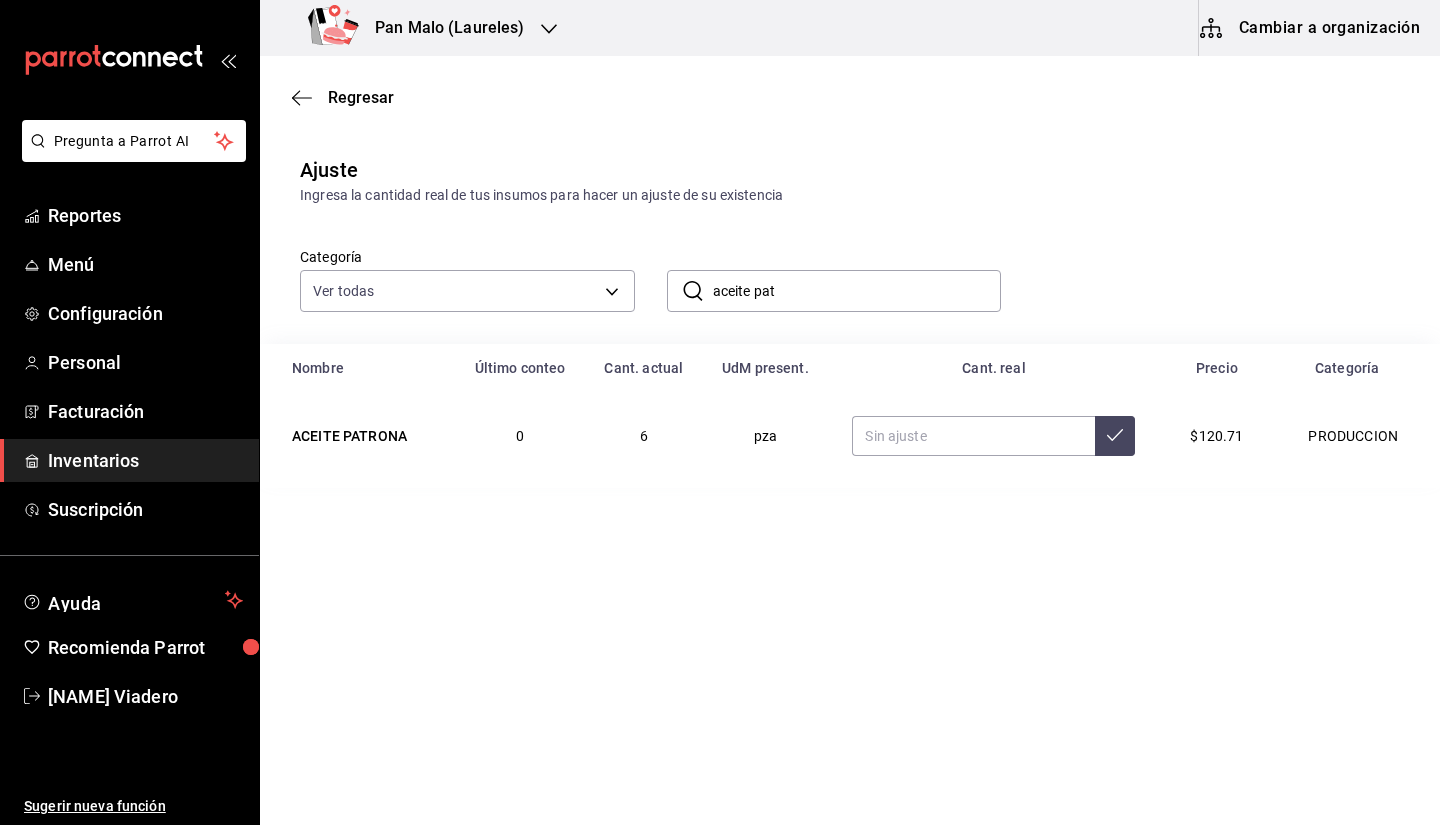 click on "aceite pat" at bounding box center [857, 291] 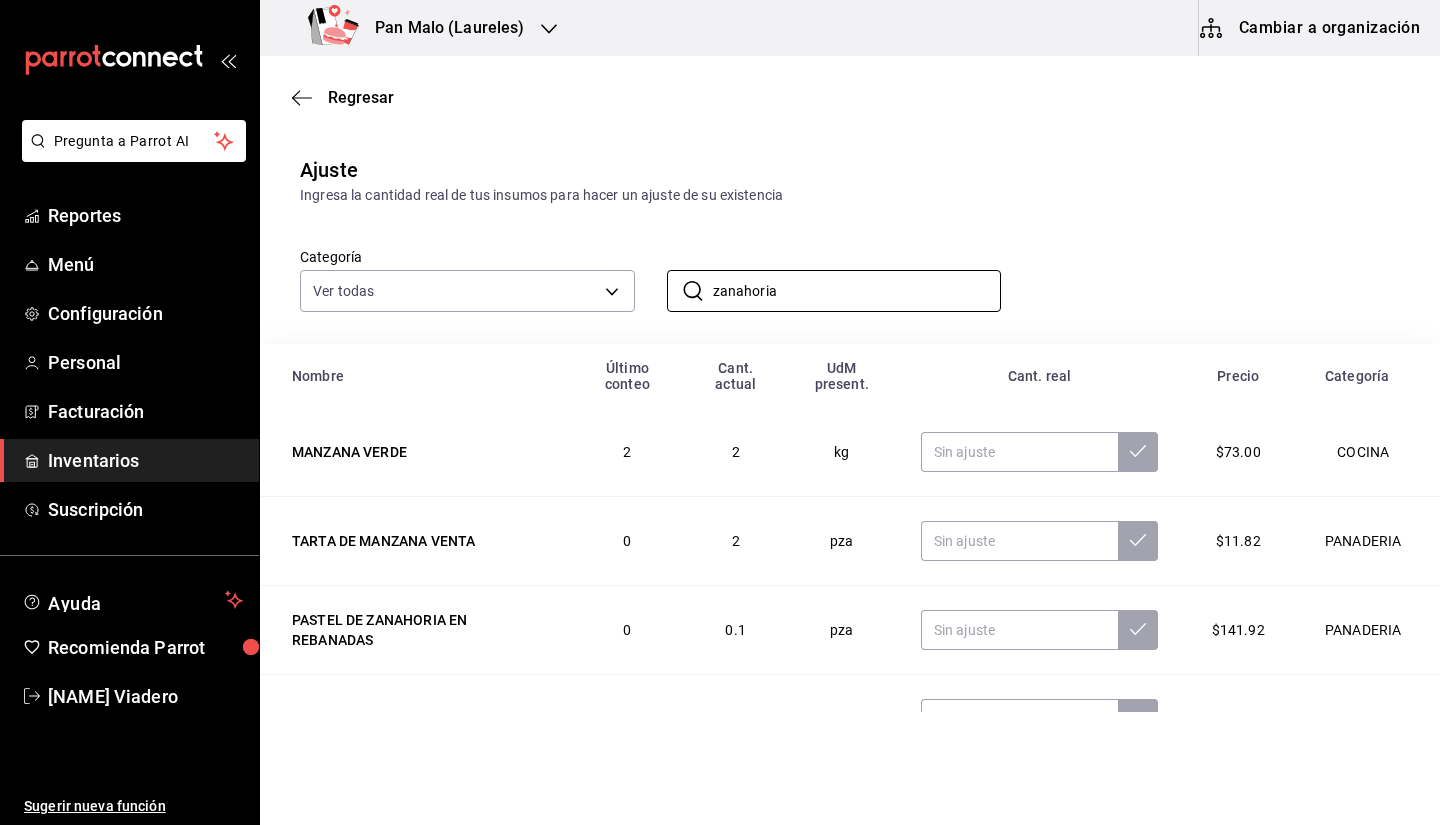 type on "zanahoria" 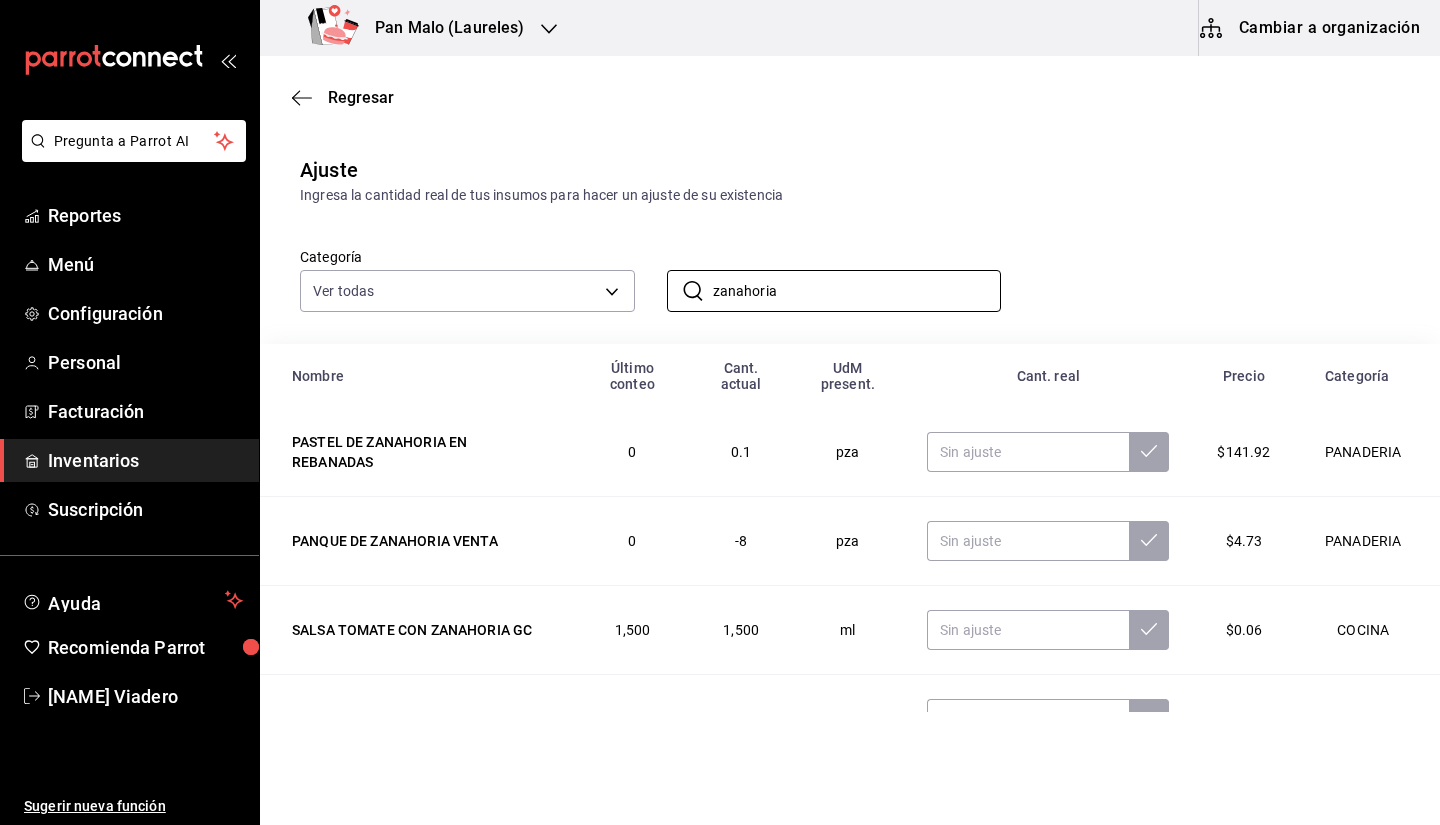scroll, scrollTop: 44, scrollLeft: 0, axis: vertical 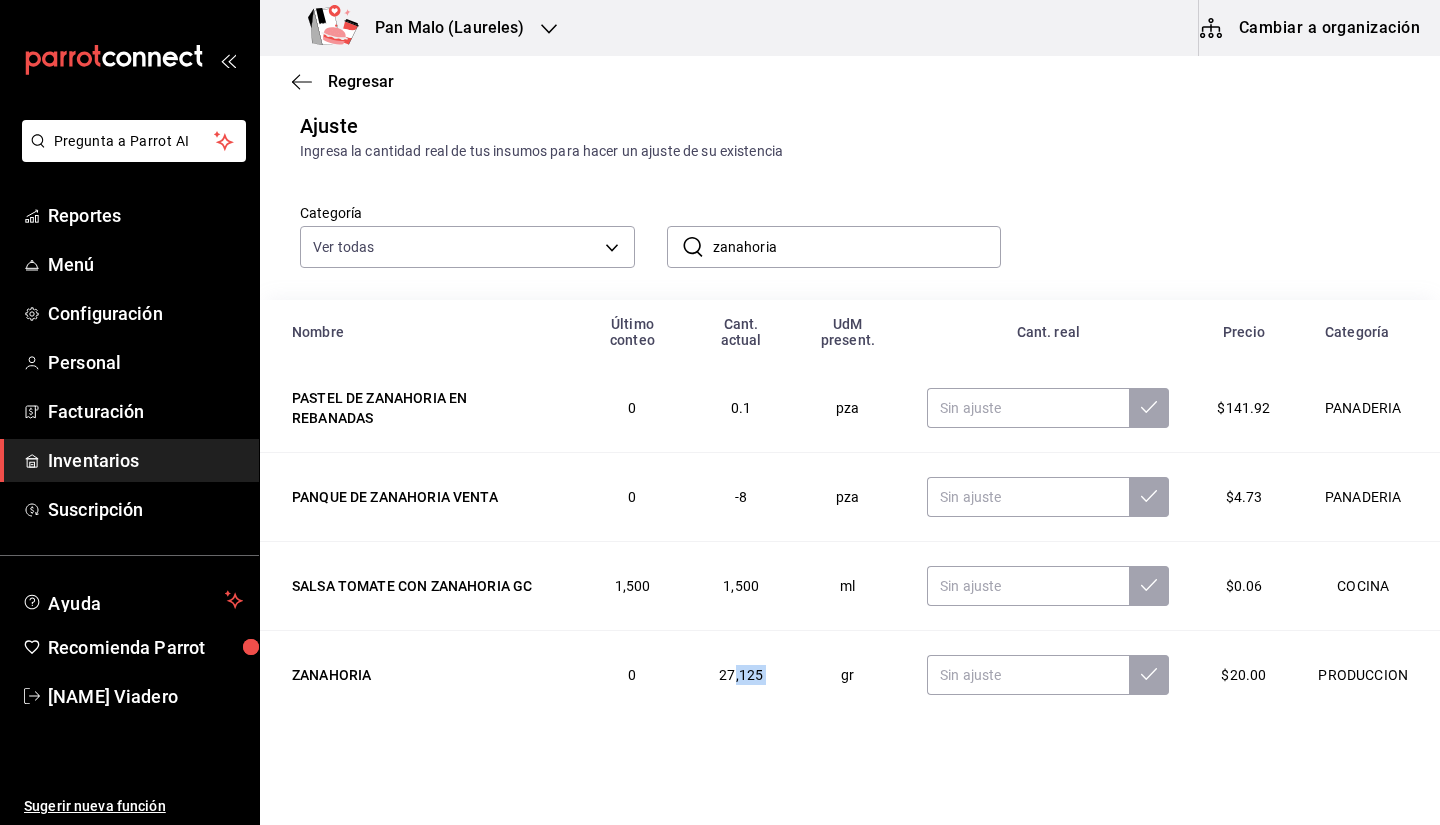 drag, startPoint x: 736, startPoint y: 664, endPoint x: 801, endPoint y: 658, distance: 65.27634 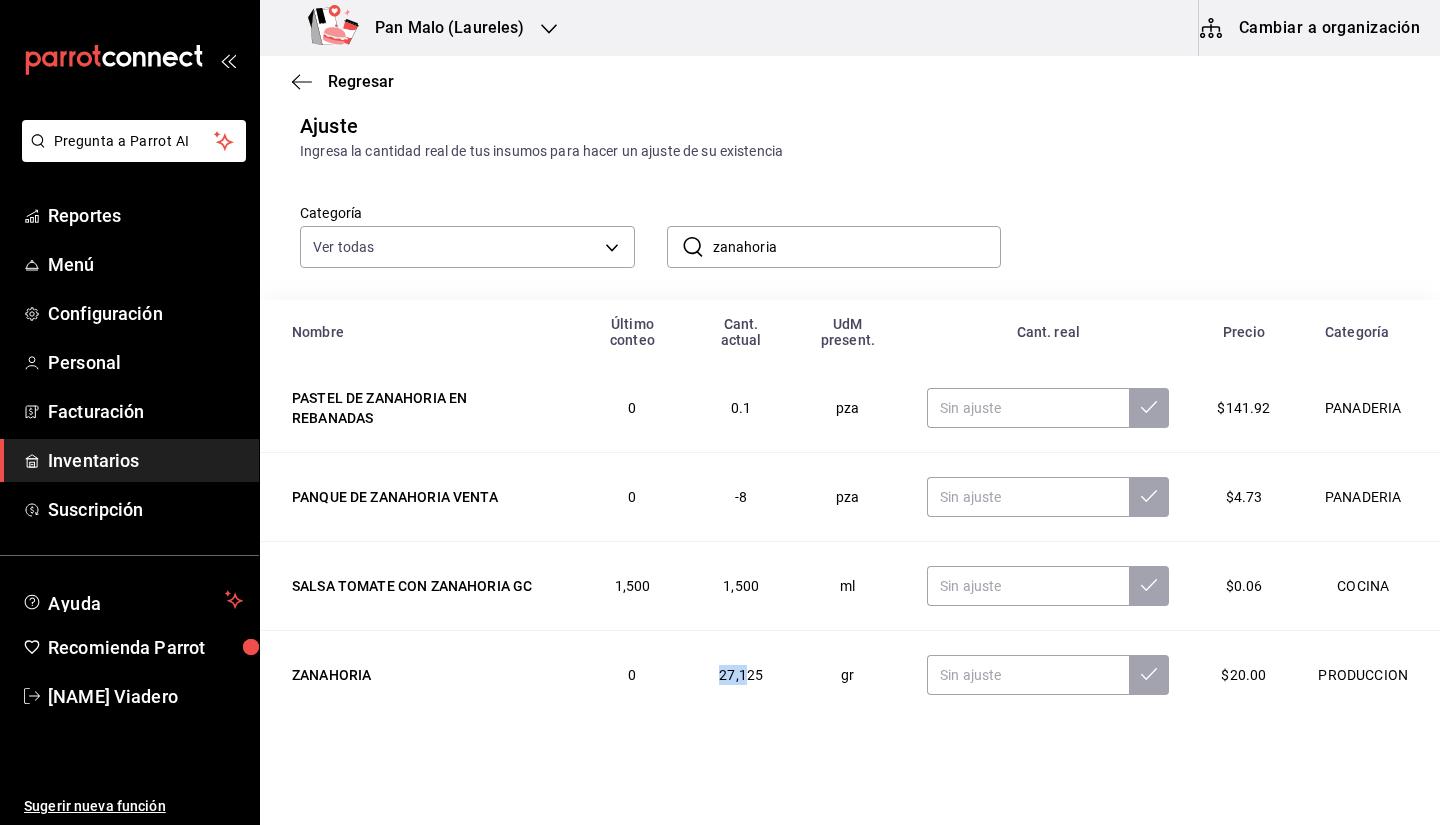 drag, startPoint x: 726, startPoint y: 658, endPoint x: 757, endPoint y: 657, distance: 31.016125 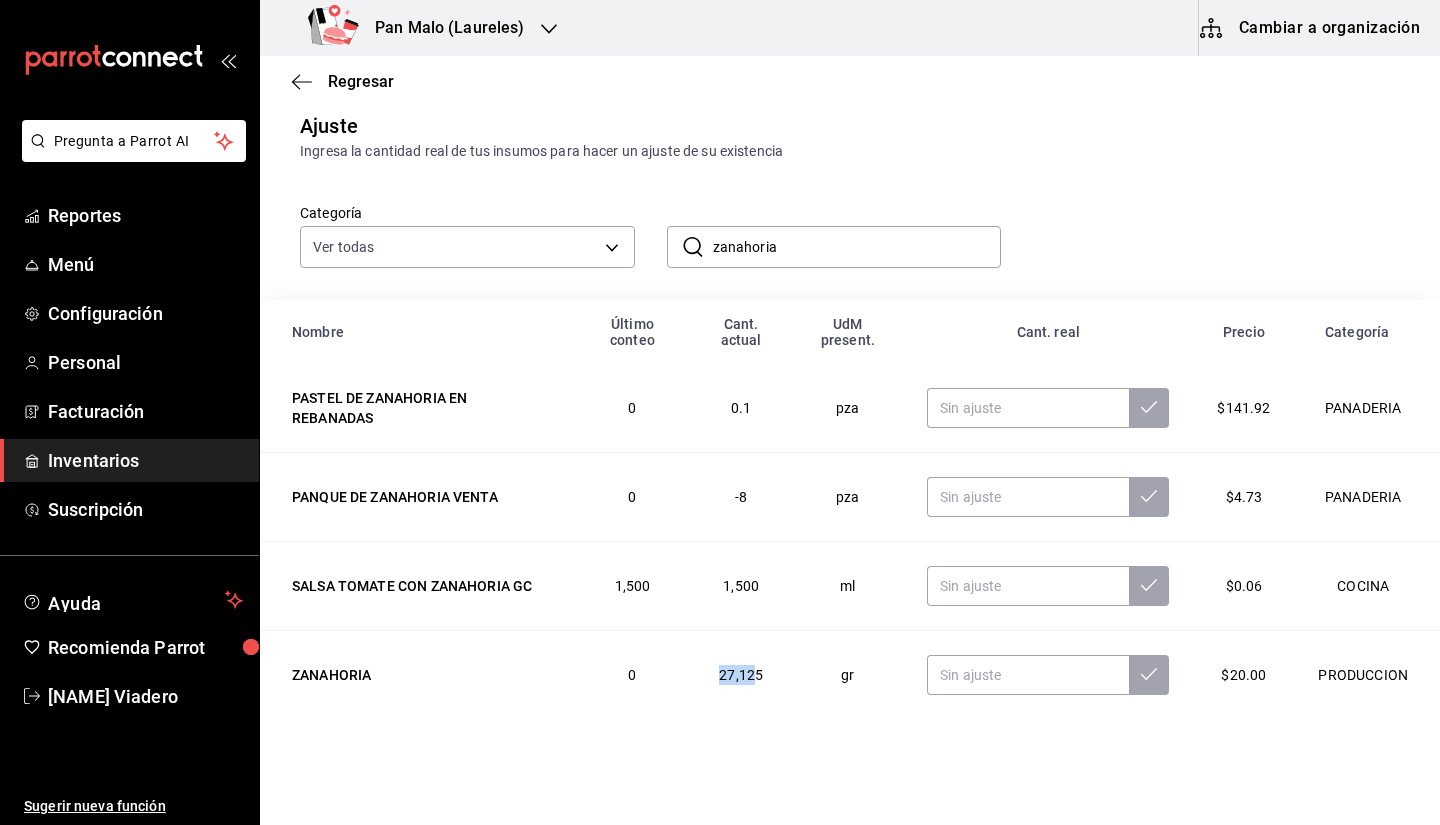 drag, startPoint x: 757, startPoint y: 657, endPoint x: 700, endPoint y: 649, distance: 57.558666 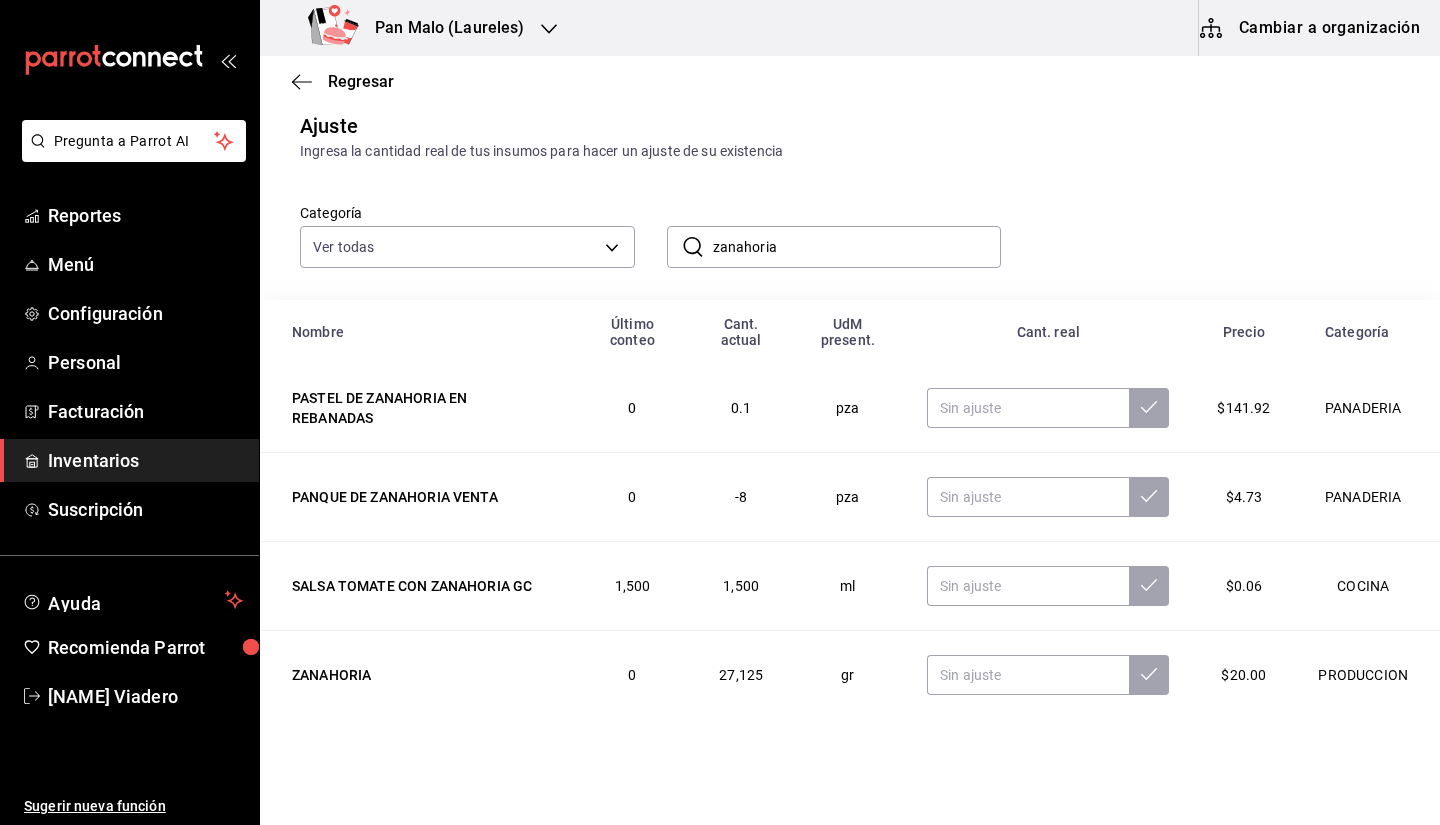 click on "zanahoria" at bounding box center (857, 247) 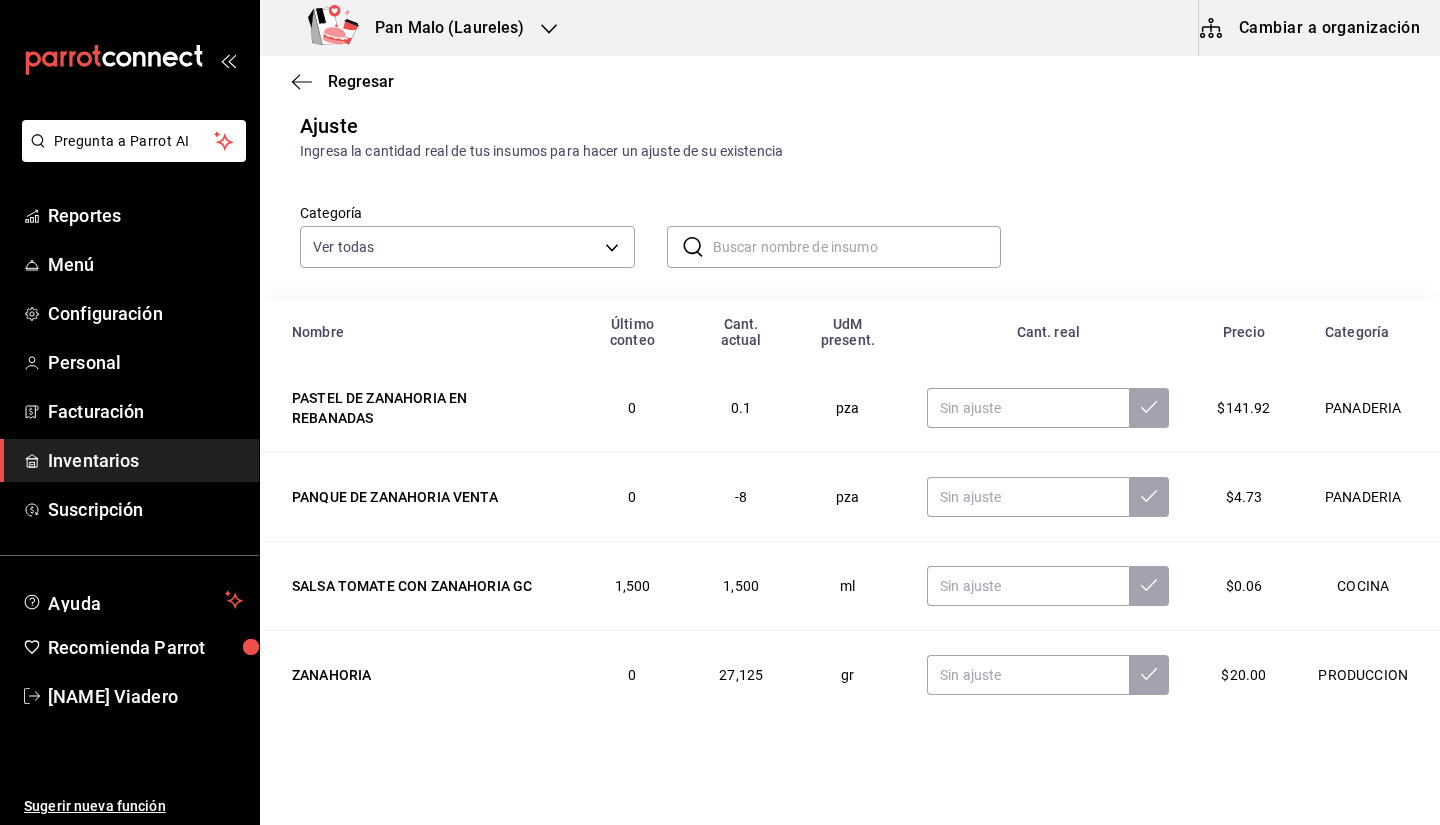 scroll, scrollTop: 0, scrollLeft: 0, axis: both 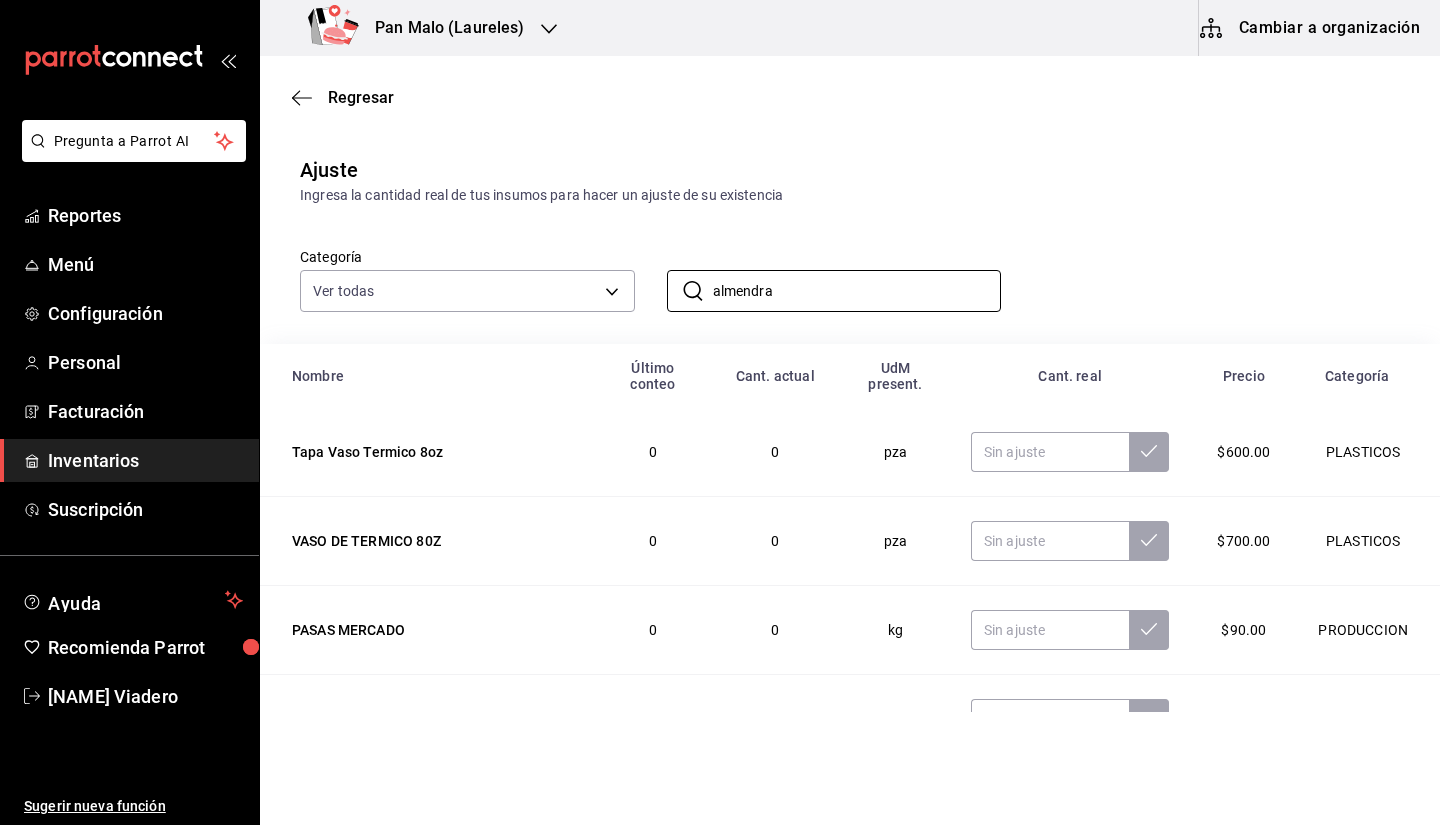 click on "Ajuste Ingresa la cantidad real de tus insumos para hacer un ajuste de su existencia" at bounding box center (850, 180) 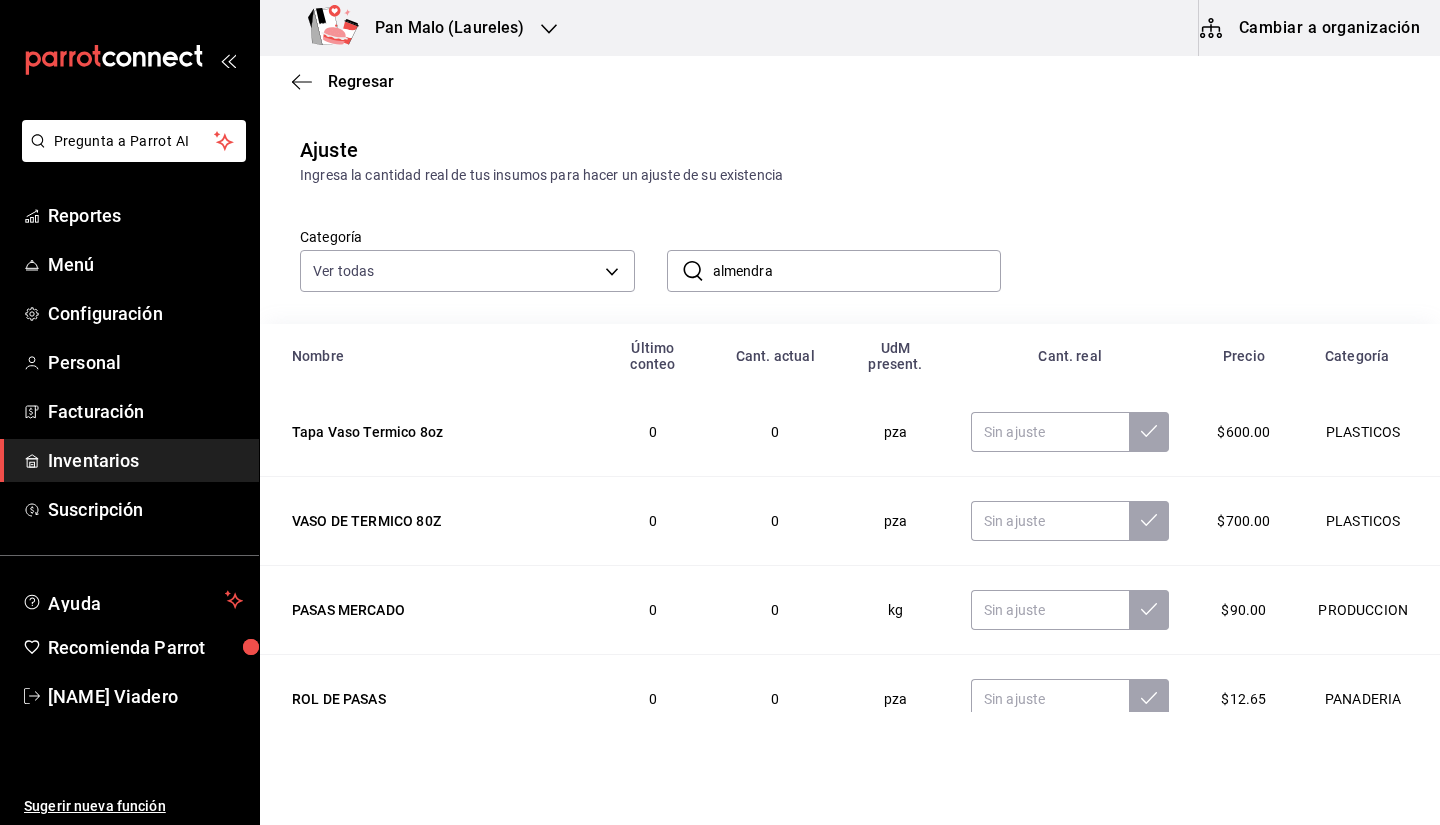 scroll, scrollTop: 12, scrollLeft: 0, axis: vertical 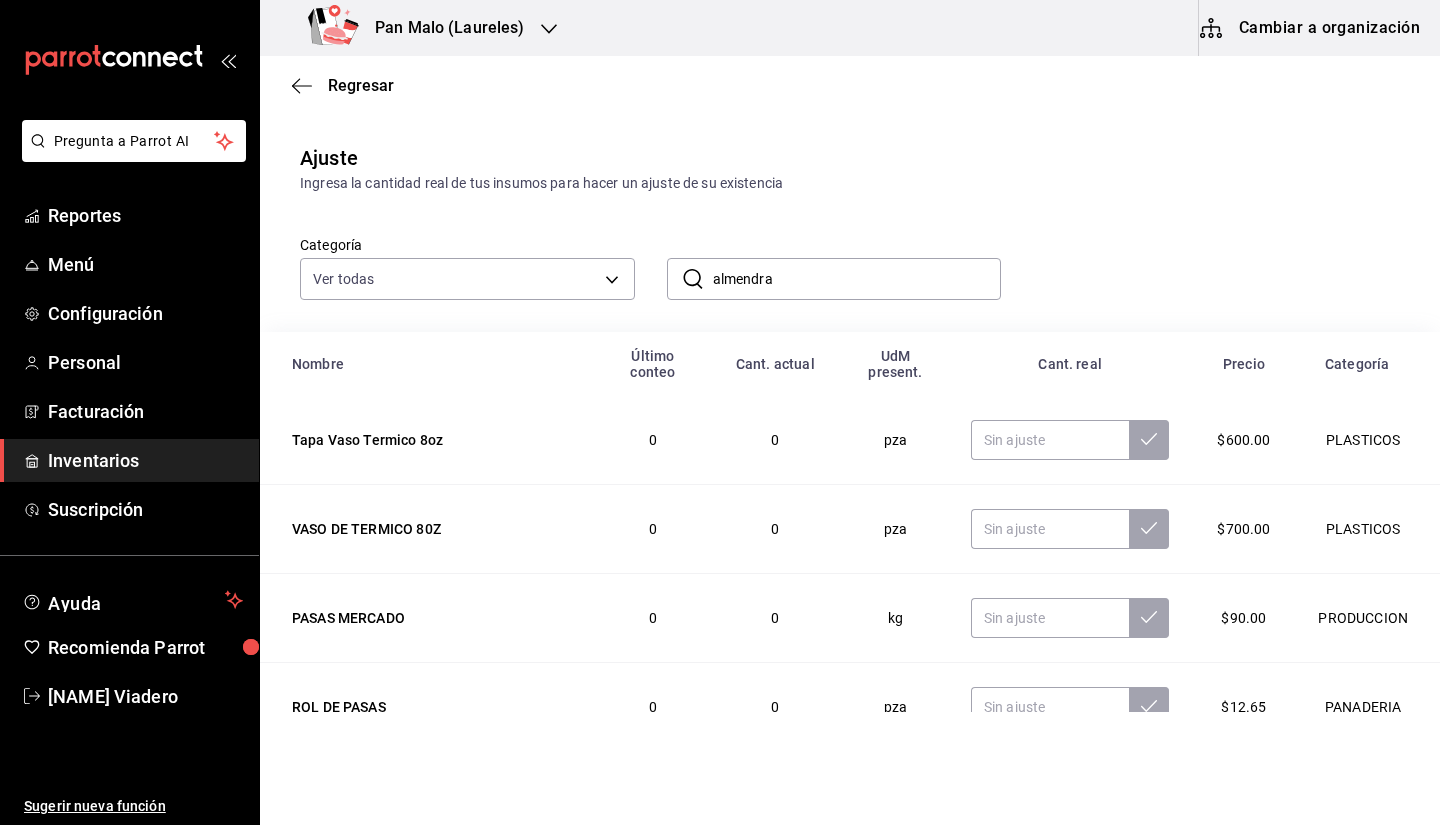 click on "almendra" at bounding box center (857, 279) 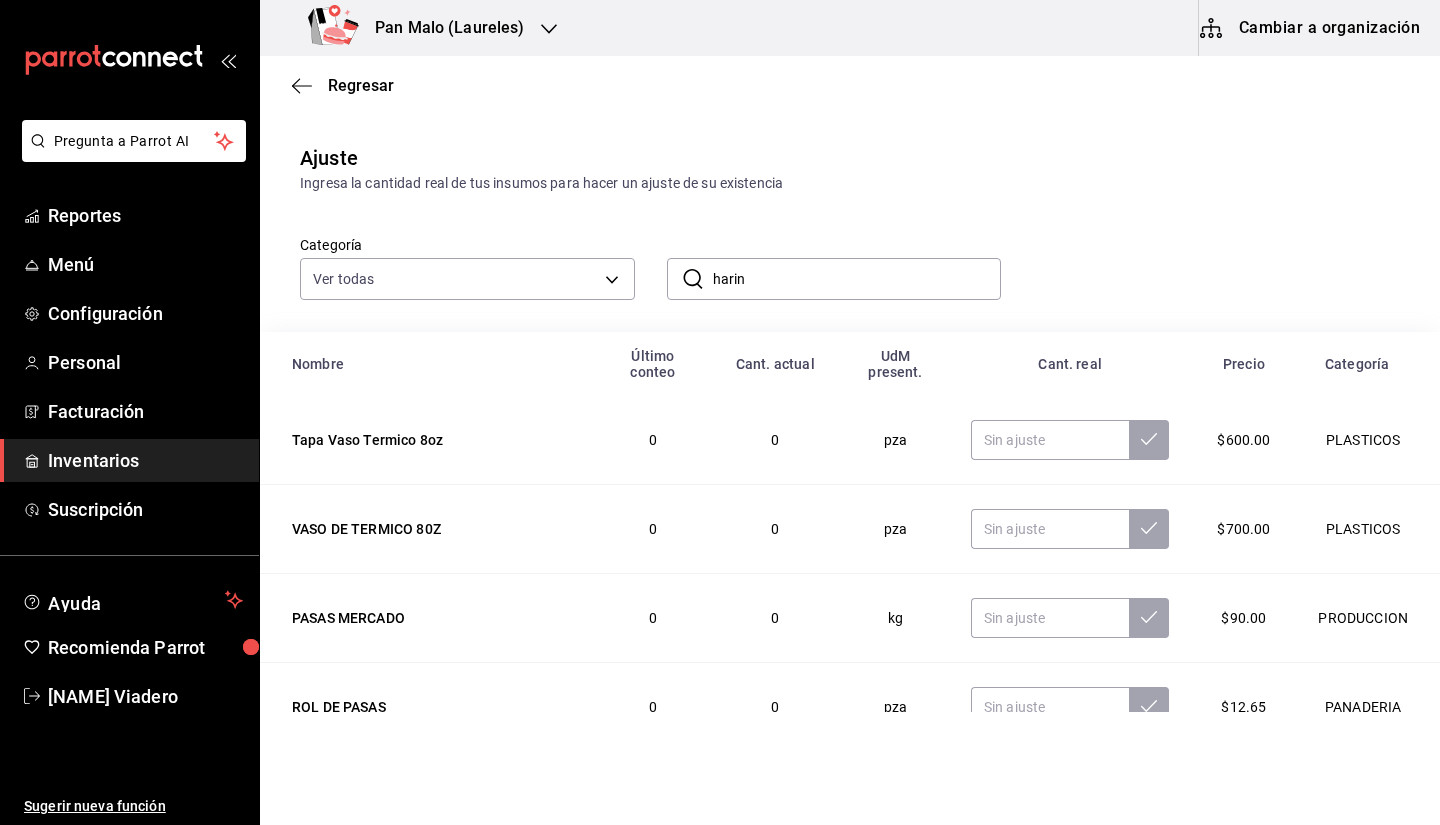 scroll, scrollTop: 0, scrollLeft: 0, axis: both 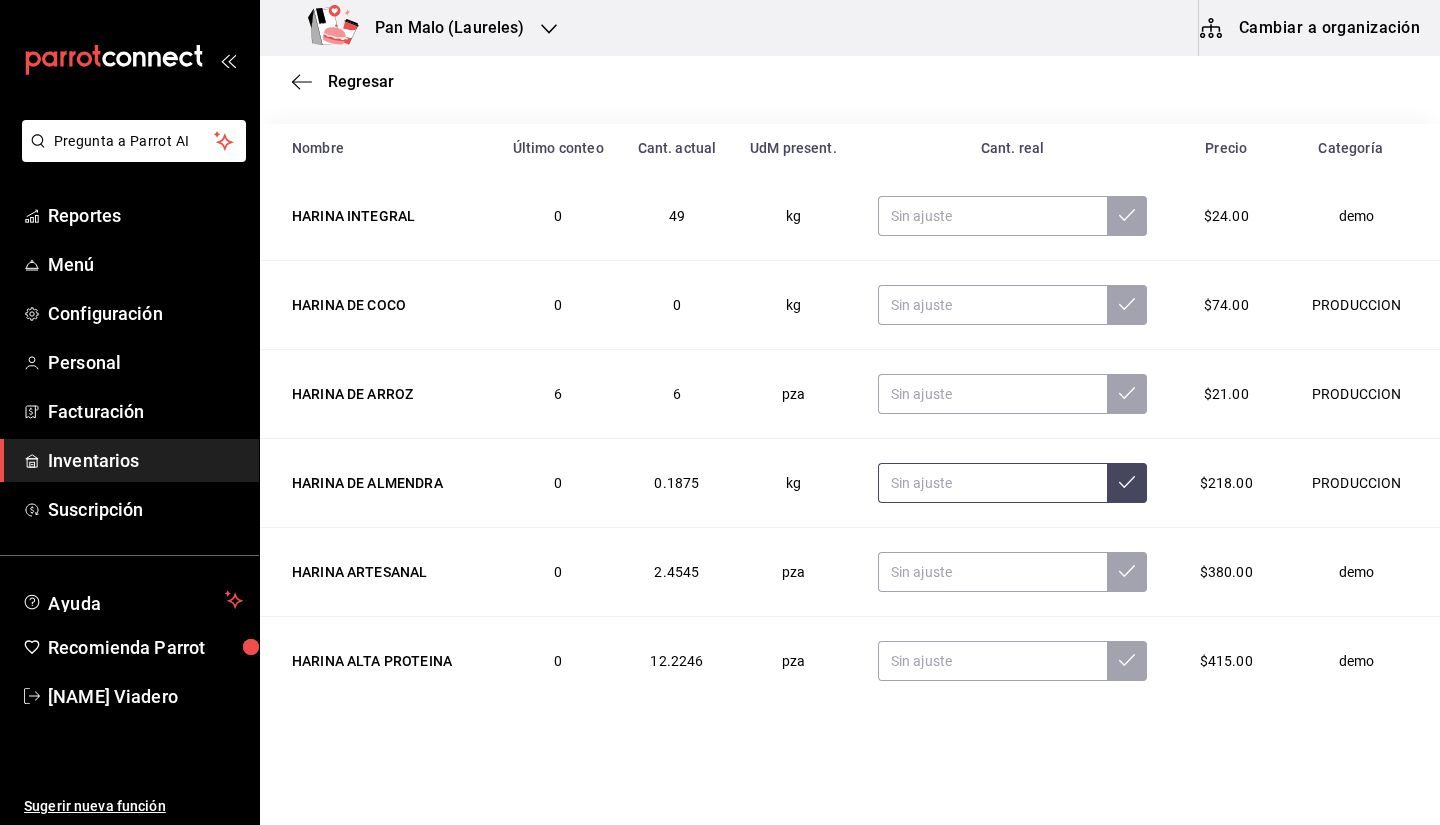 type on "harina" 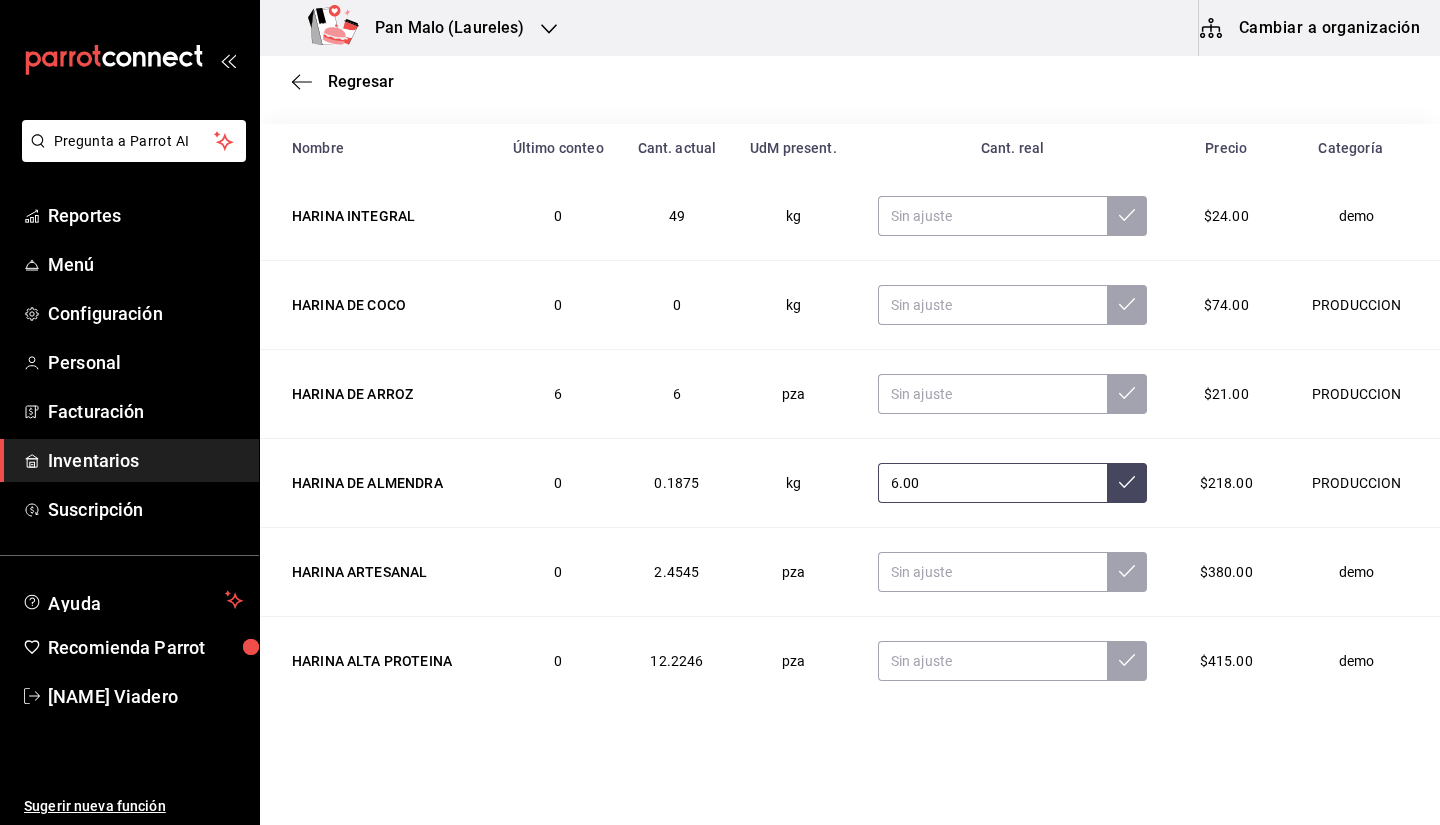 type on "6.00" 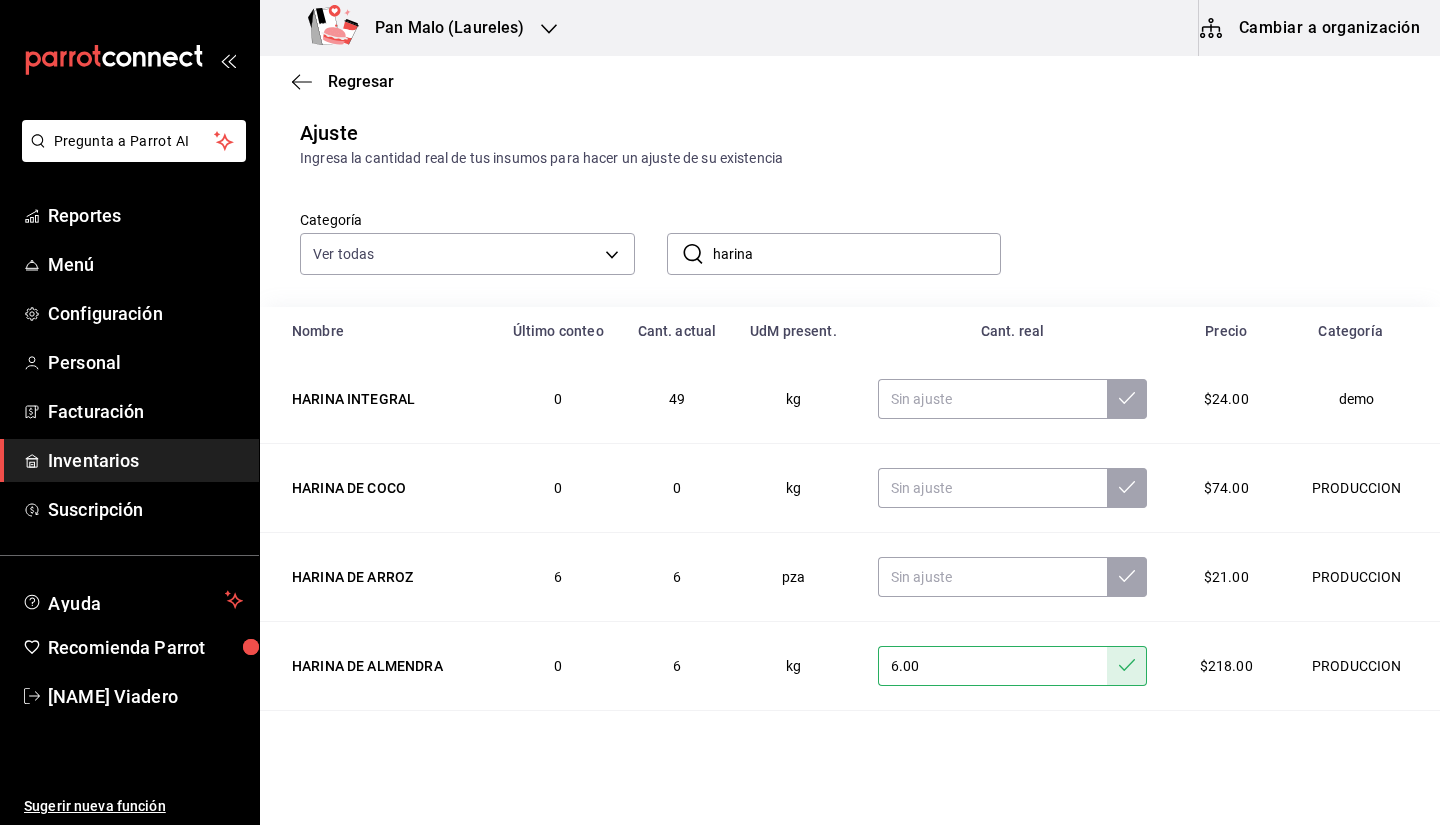 scroll, scrollTop: 0, scrollLeft: 0, axis: both 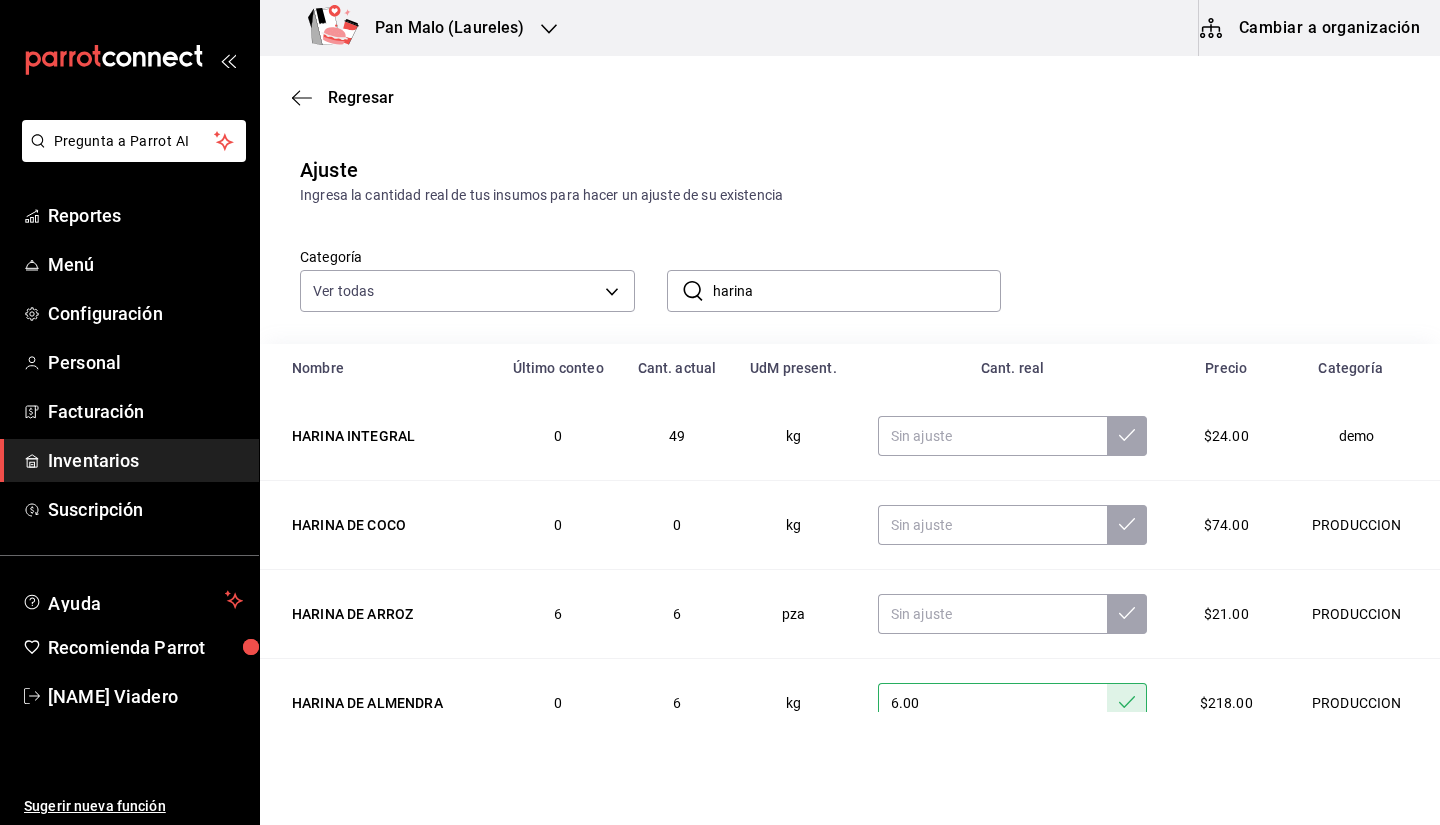 click on "harina" at bounding box center (857, 291) 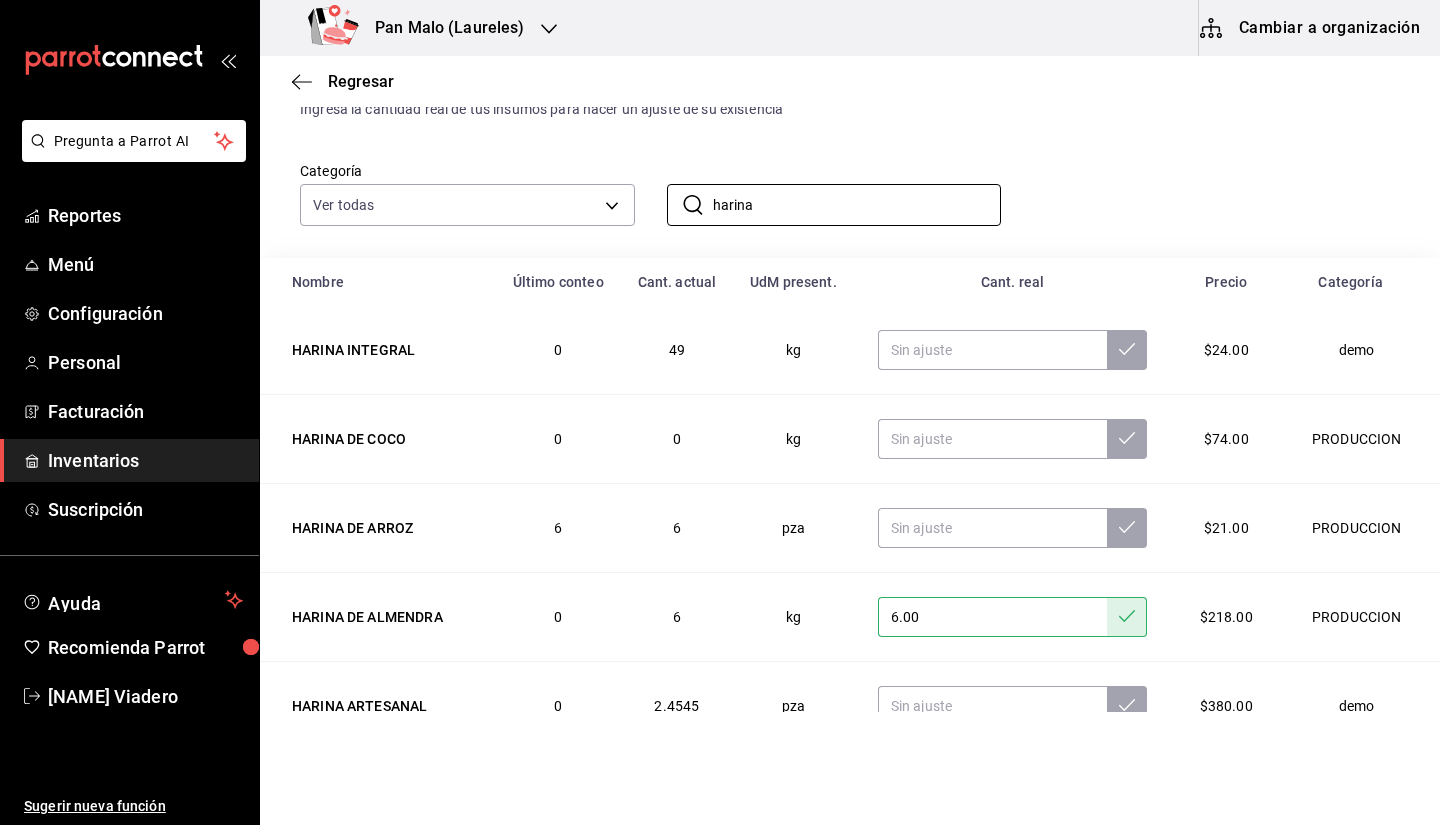 scroll, scrollTop: 87, scrollLeft: 0, axis: vertical 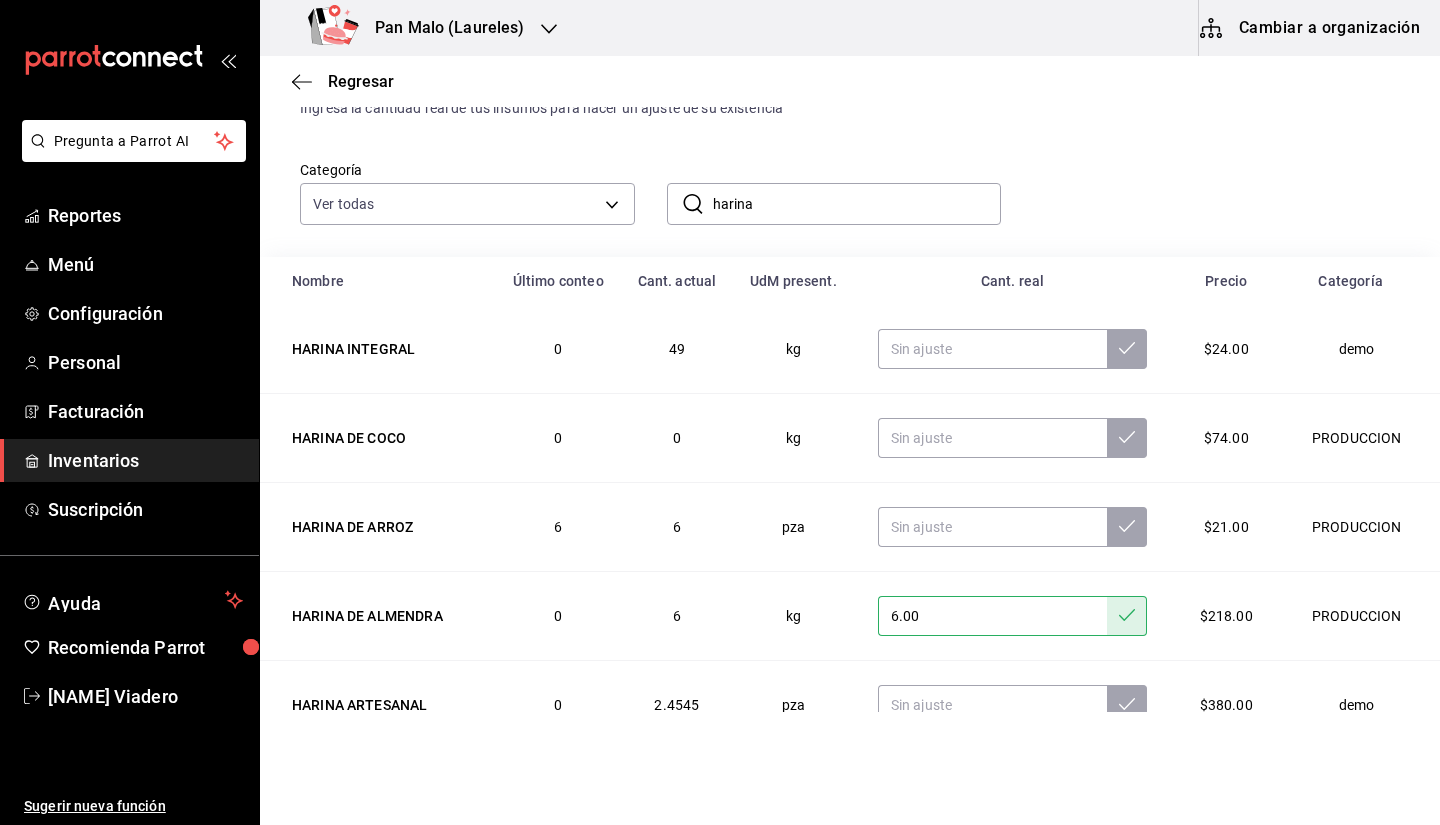 click on "Categoría Ver todas 845d24ca-60dd-4e7e-b3c9-ca2702778d83,d258234b-eb86-4f23-b0af-7f39f8376d1d,b487d5ec-9a72-45d0-bbdf-ace0a58857df,b7fa4d3f-7896-4504-b4eb-29f52eb713d6,244b5d13-ccc3-40e0-adb2-1f470b7c2b02,5221ede4-7101-46e2-abe0-c56c9f57c453,97c4540b-fae9-4f1d-bf52-72ae5b7112b3,dfca19a1-d0af-4dd2-9161-d29e1e6480e6,845fc0d5-bafa-4929-a86e-e534cf7c03f2 ​ harina ​" at bounding box center (850, 188) 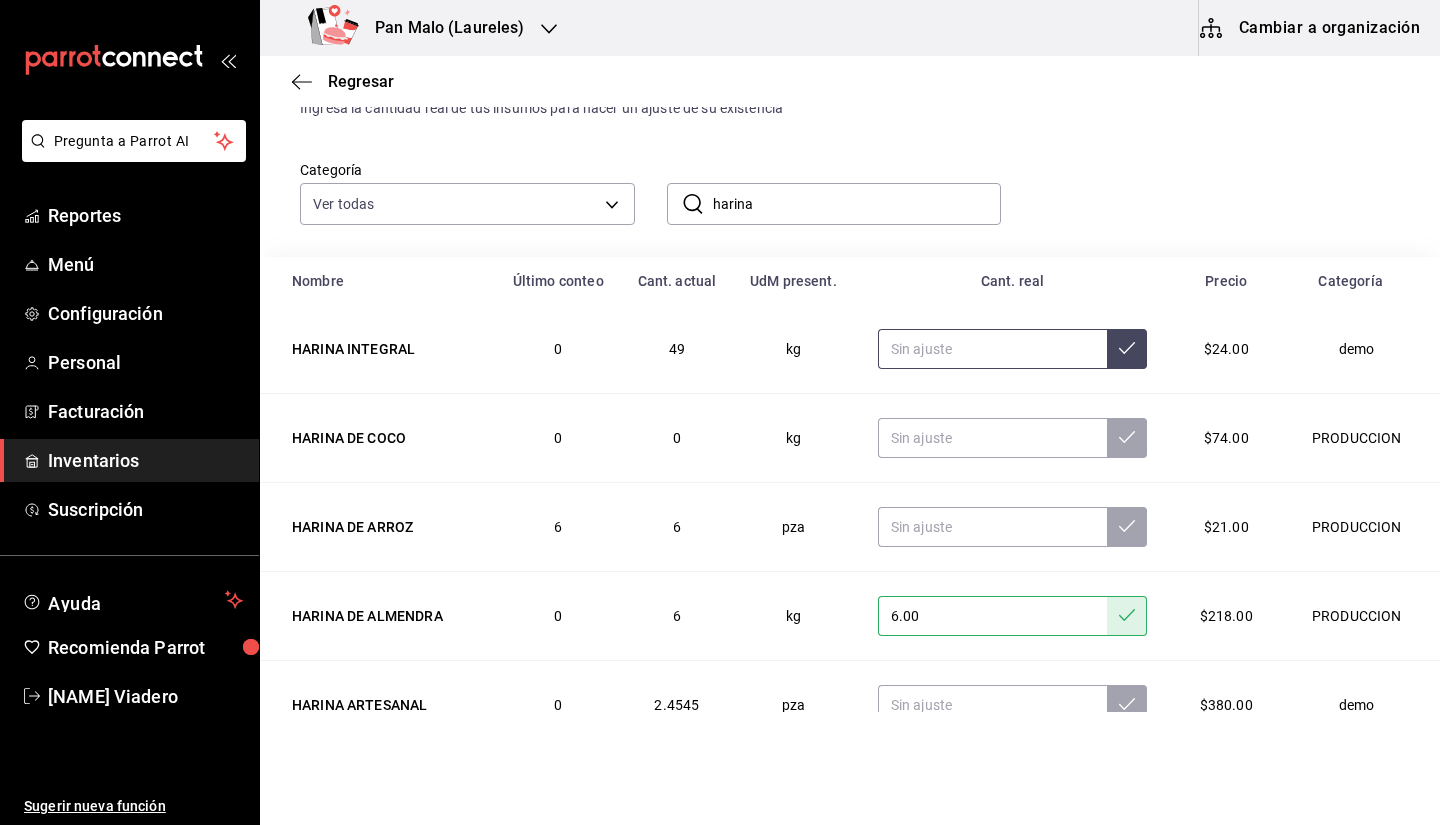 click at bounding box center (992, 349) 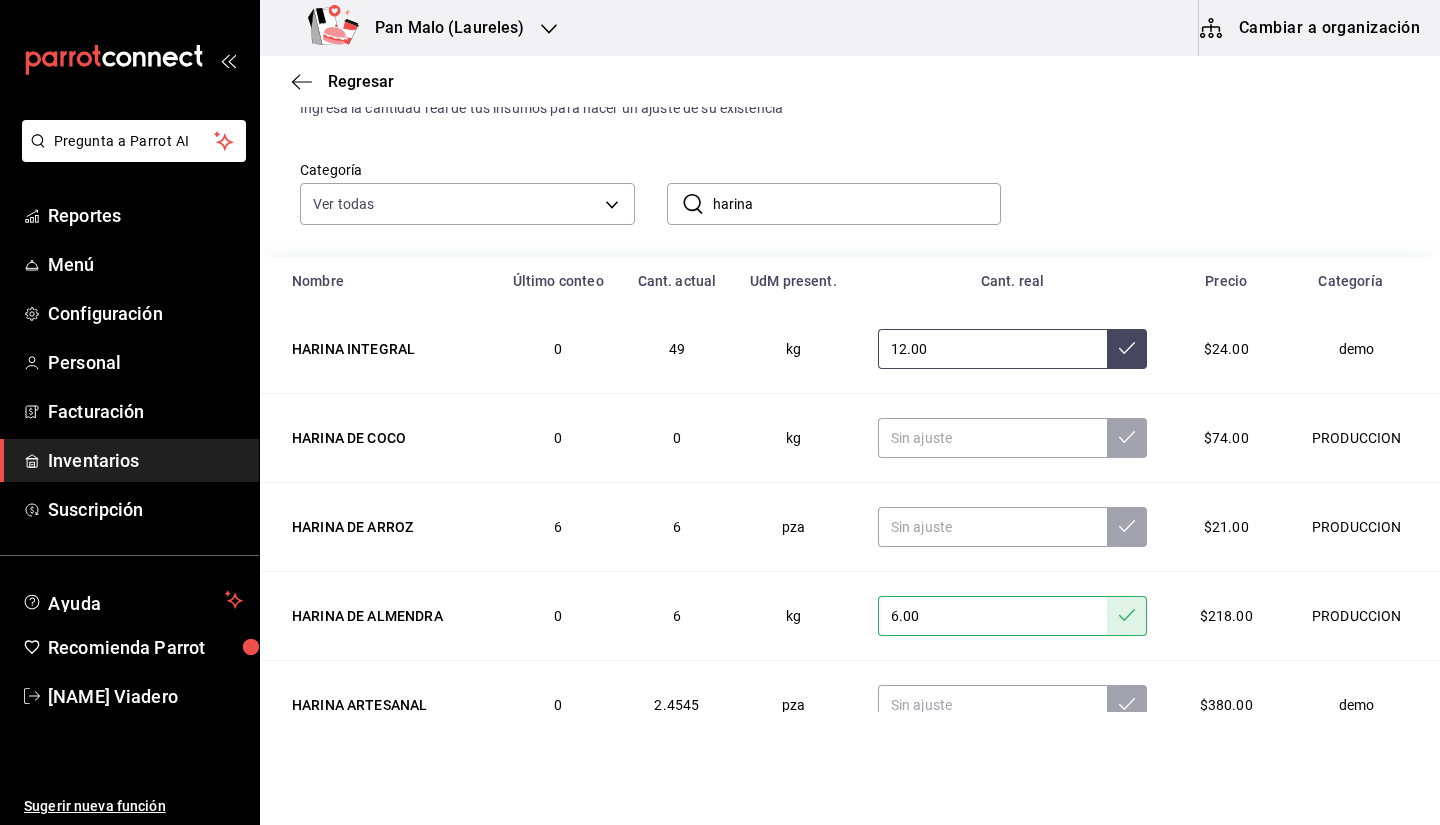 type on "12.00" 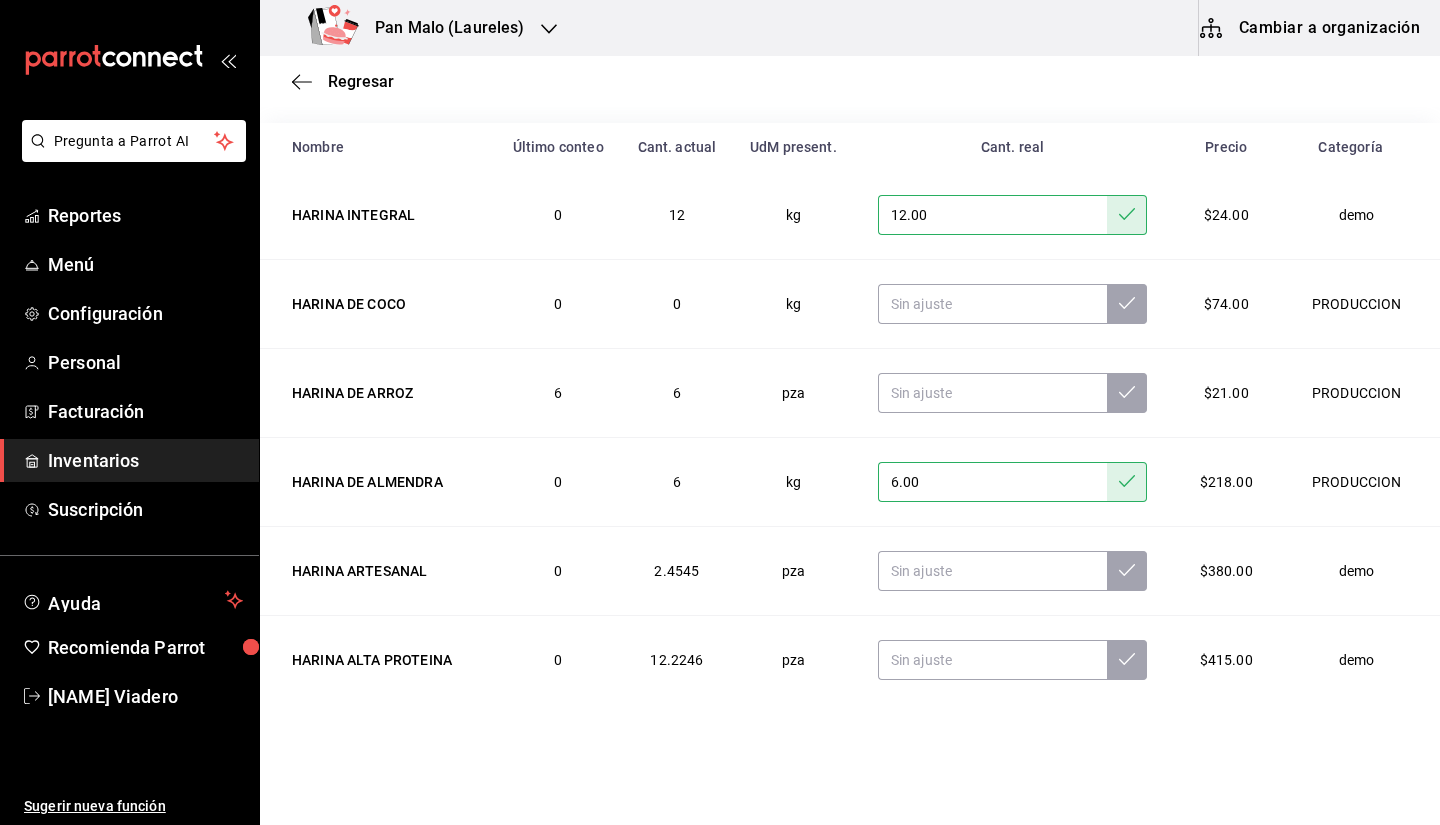 scroll, scrollTop: 222, scrollLeft: 0, axis: vertical 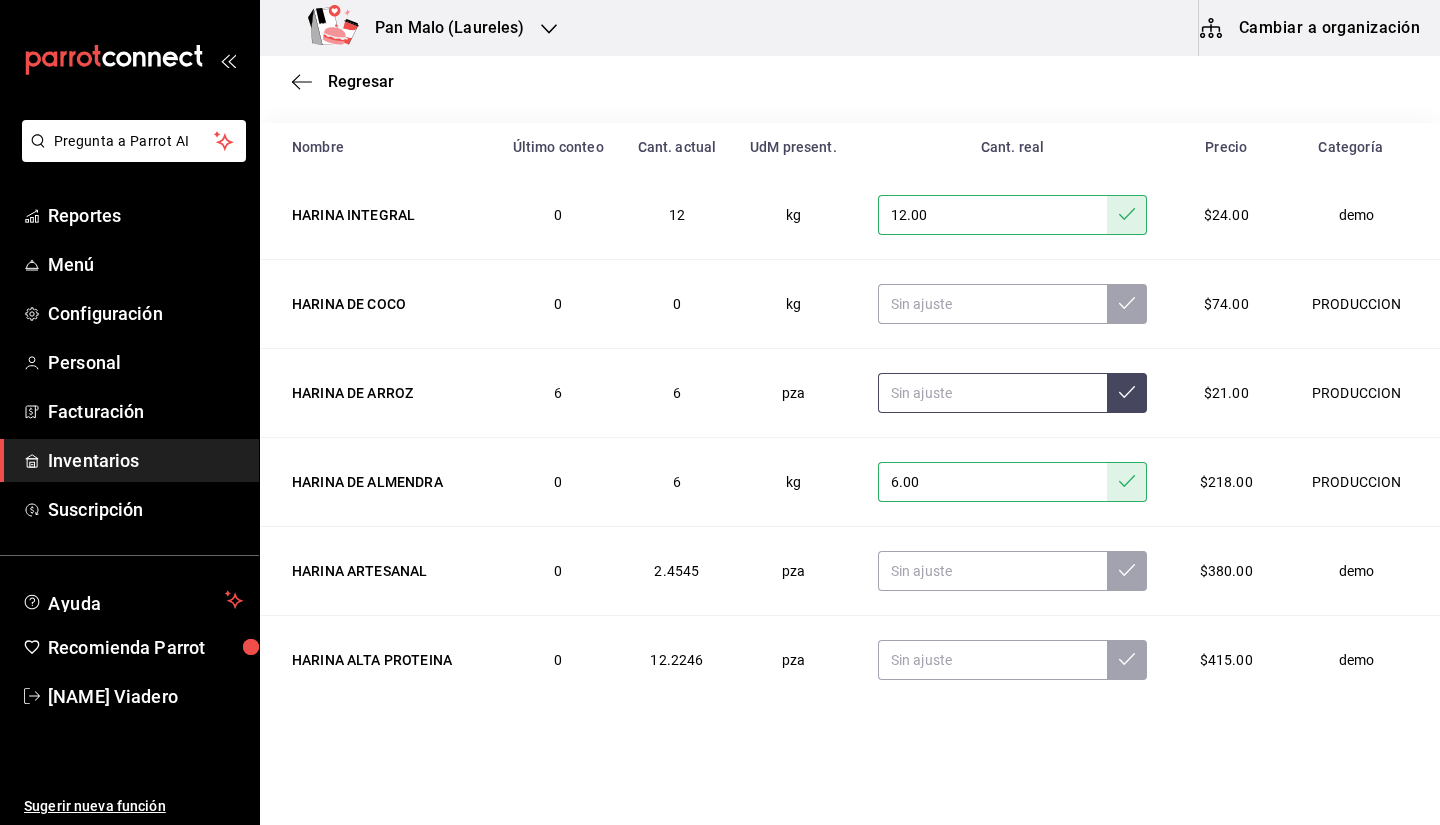 click at bounding box center [992, 393] 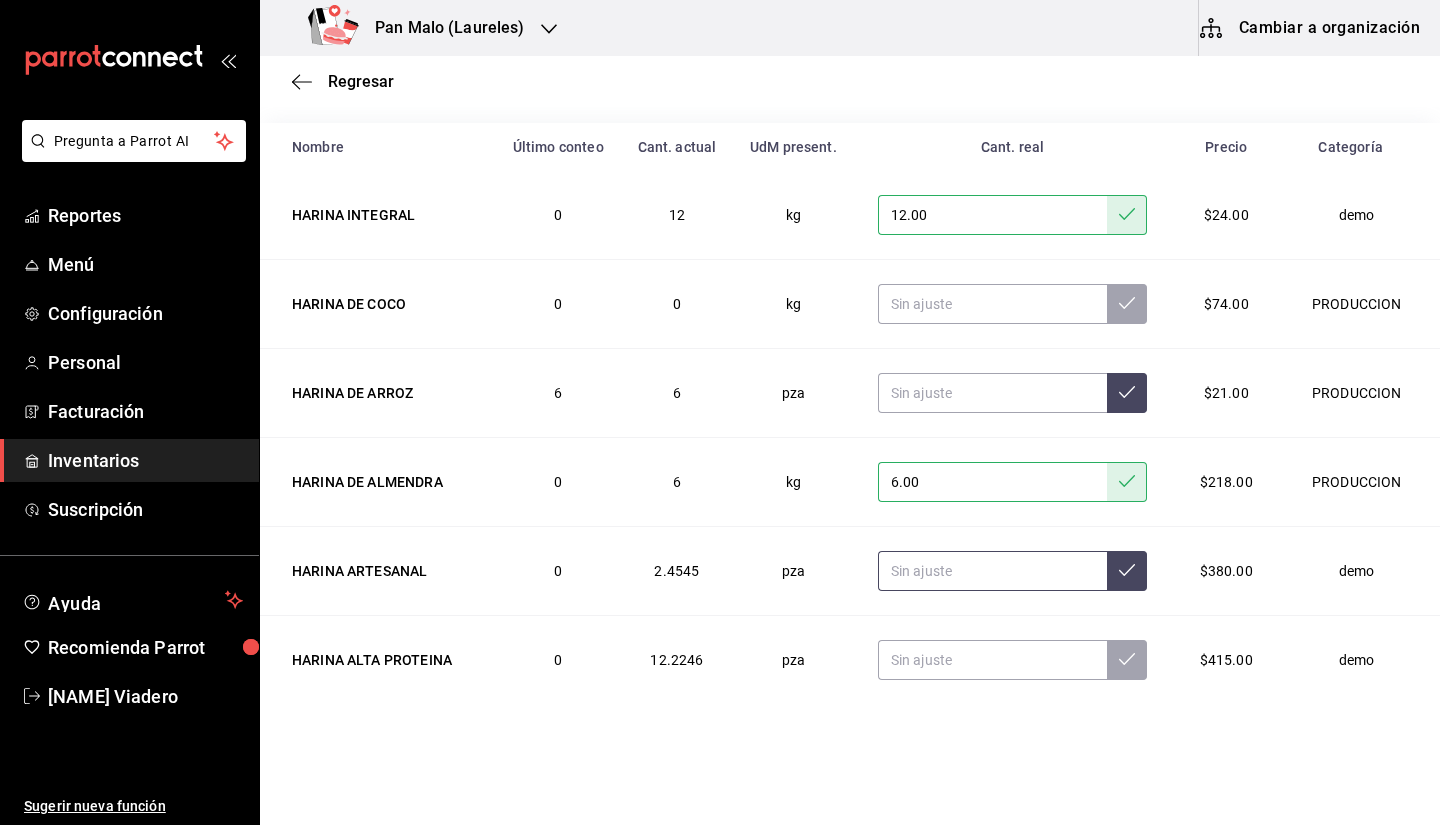 click at bounding box center (992, 571) 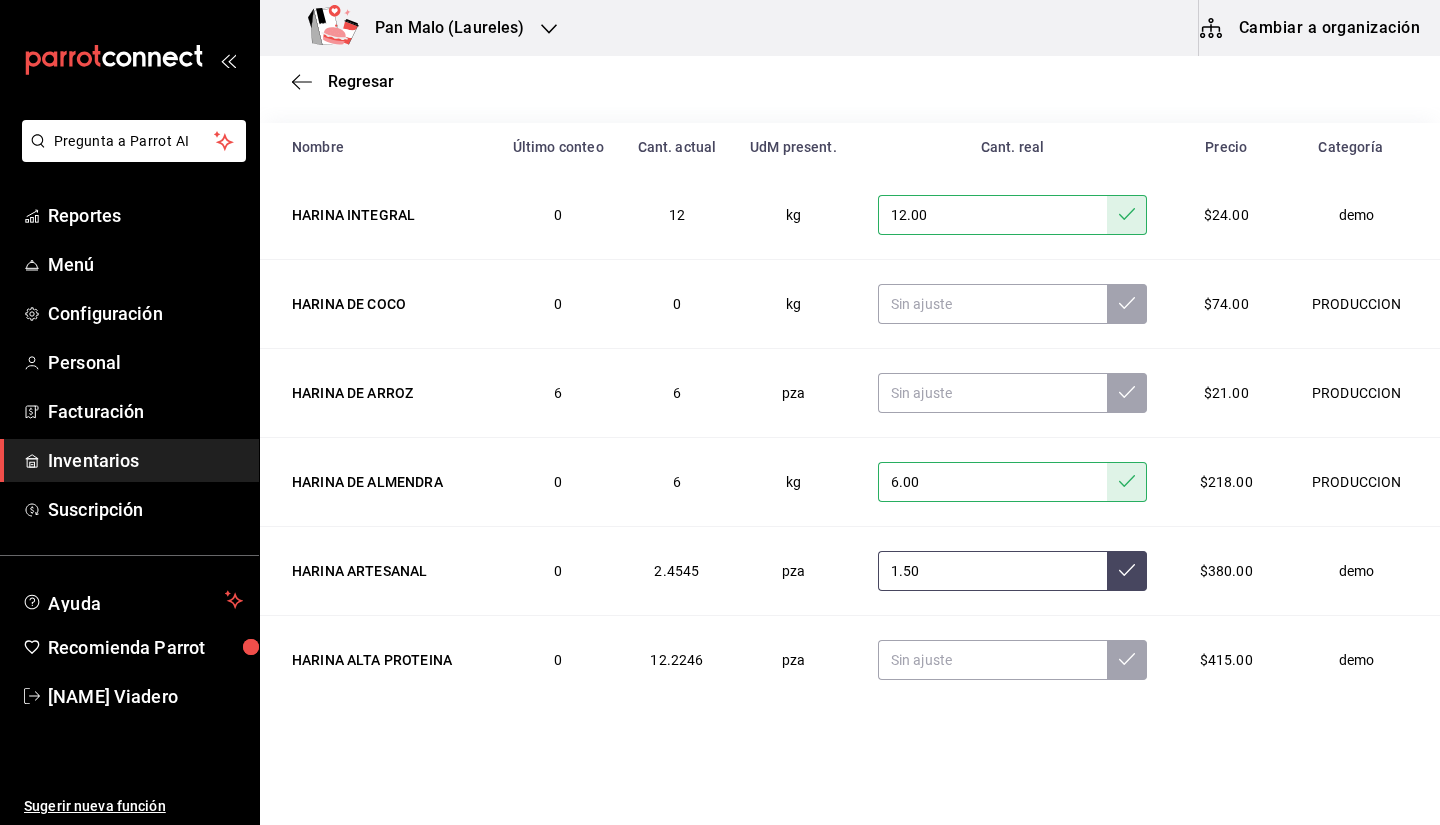 type on "1.50" 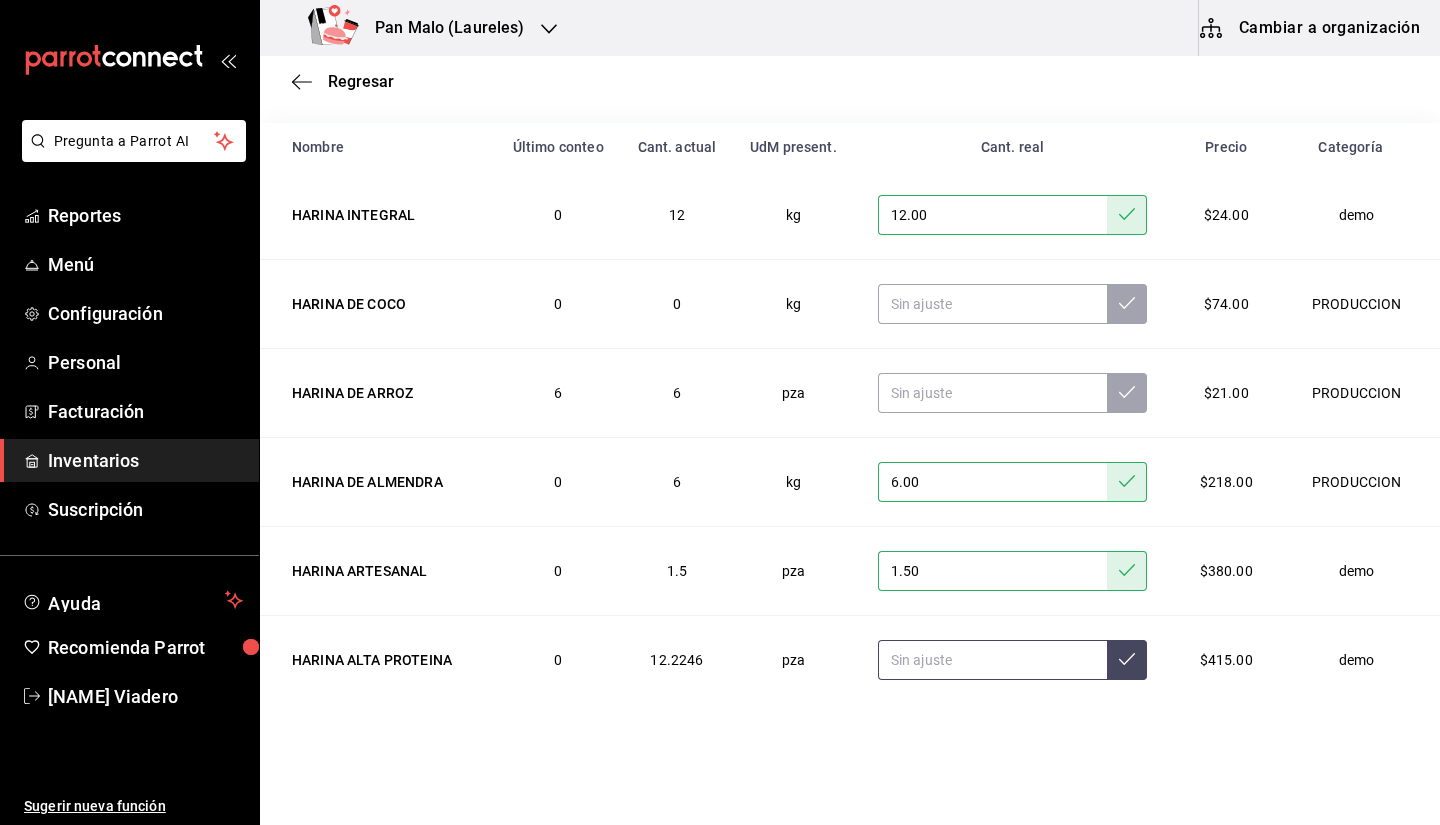 click at bounding box center [992, 660] 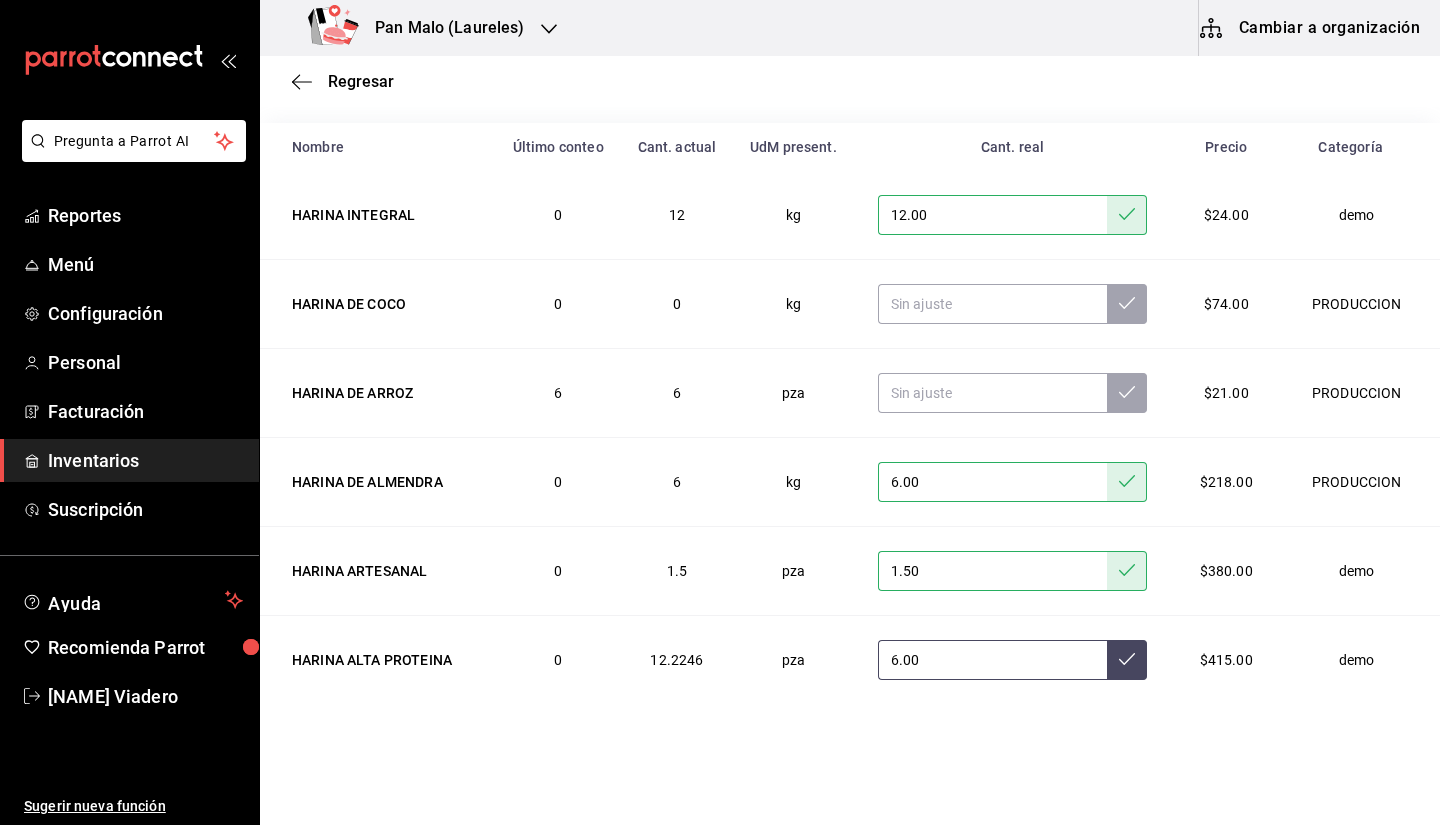 type on "6.00" 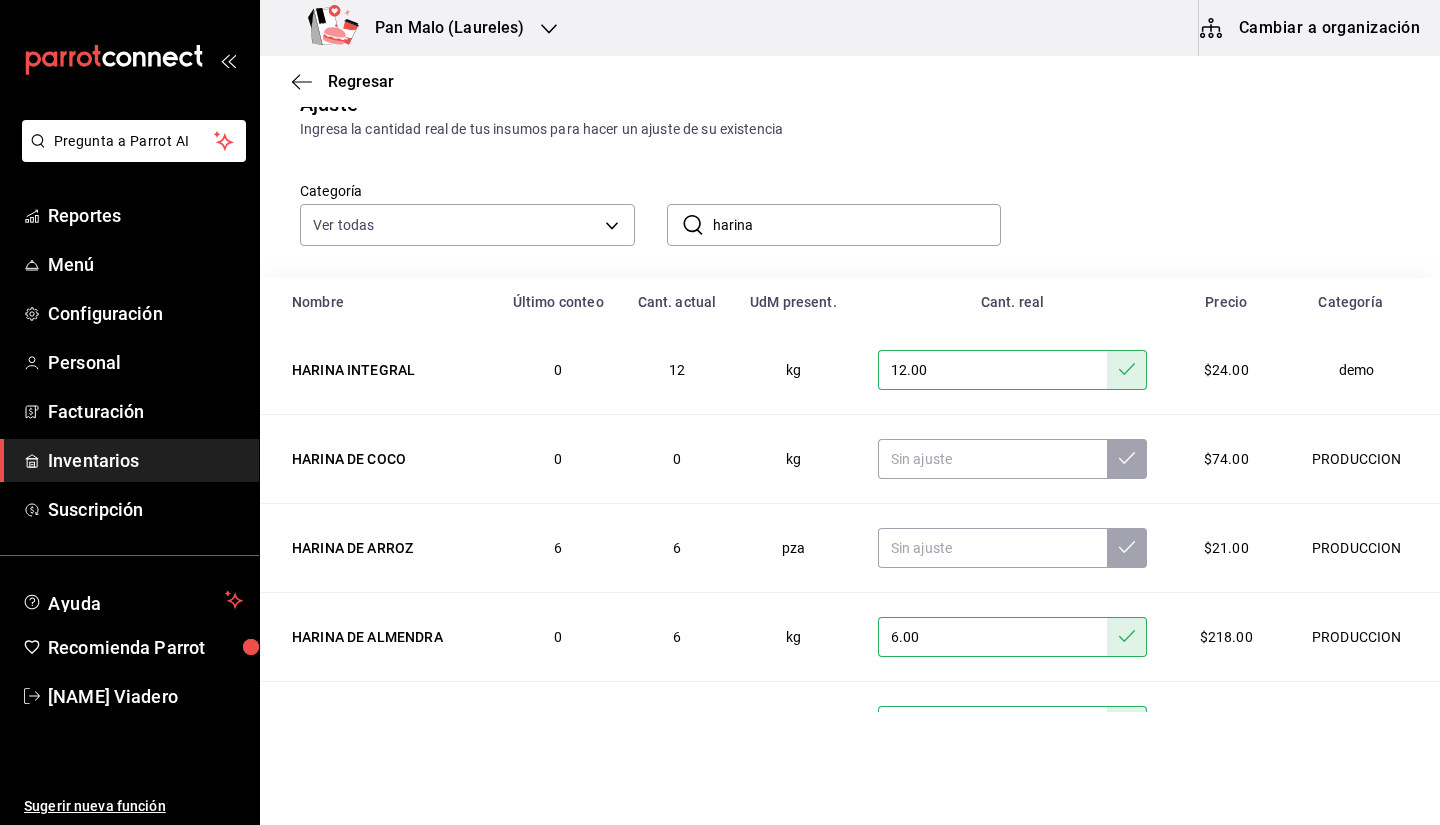scroll, scrollTop: 51, scrollLeft: 0, axis: vertical 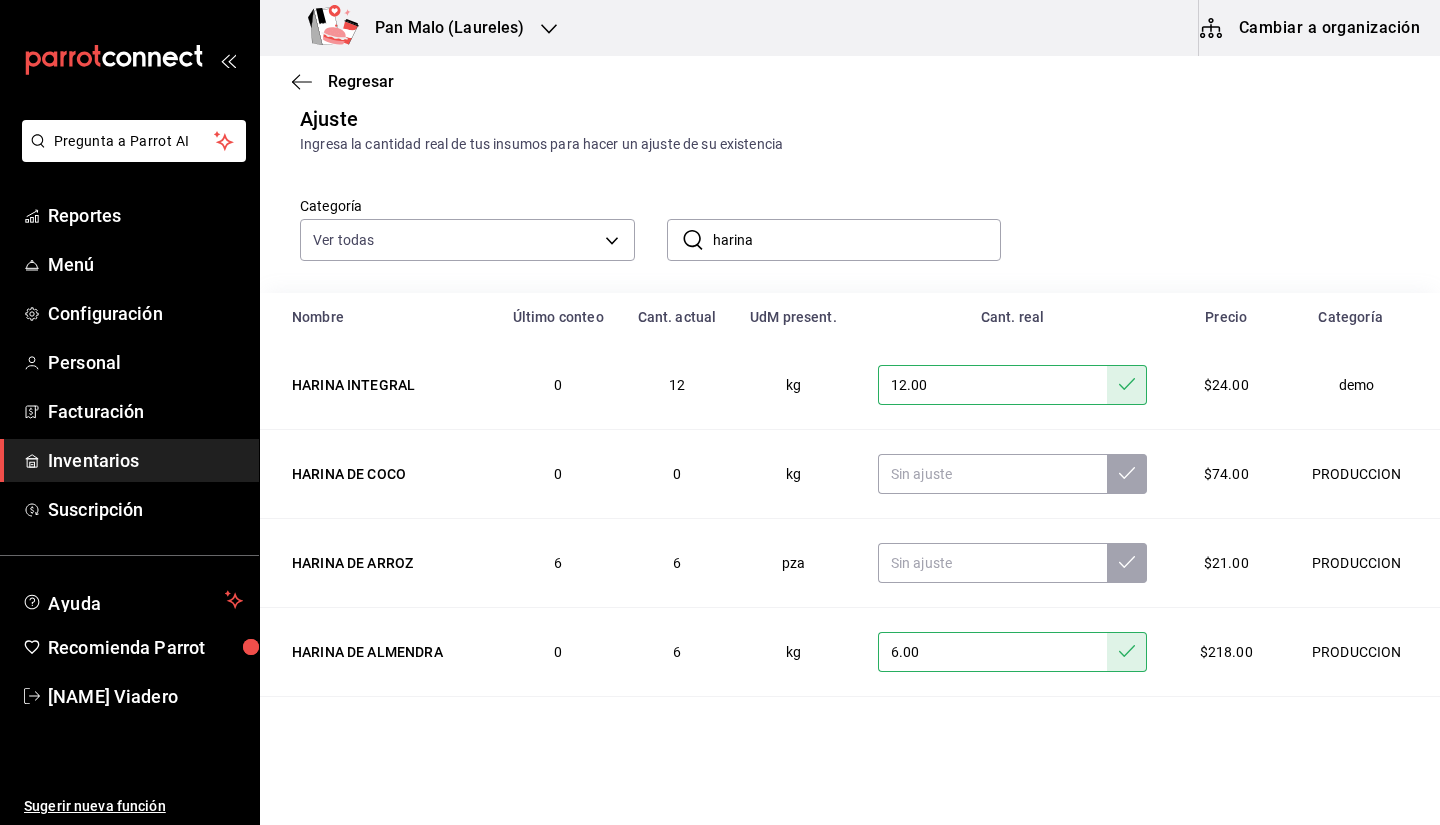 click on "Categoría Ver todas 845d24ca-60dd-4e7e-b3c9-ca2702778d83,d258234b-eb86-4f23-b0af-7f39f8376d1d,b487d5ec-9a72-45d0-bbdf-ace0a58857df,b7fa4d3f-7896-4504-b4eb-29f52eb713d6,244b5d13-ccc3-40e0-adb2-1f470b7c2b02,5221ede4-7101-46e2-abe0-c56c9f57c453,97c4540b-fae9-4f1d-bf52-72ae5b7112b3,dfca19a1-d0af-4dd2-9161-d29e1e6480e6,845fc0d5-bafa-4929-a86e-e534cf7c03f2 ​ harina ​" at bounding box center (850, 224) 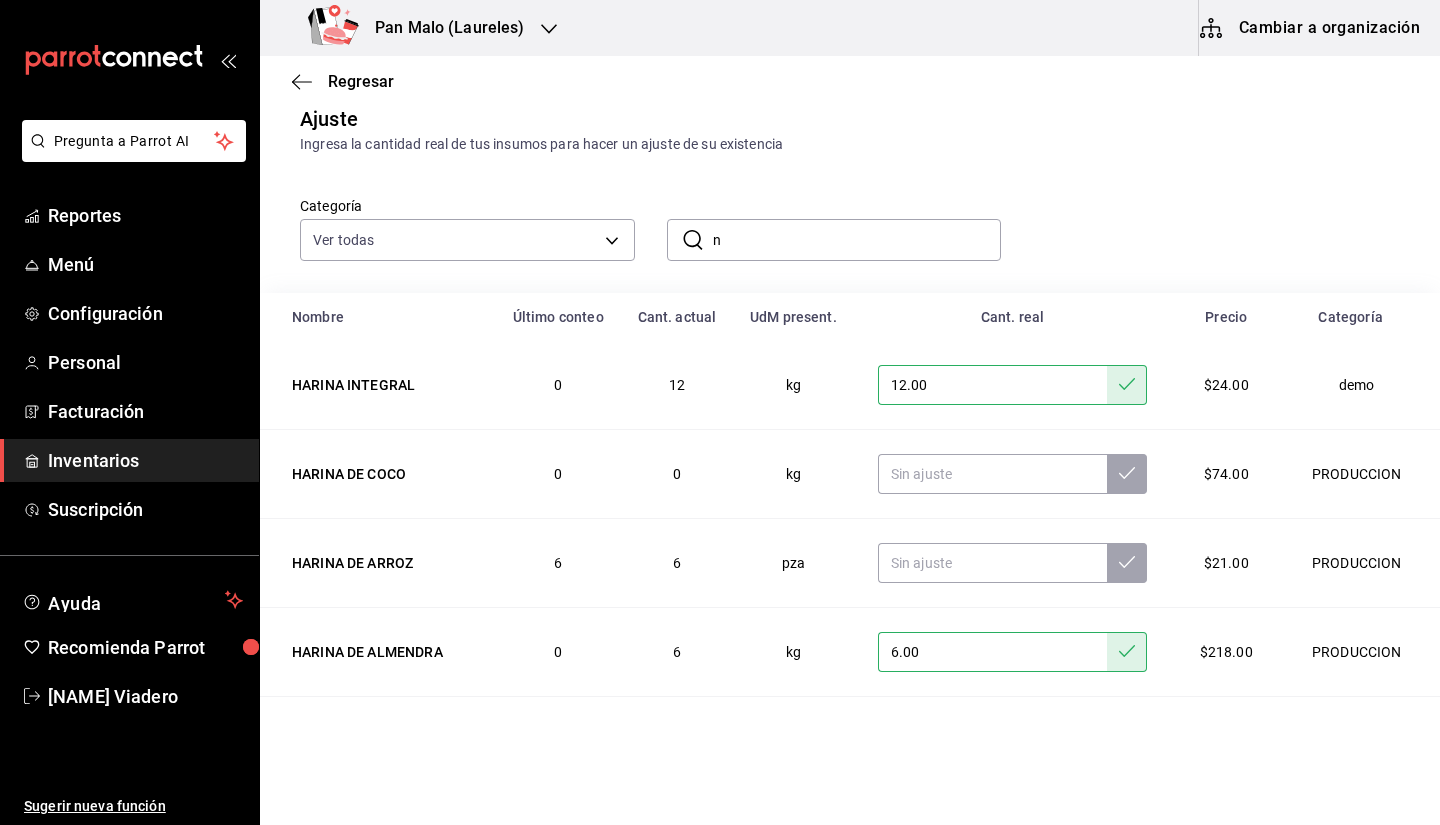 scroll, scrollTop: 0, scrollLeft: 0, axis: both 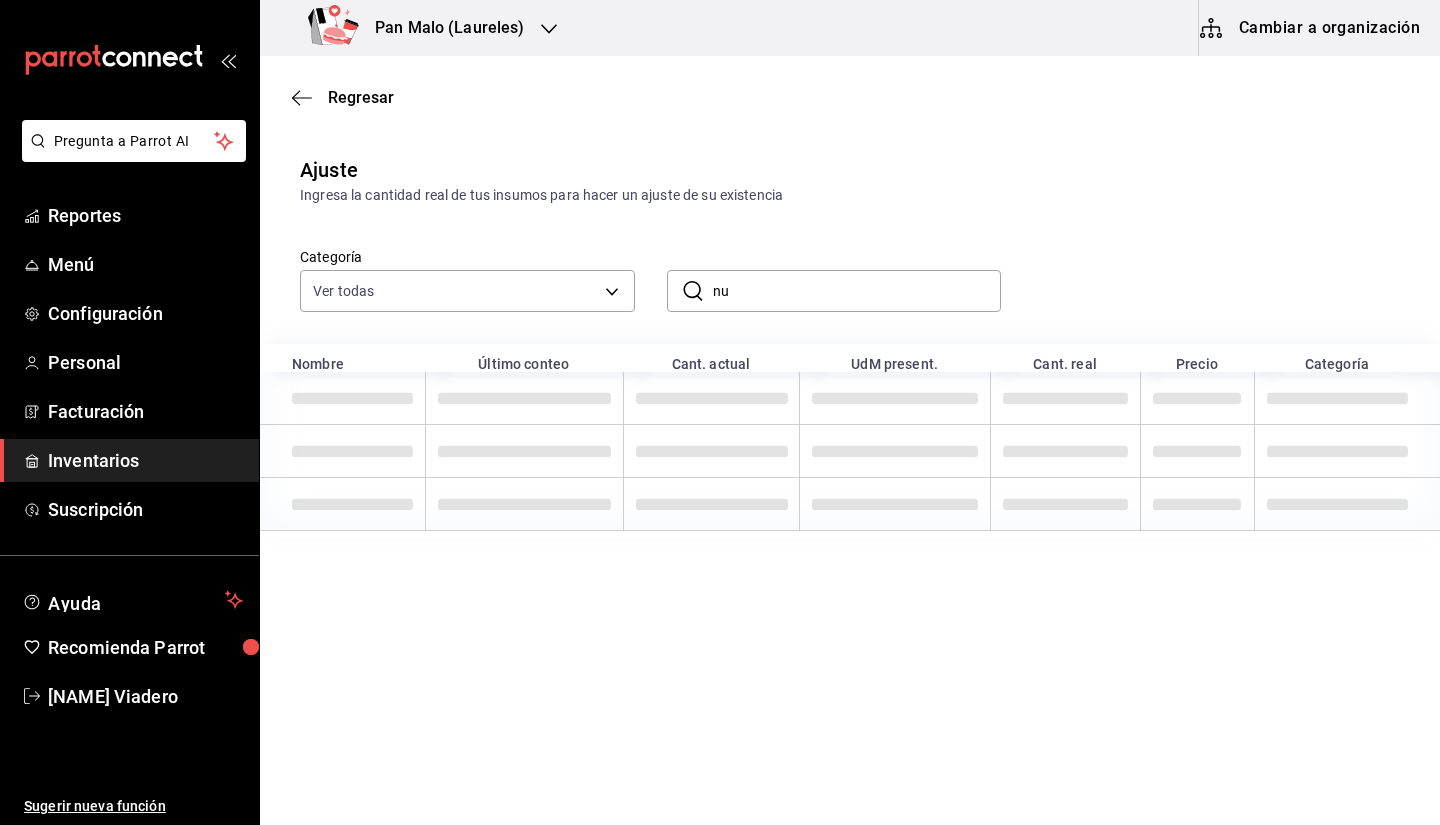 type on "n" 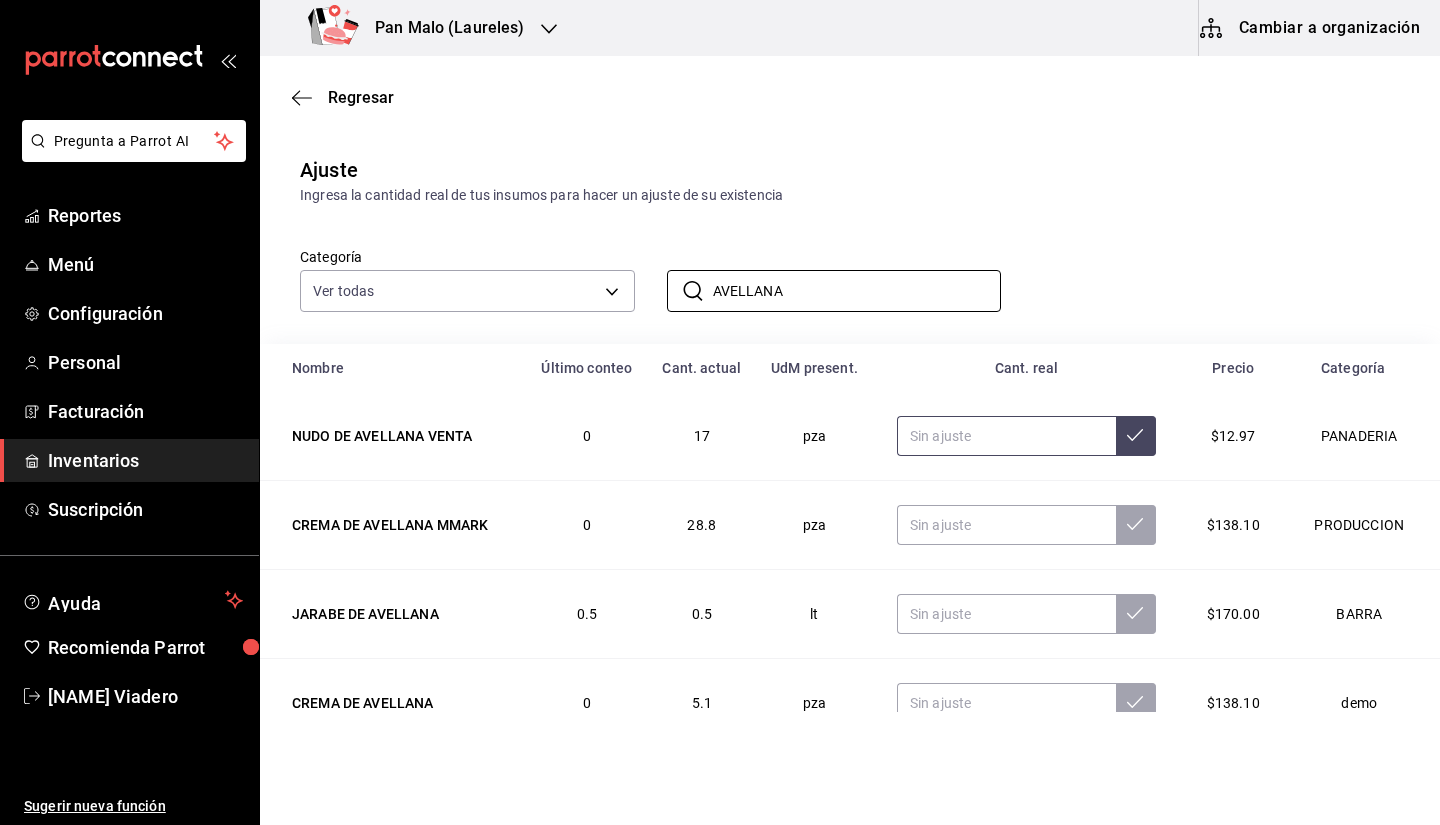 type on "AVELLANA" 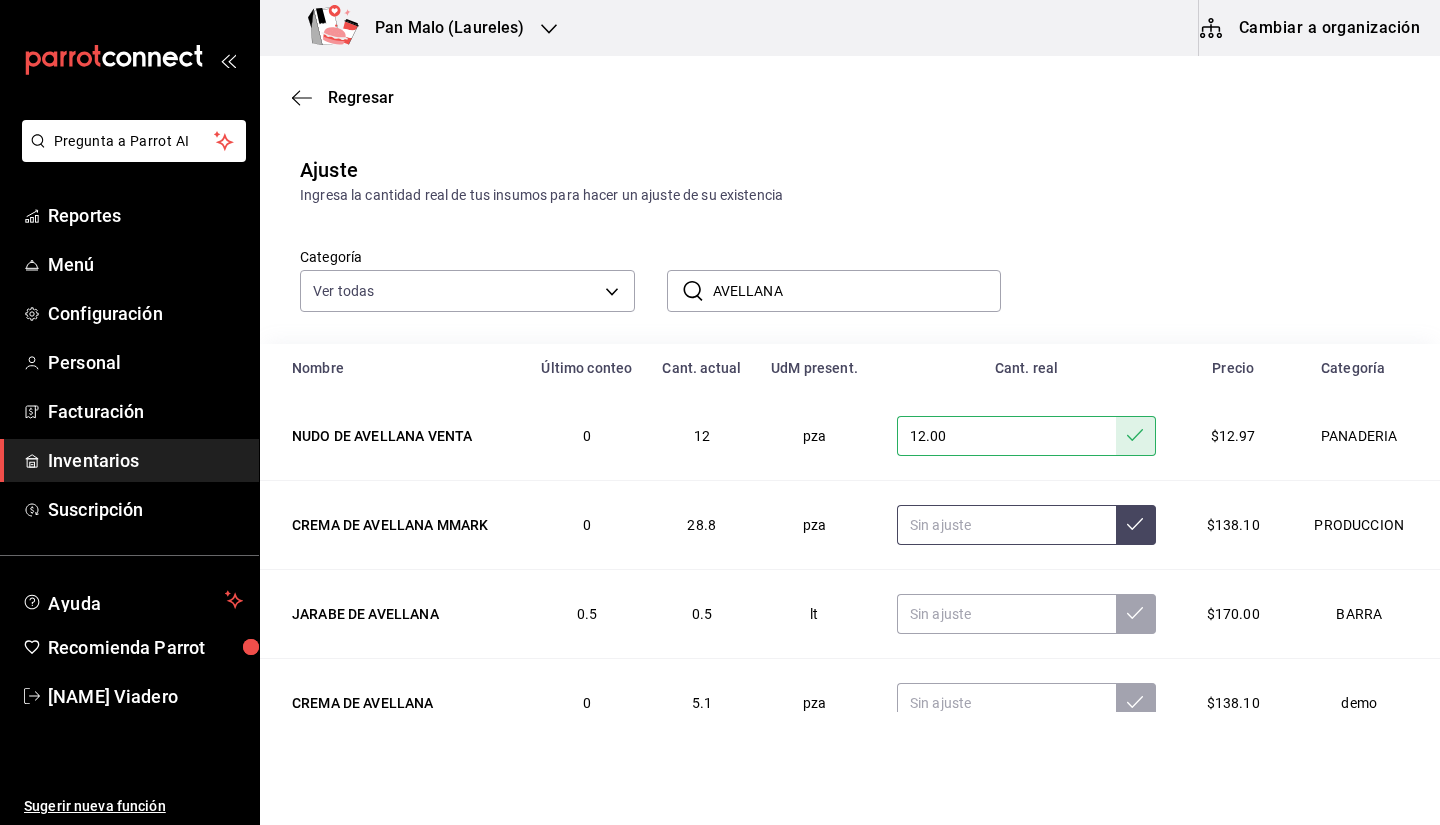 click at bounding box center [1006, 525] 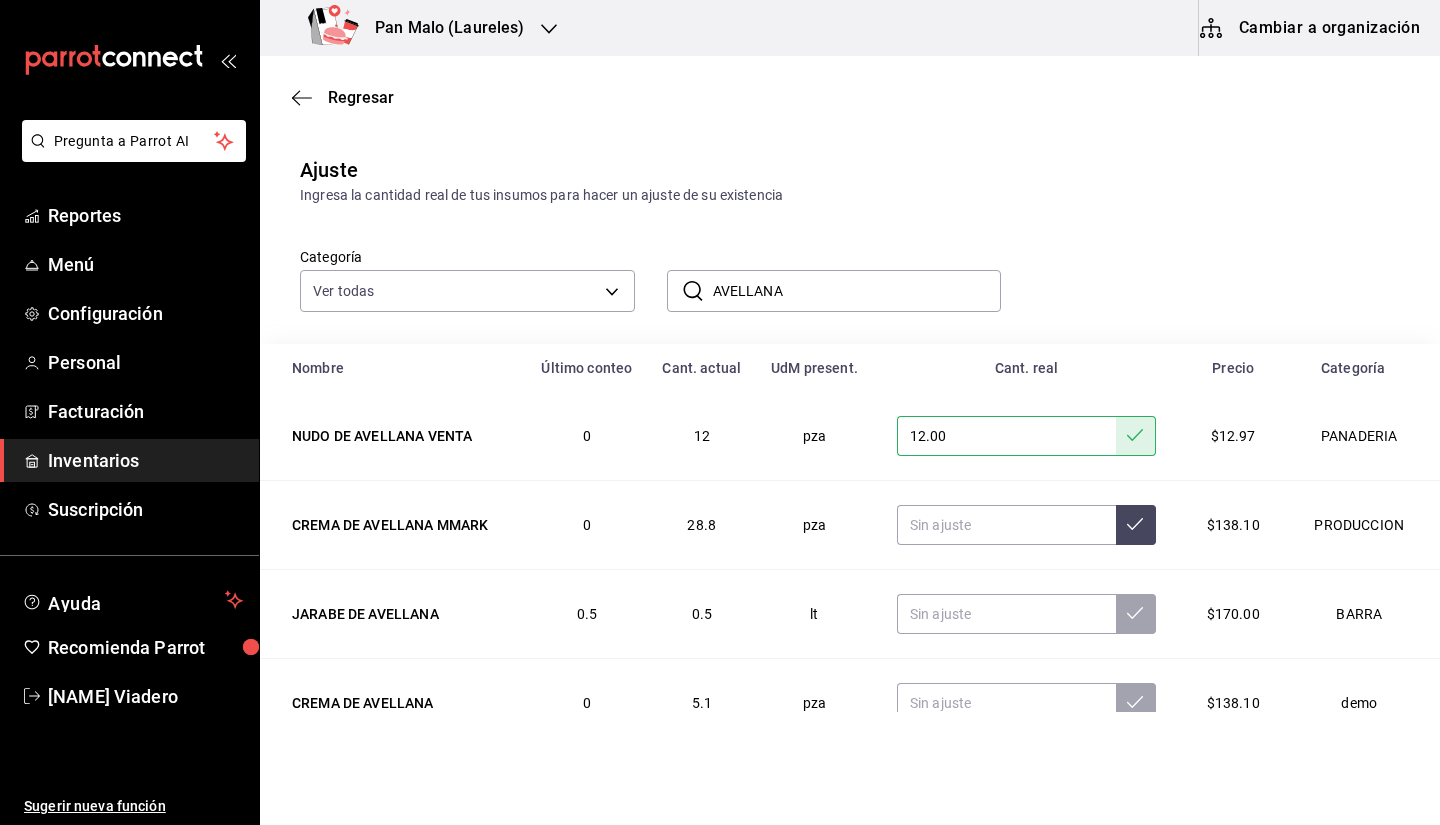 click on "12.00" at bounding box center (1006, 436) 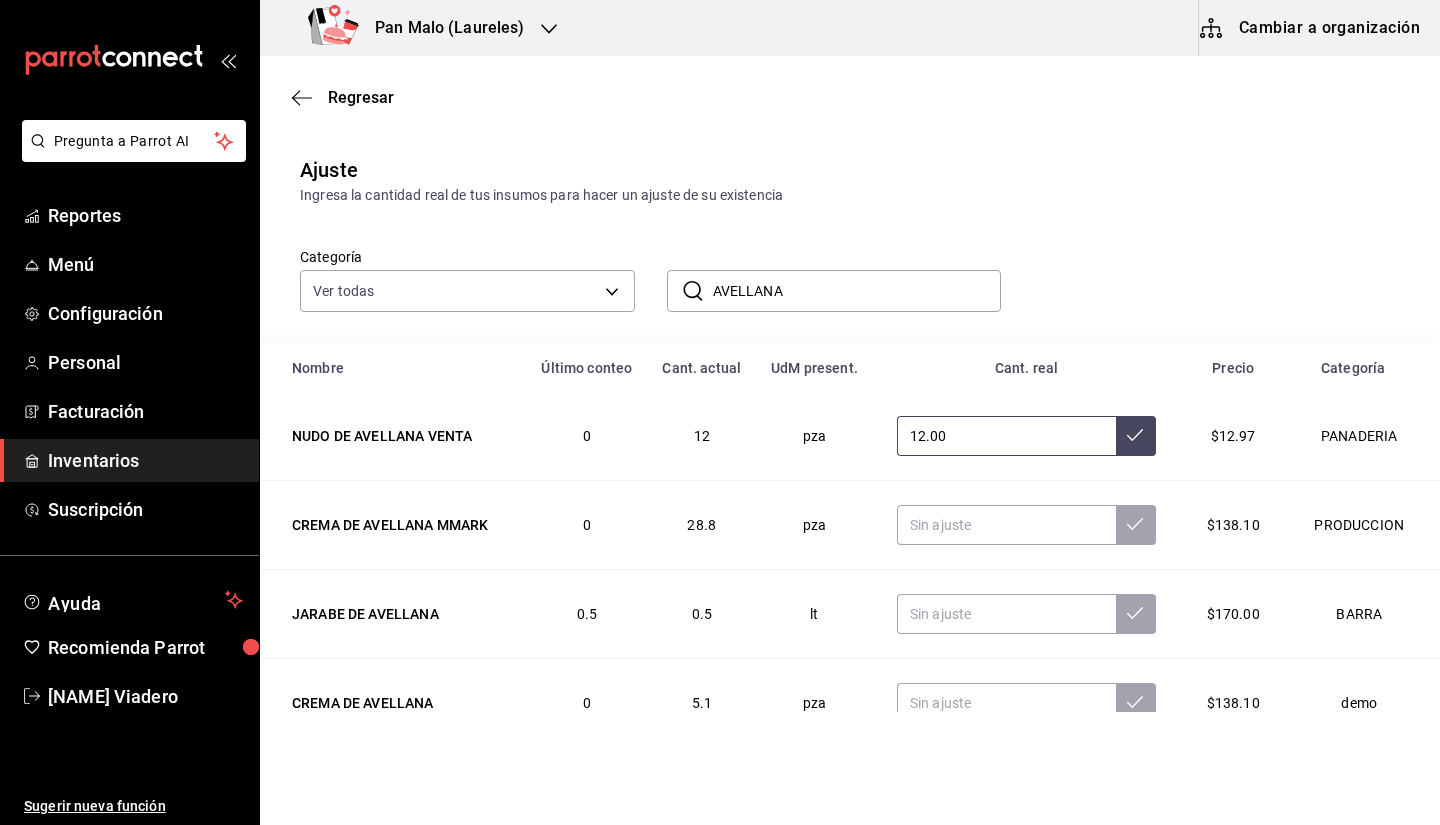 type on "1.00" 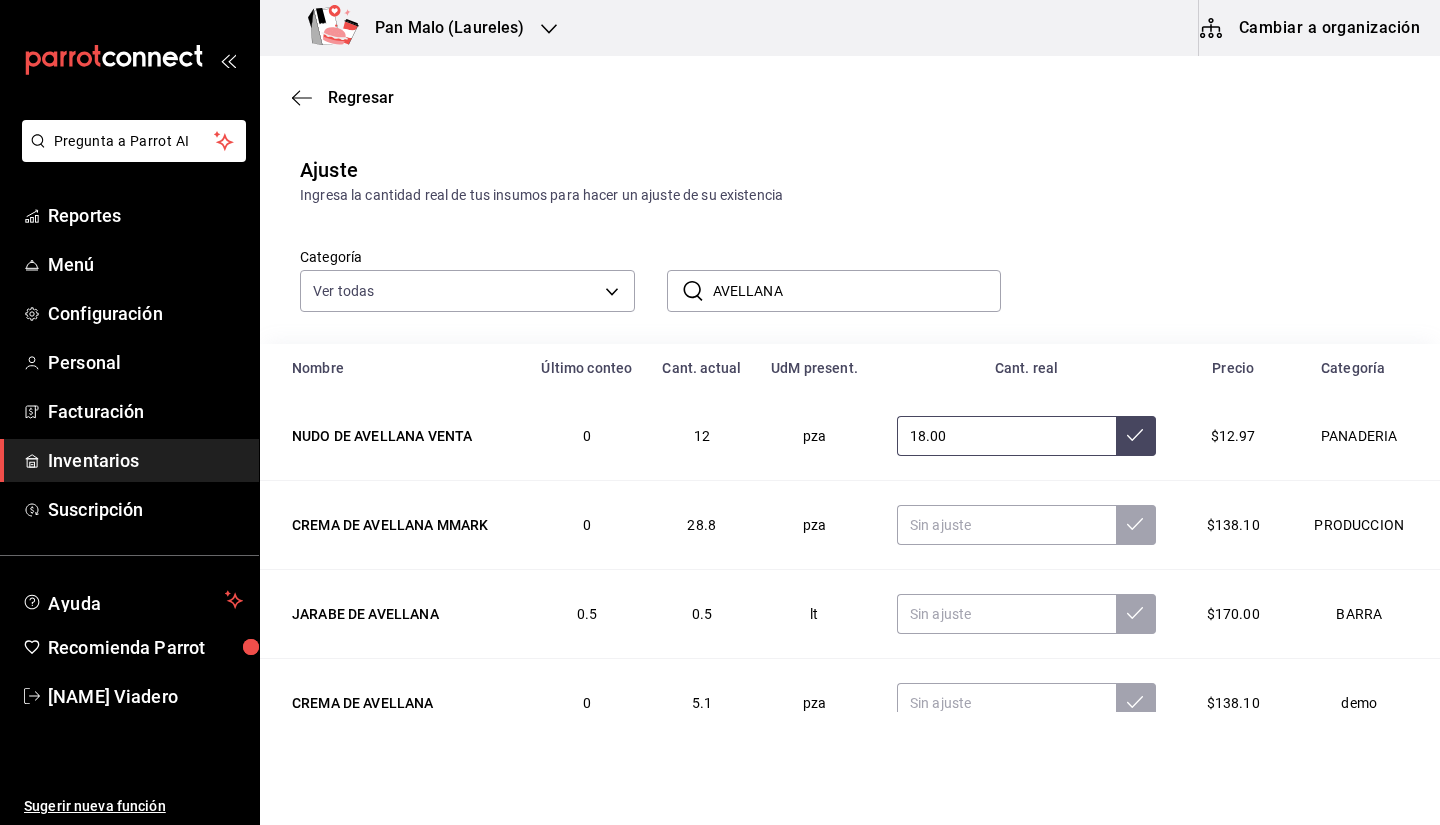 type on "18.00" 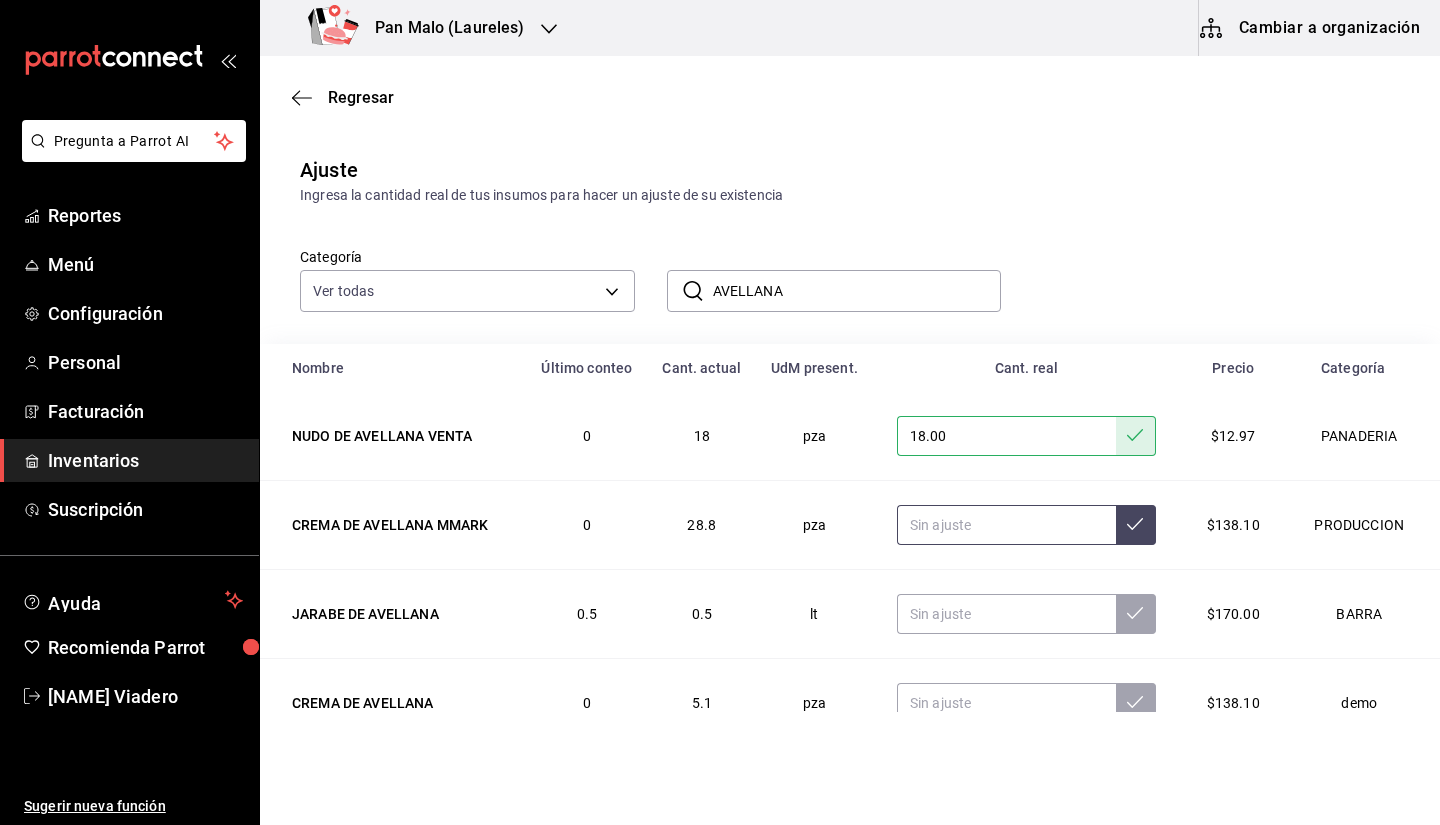 click at bounding box center [1006, 525] 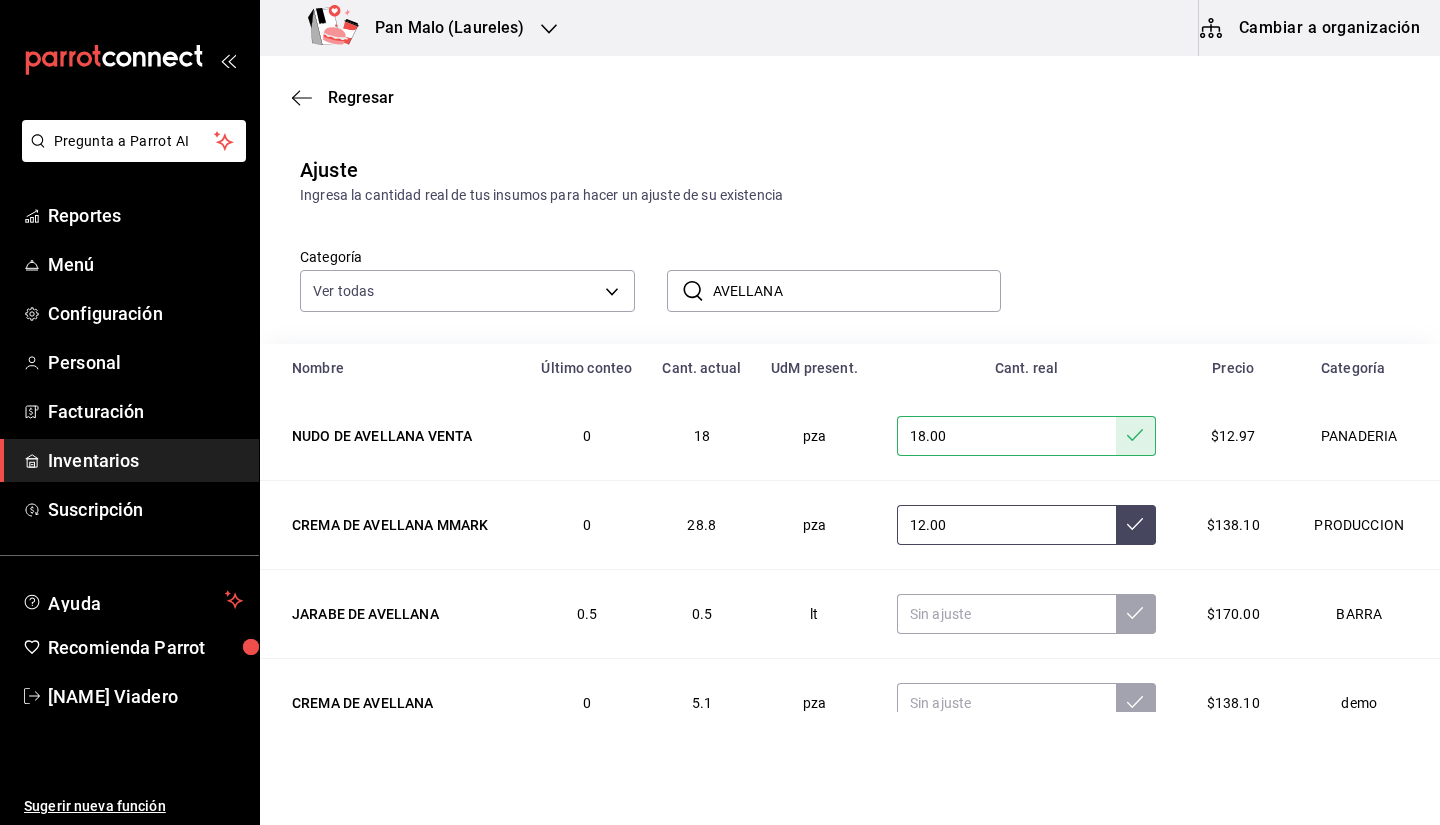 type on "12.00" 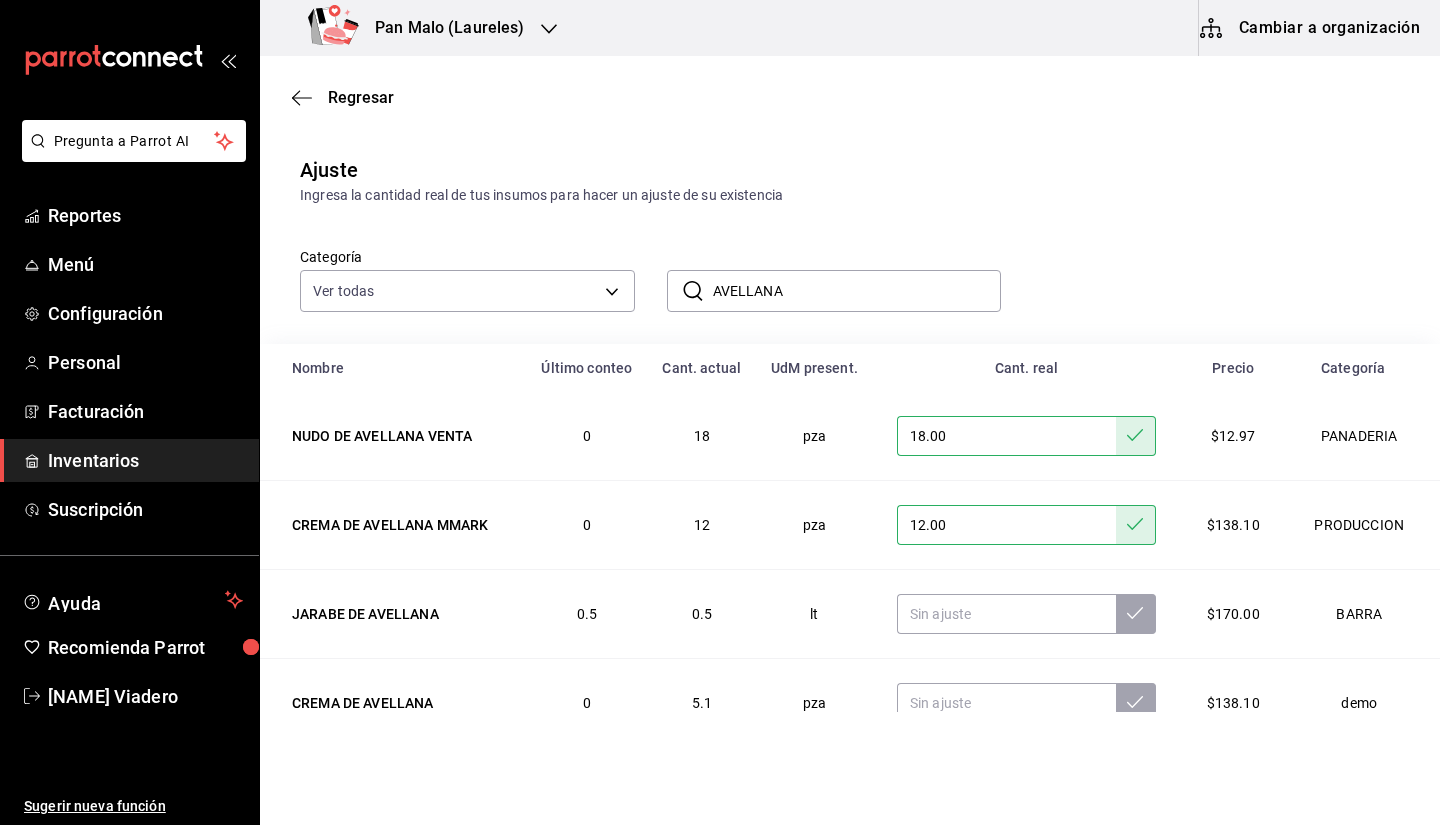 scroll, scrollTop: 44, scrollLeft: 0, axis: vertical 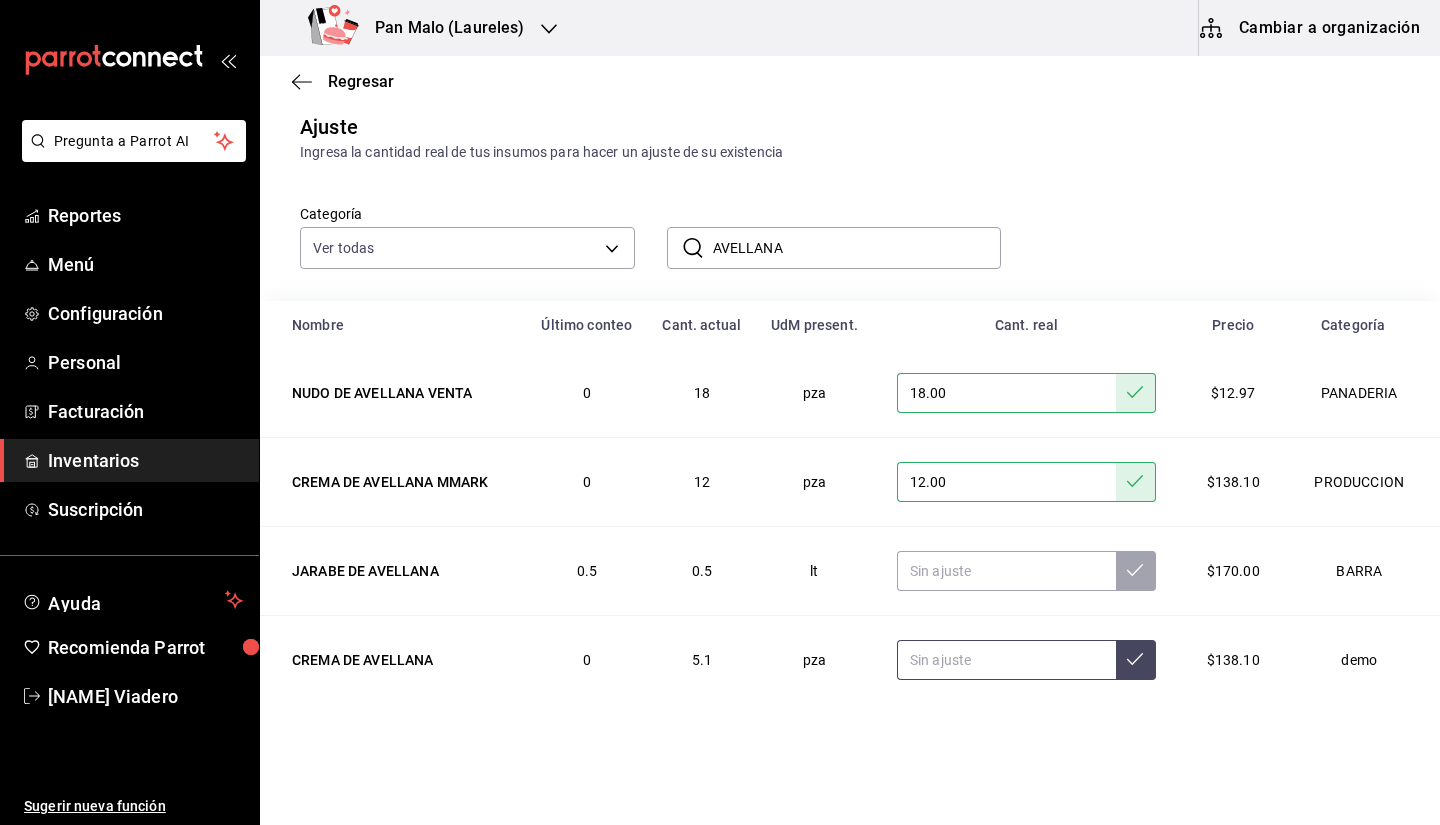 click at bounding box center (1006, 660) 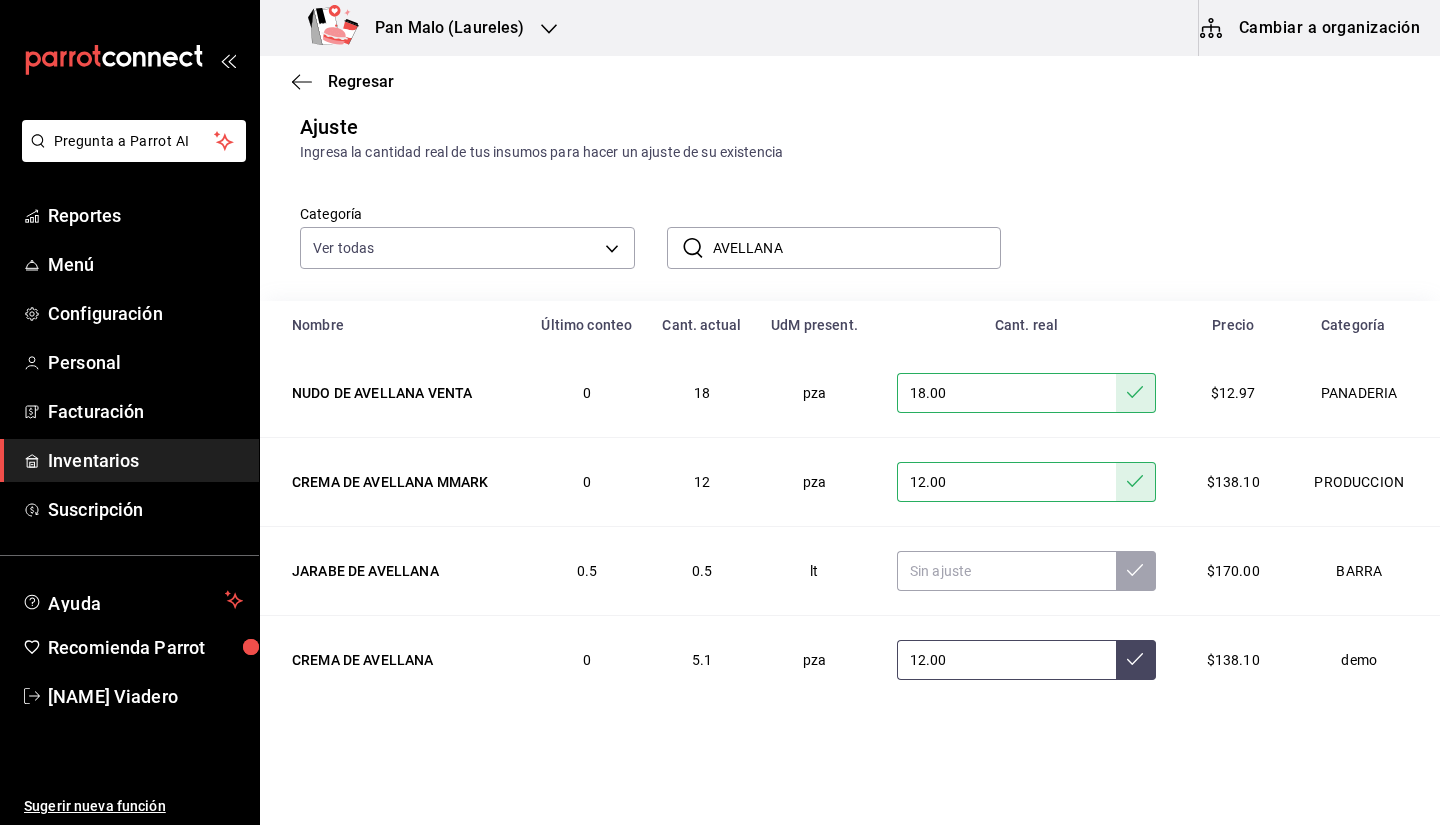 type on "12.00" 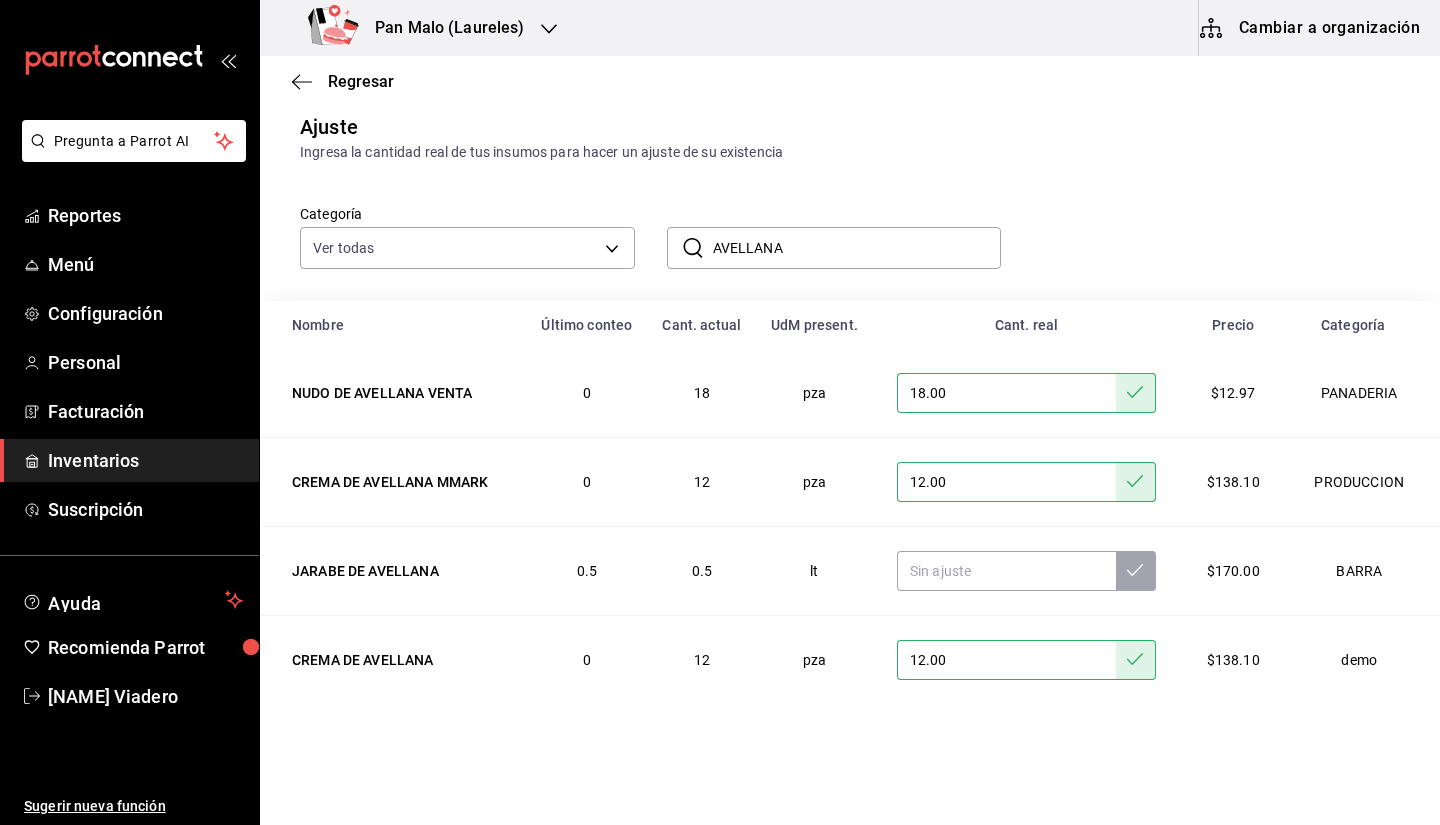 click on "AVELLANA" at bounding box center (857, 248) 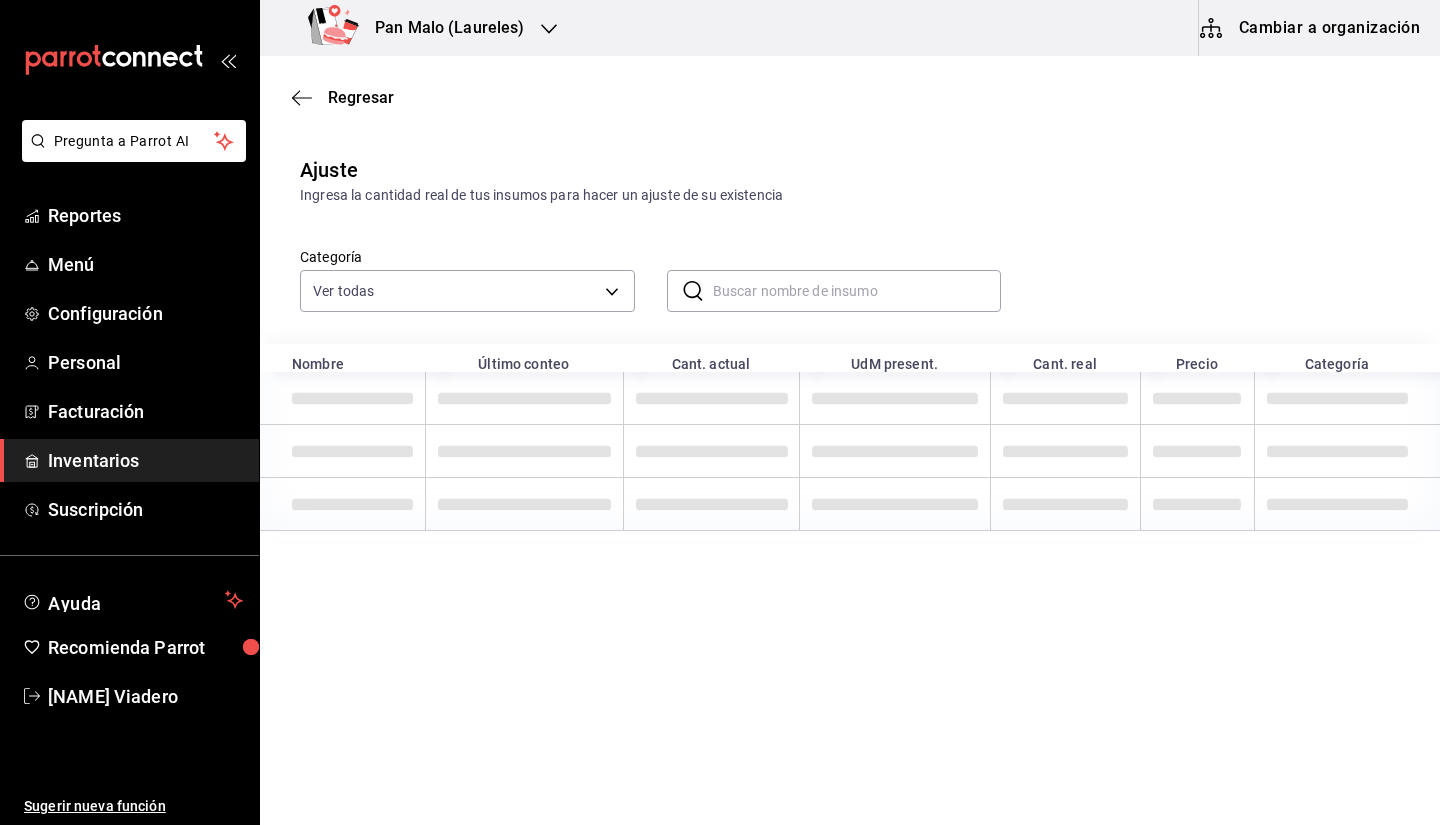scroll, scrollTop: 0, scrollLeft: 0, axis: both 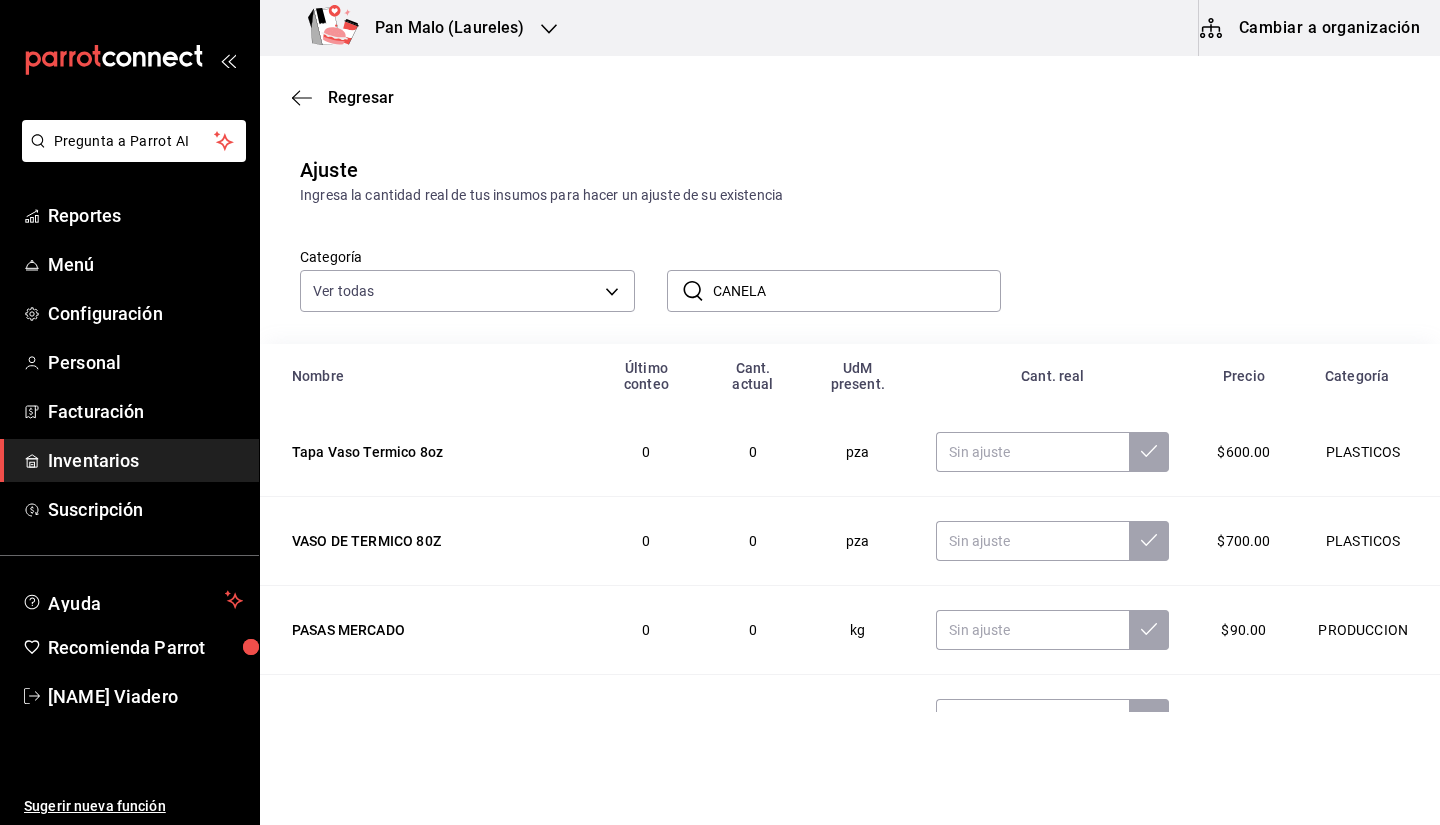 click on "Categoría Ver todas 845d24ca-60dd-4e7e-b3c9-ca2702778d83,d258234b-eb86-4f23-b0af-7f39f8376d1d,b487d5ec-9a72-45d0-bbdf-ace0a58857df,b7fa4d3f-7896-4504-b4eb-29f52eb713d6,244b5d13-ccc3-40e0-adb2-1f470b7c2b02,5221ede4-7101-46e2-abe0-c56c9f57c453,97c4540b-fae9-4f1d-bf52-72ae5b7112b3,dfca19a1-d0af-4dd2-9161-d29e1e6480e6,845fc0d5-bafa-4929-a86e-e534cf7c03f2 ​ CANELA ​" at bounding box center [818, 259] 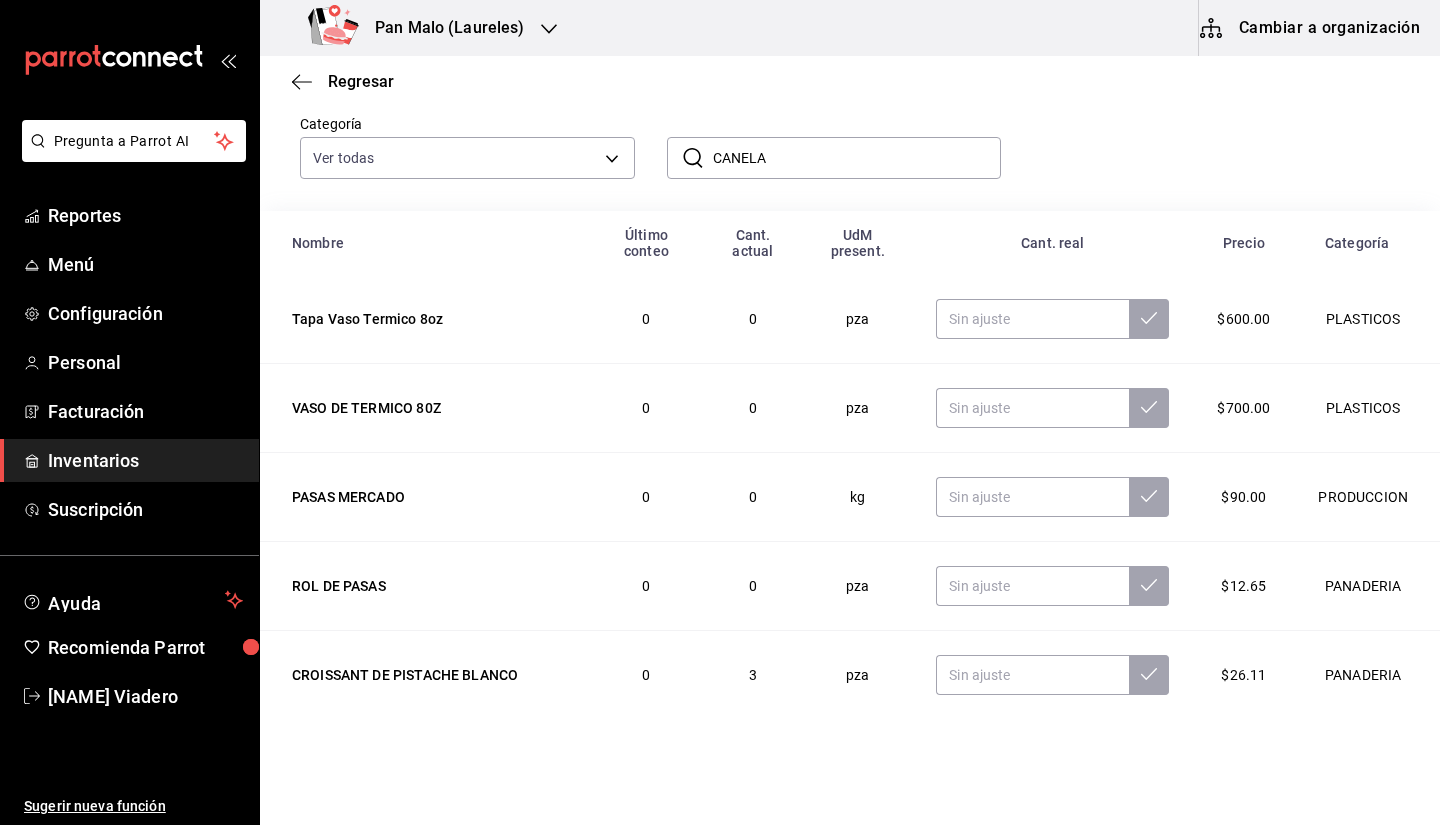 scroll, scrollTop: 129, scrollLeft: 0, axis: vertical 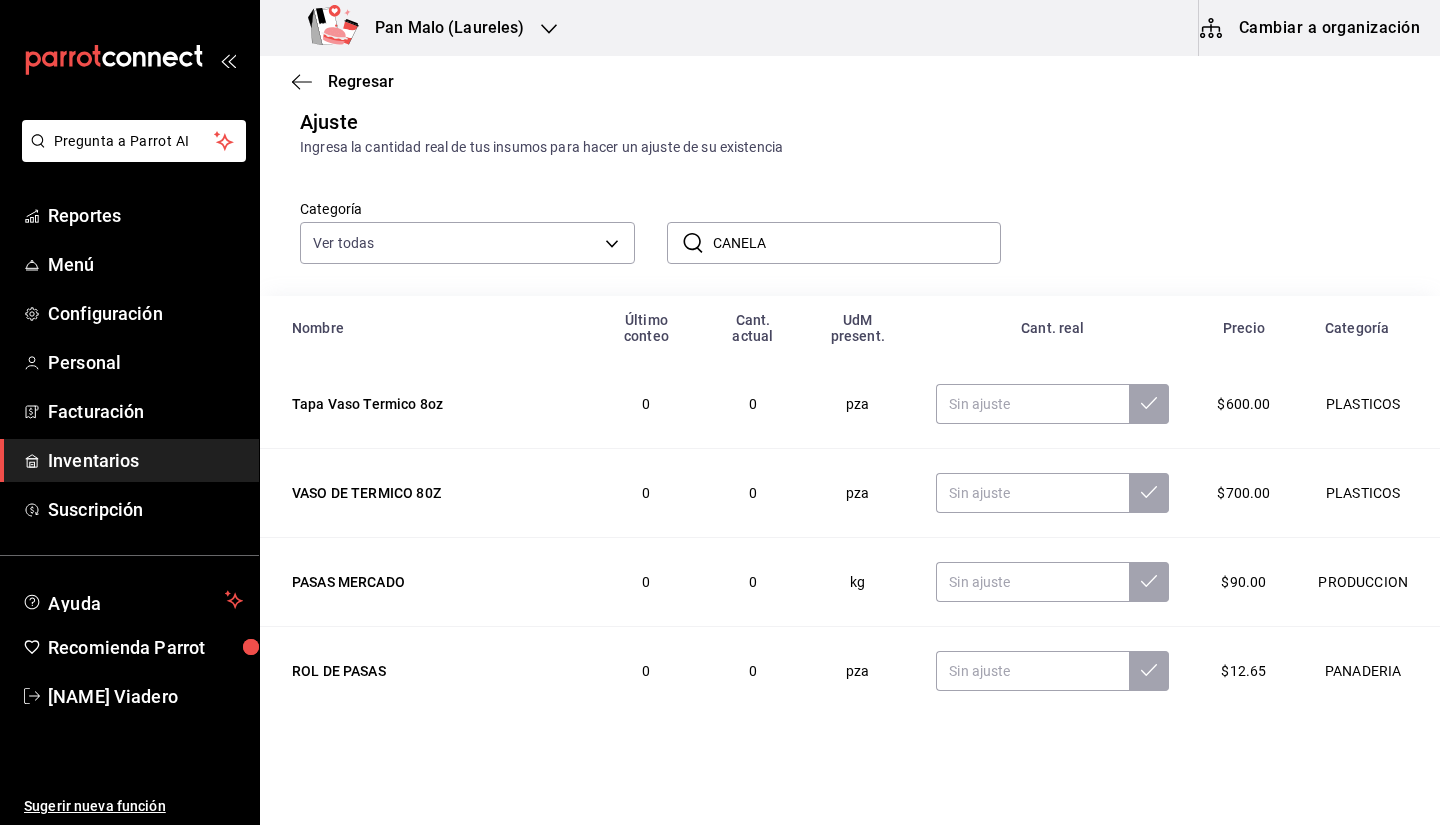 click on "CANELA" at bounding box center (857, 243) 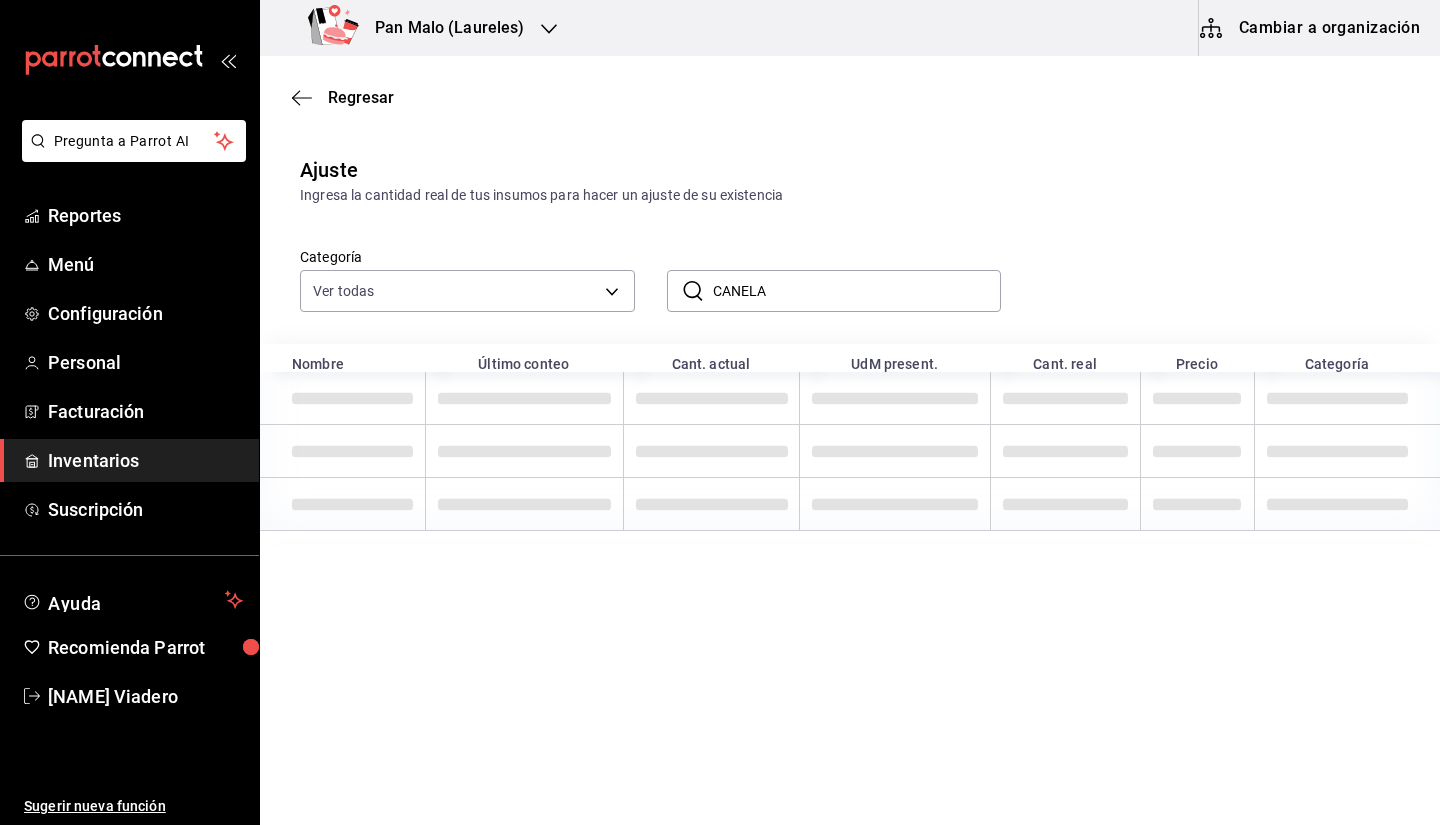 scroll, scrollTop: 0, scrollLeft: 0, axis: both 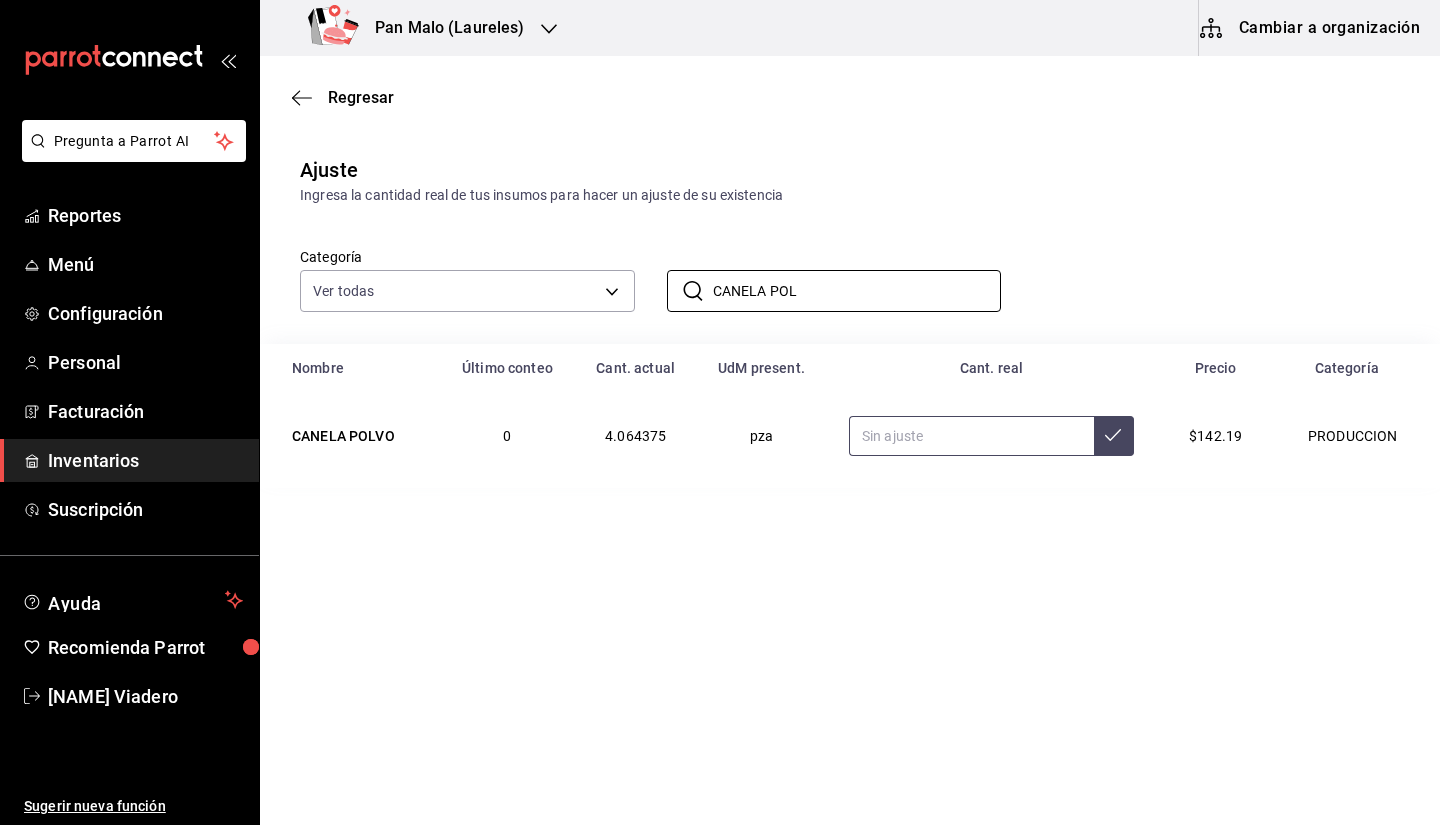 type on "CANELA POL" 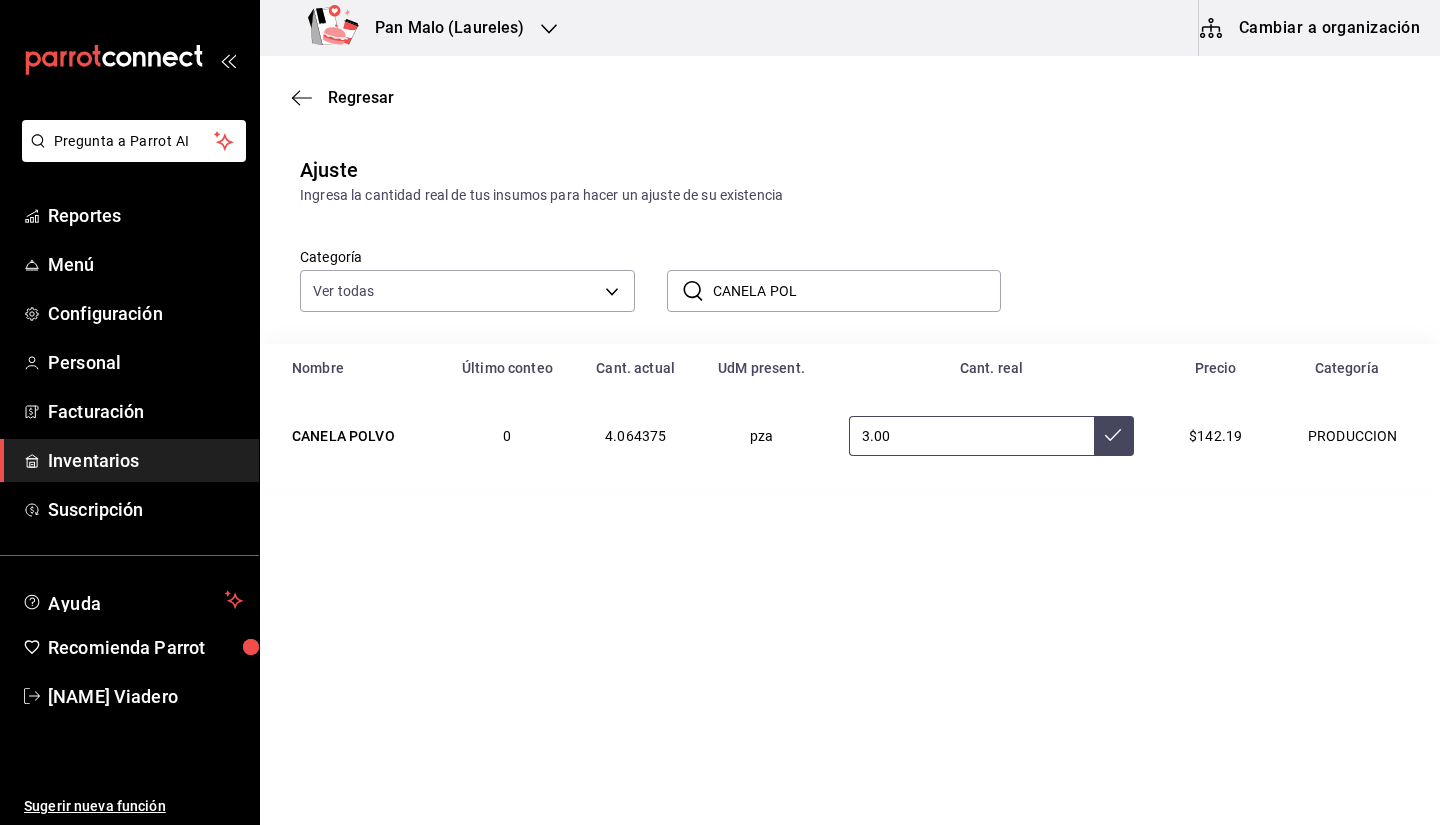 type on "3.00" 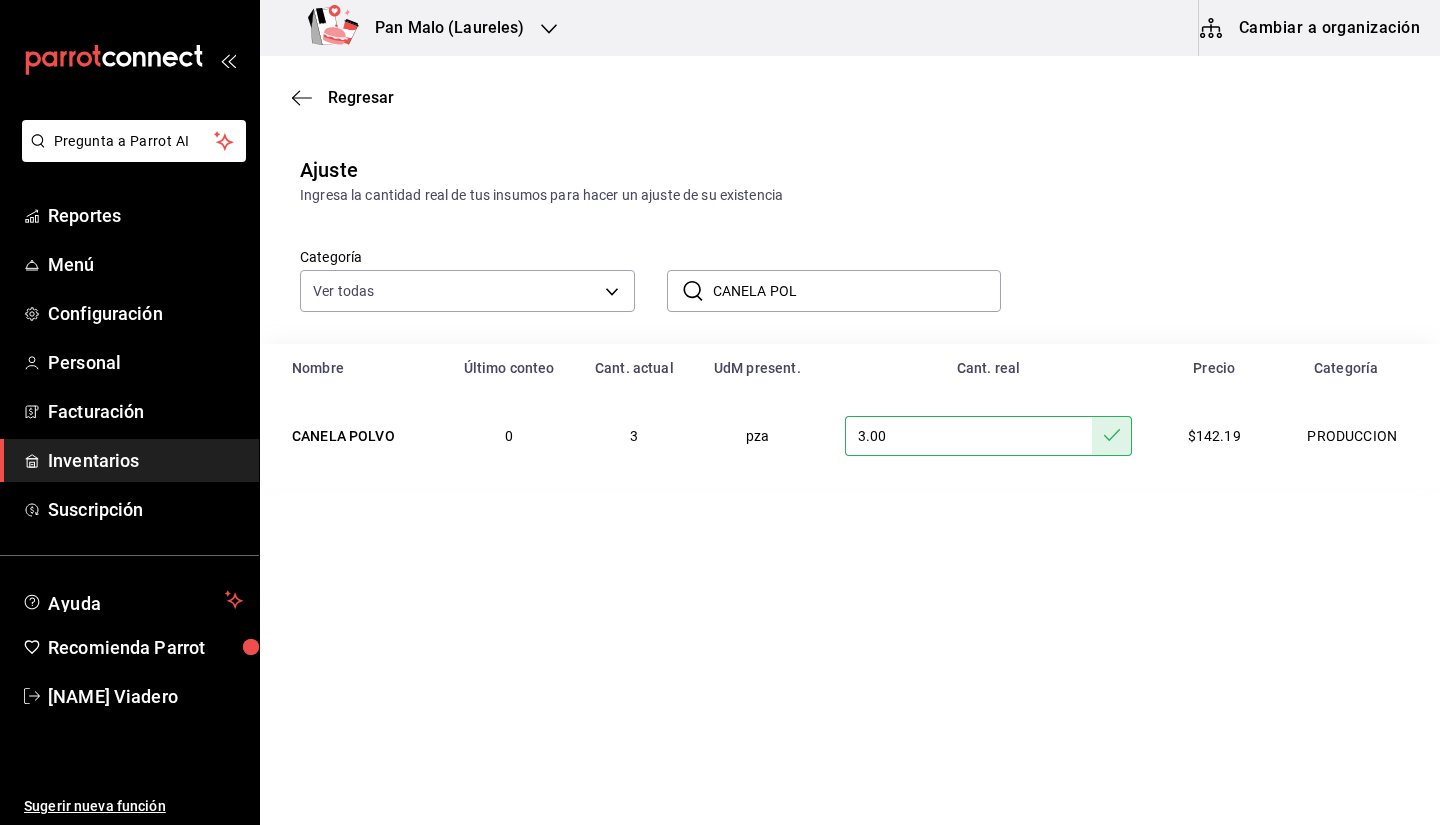 click on "CANELA POL" at bounding box center [857, 291] 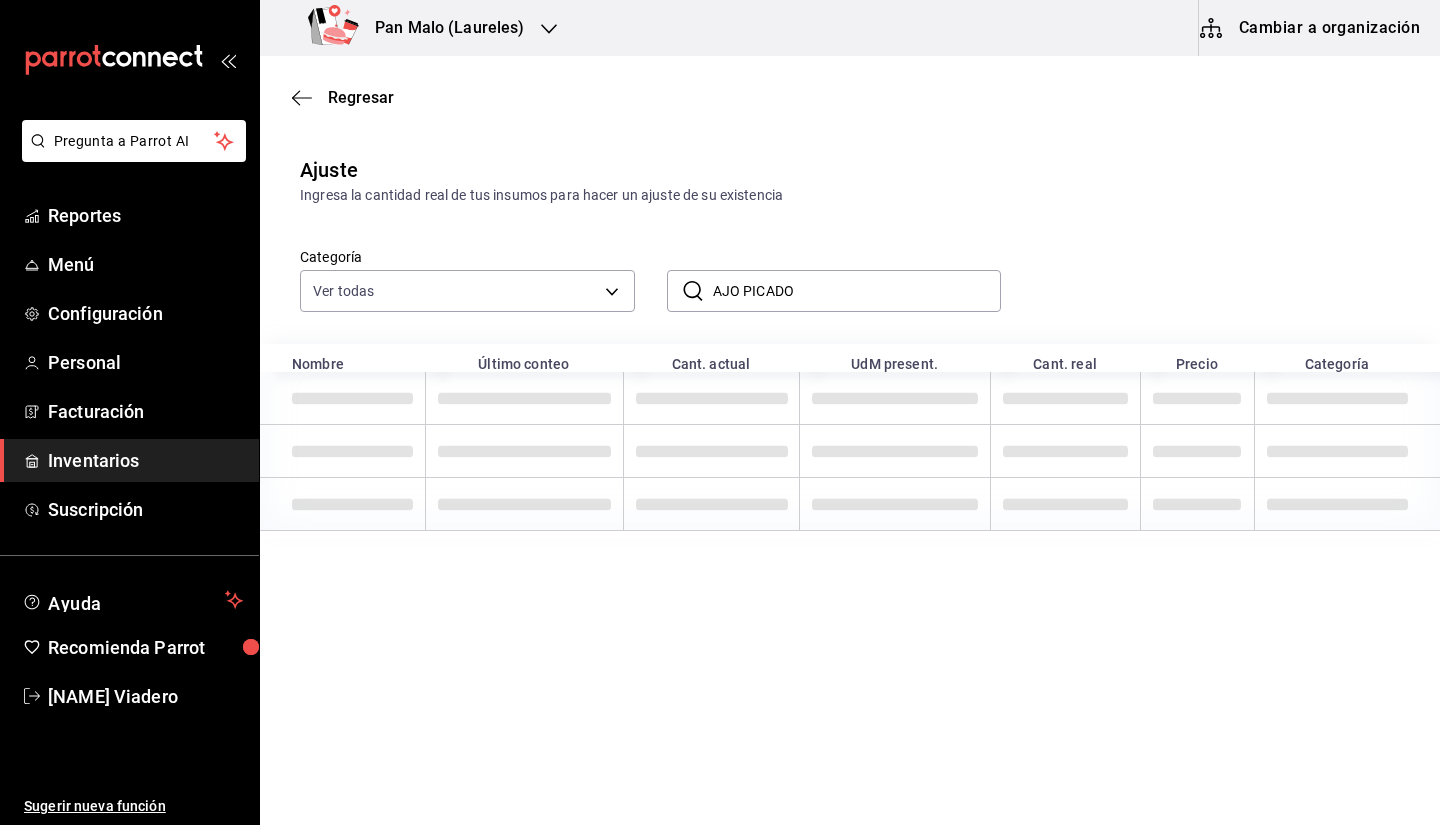 type on "AJO PICADO" 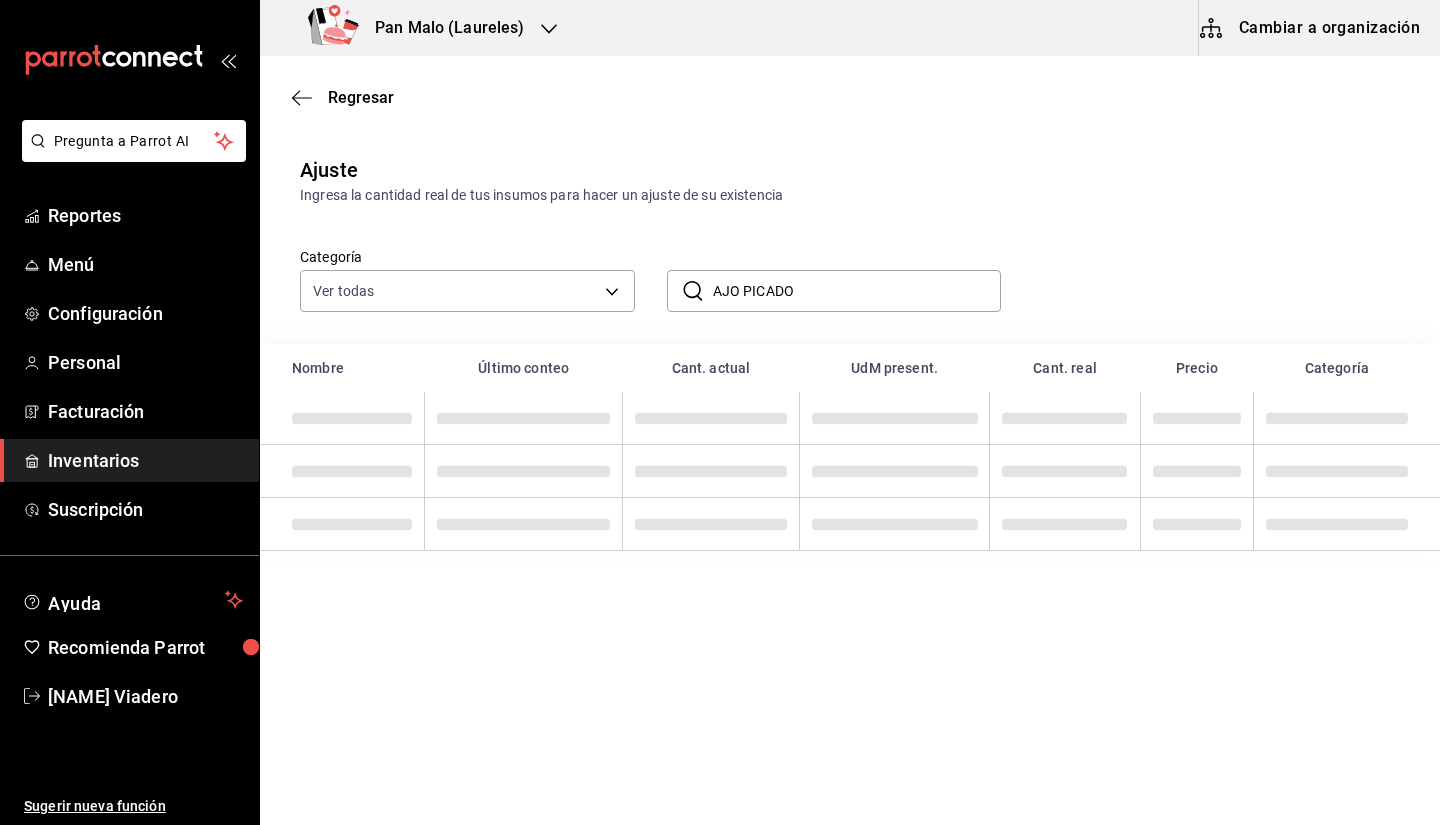 click on "AJO PICADO" at bounding box center (857, 291) 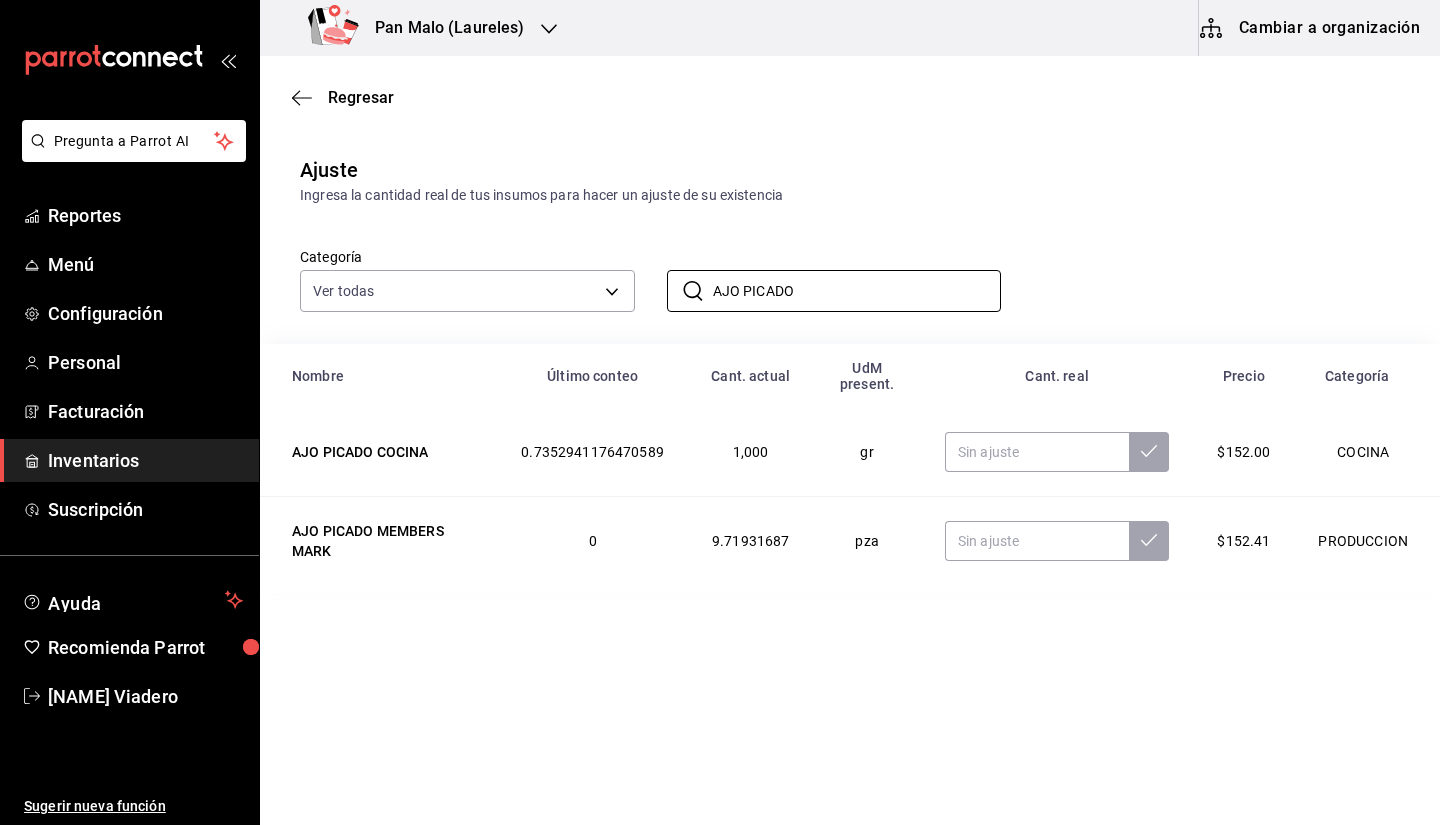 click on "Categoría Ver todas 845d24ca-60dd-4e7e-b3c9-ca2702778d83,d258234b-eb86-4f23-b0af-7f39f8376d1d,b487d5ec-9a72-45d0-bbdf-ace0a58857df,b7fa4d3f-7896-4504-b4eb-29f52eb713d6,244b5d13-ccc3-40e0-adb2-1f470b7c2b02,5221ede4-7101-46e2-abe0-c56c9f57c453,97c4540b-fae9-4f1d-bf52-72ae5b7112b3,dfca19a1-d0af-4dd2-9161-d29e1e6480e6,845fc0d5-bafa-4929-a86e-e534cf7c03f2 ​ AJO PICADO ​" at bounding box center [818, 259] 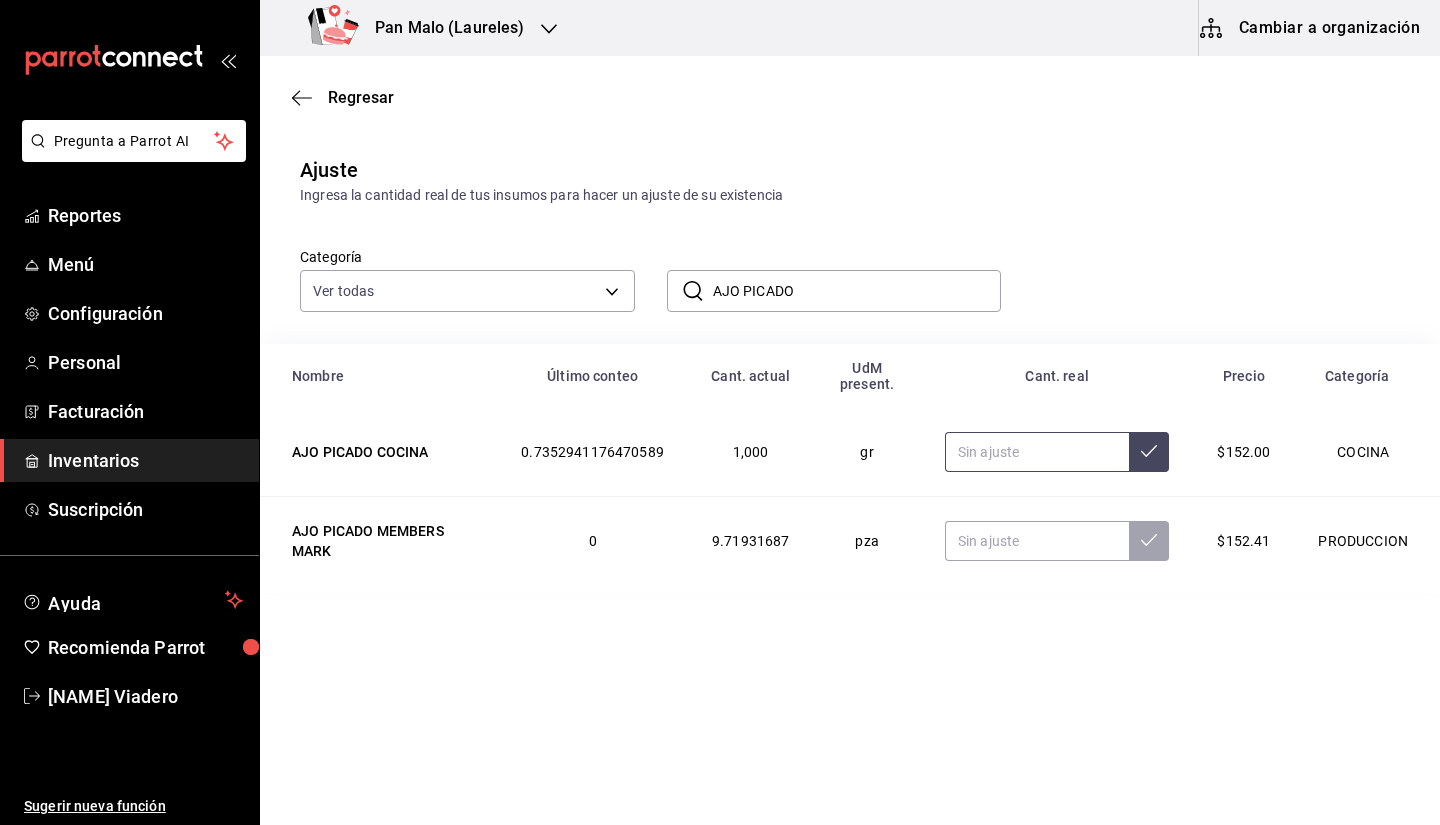 click at bounding box center [1037, 452] 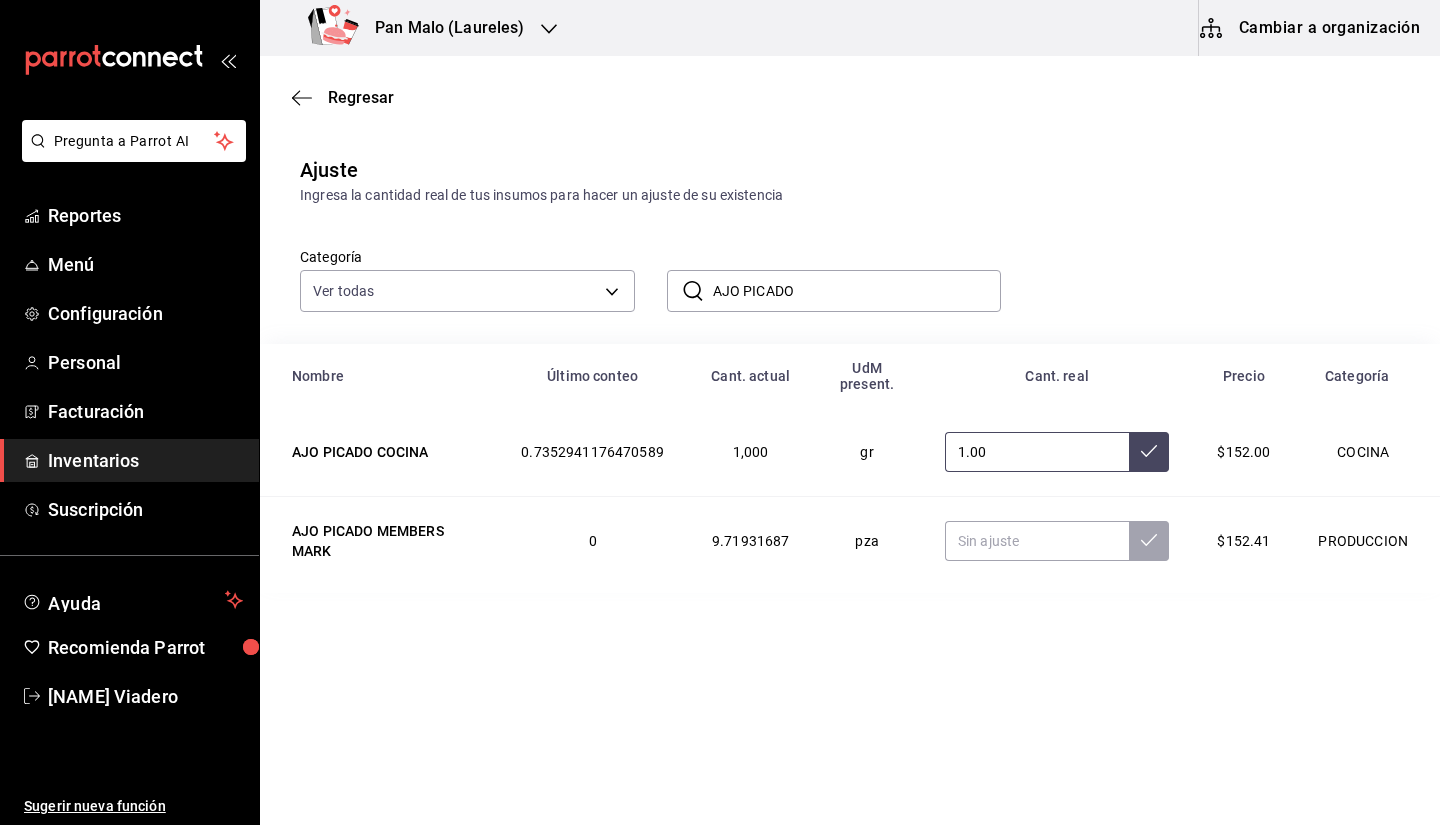 type on "1.00" 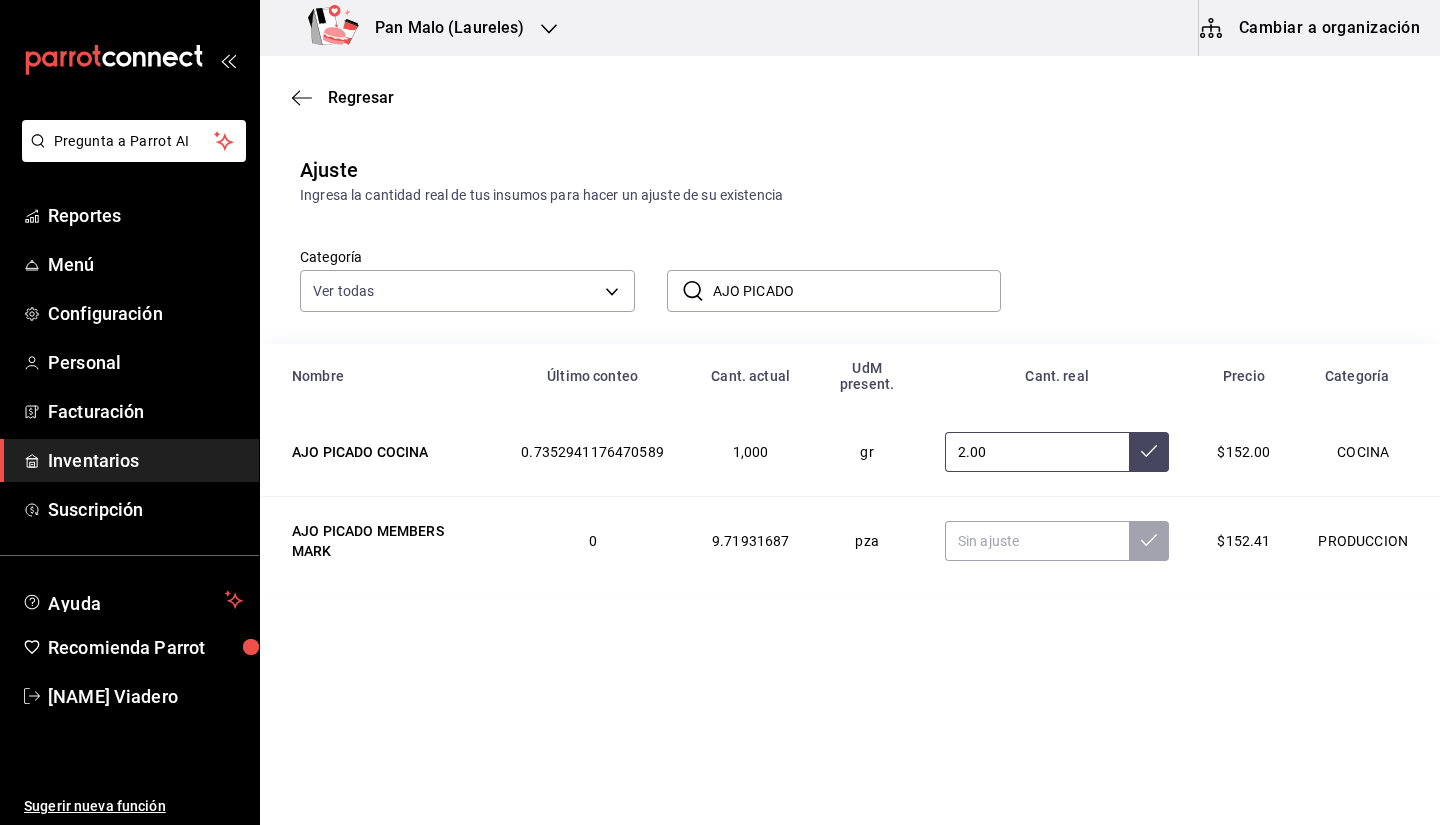 type on "2.00" 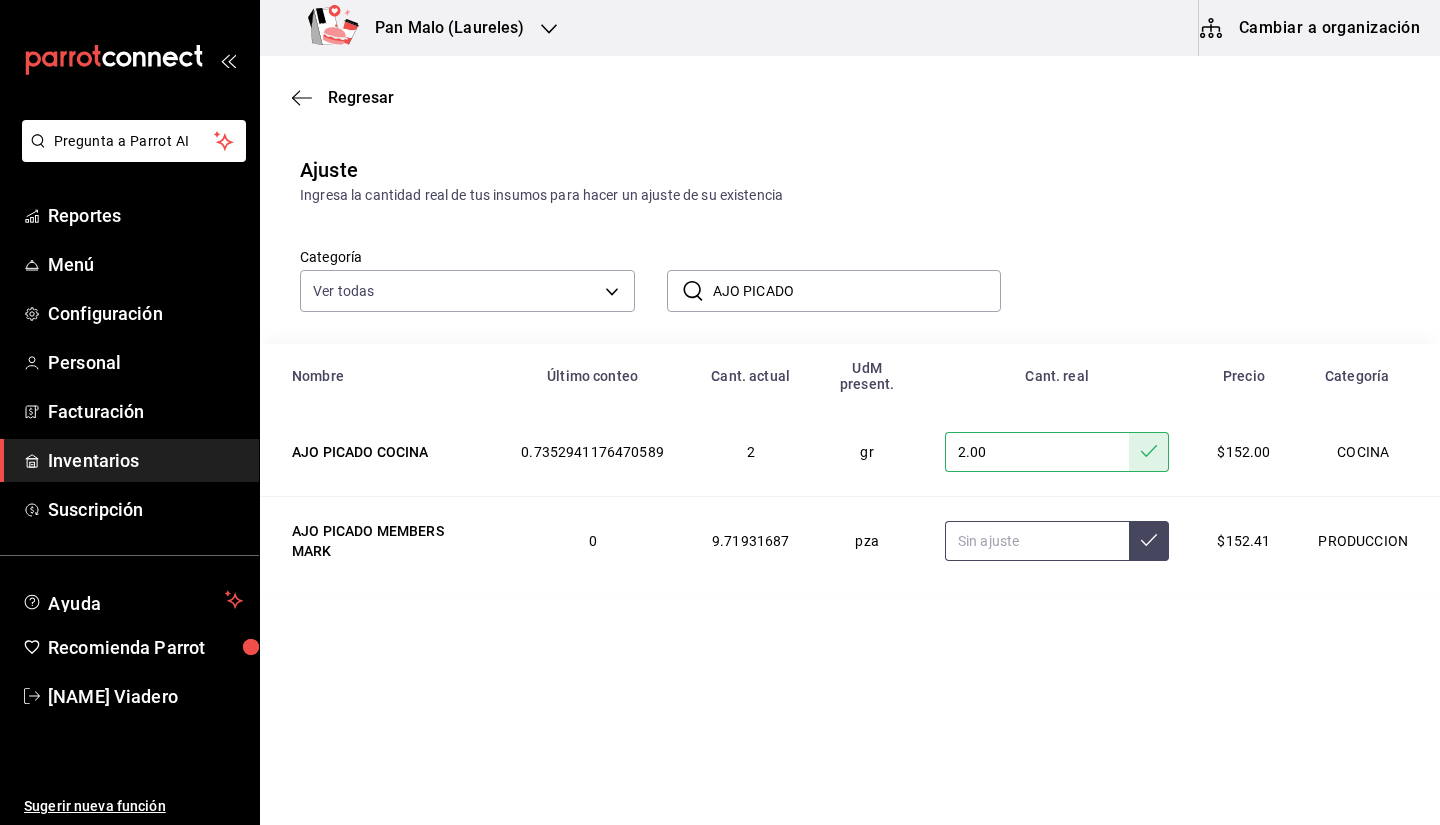 click at bounding box center [1037, 541] 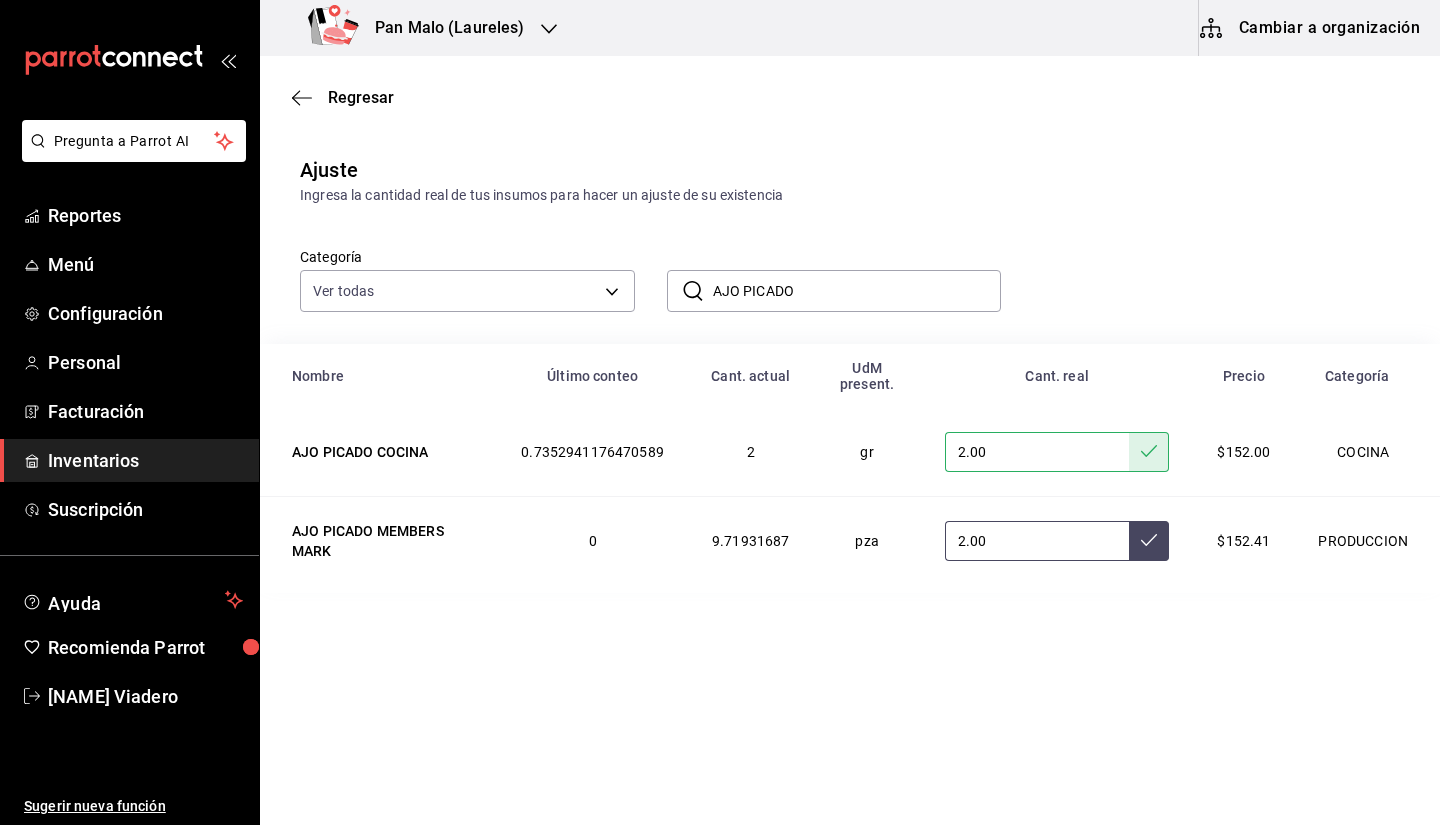 type on "2.00" 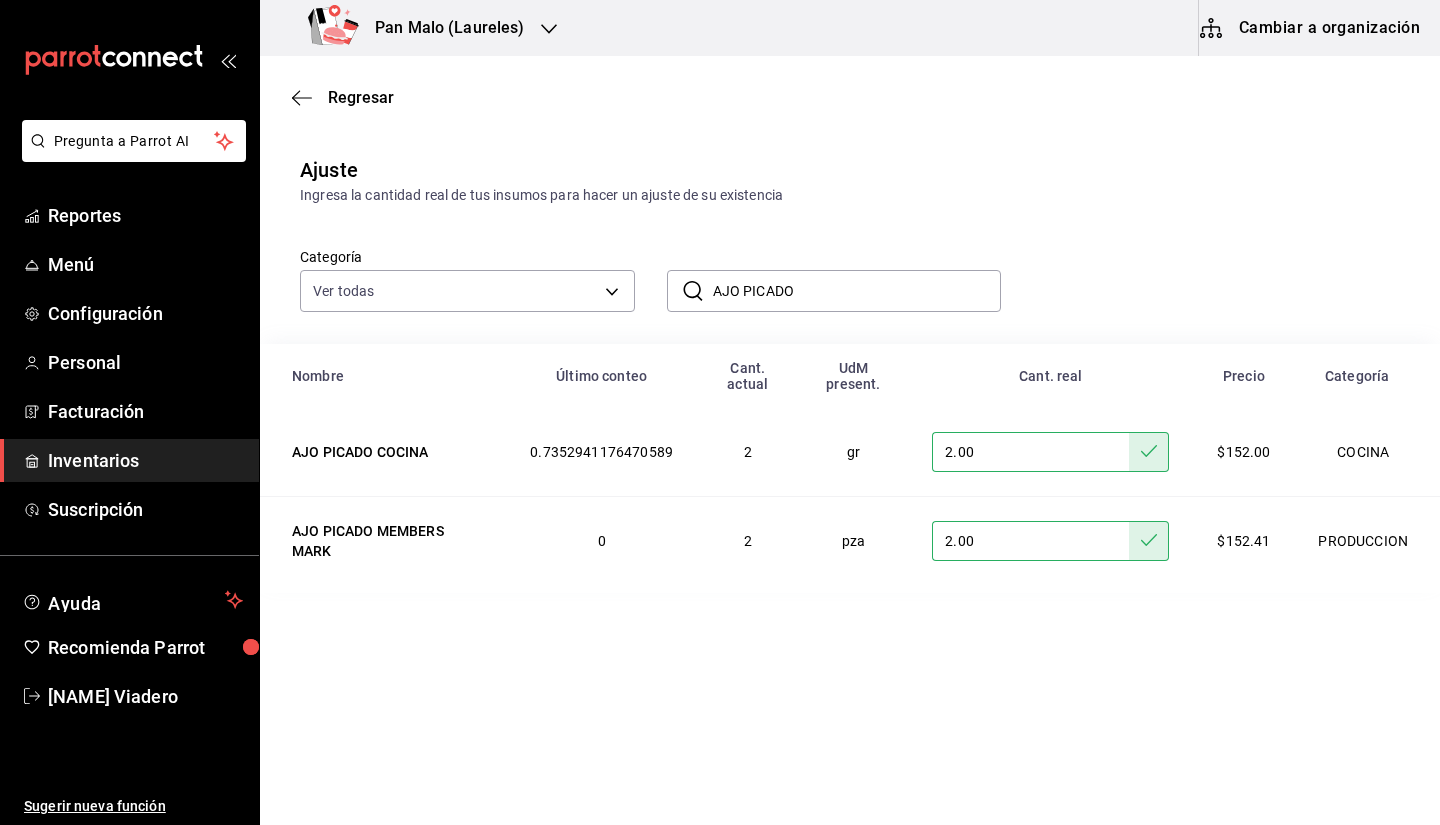click on "2.00" at bounding box center (1030, 452) 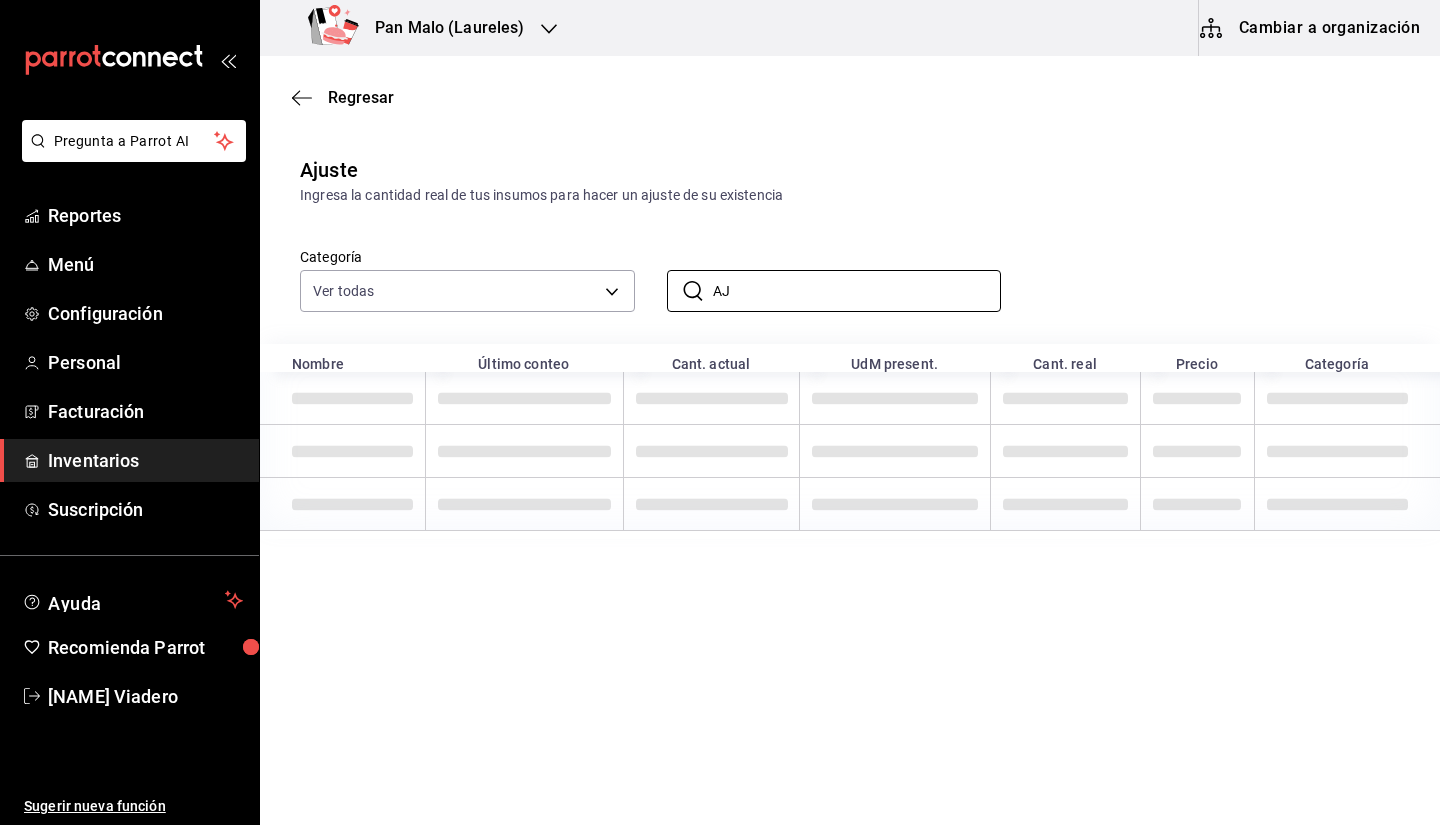 type on "A" 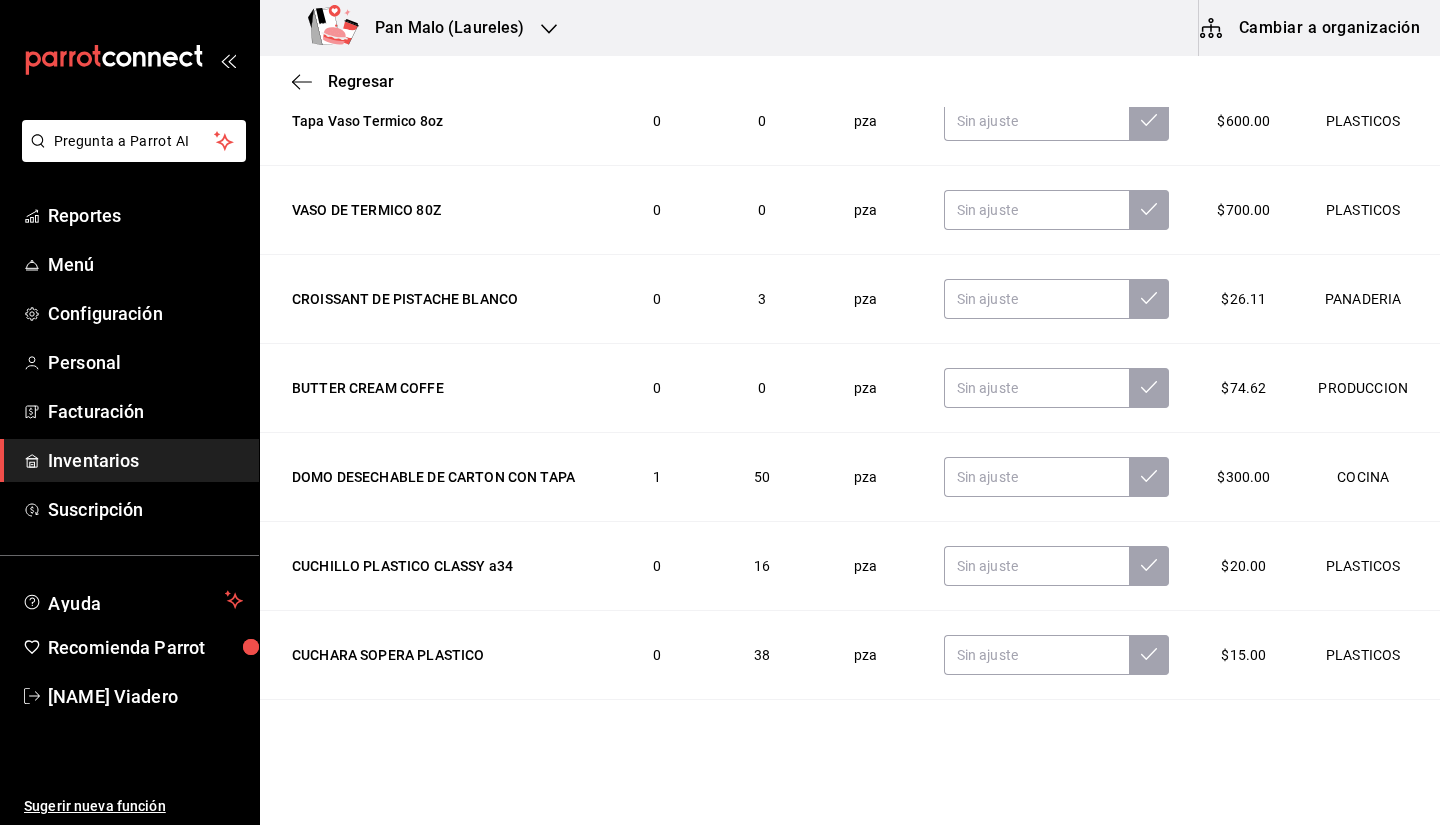 scroll, scrollTop: 0, scrollLeft: 0, axis: both 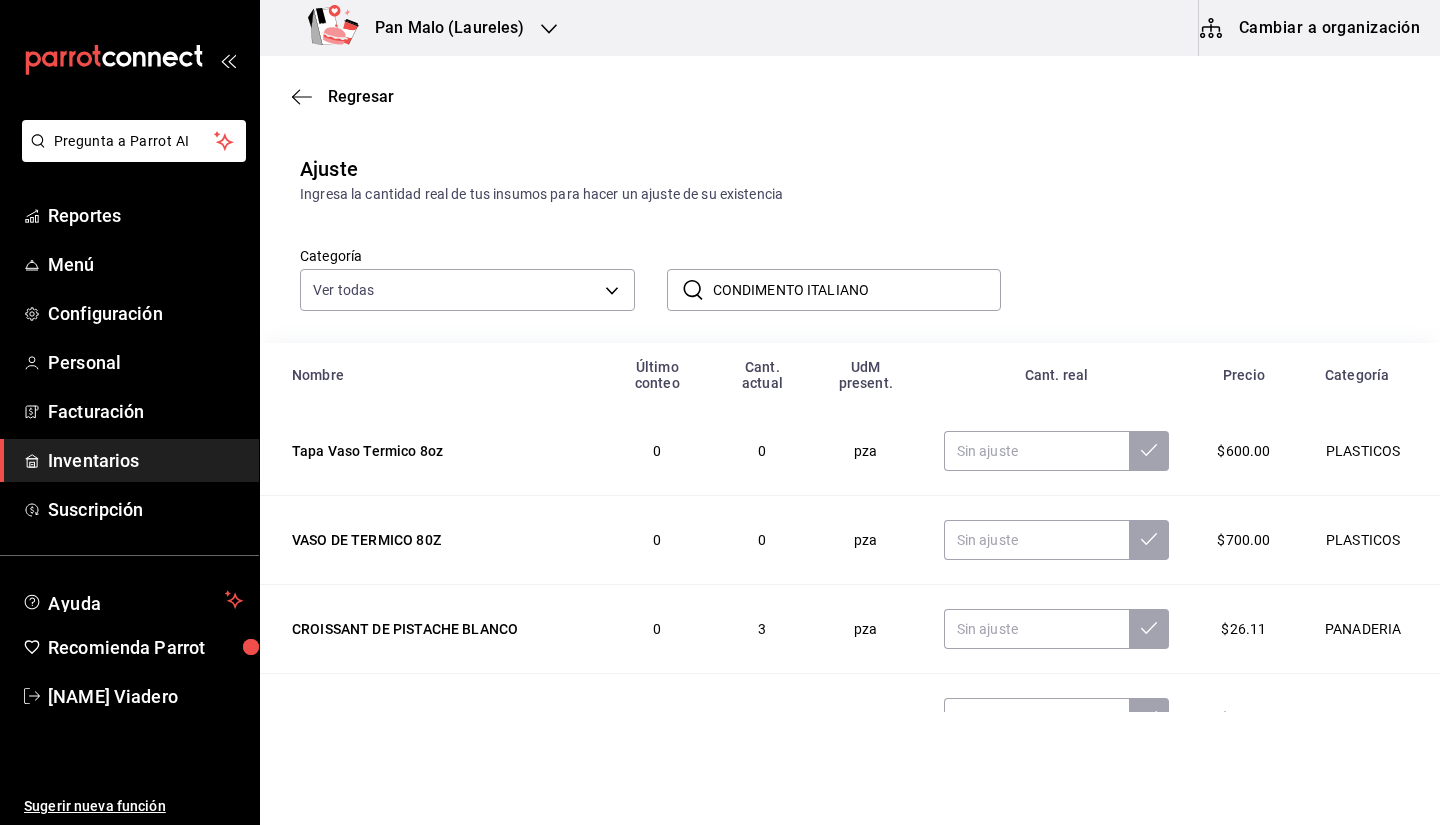 click on "CONDIMENTO ITALIANO" at bounding box center (857, 290) 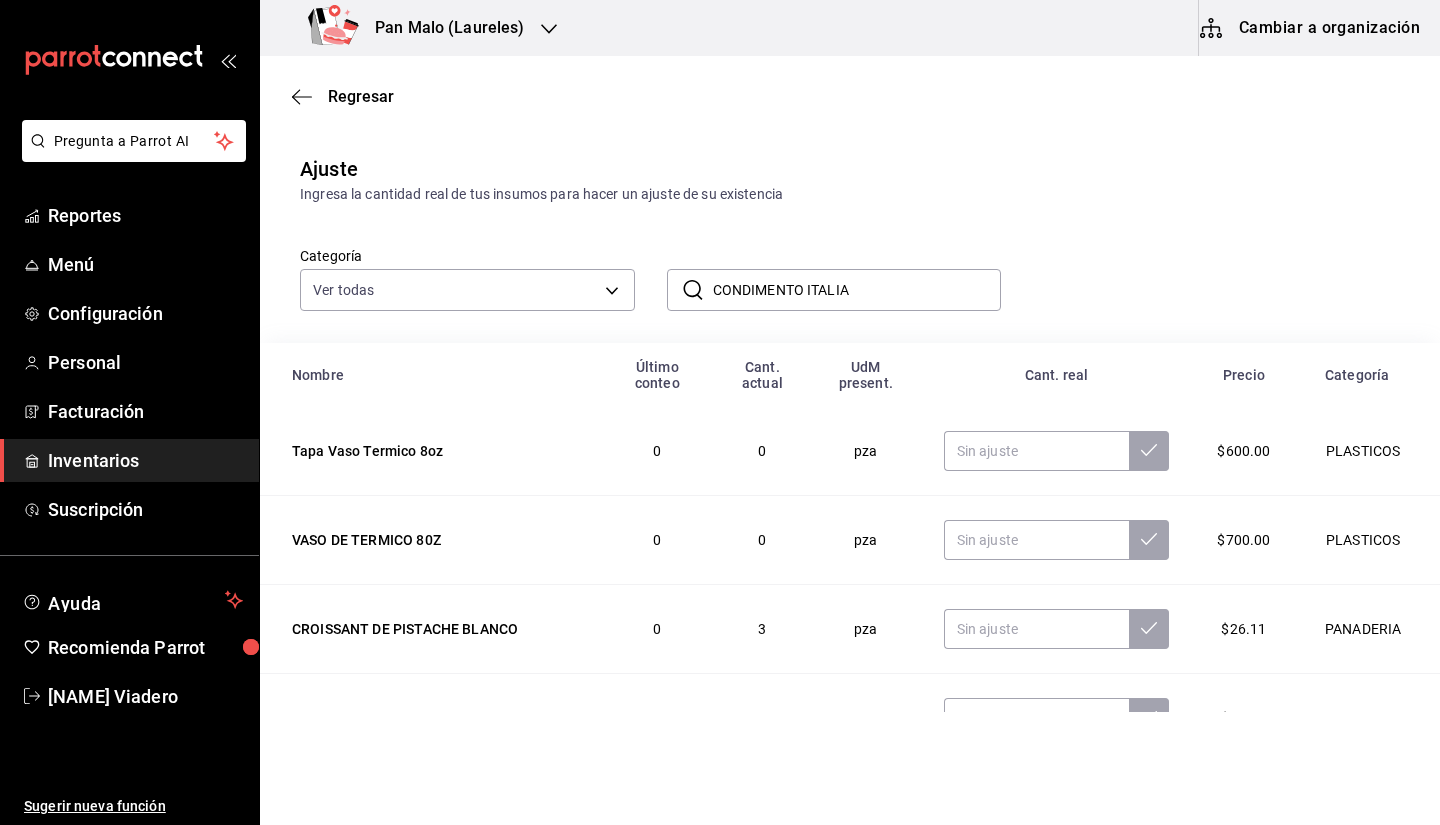scroll, scrollTop: 0, scrollLeft: 0, axis: both 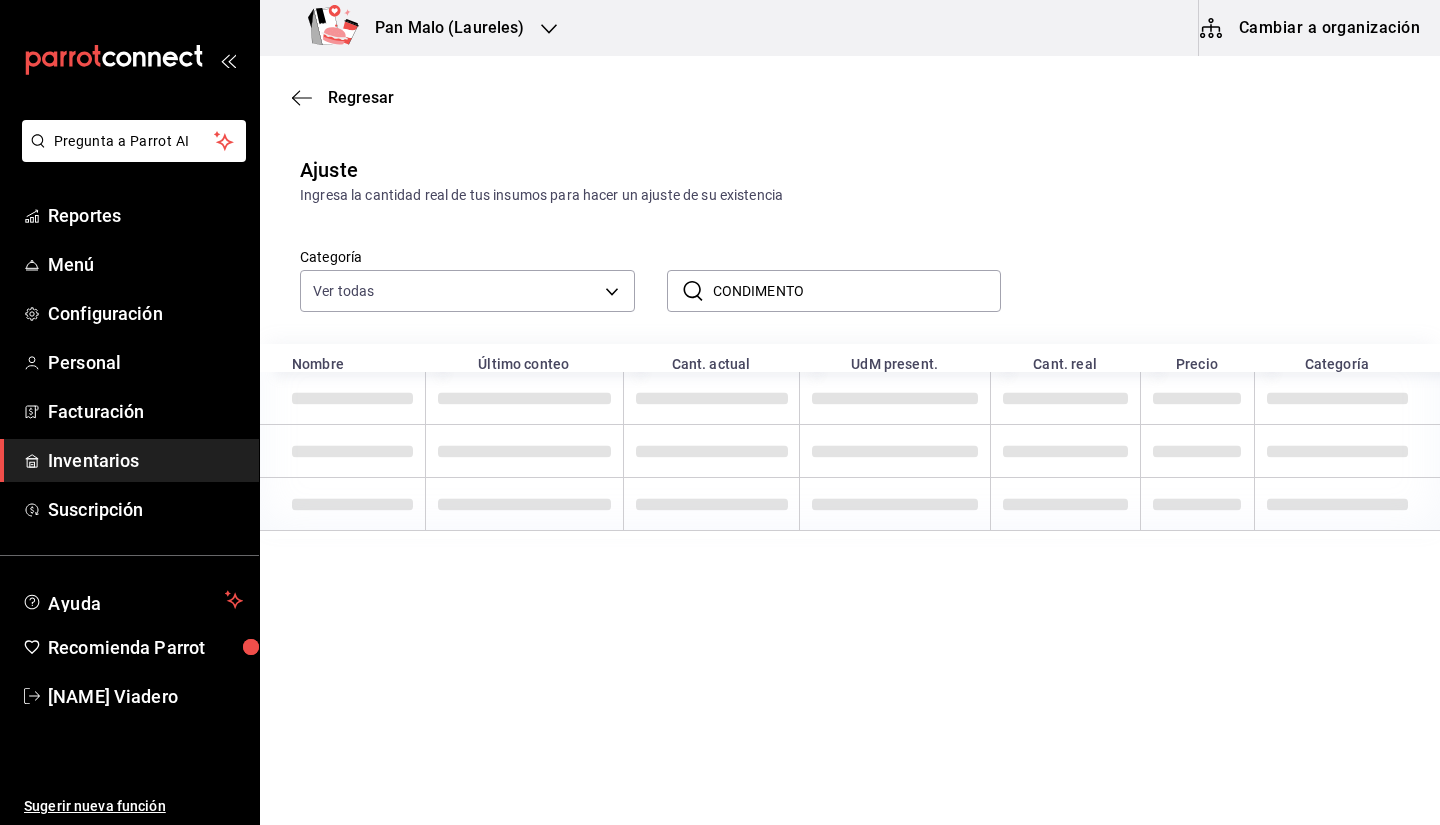 type on "CONDIMENTO" 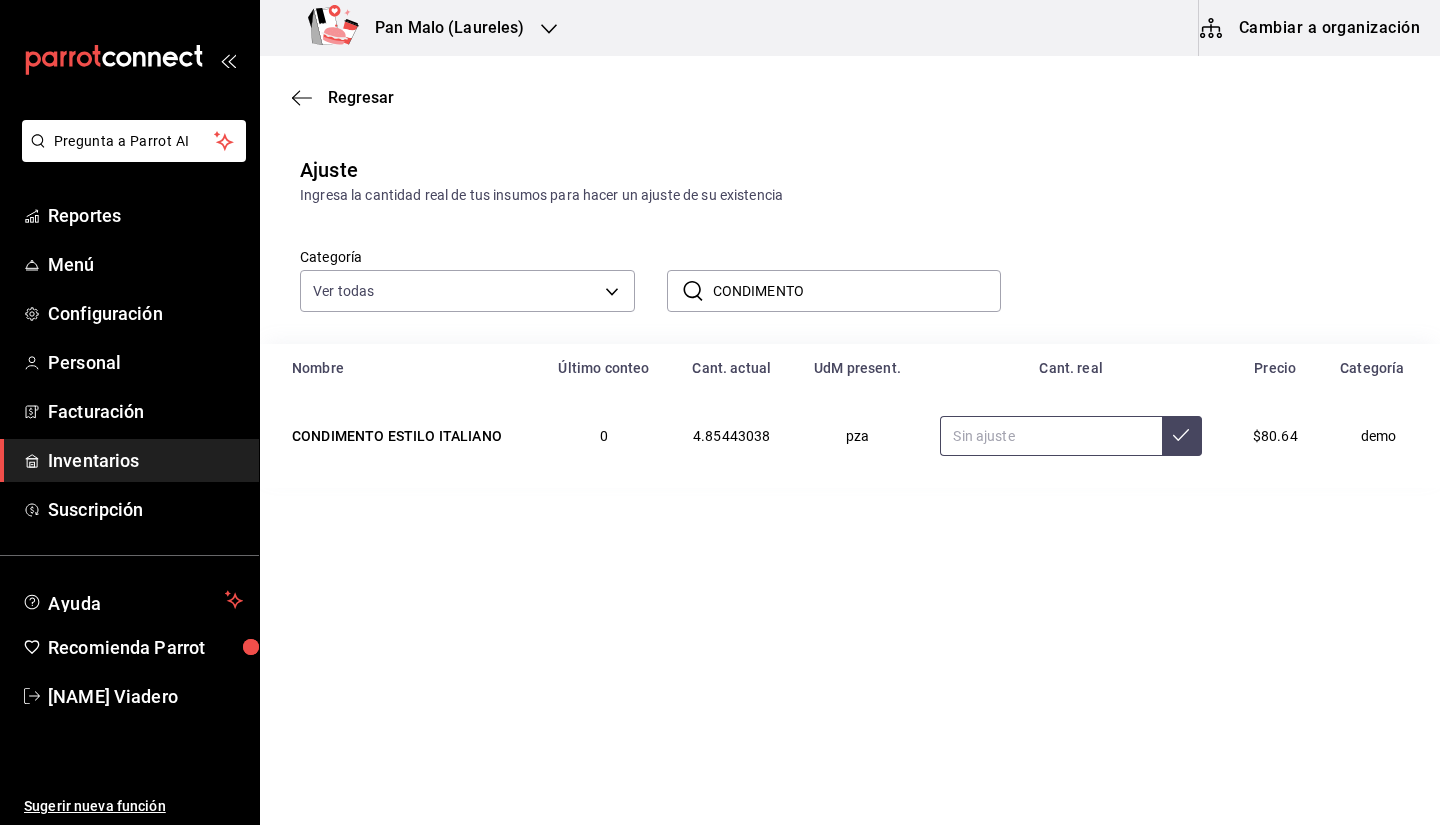 click at bounding box center [1051, 436] 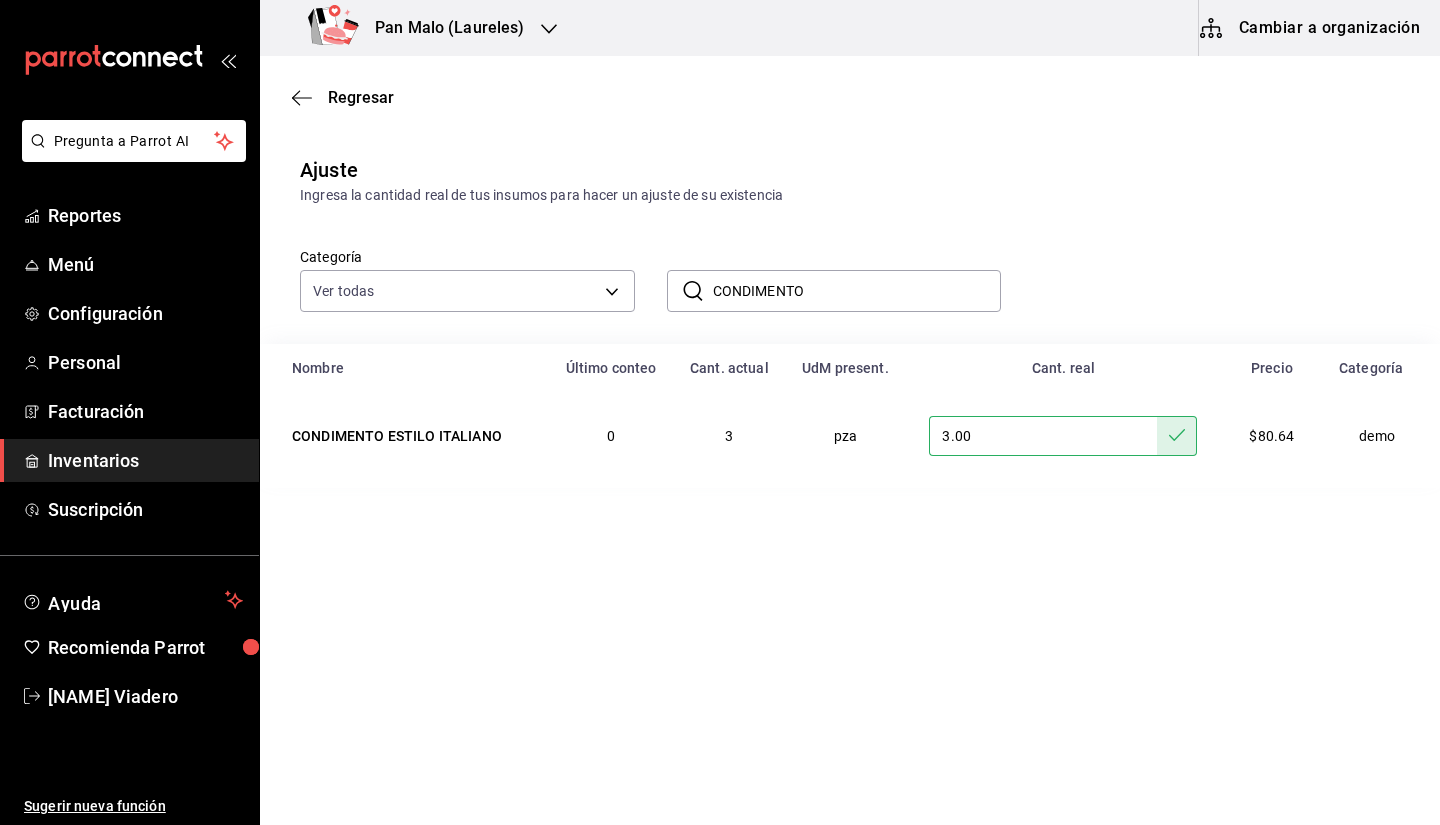 click on "3.00" at bounding box center [1043, 436] 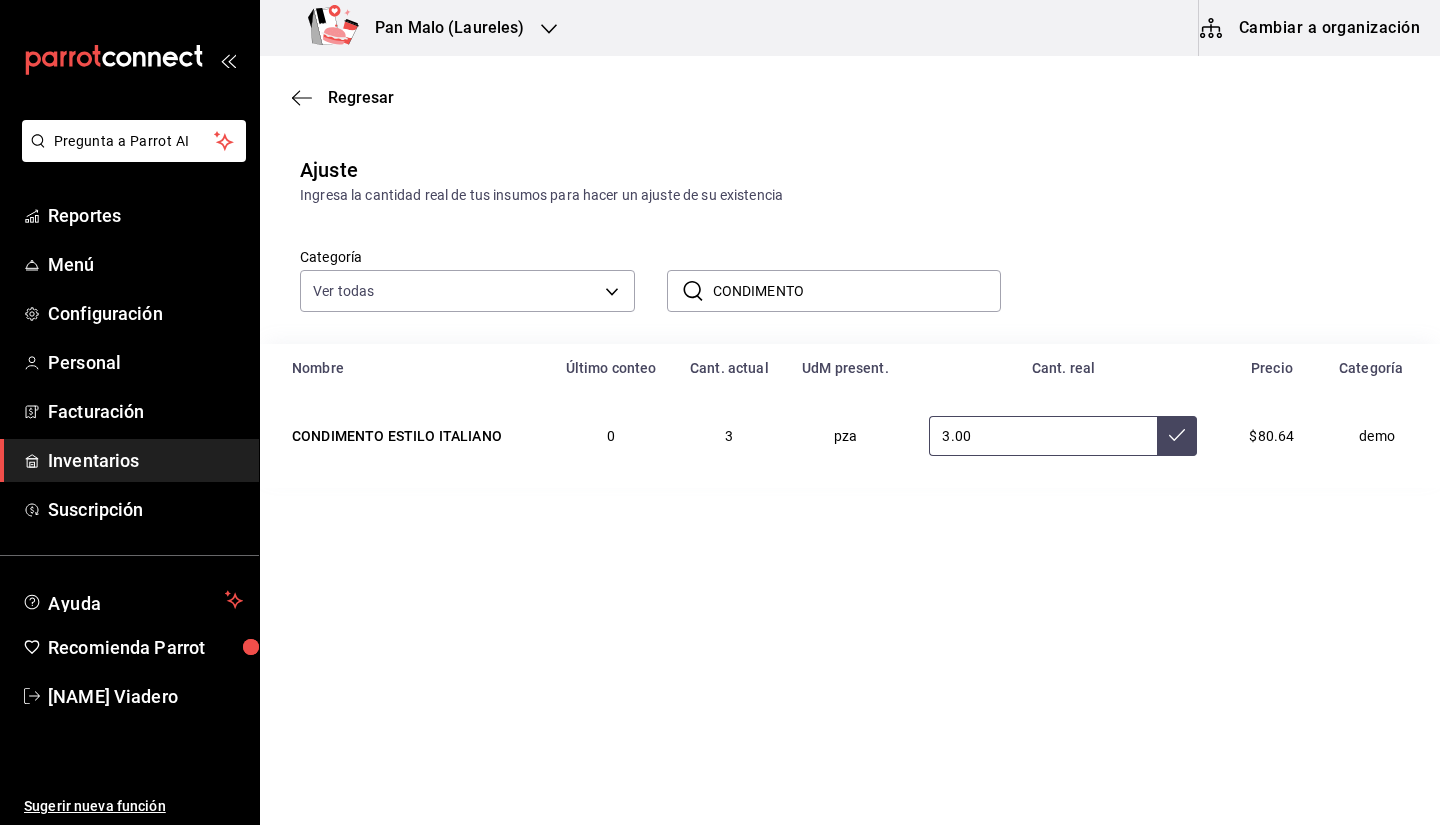 type on "3.00" 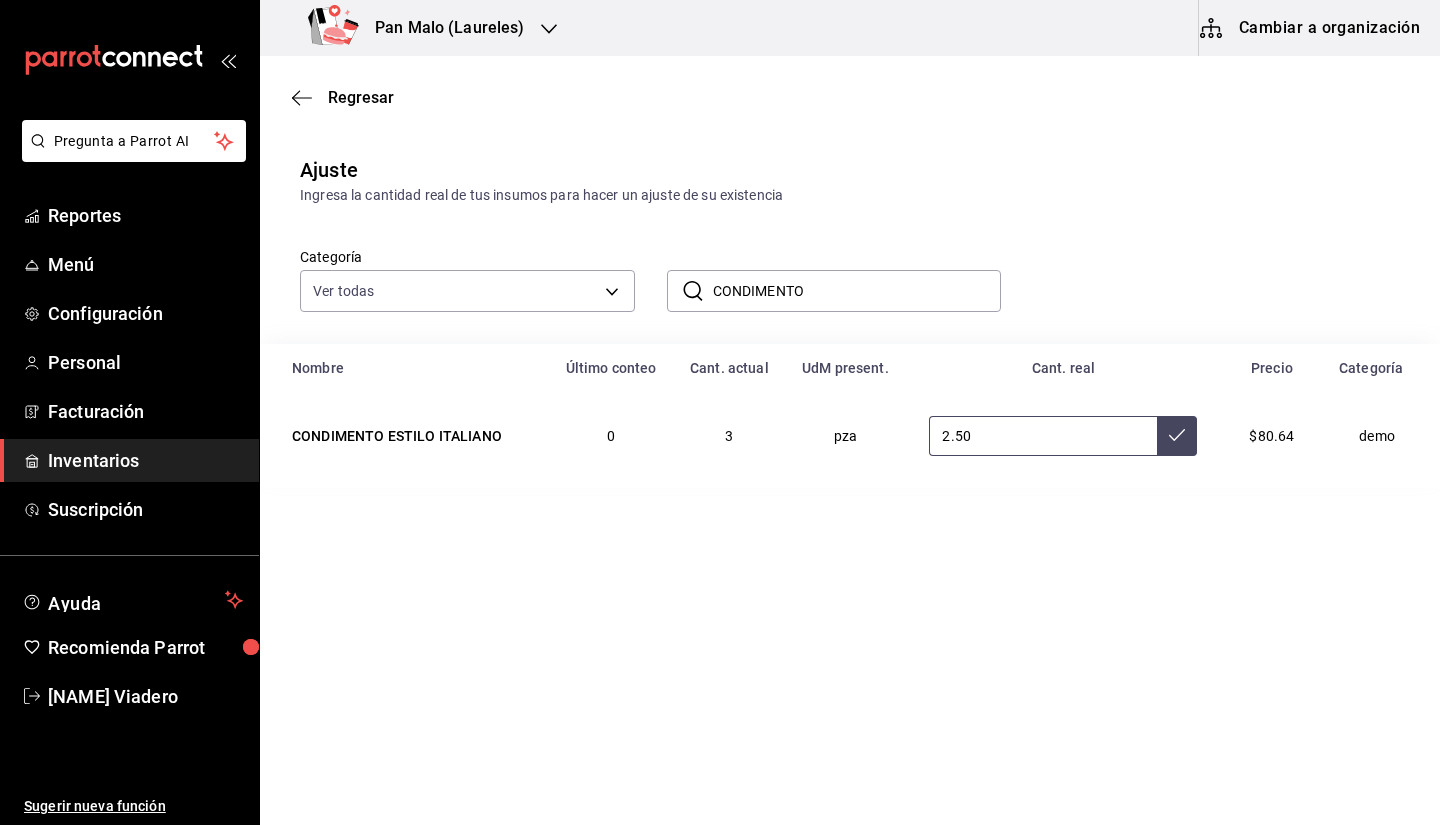 type on "2.50" 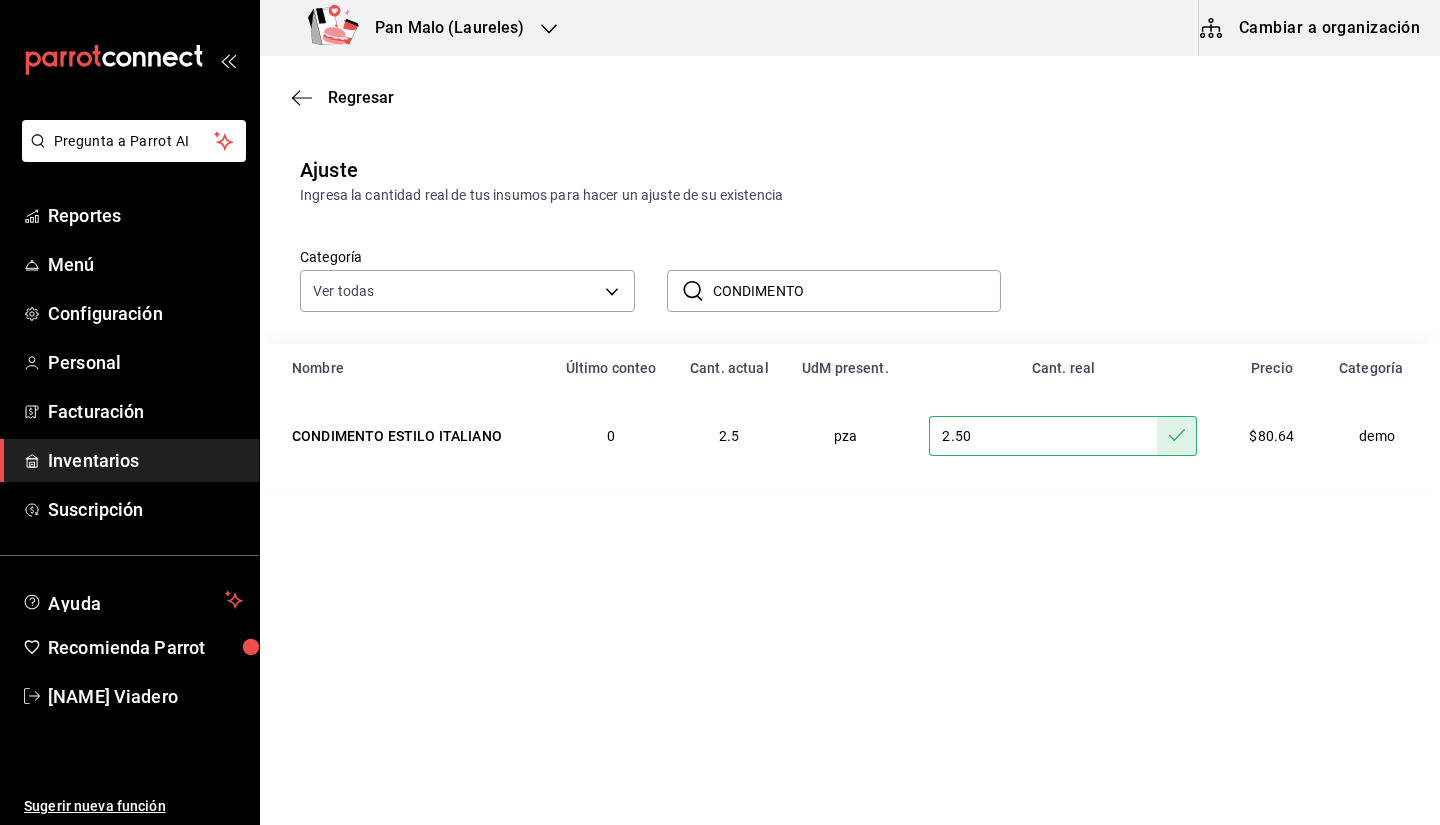 click on "Regresar Ajuste Ingresa la cantidad real de tus insumos para hacer un ajuste de su existencia Categoría Ver todas 845d24ca-60dd-4e7e-b3c9-ca2702778d83,d258234b-eb86-4f23-b0af-7f39f8376d1d,b487d5ec-9a72-45d0-bbdf-ace0a58857df,b7fa4d3f-7896-4504-b4eb-29f52eb713d6,244b5d13-ccc3-40e0-adb2-1f470b7c2b02,5221ede4-7101-46e2-abe0-c56c9f57c453,97c4540b-fae9-4f1d-bf52-72ae5b7112b3,dfca19a1-d0af-4dd2-9161-d29e1e6480e6,845fc0d5-bafa-4929-a86e-e534cf7c03f2 ​ CONDIMENTO ​ Nombre Último conteo Cant. actual UdM present. Cant. real Precio Categoría CONDIMENTO ESTILO ITALIANO 0 2.5 pza 2.50 $80.64 demo" at bounding box center (850, 384) 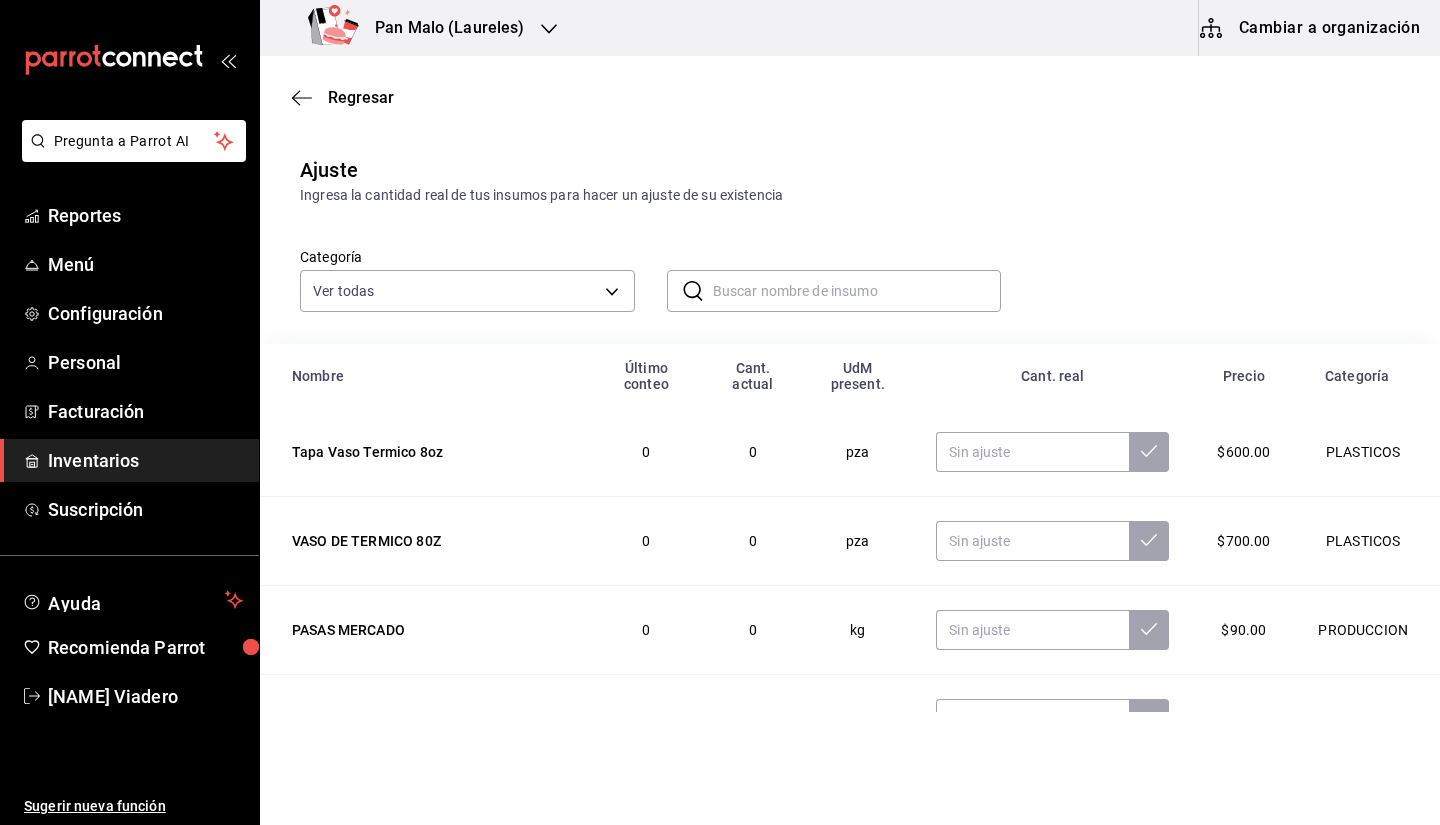 click on "Ajuste Ingresa la cantidad real de tus insumos para hacer un ajuste de su existencia Categoría Ver todas 845d24ca-60dd-4e7e-b3c9-ca2702778d83,d258234b-eb86-4f23-b0af-7f39f8376d1d,b487d5ec-9a72-45d0-bbdf-ace0a58857df,b7fa4d3f-7896-4504-b4eb-29f52eb713d6,244b5d13-ccc3-40e0-adb2-1f470b7c2b02,5221ede4-7101-46e2-abe0-c56c9f57c453,97c4540b-fae9-4f1d-bf52-72ae5b7112b3,dfca19a1-d0af-4dd2-9161-d29e1e6480e6,845fc0d5-bafa-4929-a86e-e534cf7c03f2 ​ ​ Nombre Último conteo Cant. actual UdM present. Cant. real Precio Categoría Tapa Vaso Termico 8oz 0 0 pza $600.00 PLASTICOS VASO DE TERMICO 80Z 0 0 pza $700.00 PLASTICOS PASAS MERCADO 0 0 kg $90.00 PRODUCCION ROL DE PASAS 0 0 pza $12.65 PANADERIA CROISSANT DE PISTACHE BLANCO 0 3 pza $26.11 PANADERIA MASA DE KOUIGN AMMAN DE CARDAMOMO 0 0 pza $207.11 PRODUCCION KOUIGN AMMAN DE CARDAMOMO 0 0 pza $12.95 PANADERIA MASA DE KOUIGN DE CAFÉ 0 7 pza $195.50 PRODUCCION KOUIGN AMMAN DE CAFÉ 0 0 pza $14.89 PANADERIA NIDO DE MARACUYA 0 7 pza $22.46 PANADERIA" at bounding box center (850, 591) 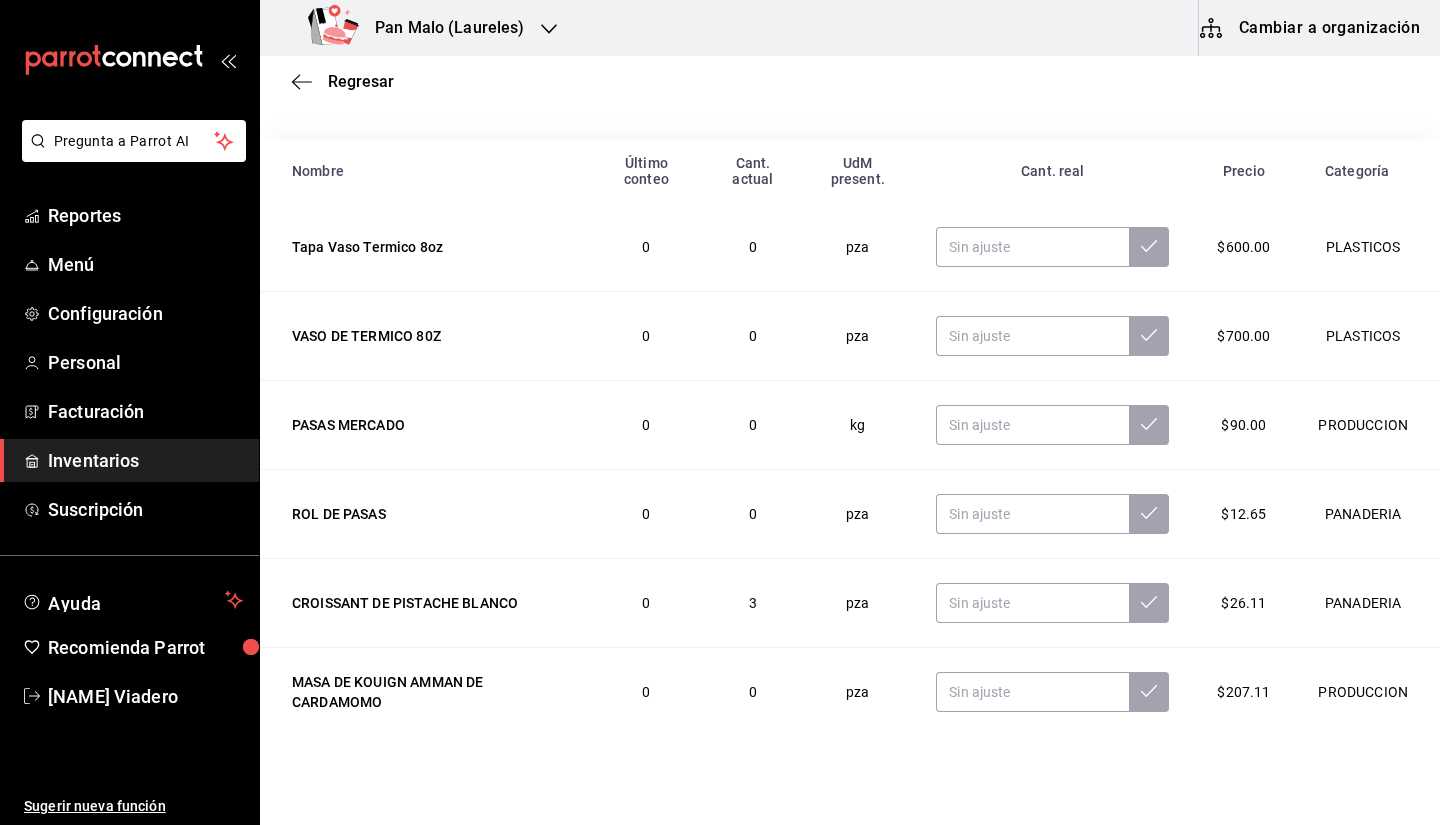 scroll, scrollTop: 215, scrollLeft: 0, axis: vertical 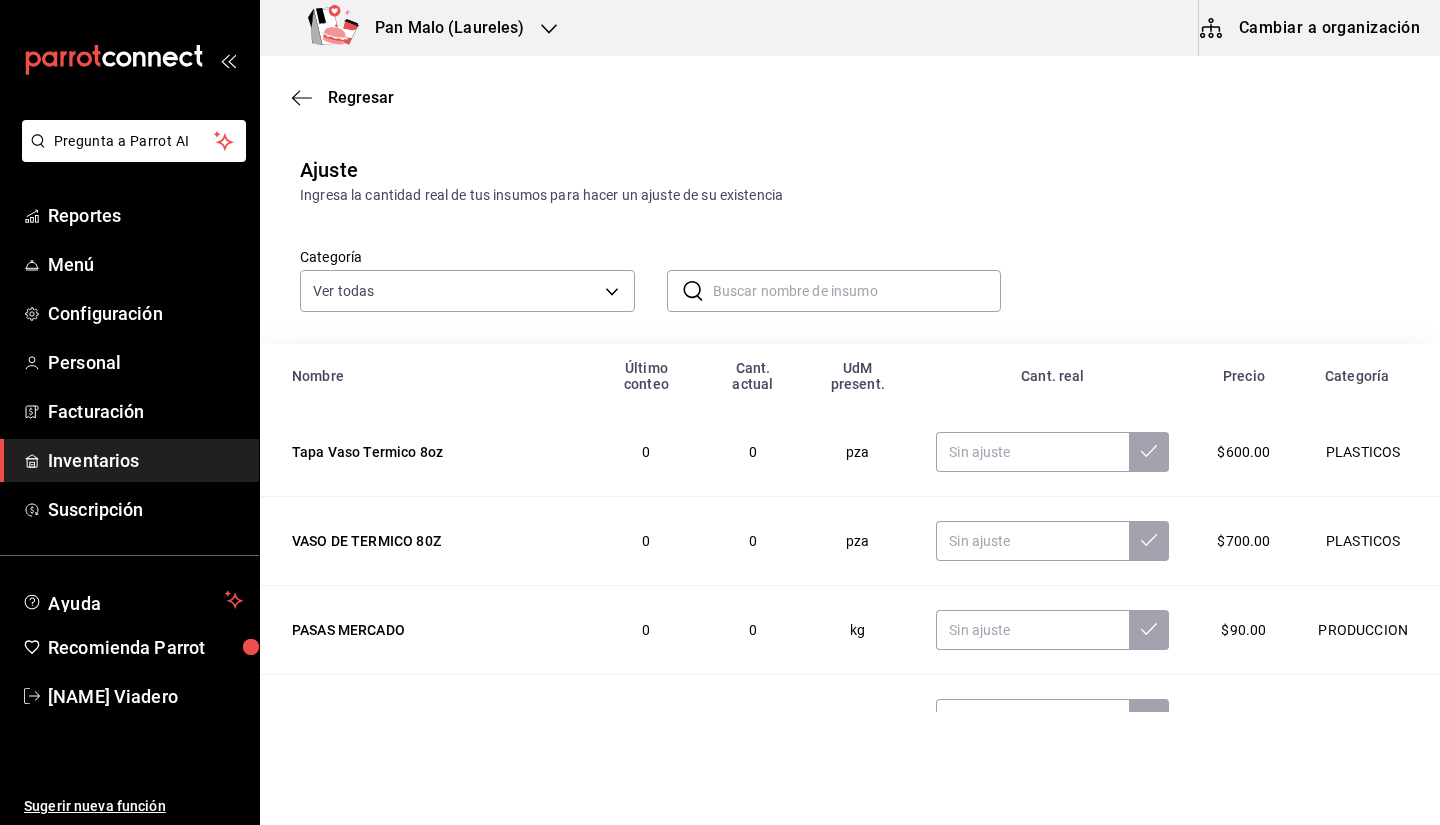 click at bounding box center [857, 291] 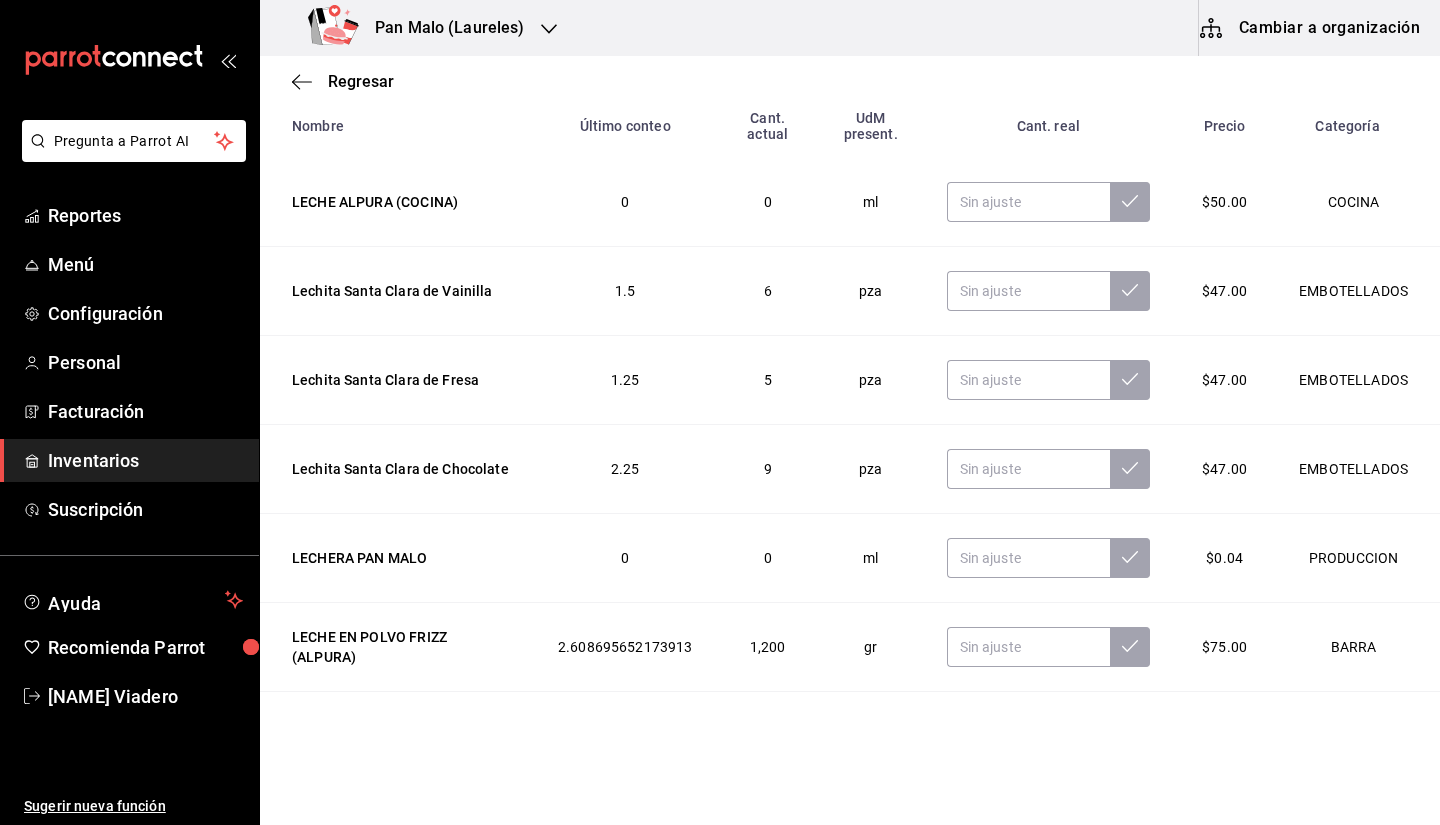scroll, scrollTop: 256, scrollLeft: 0, axis: vertical 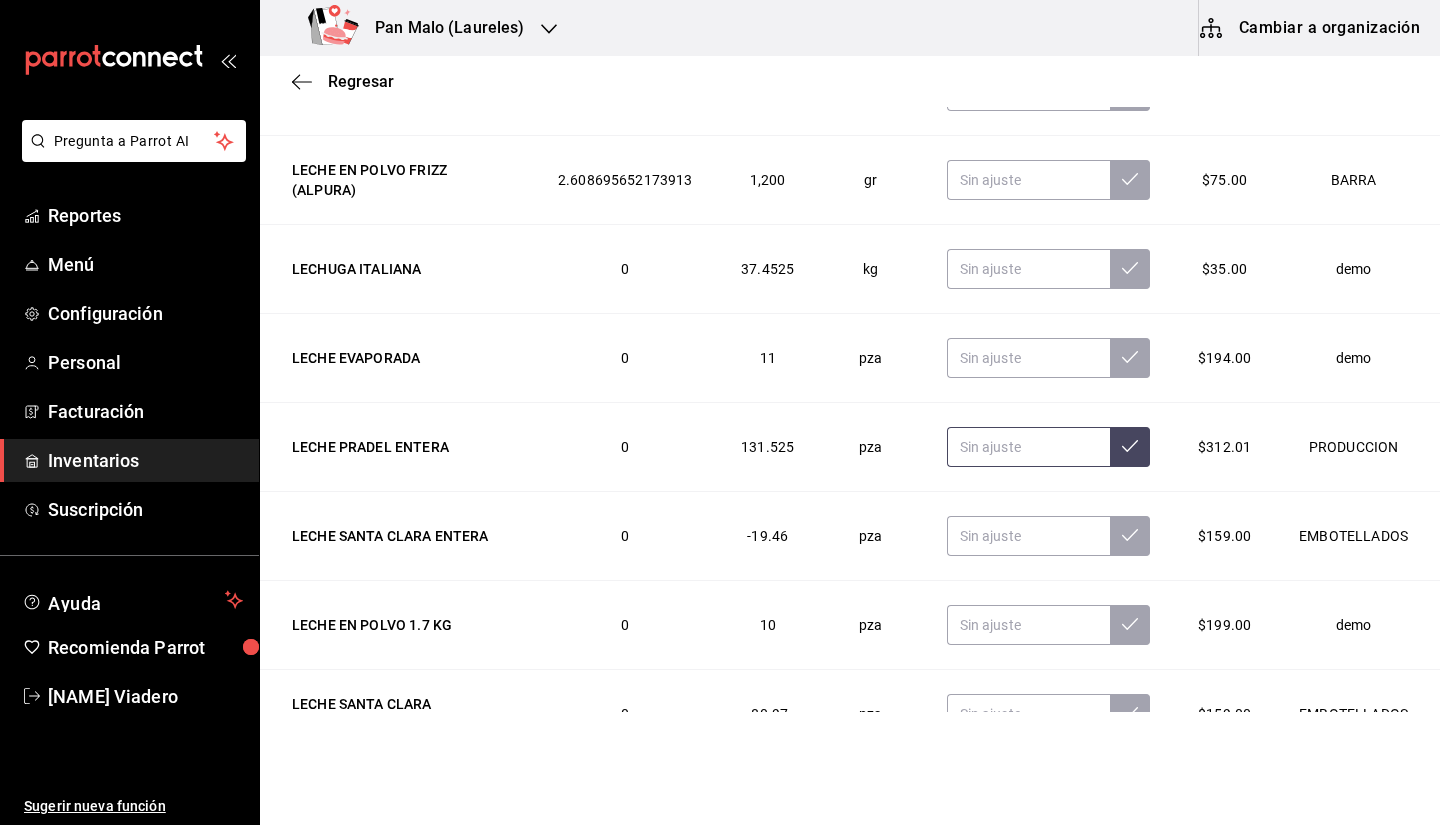 type on "leche" 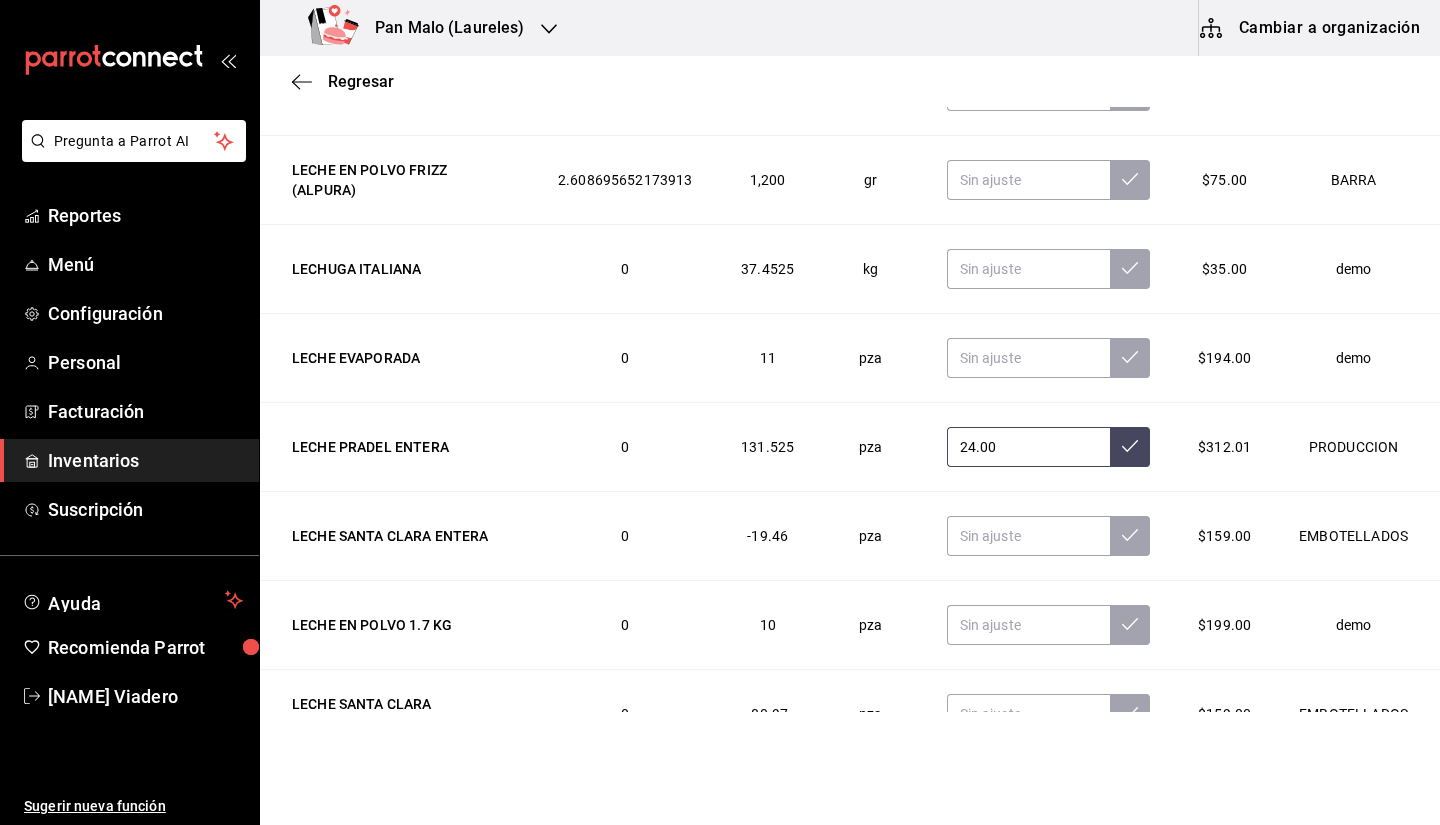 type on "2.00" 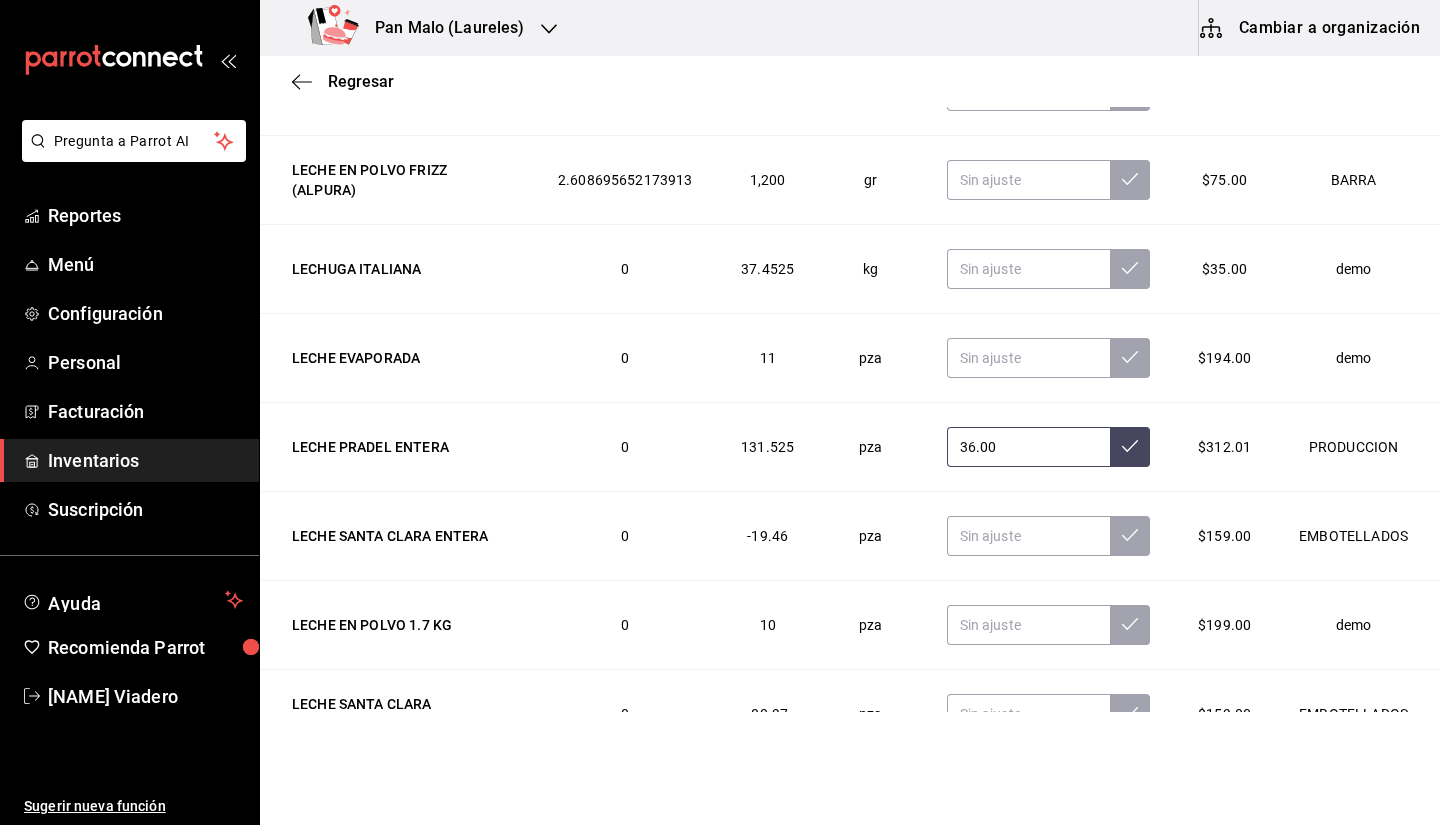 type on "3.00" 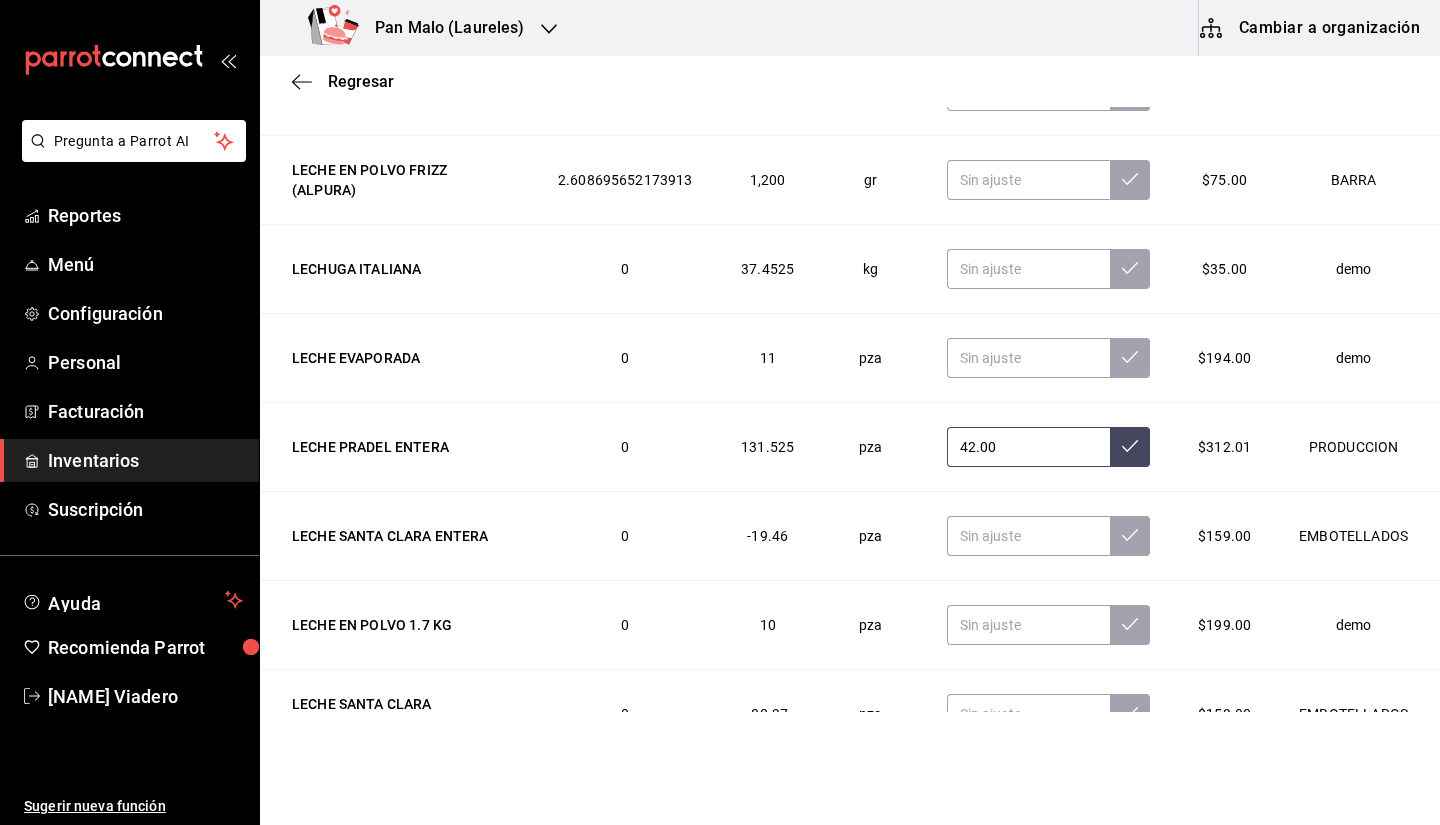type on "42.00" 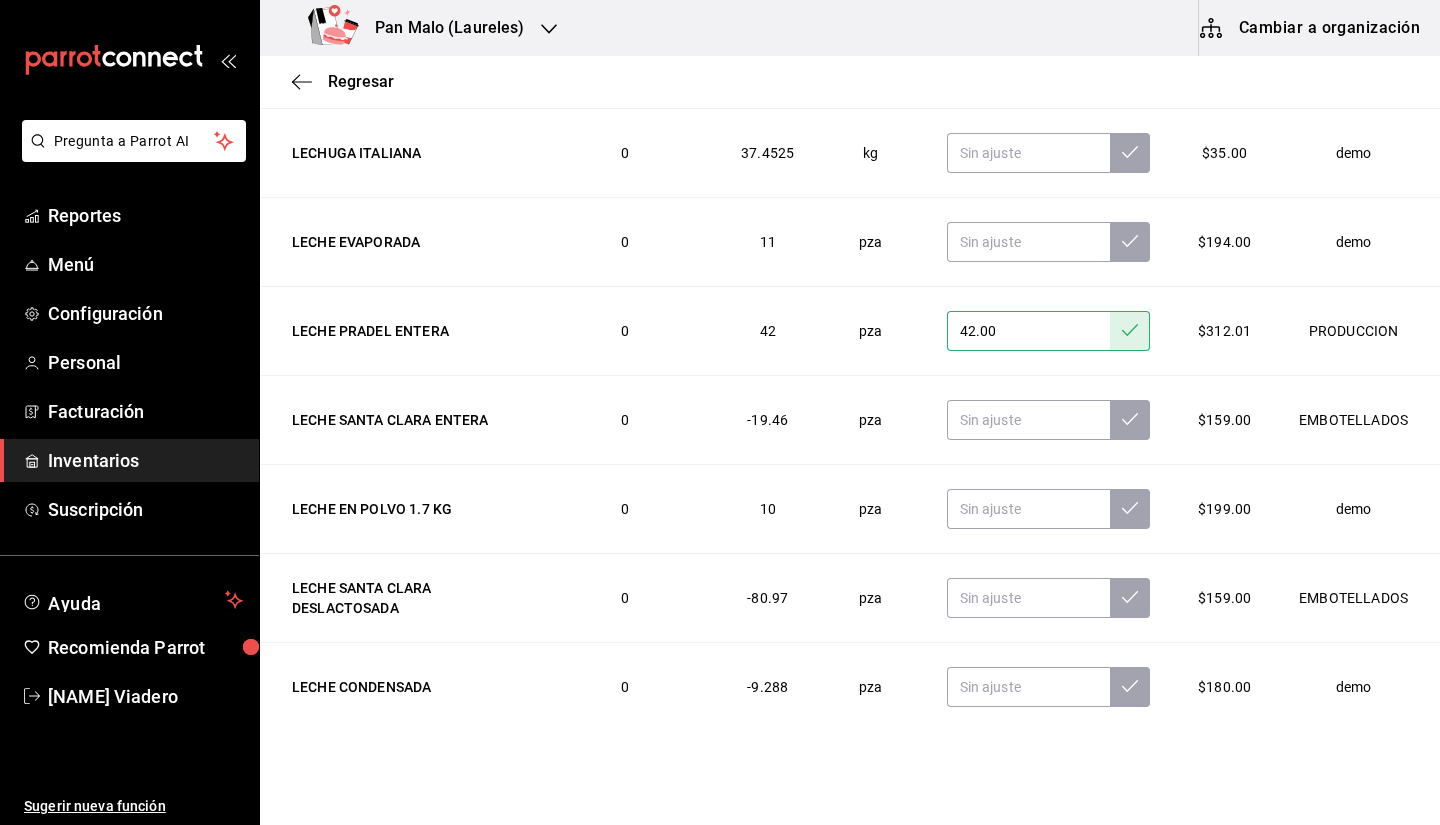 scroll, scrollTop: 503, scrollLeft: 0, axis: vertical 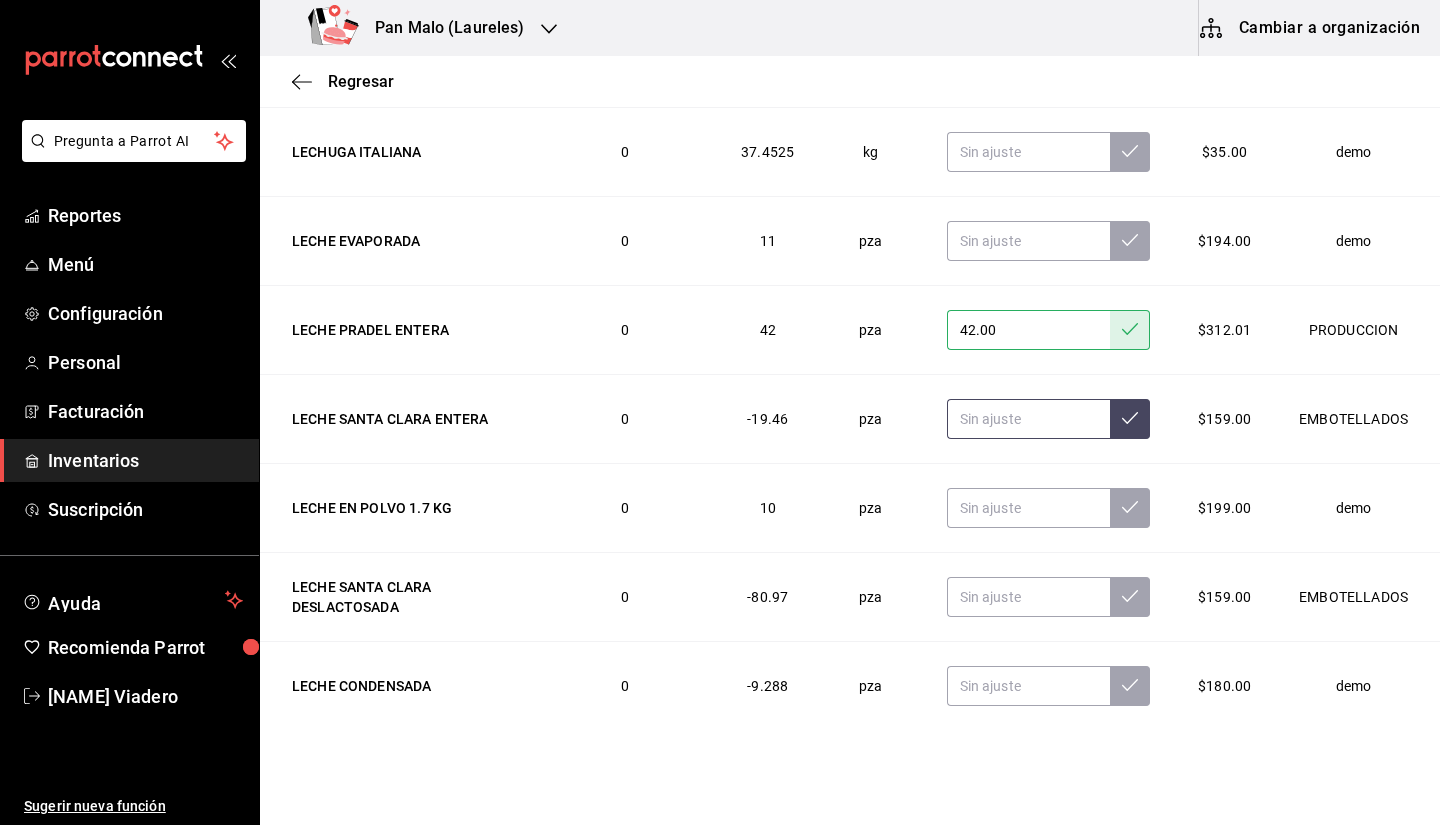 click at bounding box center [1029, 419] 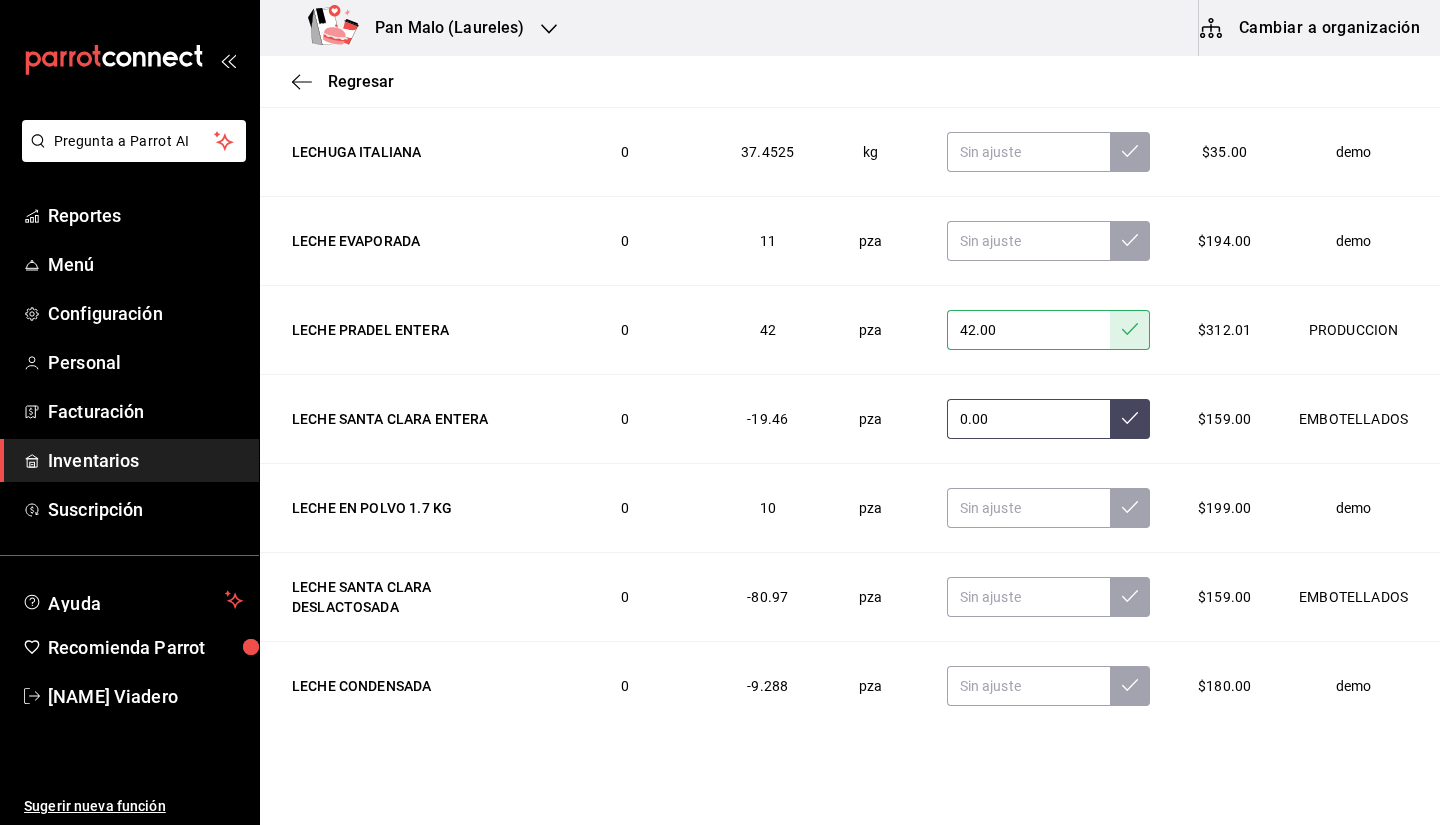 type on "0.00" 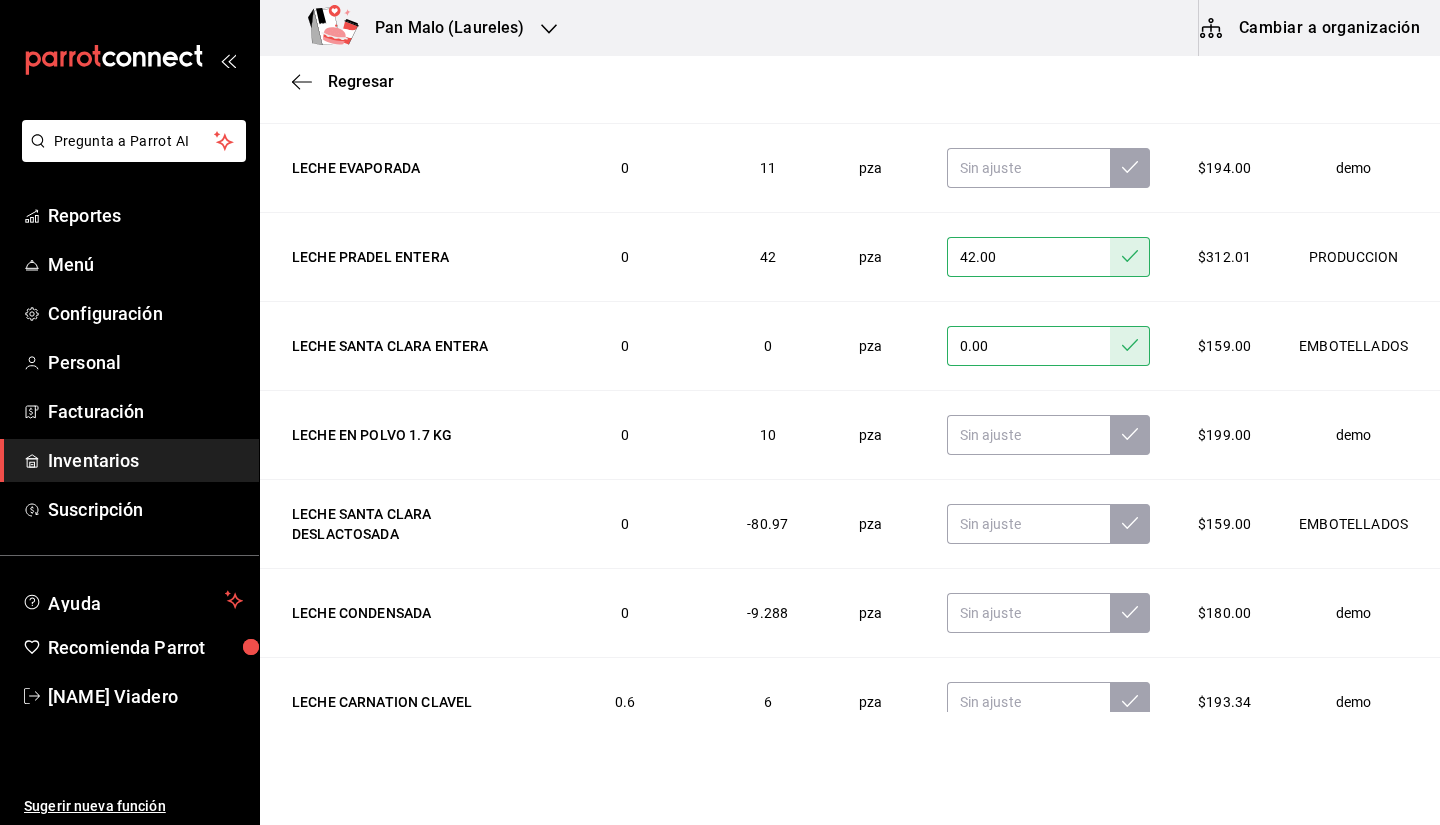 scroll, scrollTop: 576, scrollLeft: 0, axis: vertical 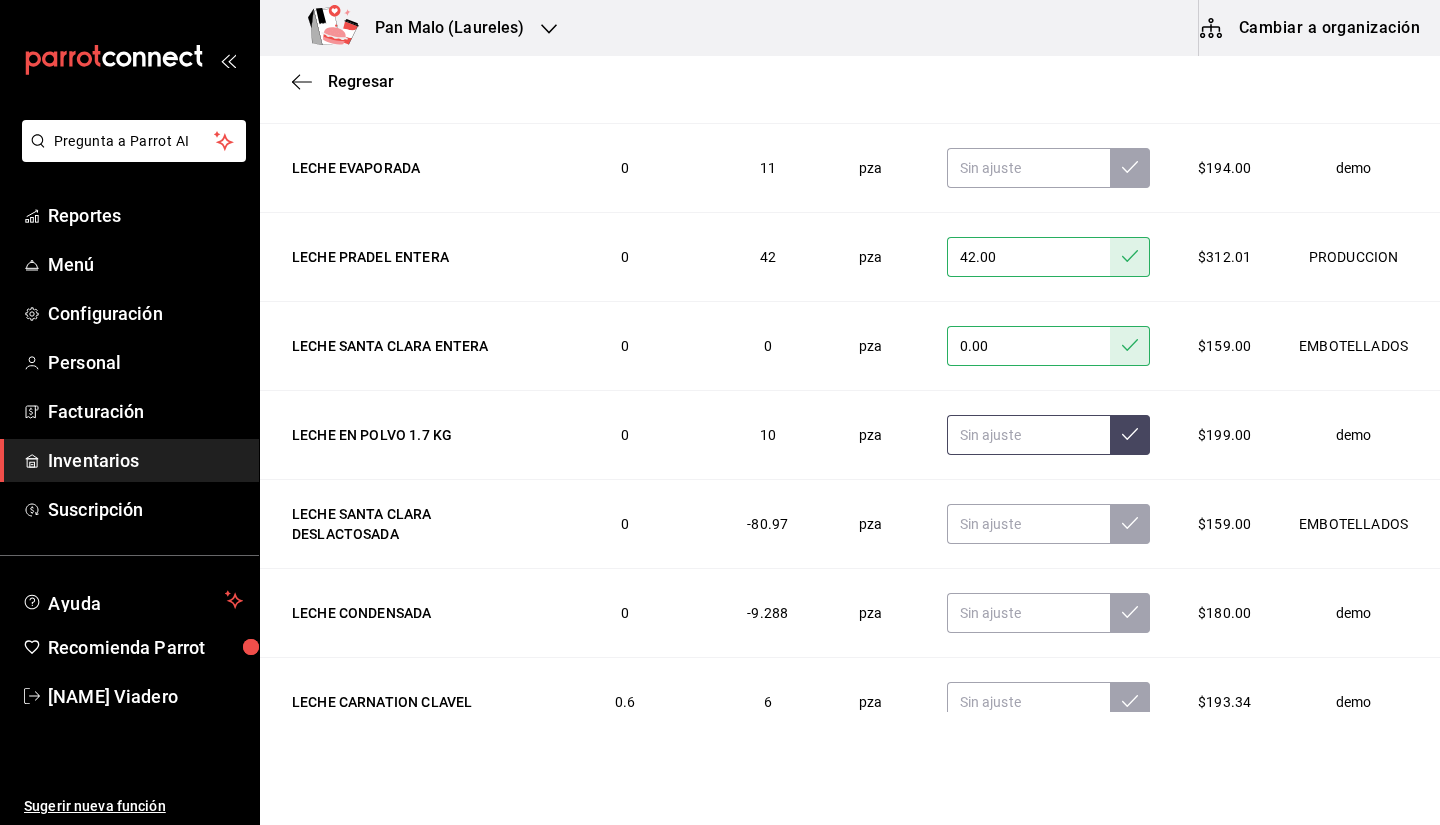 click at bounding box center (1029, 435) 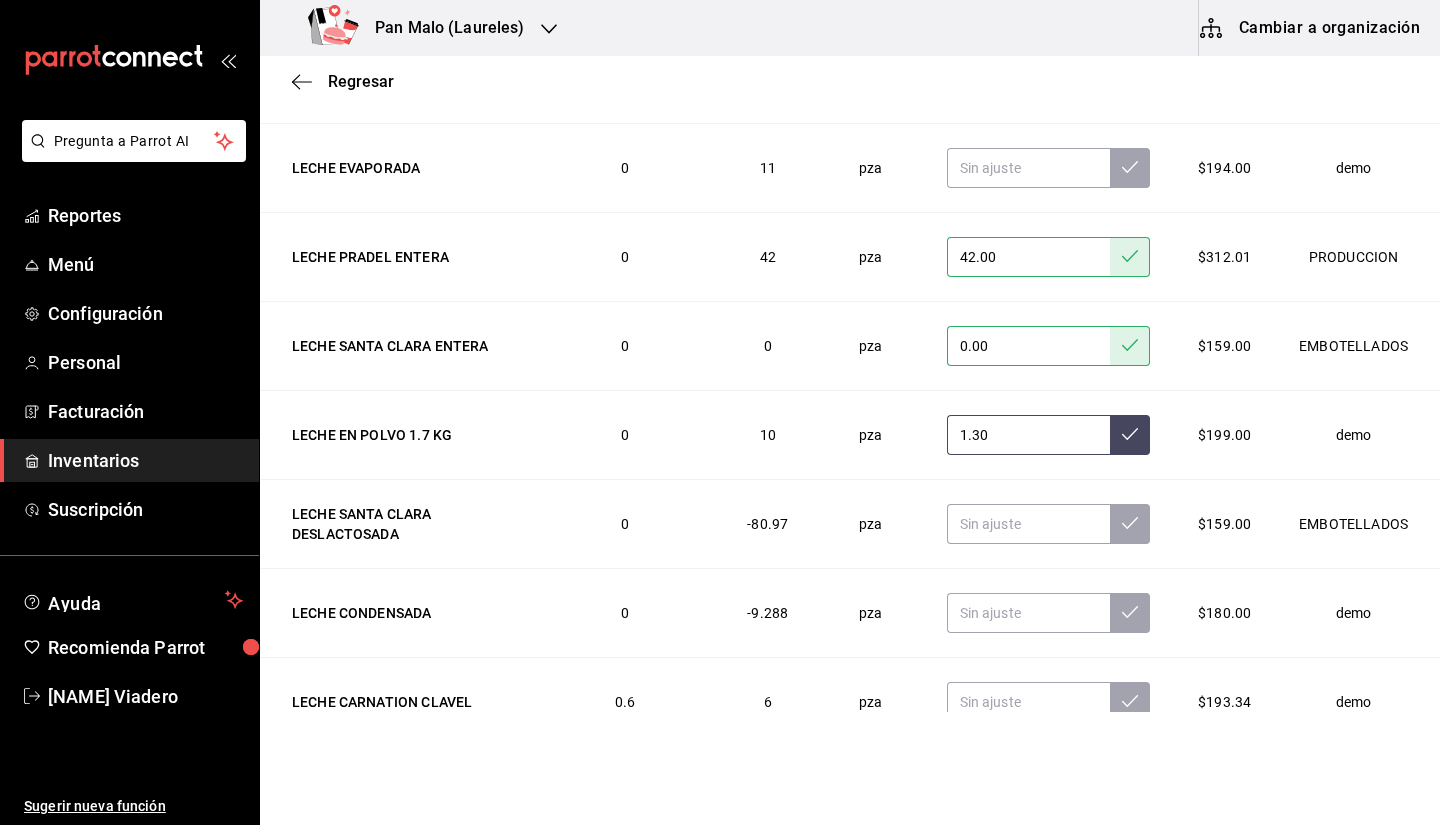 type on "1.30" 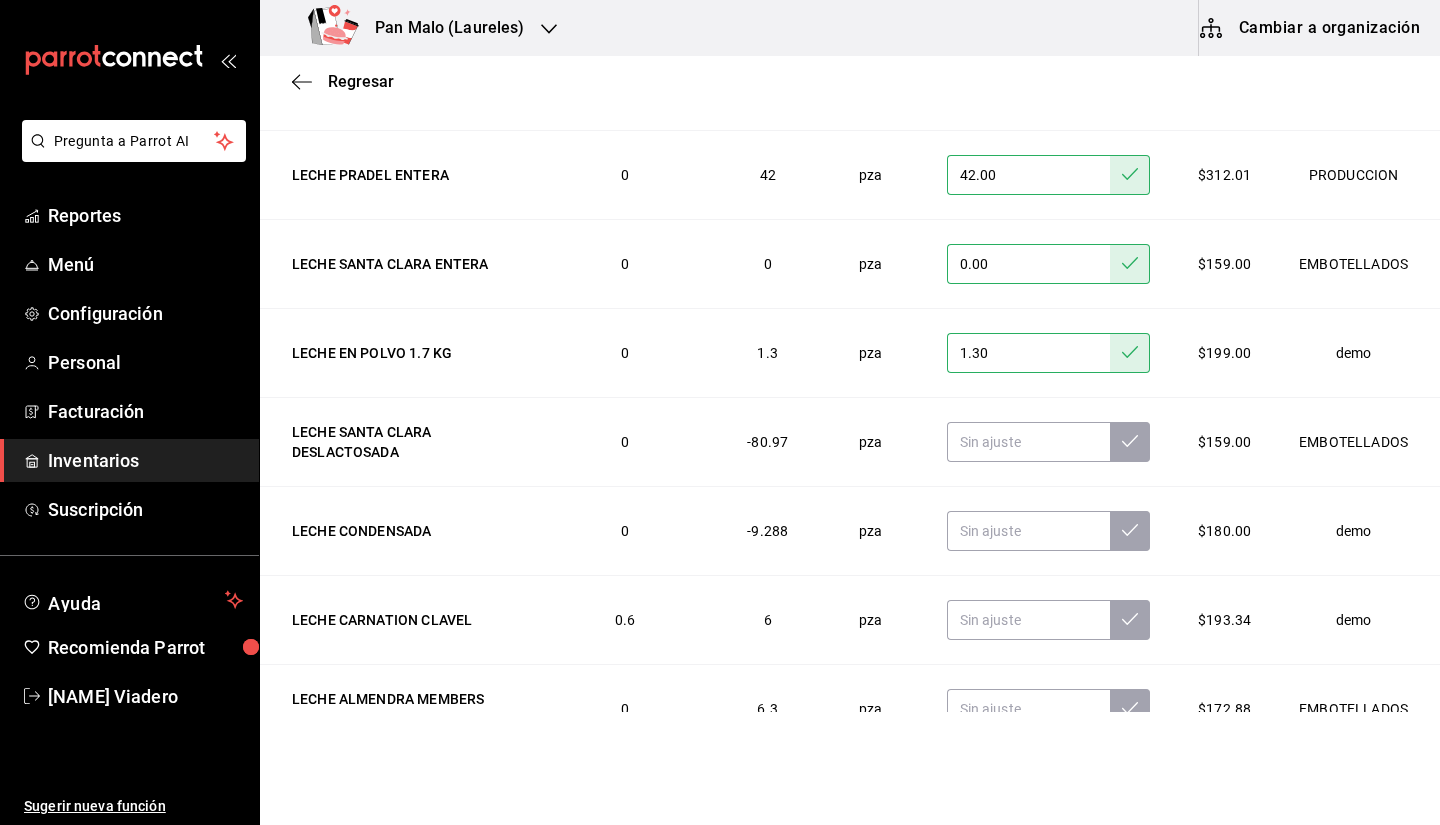 scroll, scrollTop: 709, scrollLeft: 0, axis: vertical 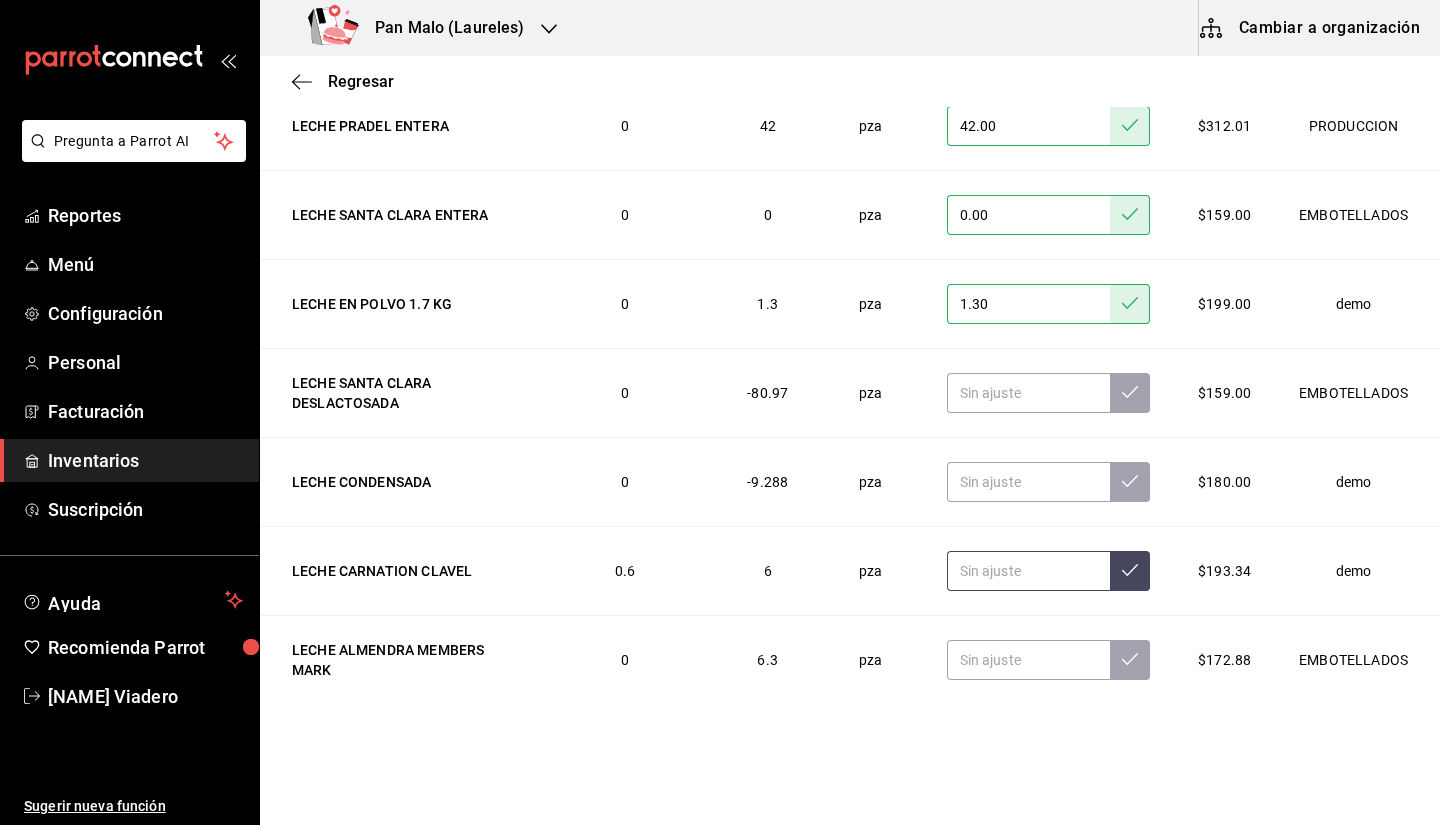 click at bounding box center [1029, 571] 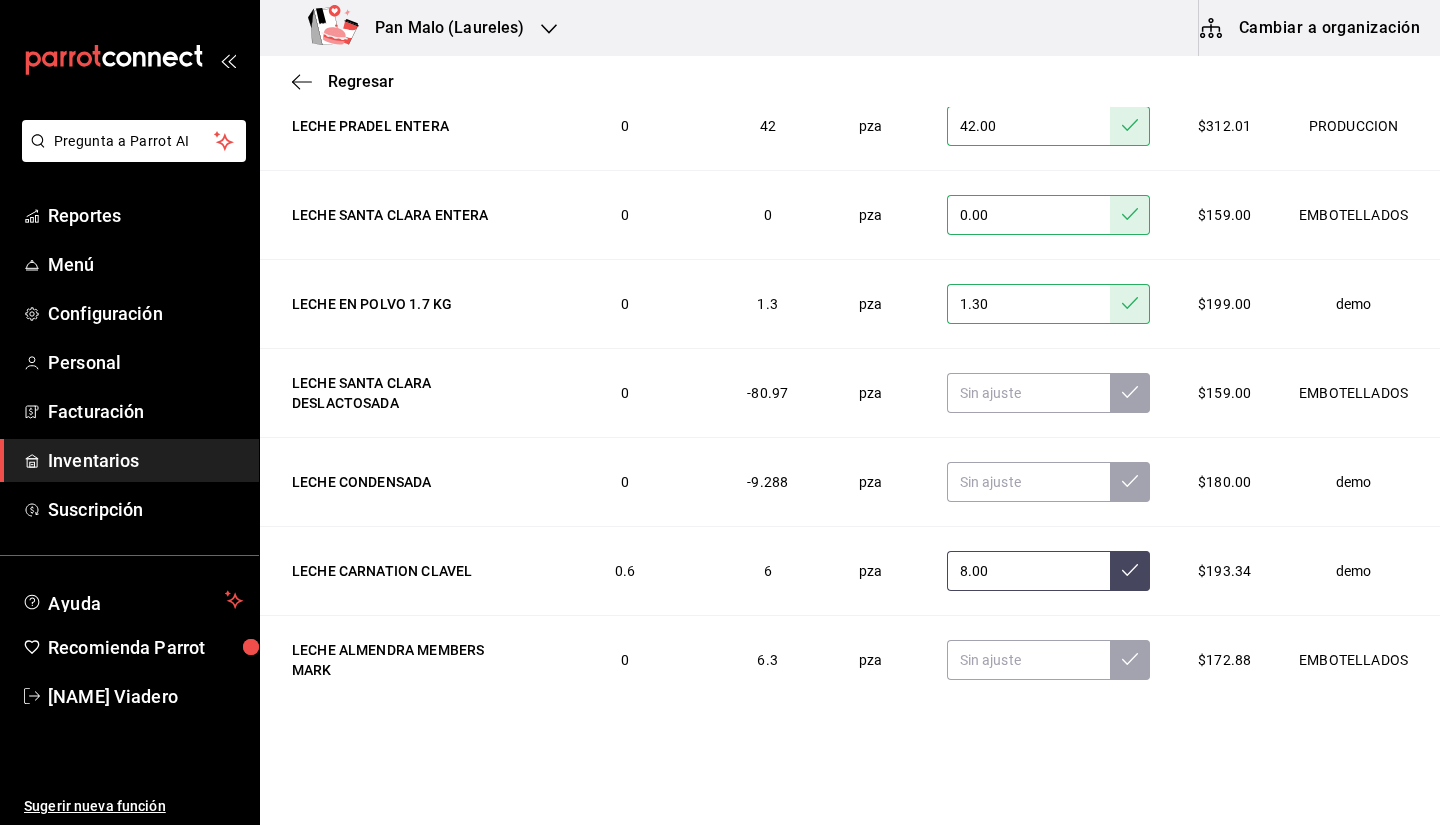 type on "8.00" 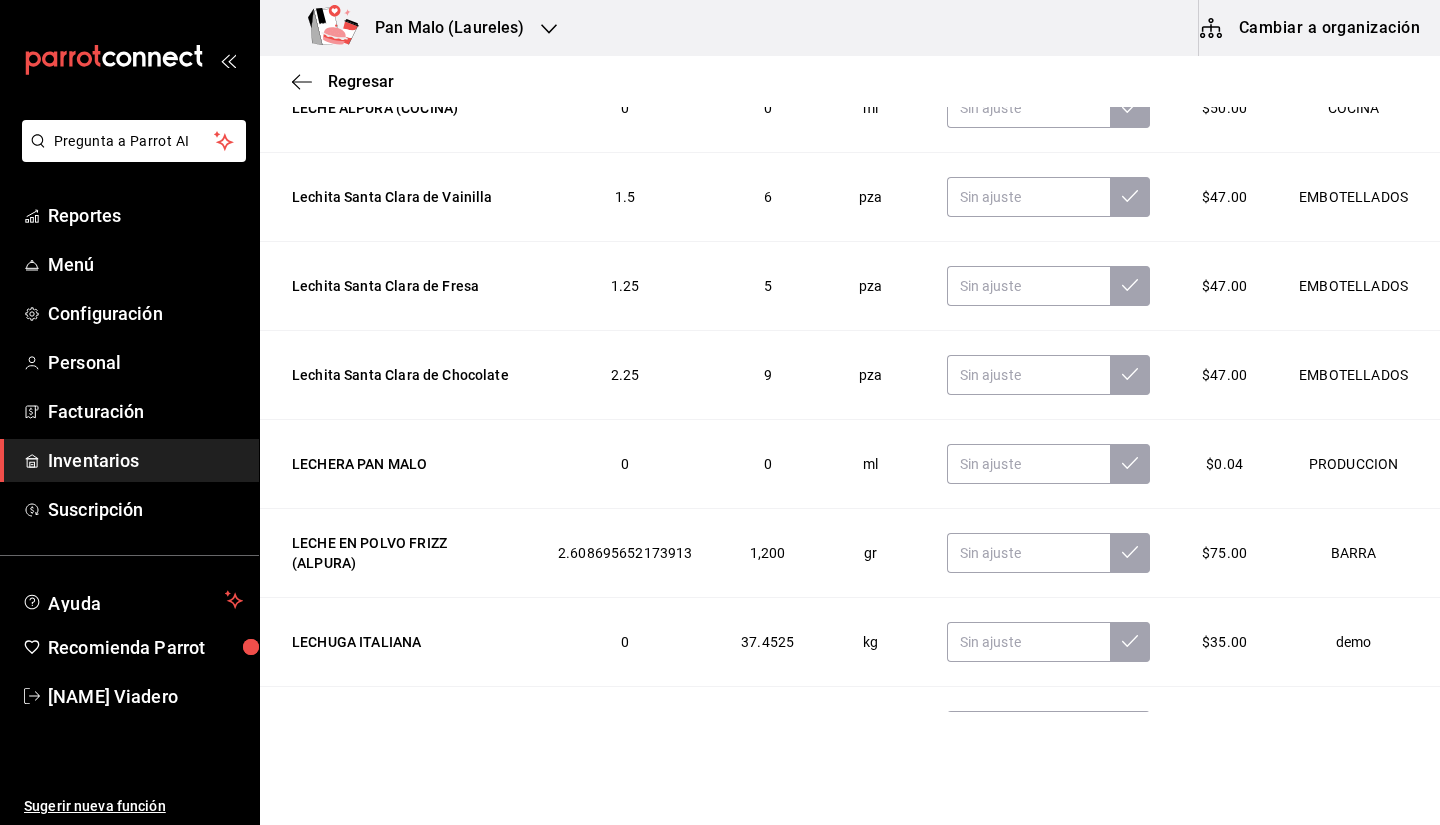 scroll, scrollTop: 0, scrollLeft: 0, axis: both 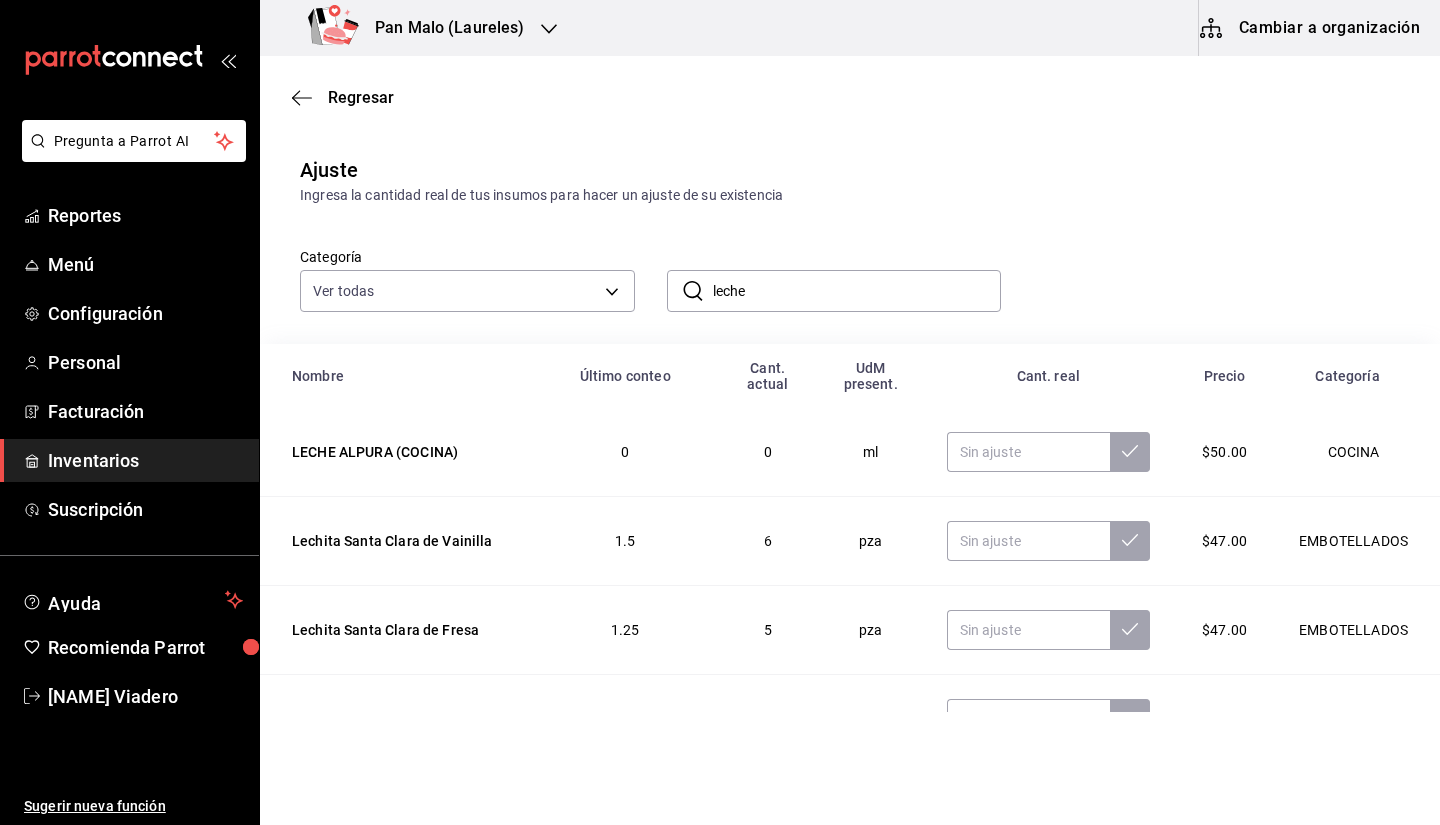 click on "leche" at bounding box center (857, 291) 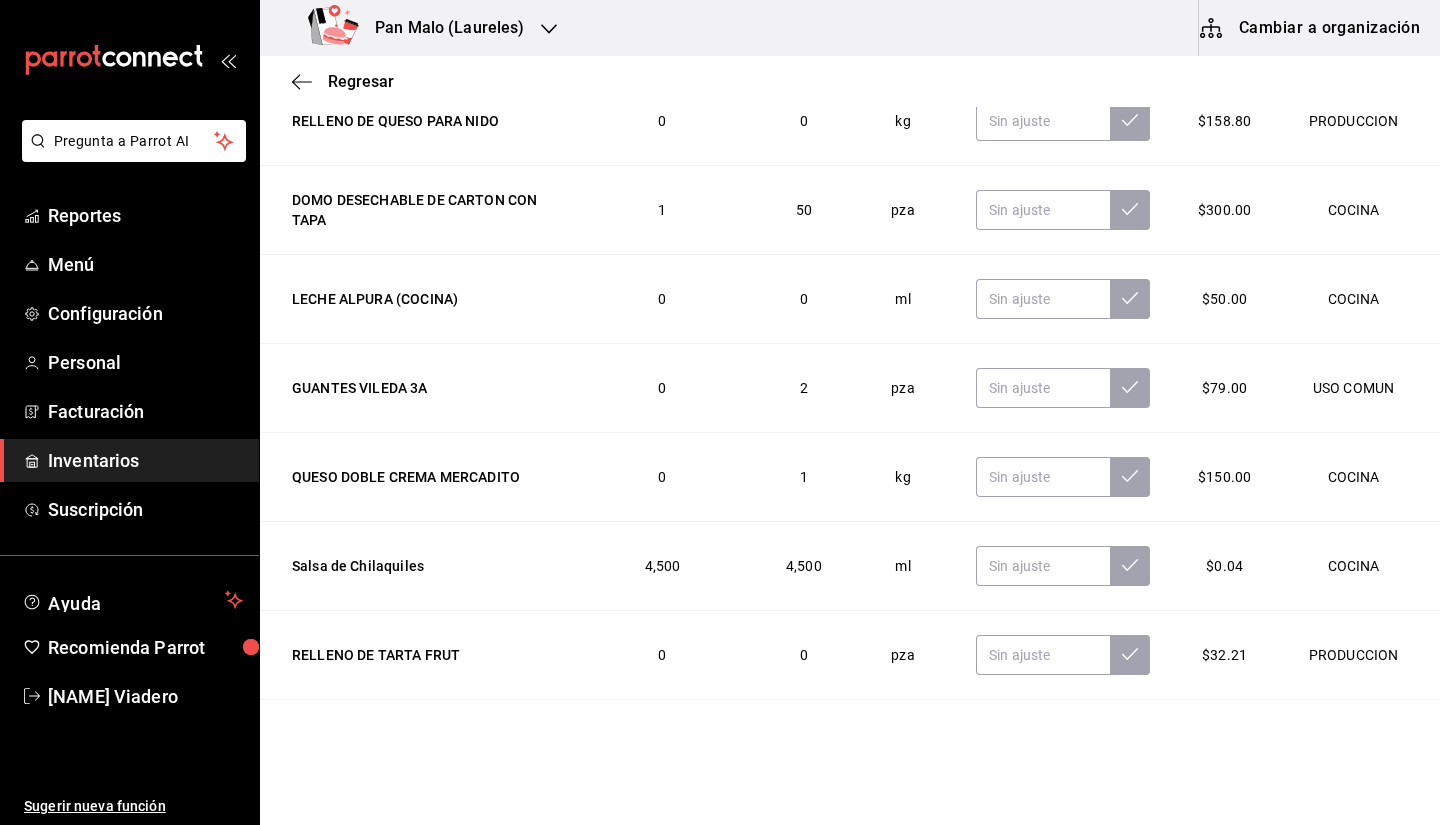 scroll, scrollTop: 0, scrollLeft: 0, axis: both 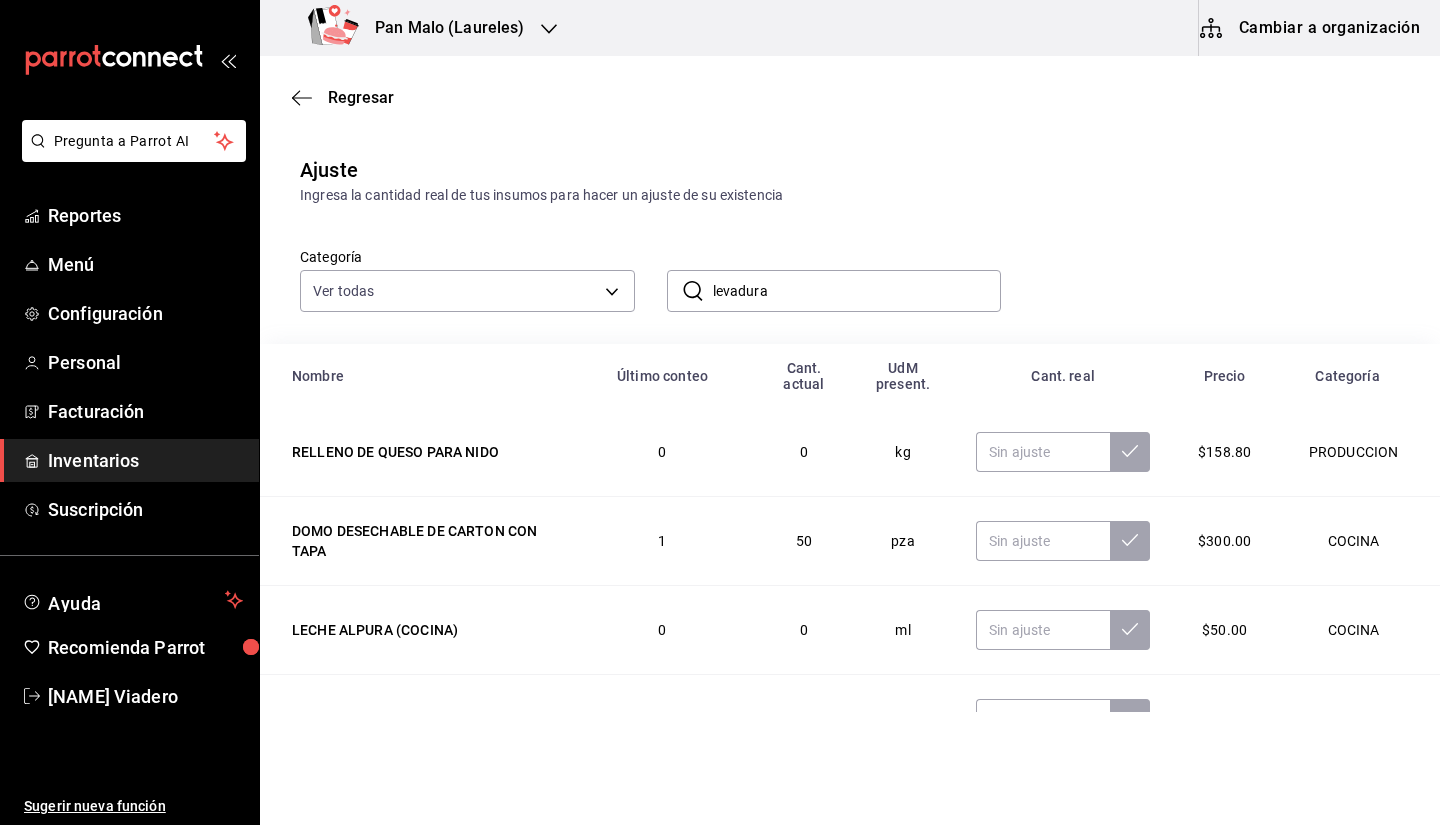 click on "levadura" at bounding box center (857, 291) 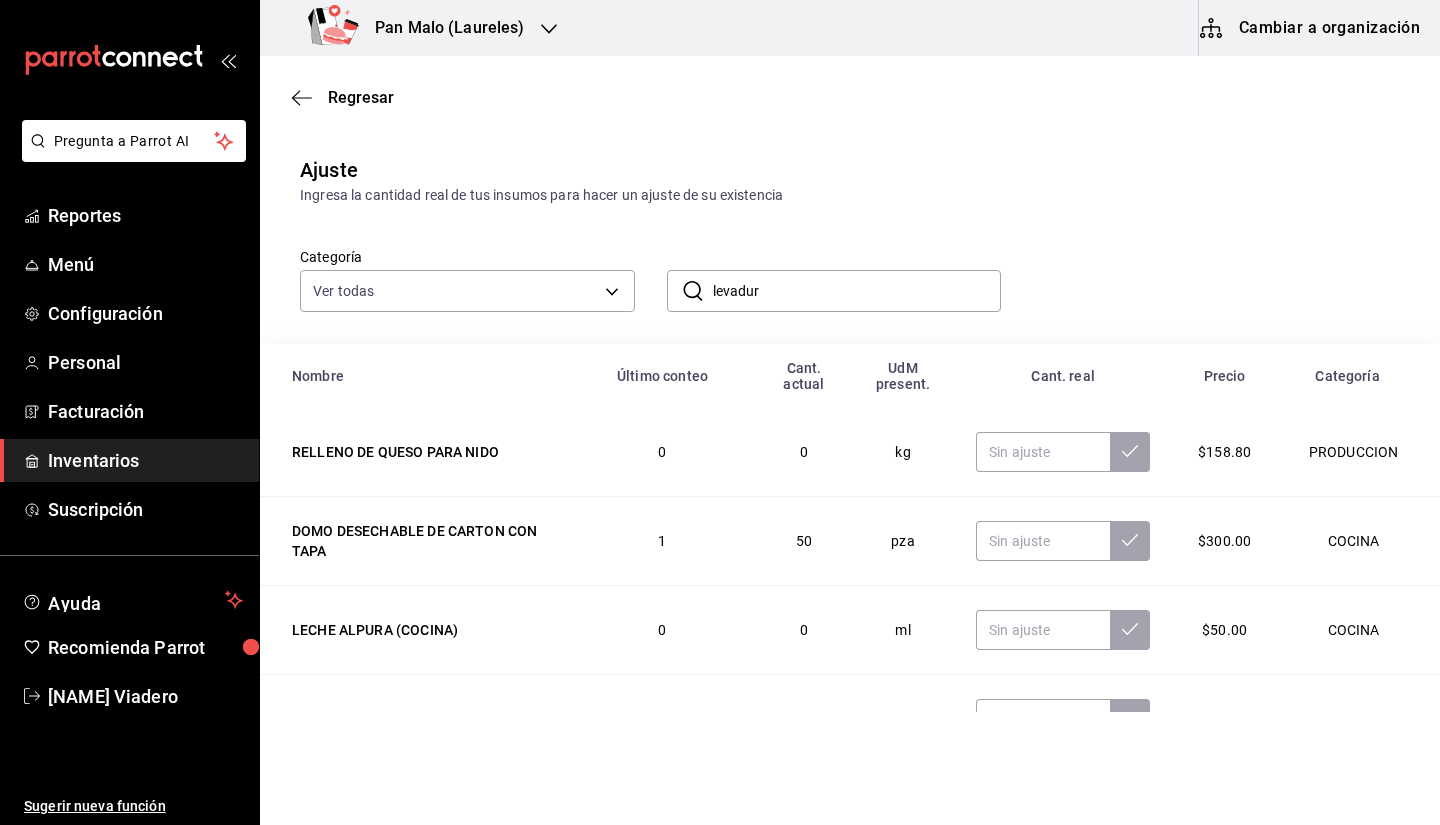 type on "levadur" 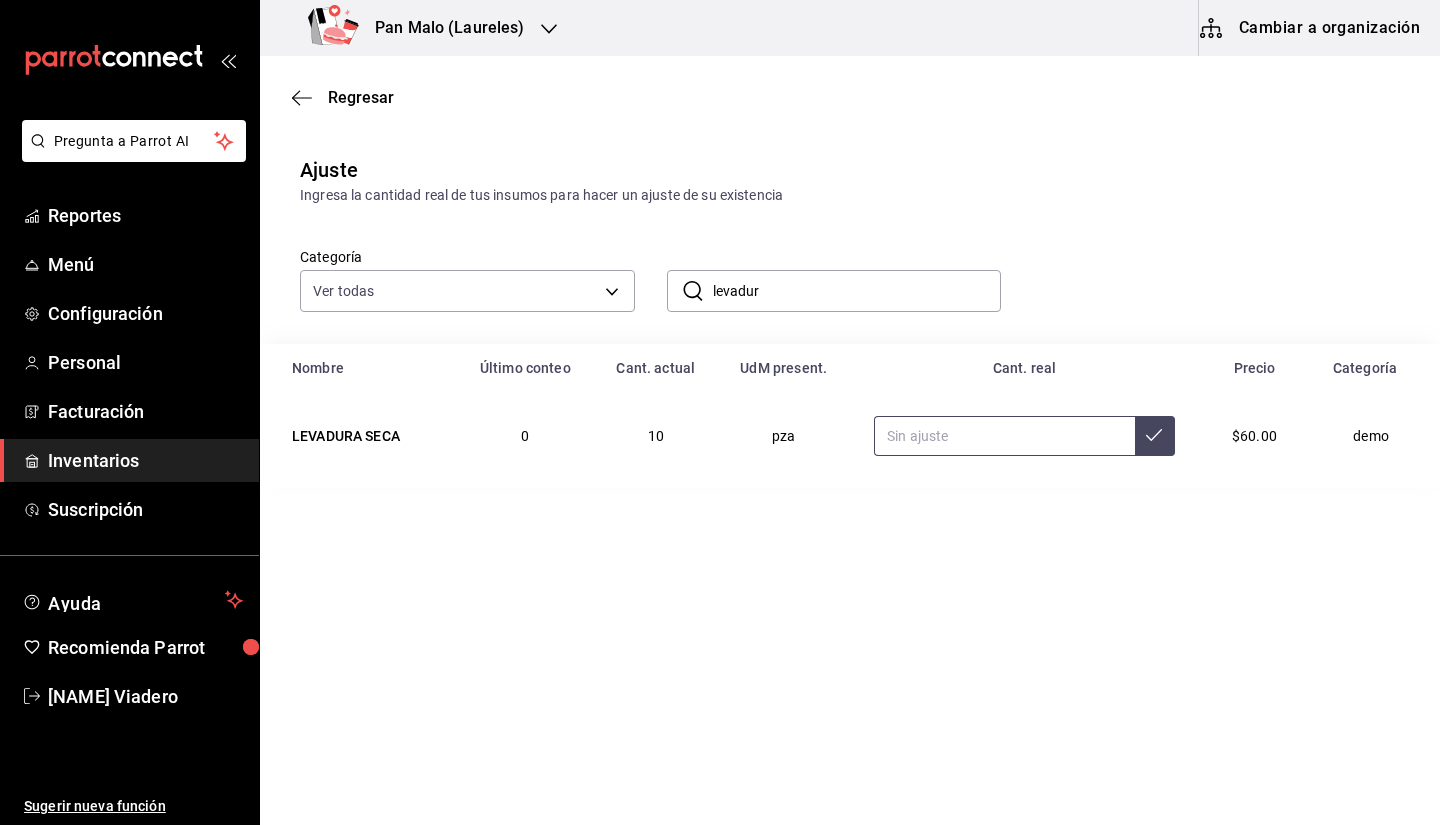 click at bounding box center (1004, 436) 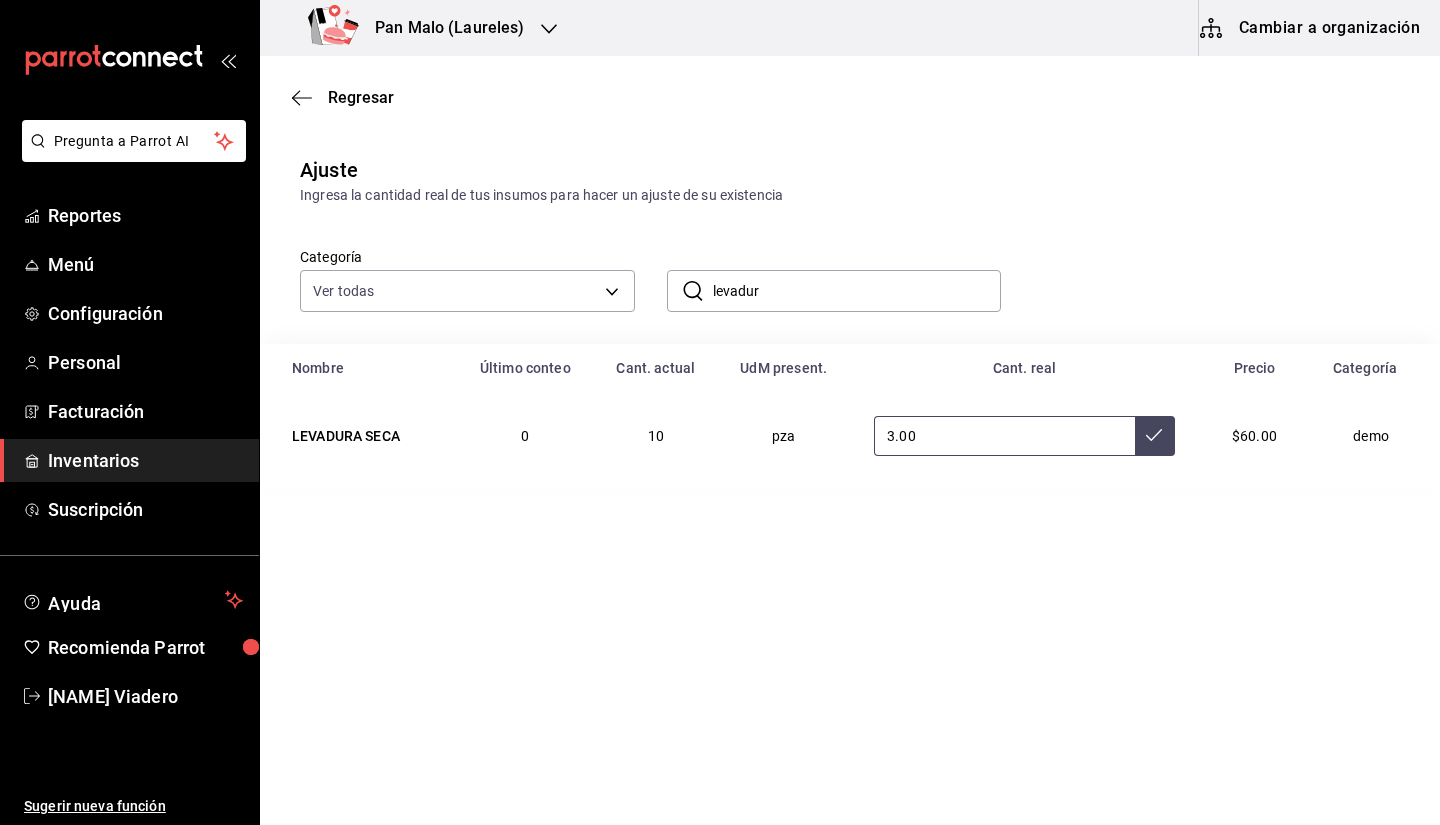 type on "3.00" 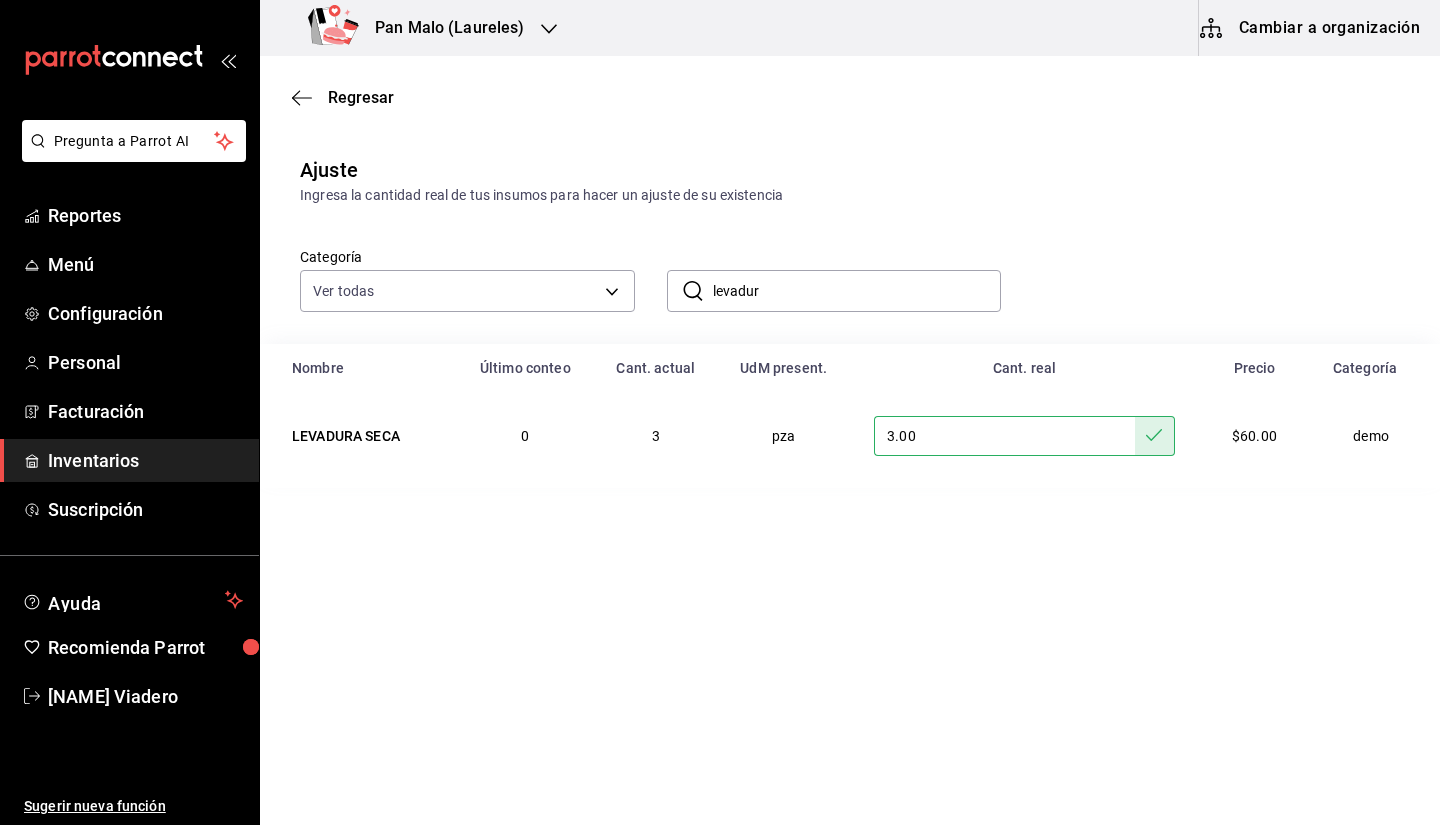 click on "levadur" at bounding box center (857, 291) 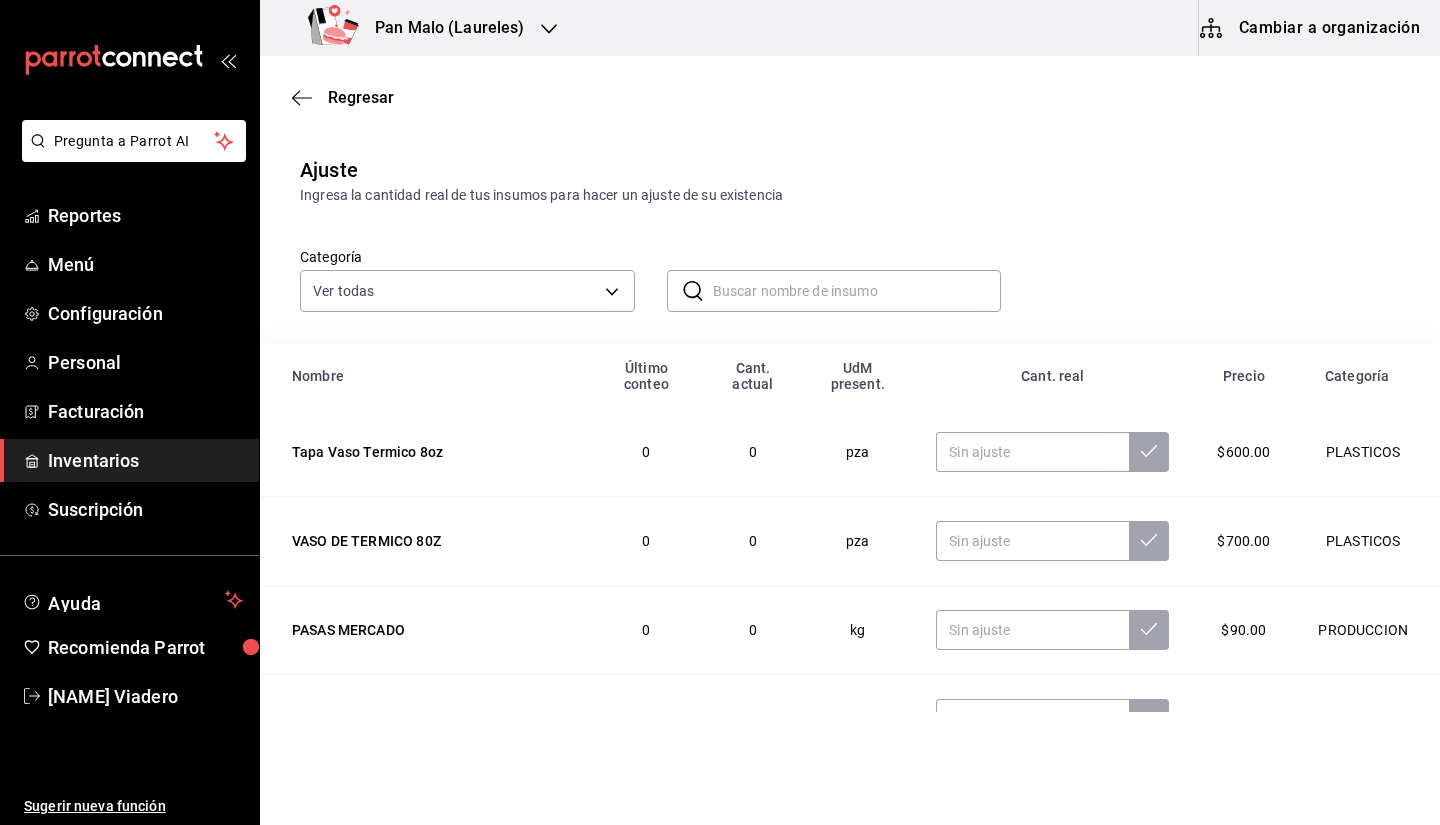 click at bounding box center (857, 291) 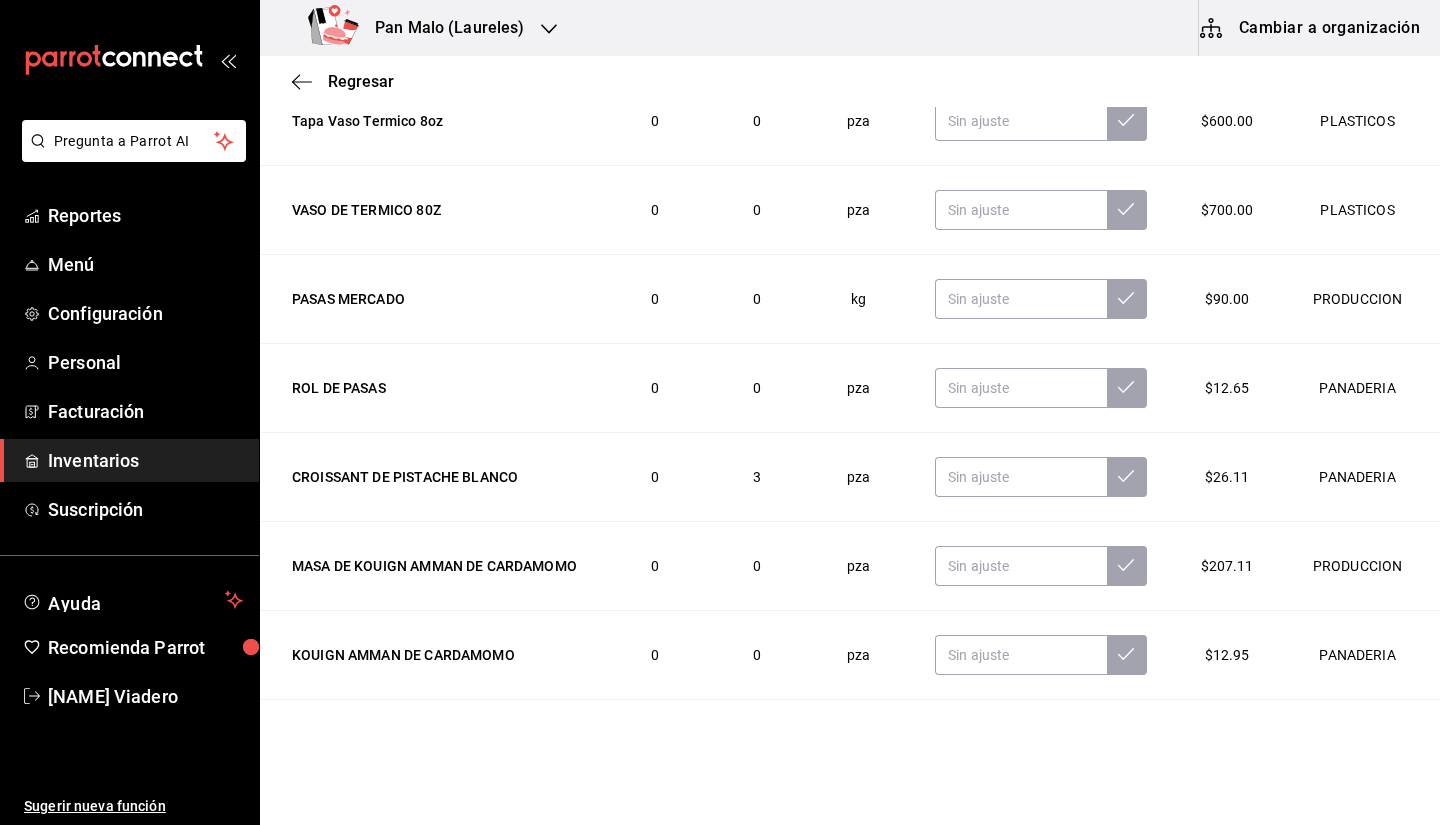 scroll, scrollTop: 13, scrollLeft: 0, axis: vertical 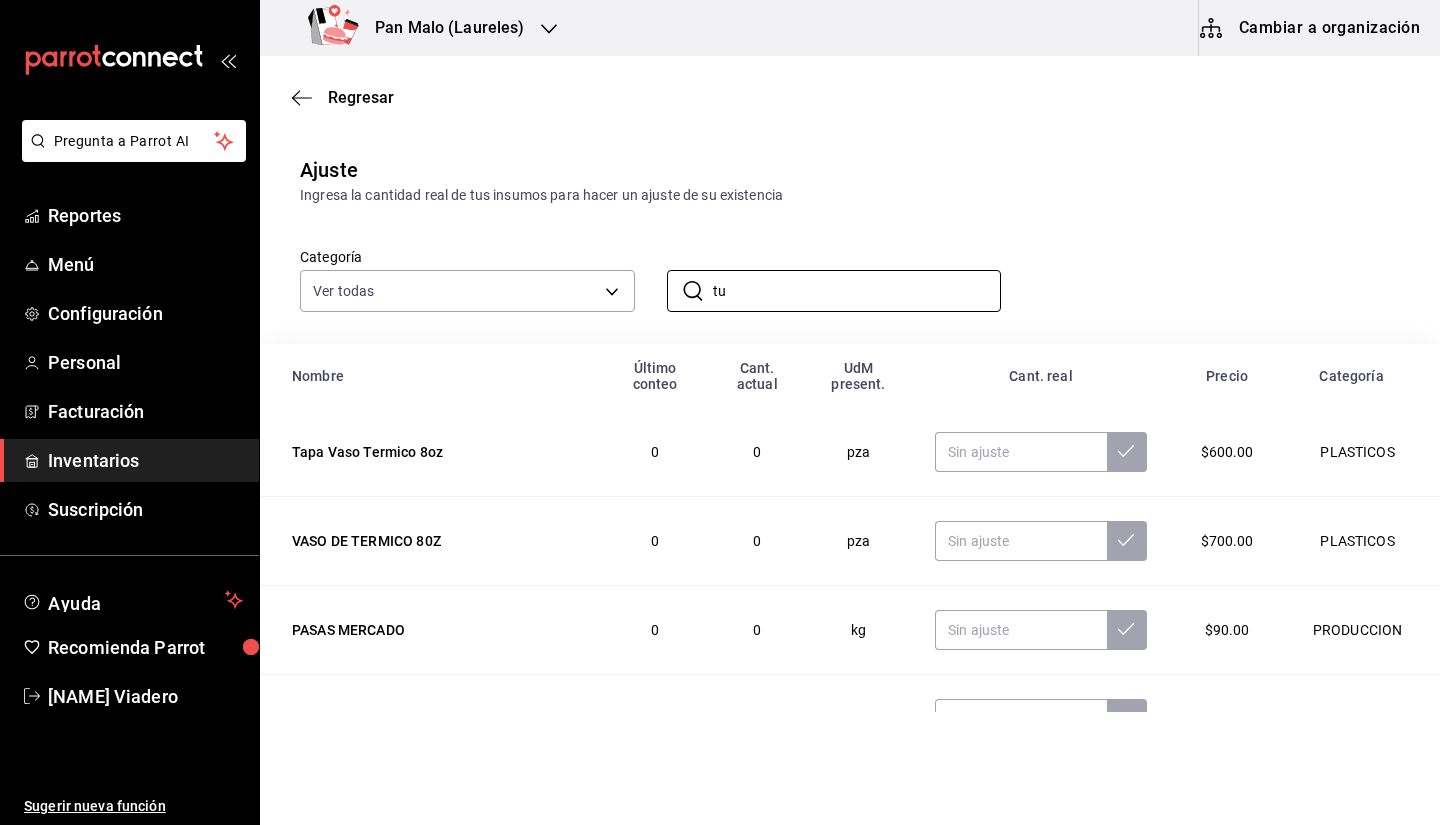 type on "t" 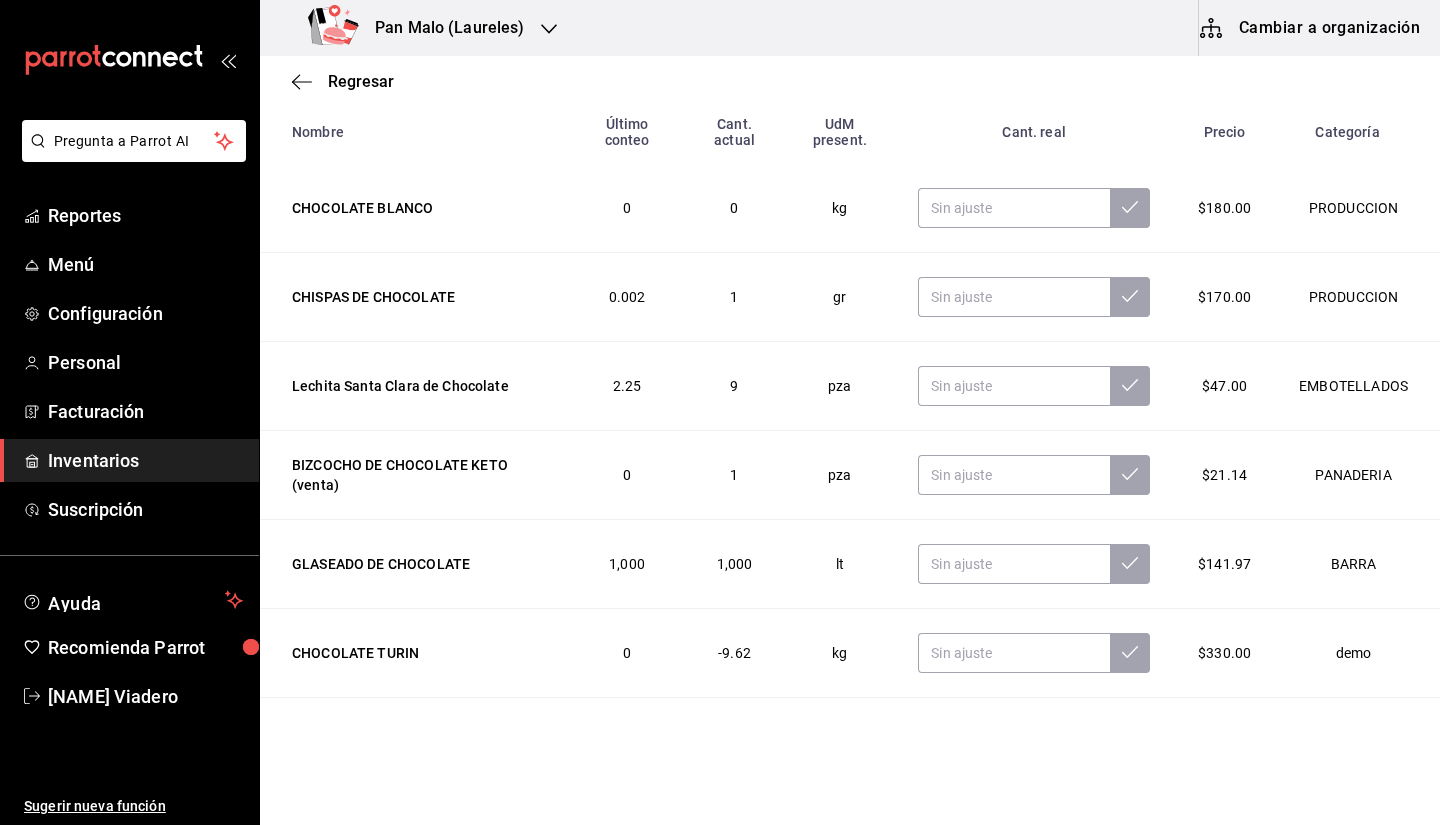 scroll, scrollTop: 328, scrollLeft: 0, axis: vertical 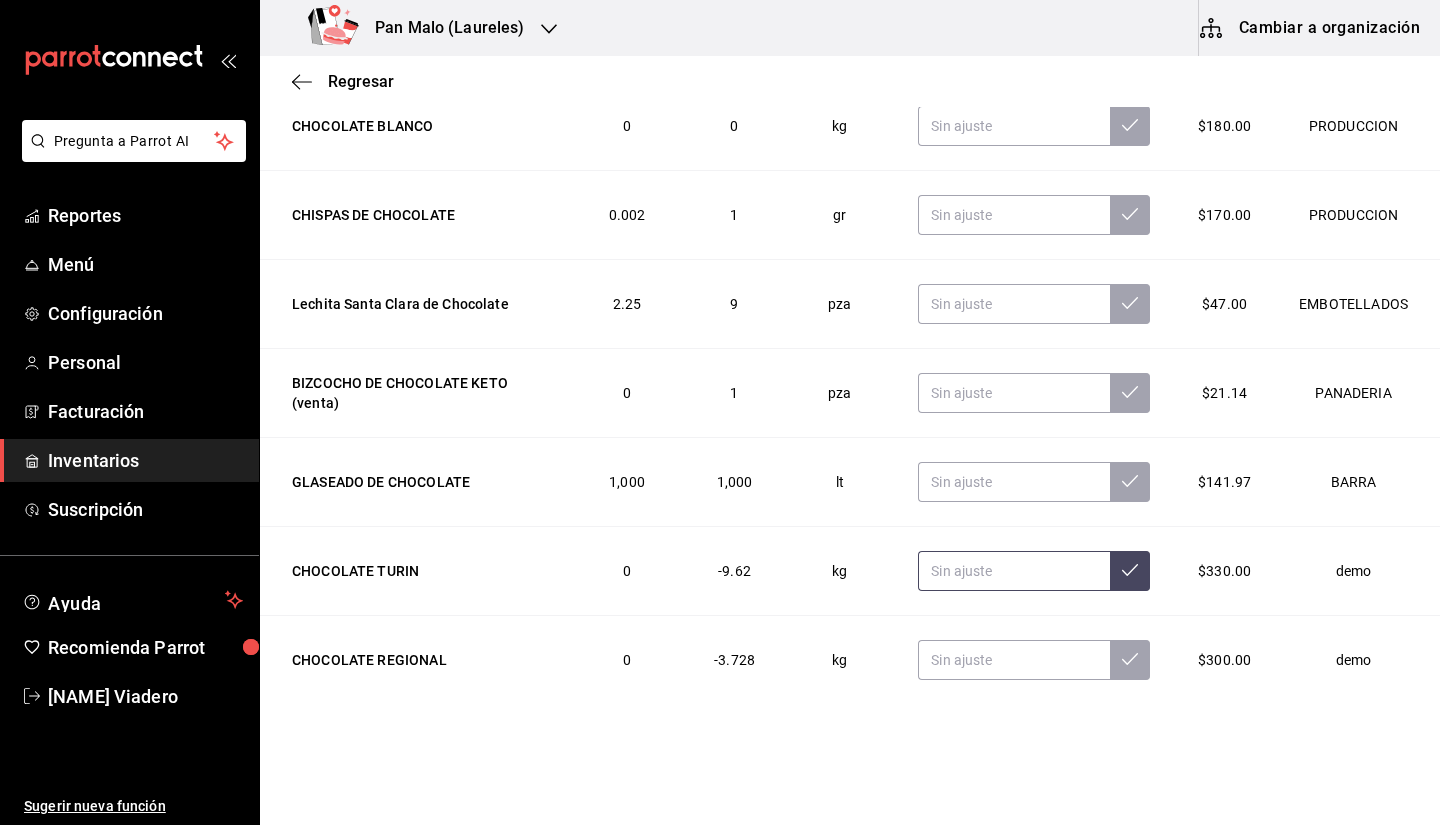 type on "chocolate" 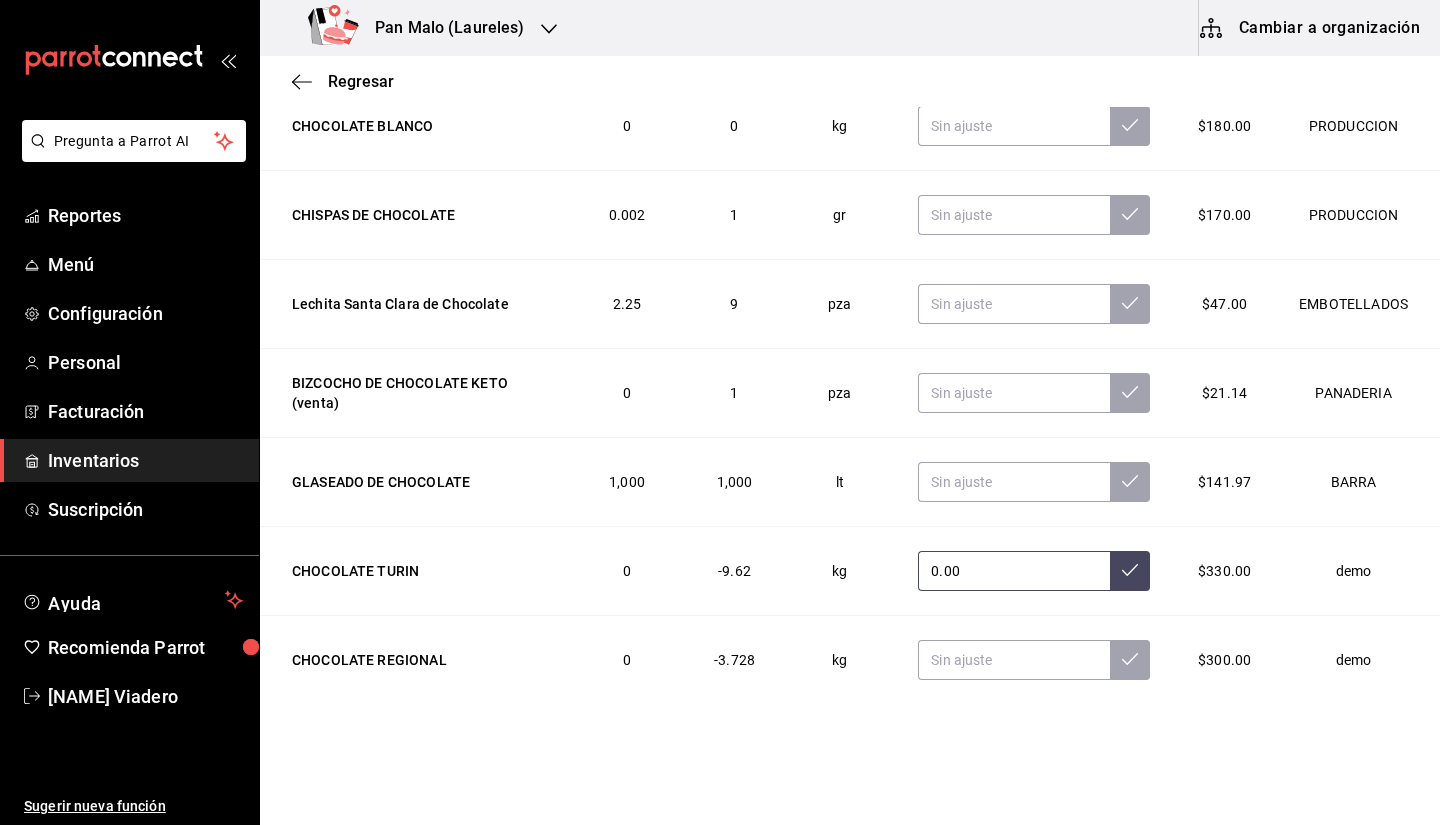 type on "0.00" 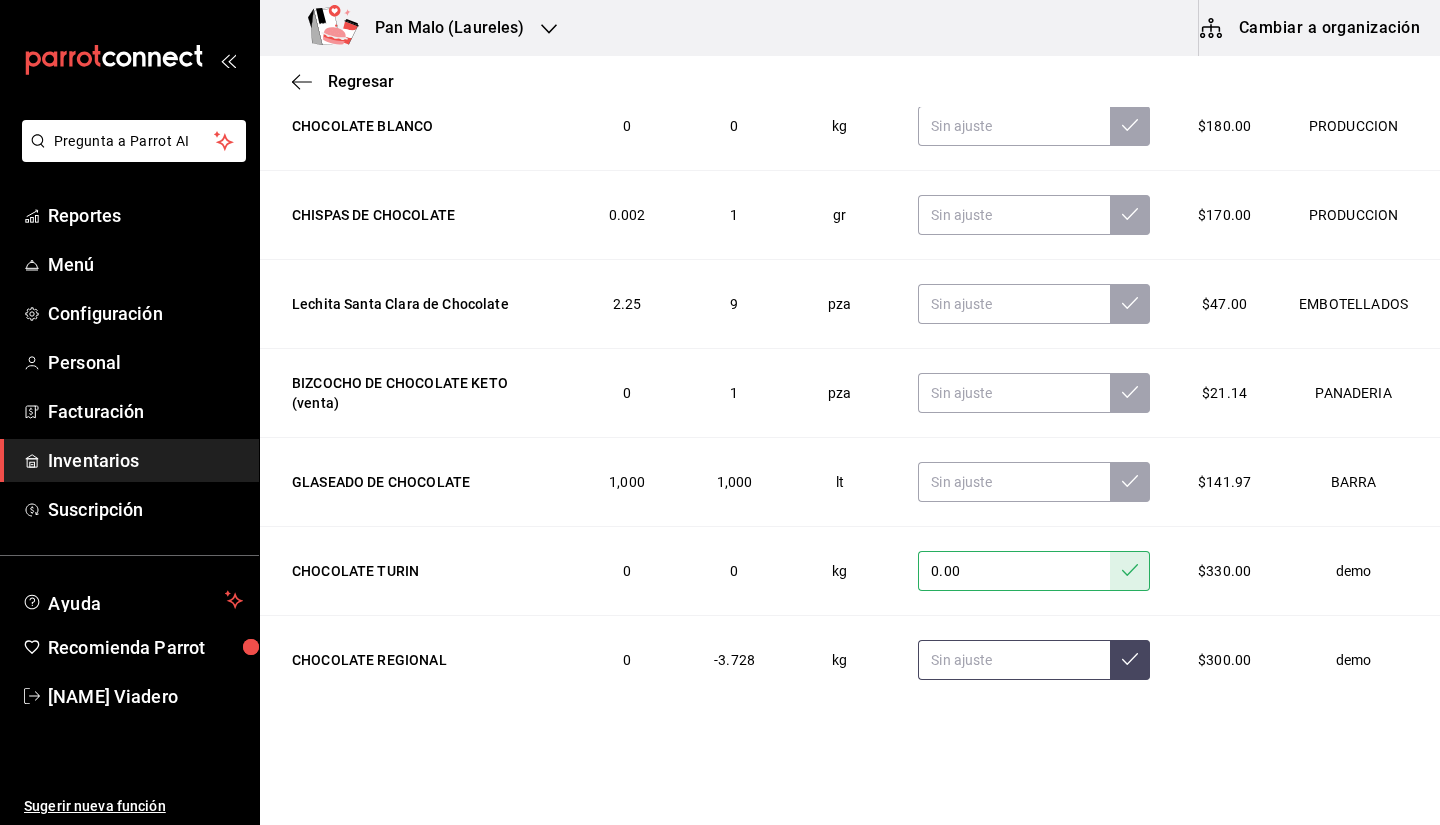 click at bounding box center [1014, 660] 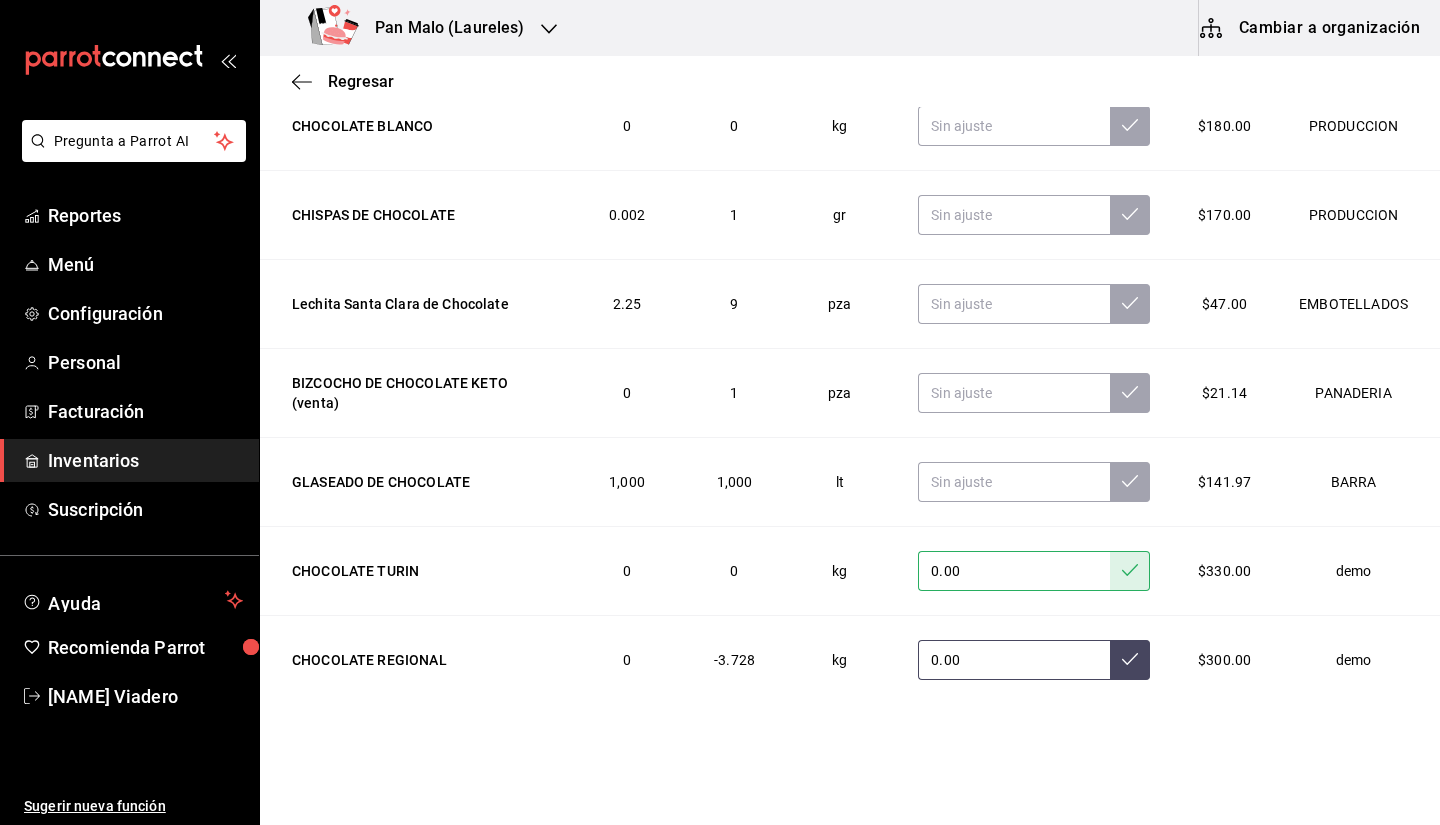 type on "0.00" 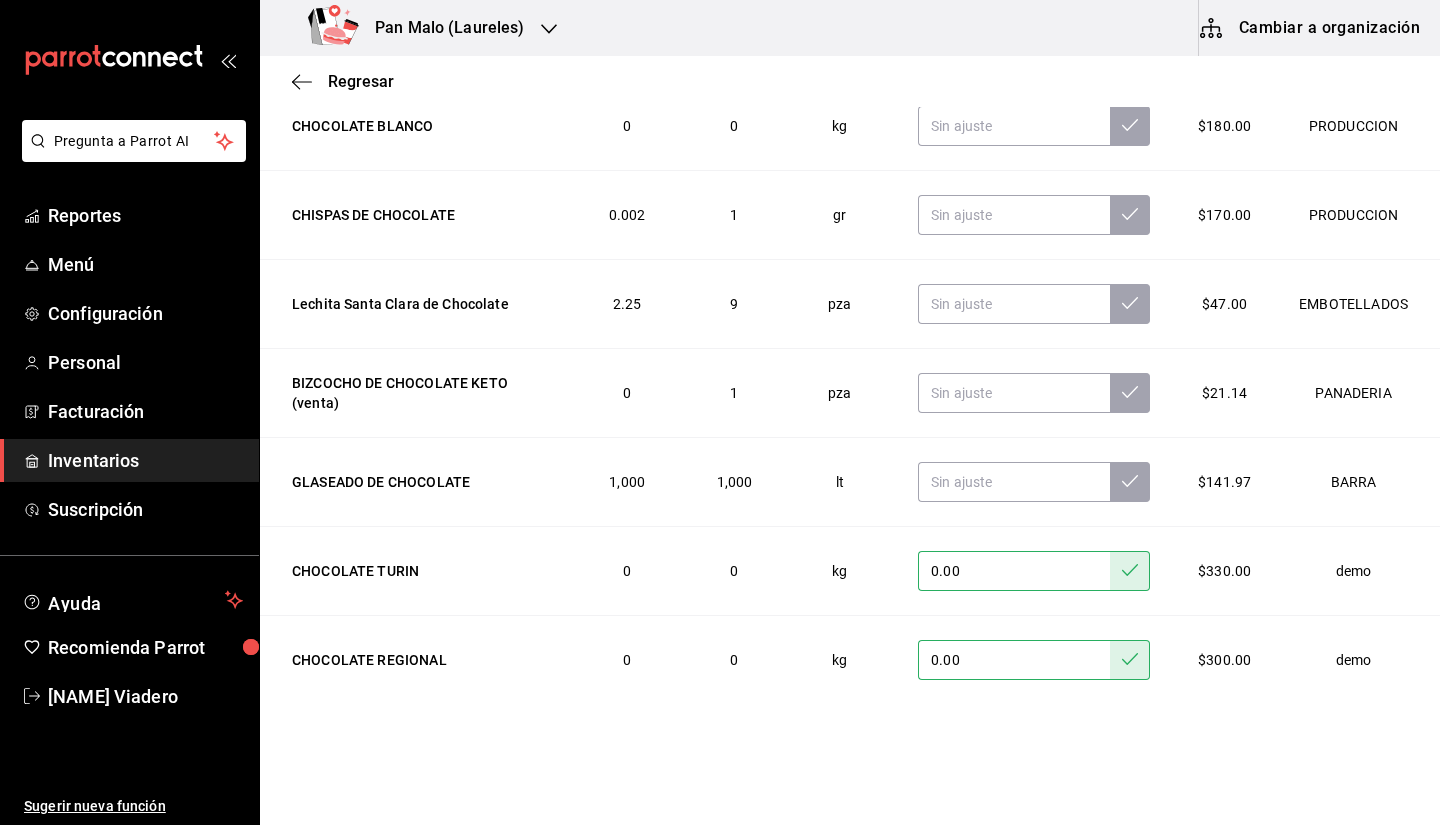 scroll, scrollTop: 0, scrollLeft: 0, axis: both 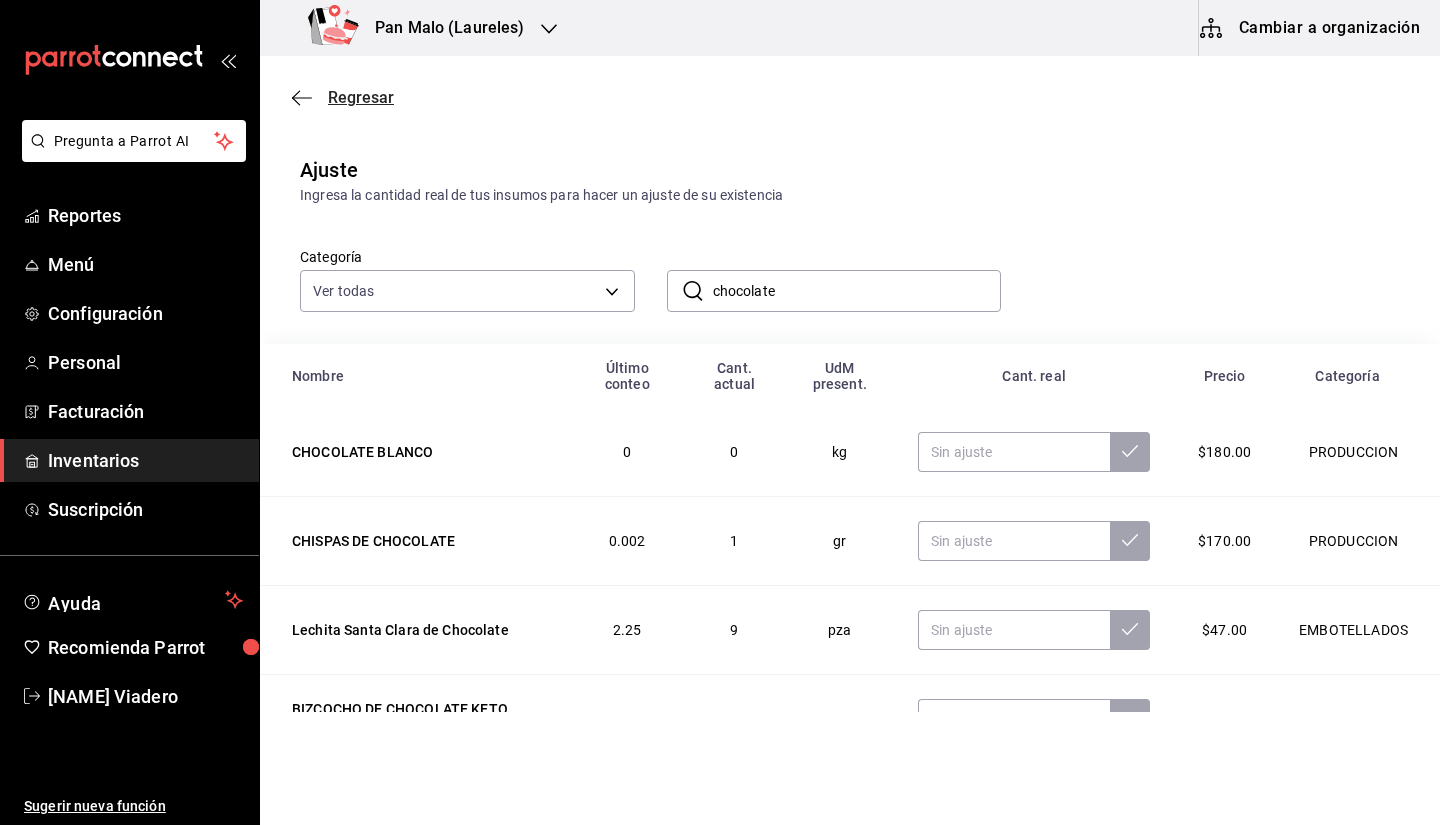 click on "Regresar" at bounding box center [343, 97] 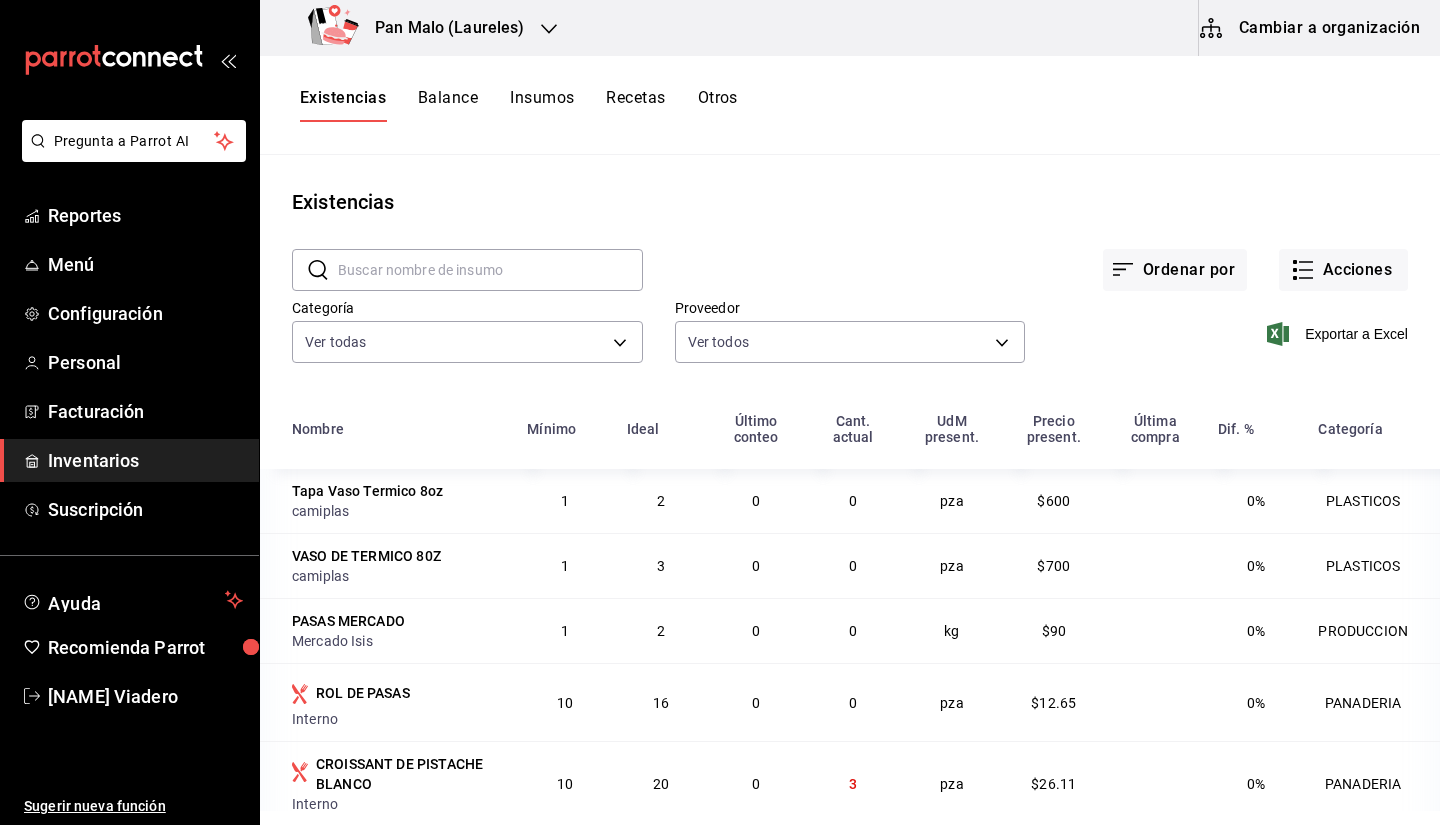 click at bounding box center [490, 270] 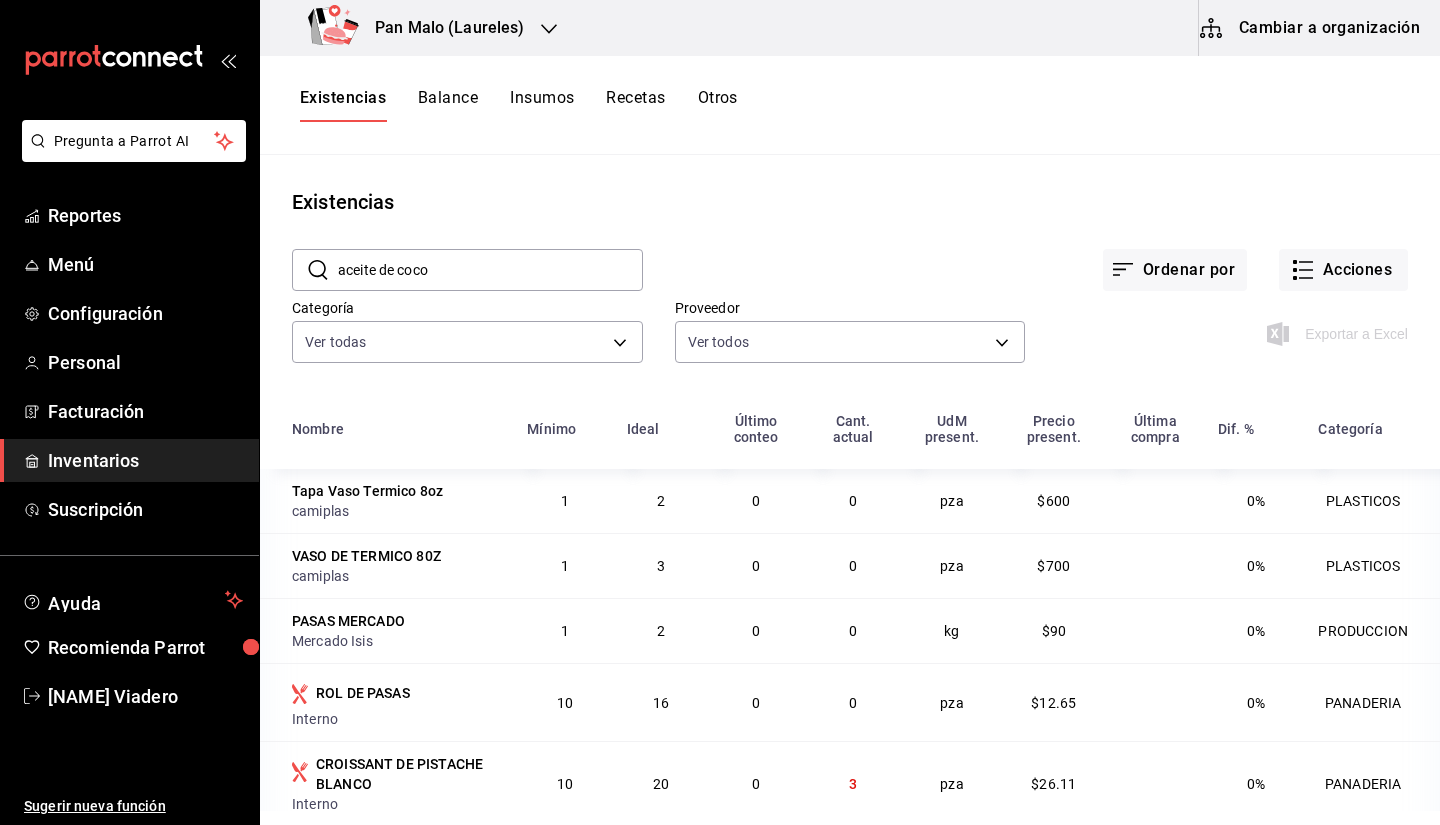 type on "aceite de coco" 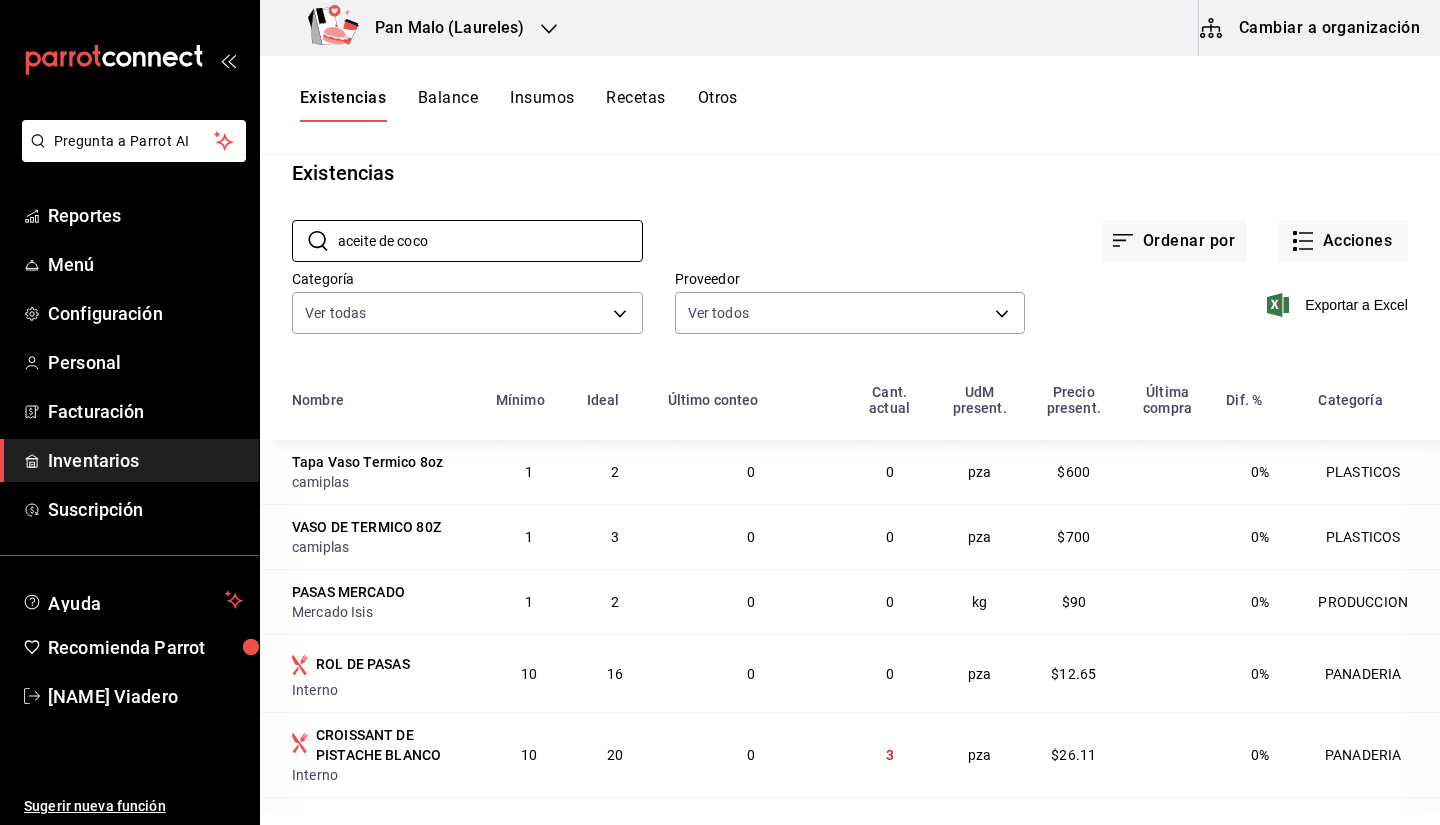 scroll, scrollTop: 28, scrollLeft: 0, axis: vertical 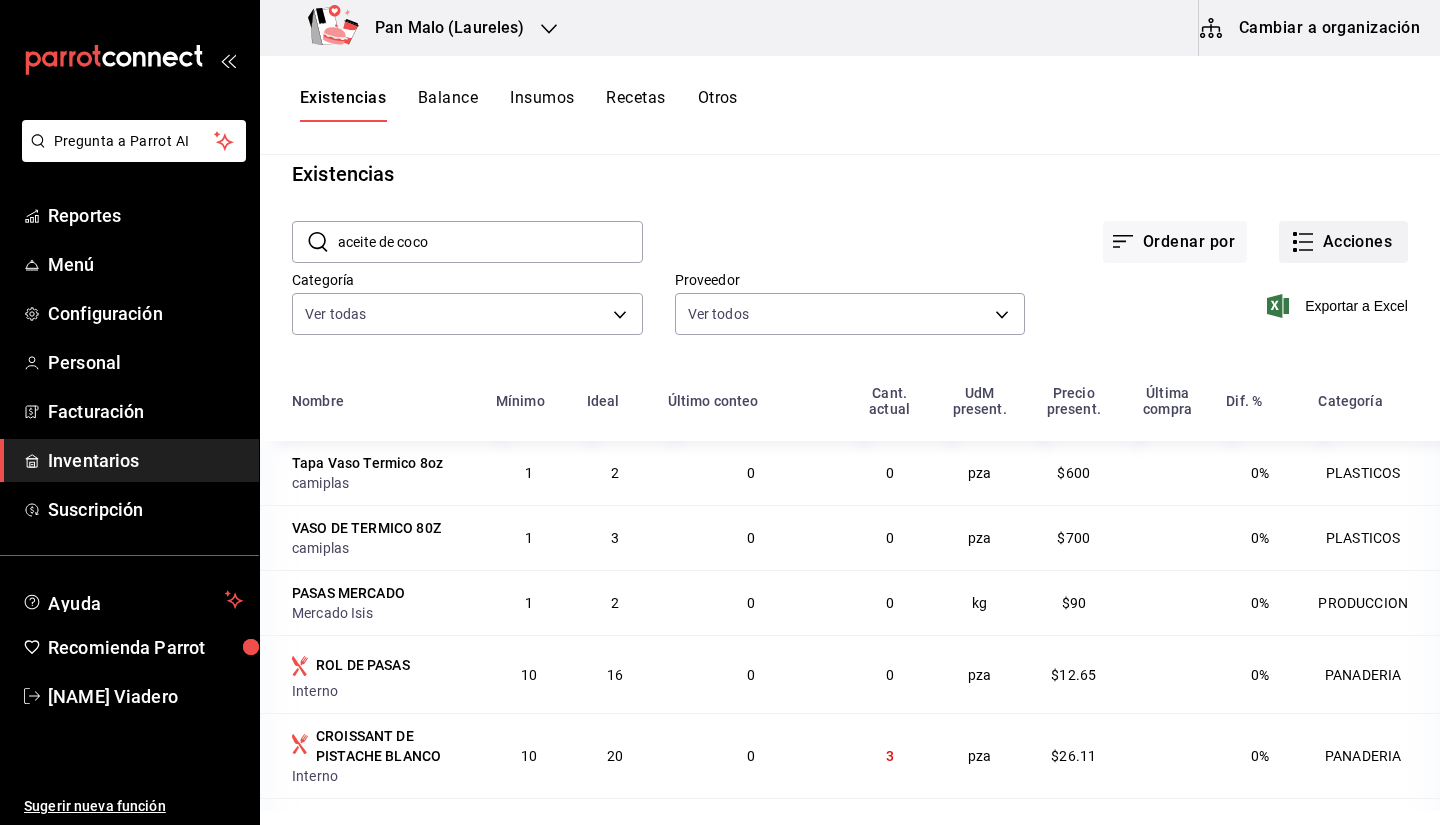 click 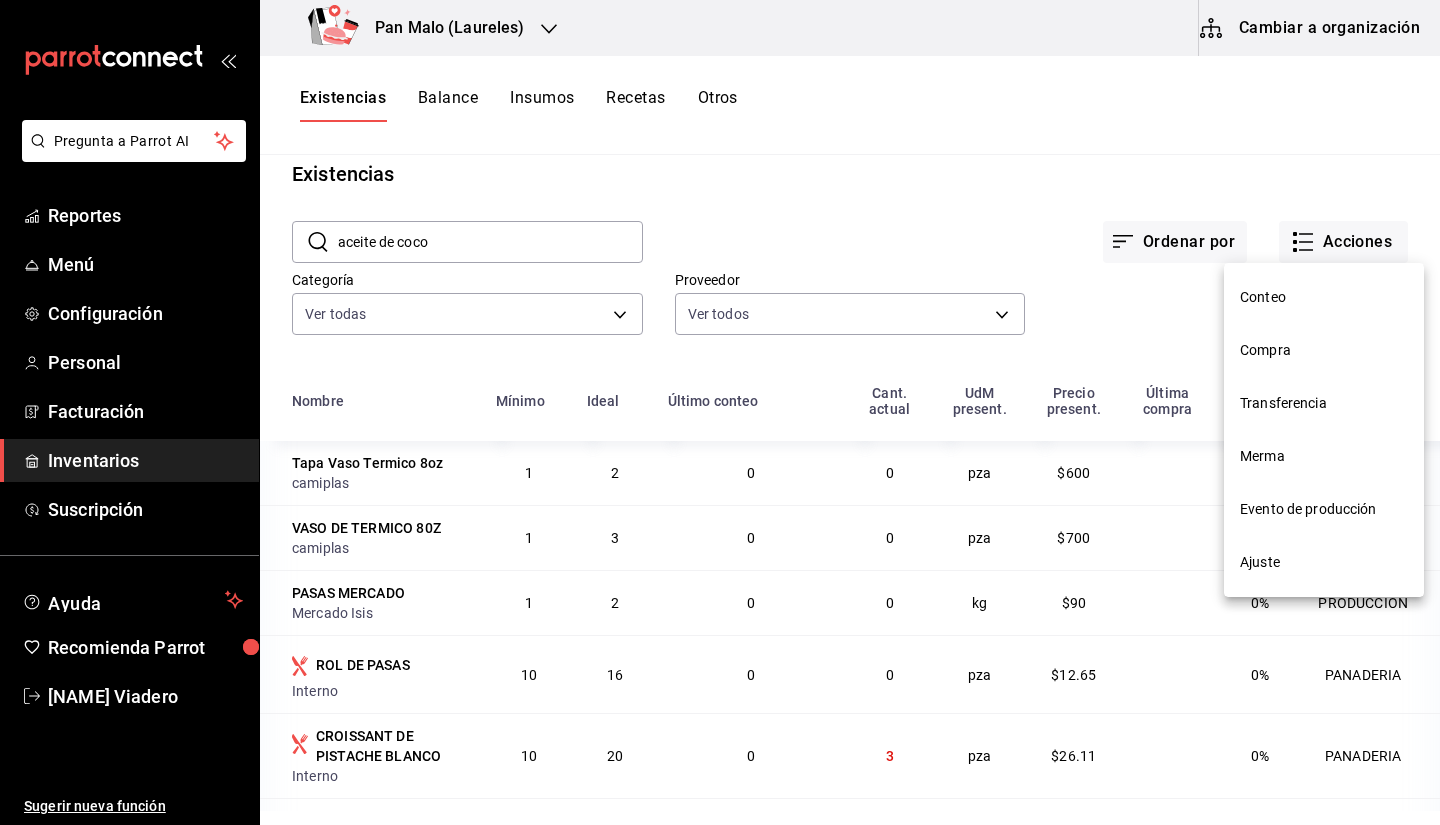 click on "Ajuste" at bounding box center [1324, 562] 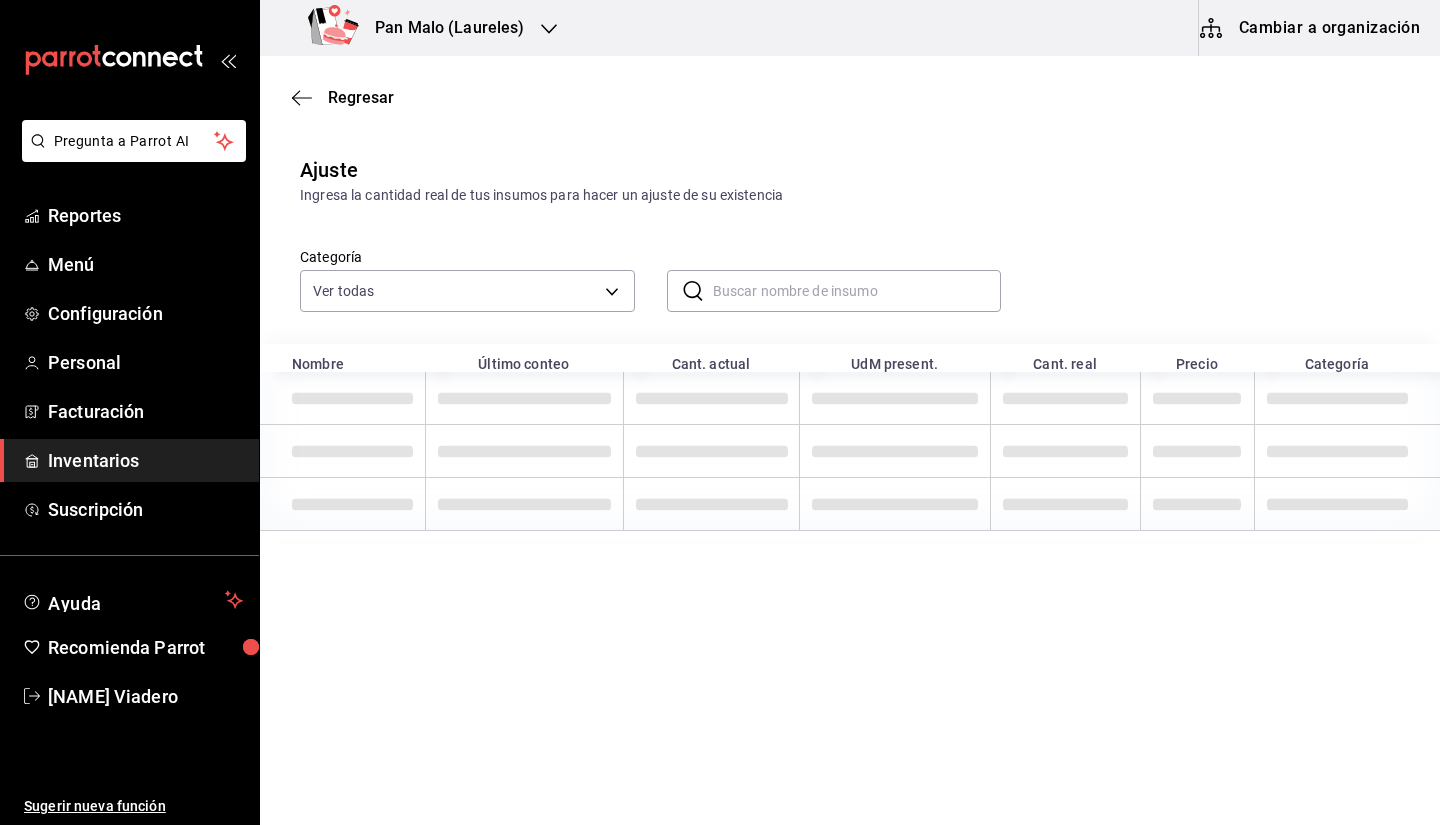 click at bounding box center (857, 291) 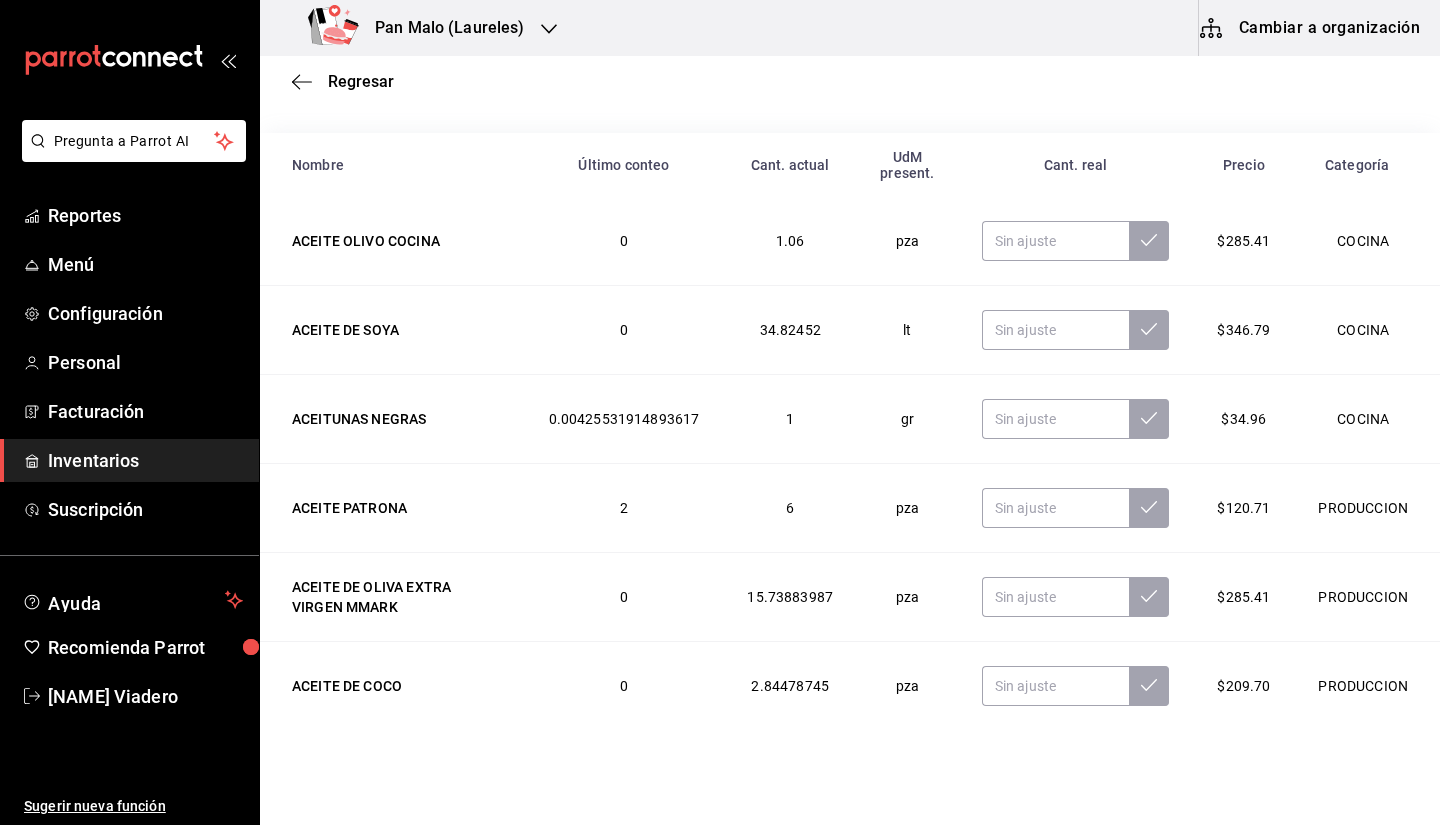 scroll, scrollTop: 239, scrollLeft: 0, axis: vertical 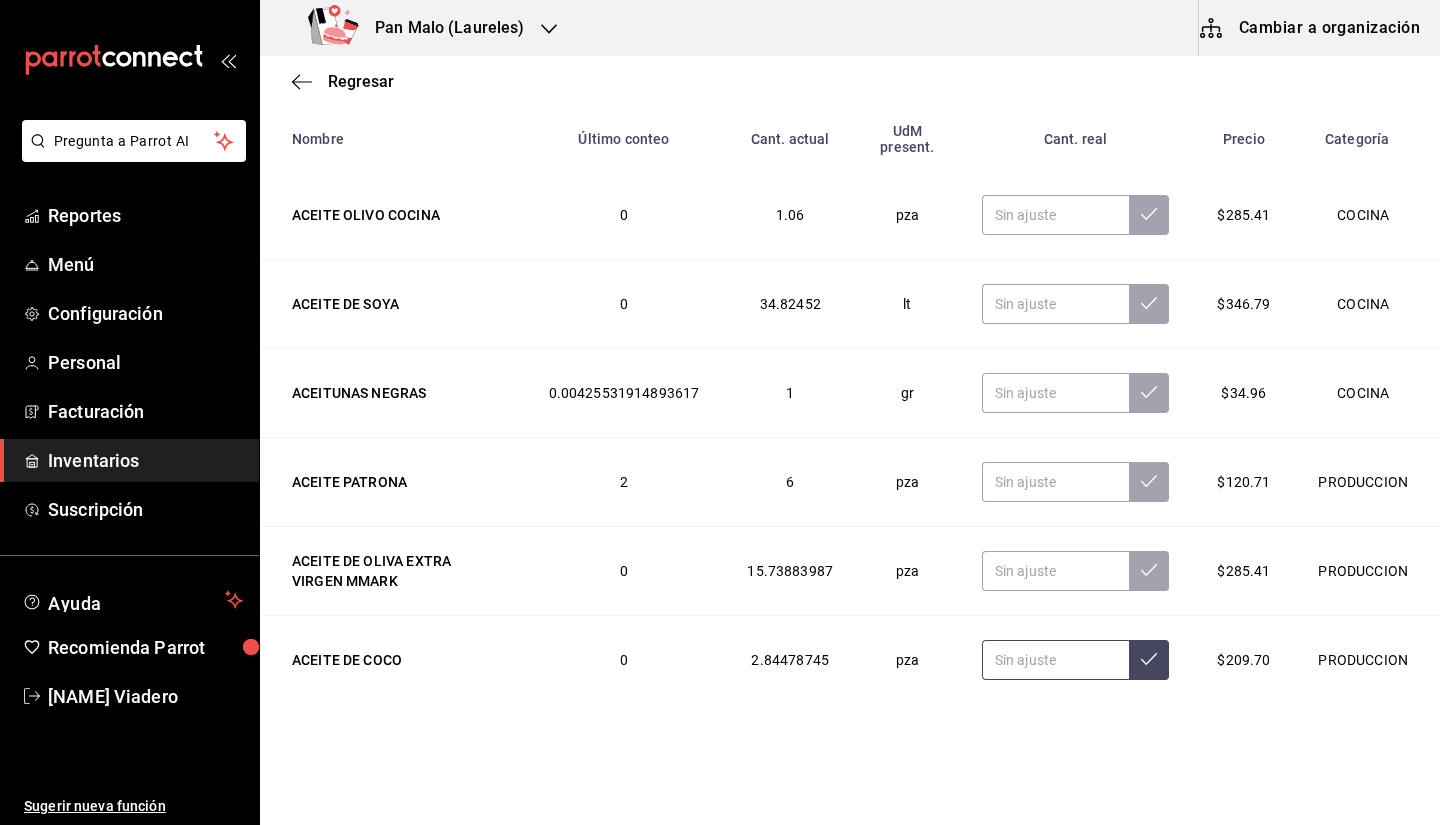 type on "aceite" 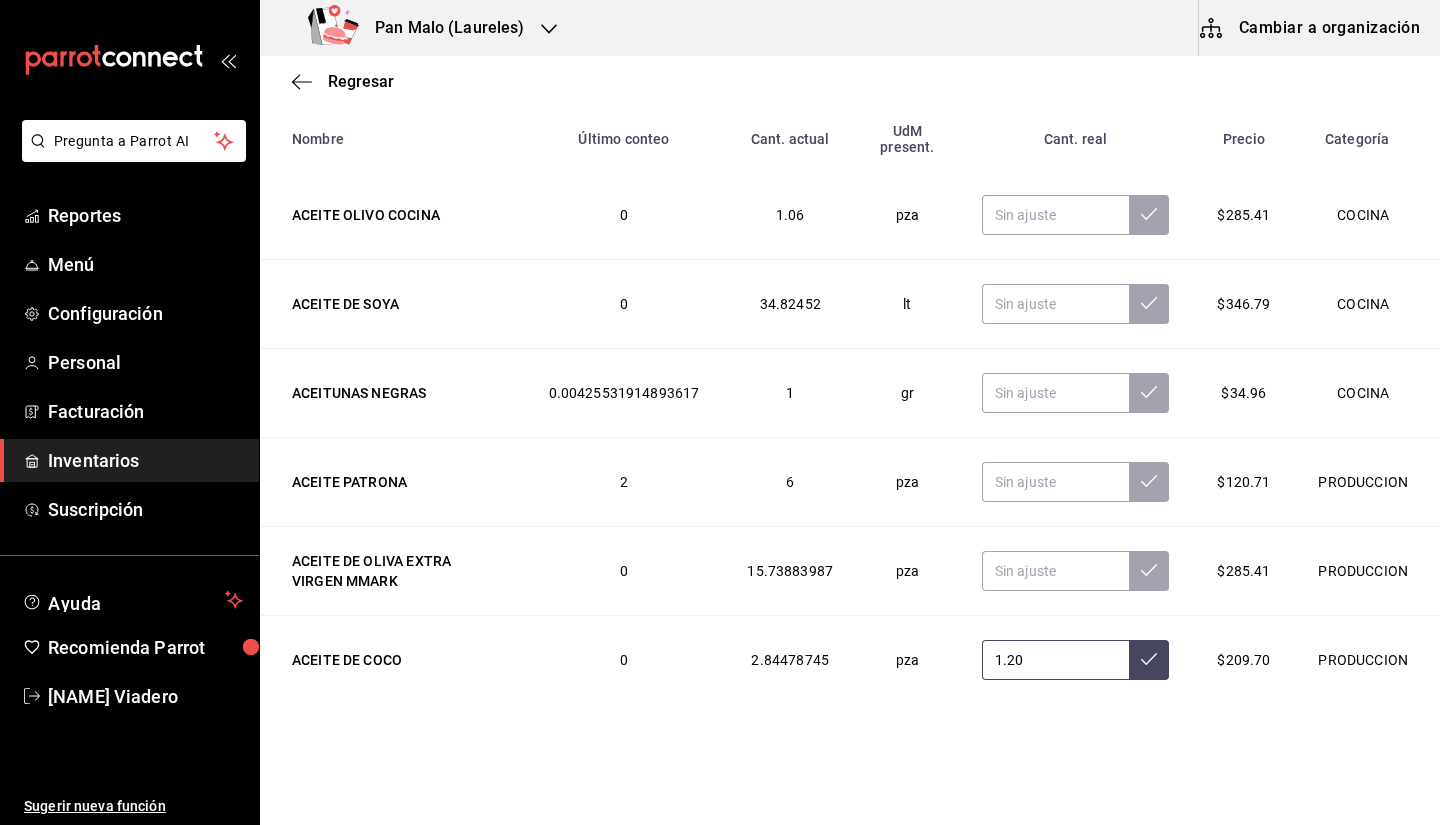 type on "1.20" 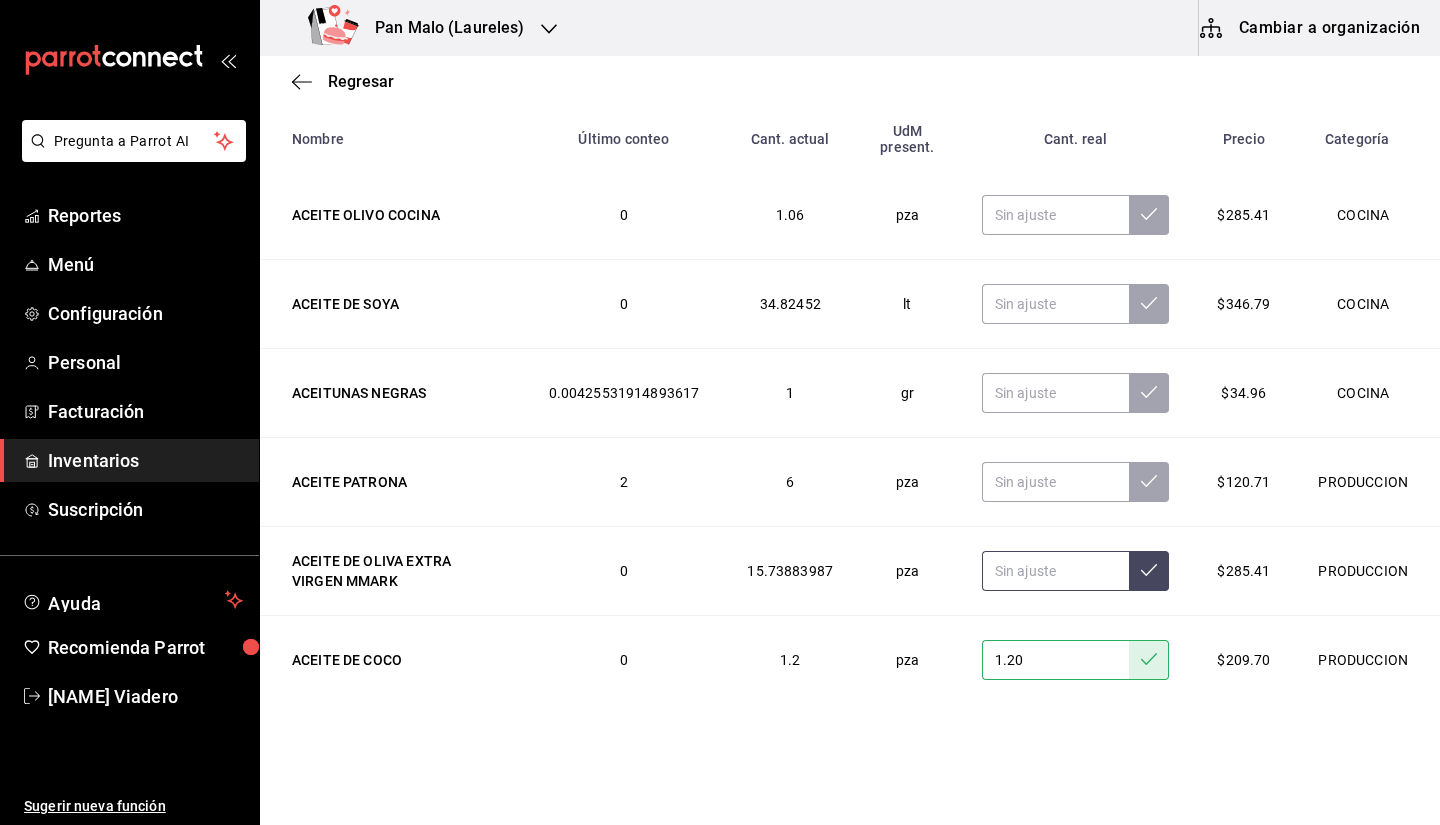 click at bounding box center [1056, 571] 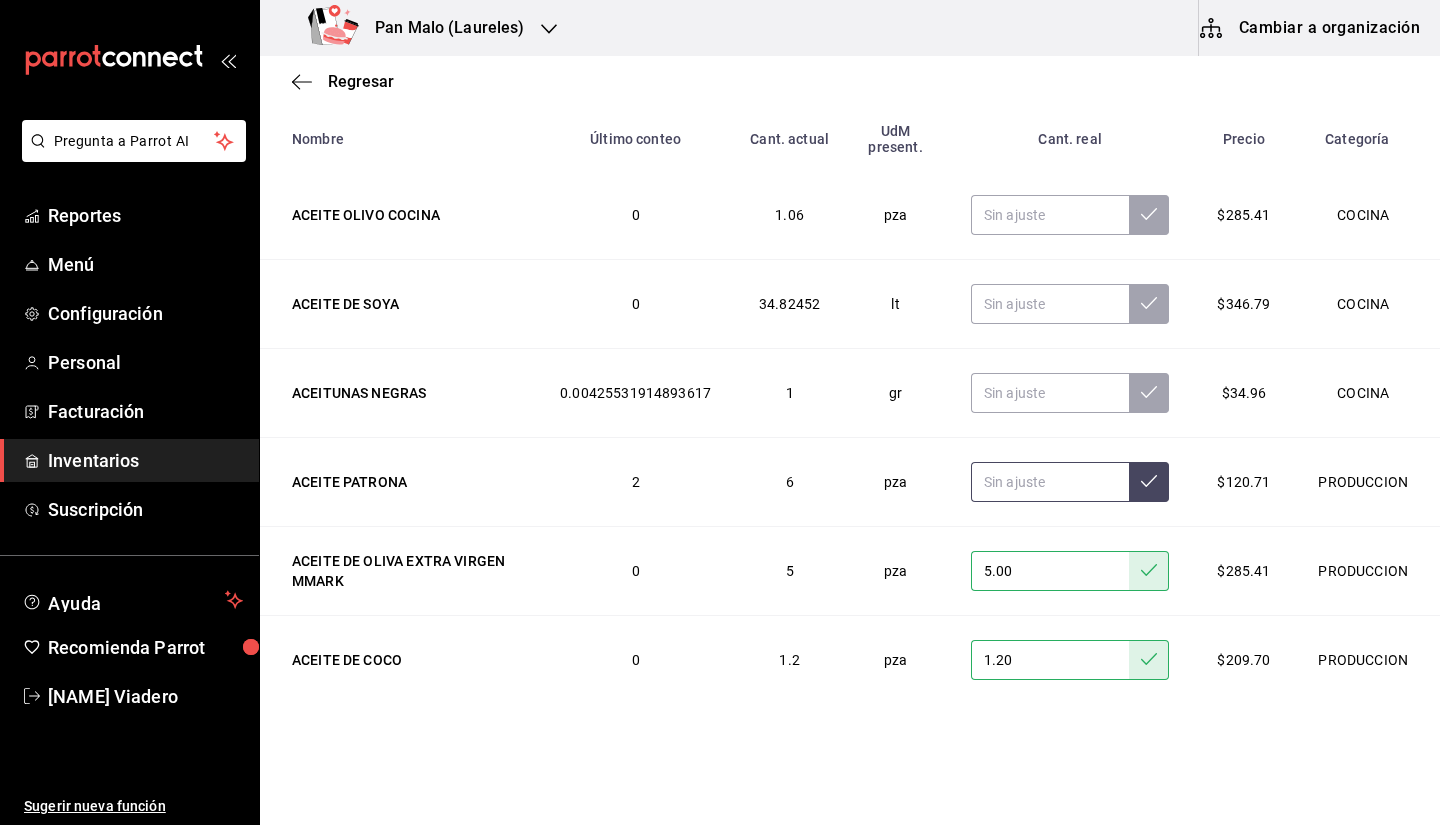 click at bounding box center [1050, 482] 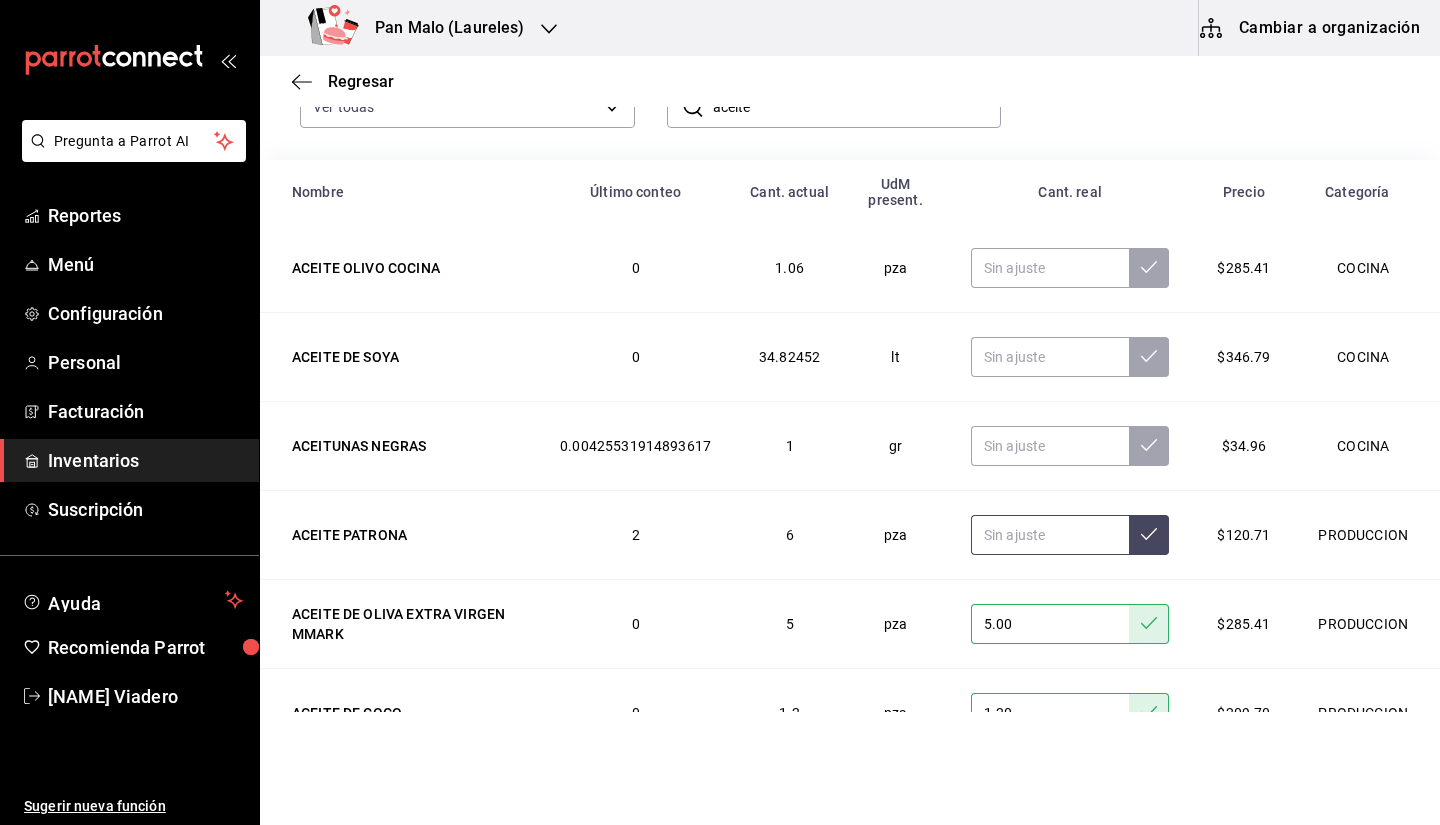 scroll, scrollTop: 208, scrollLeft: 0, axis: vertical 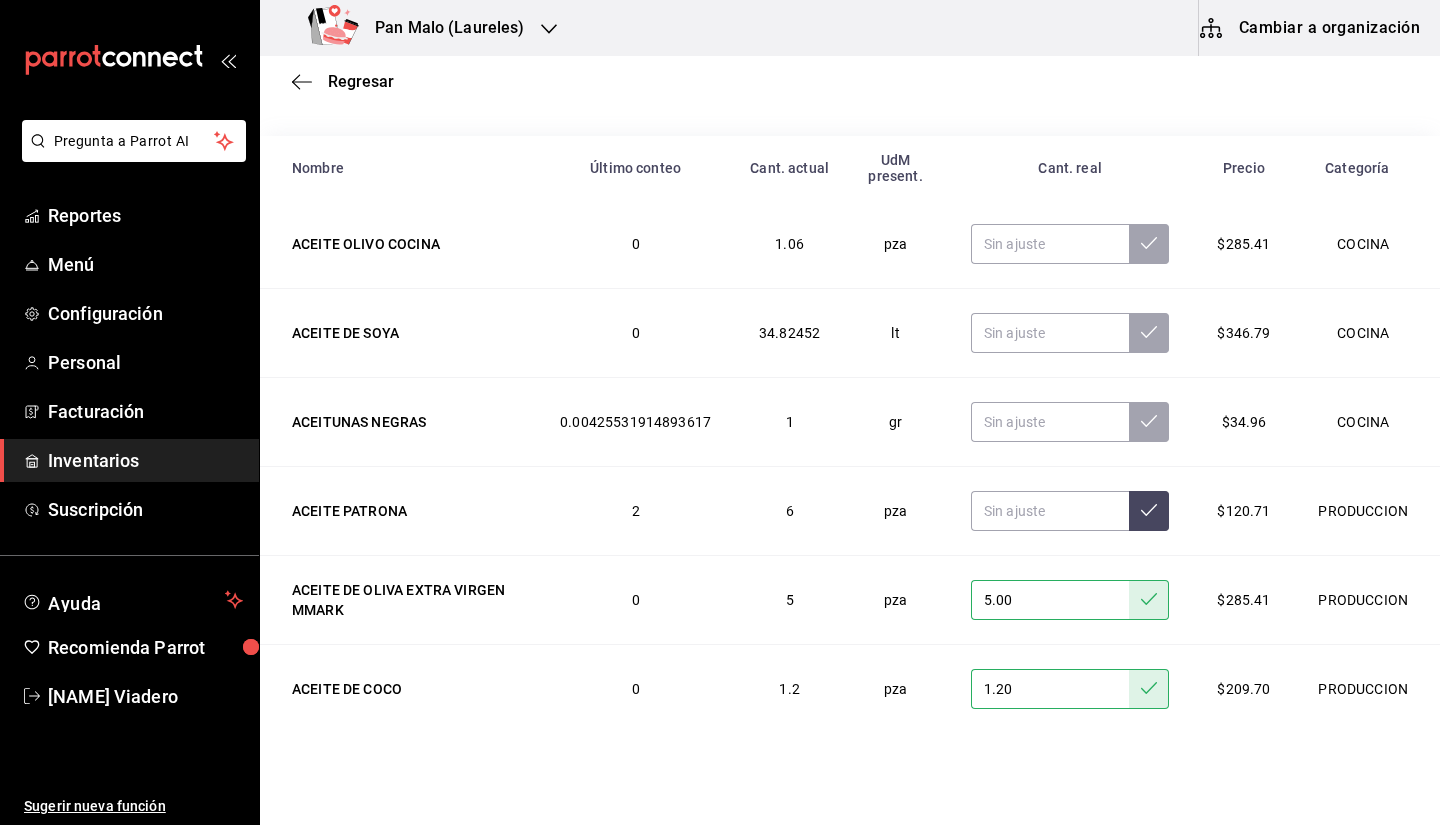 click on "5.00" at bounding box center (1050, 600) 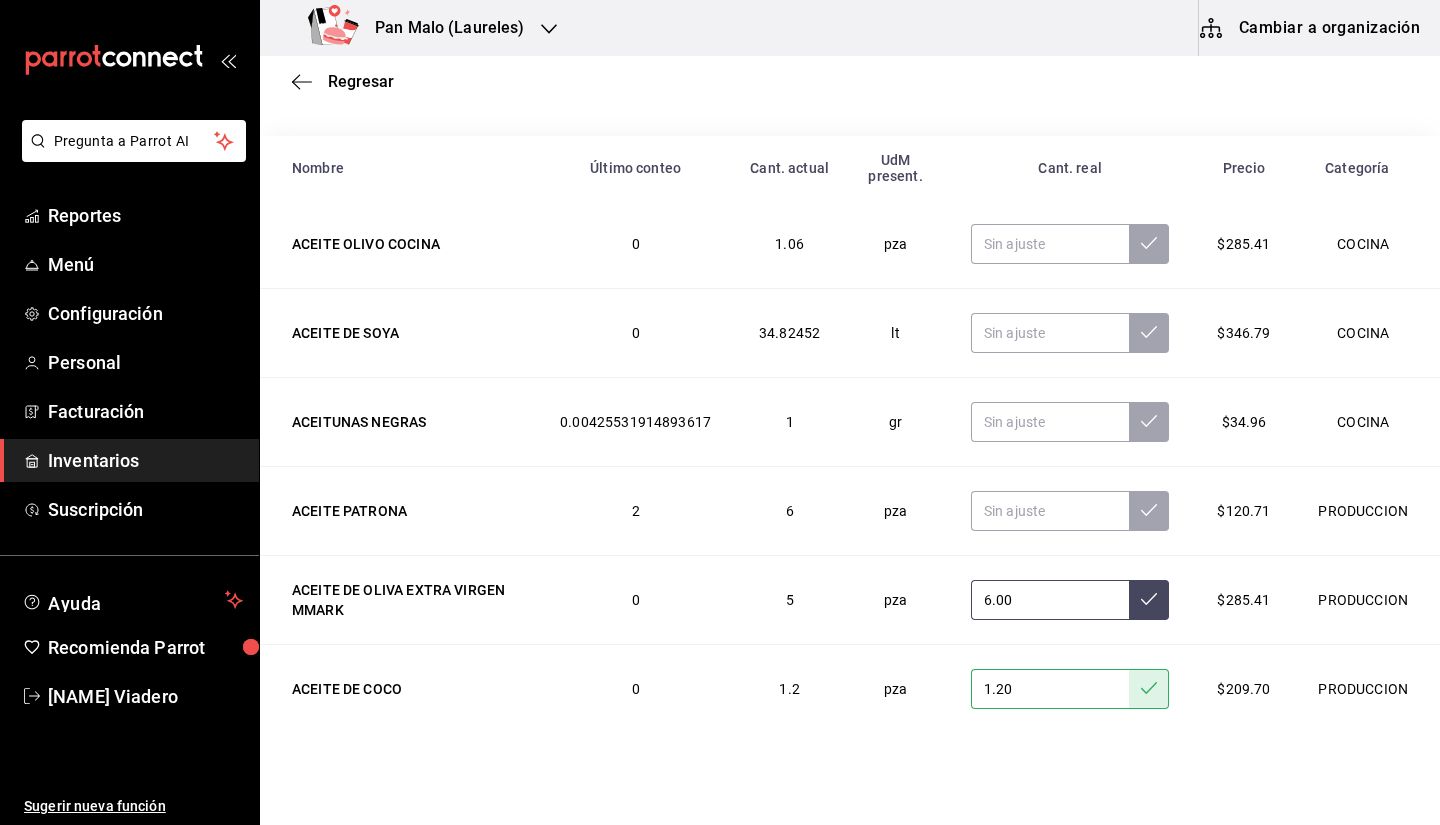 type on "6.00" 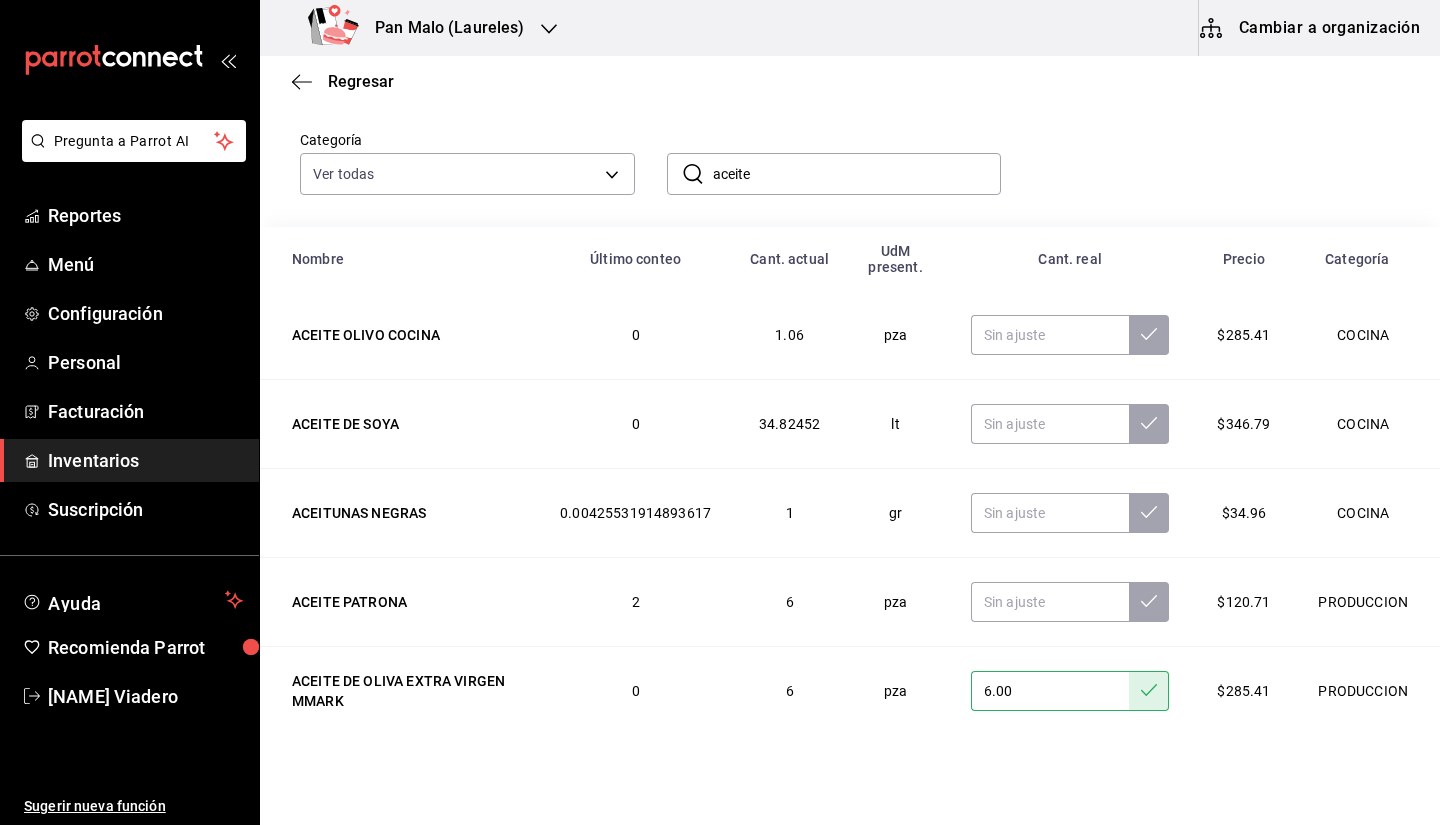 scroll, scrollTop: 116, scrollLeft: 0, axis: vertical 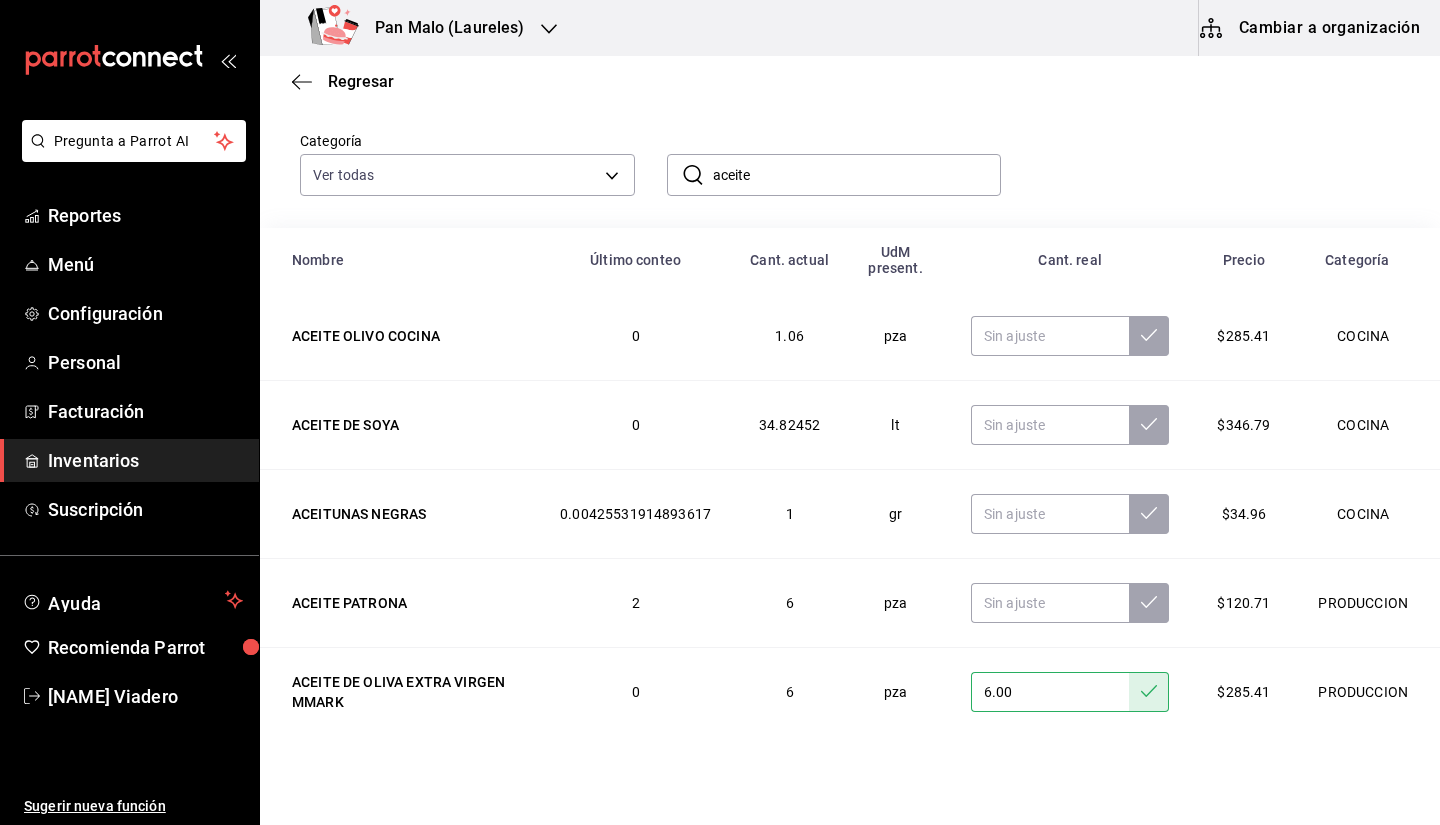 click on "aceite" at bounding box center [857, 175] 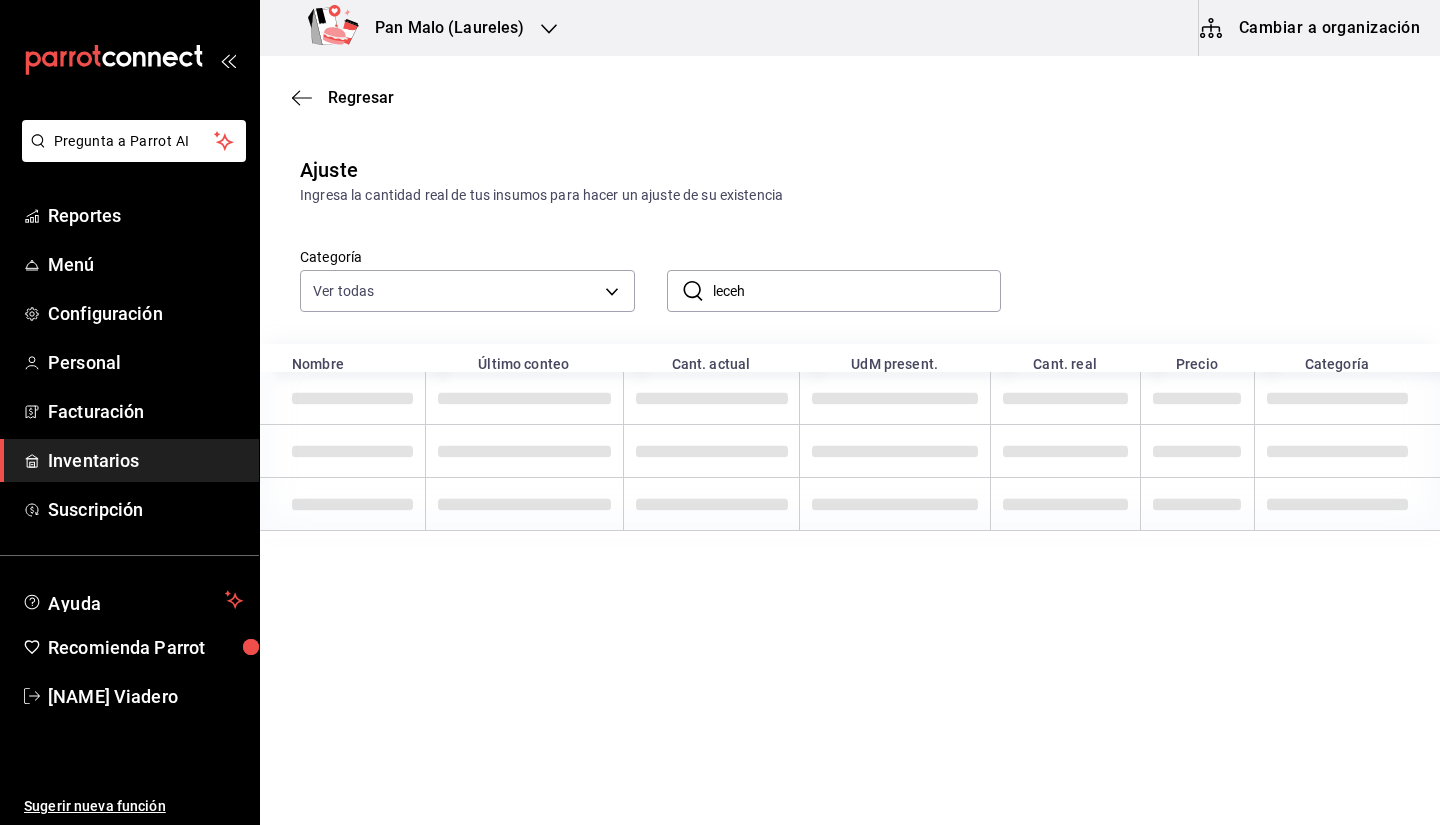 scroll, scrollTop: 0, scrollLeft: 0, axis: both 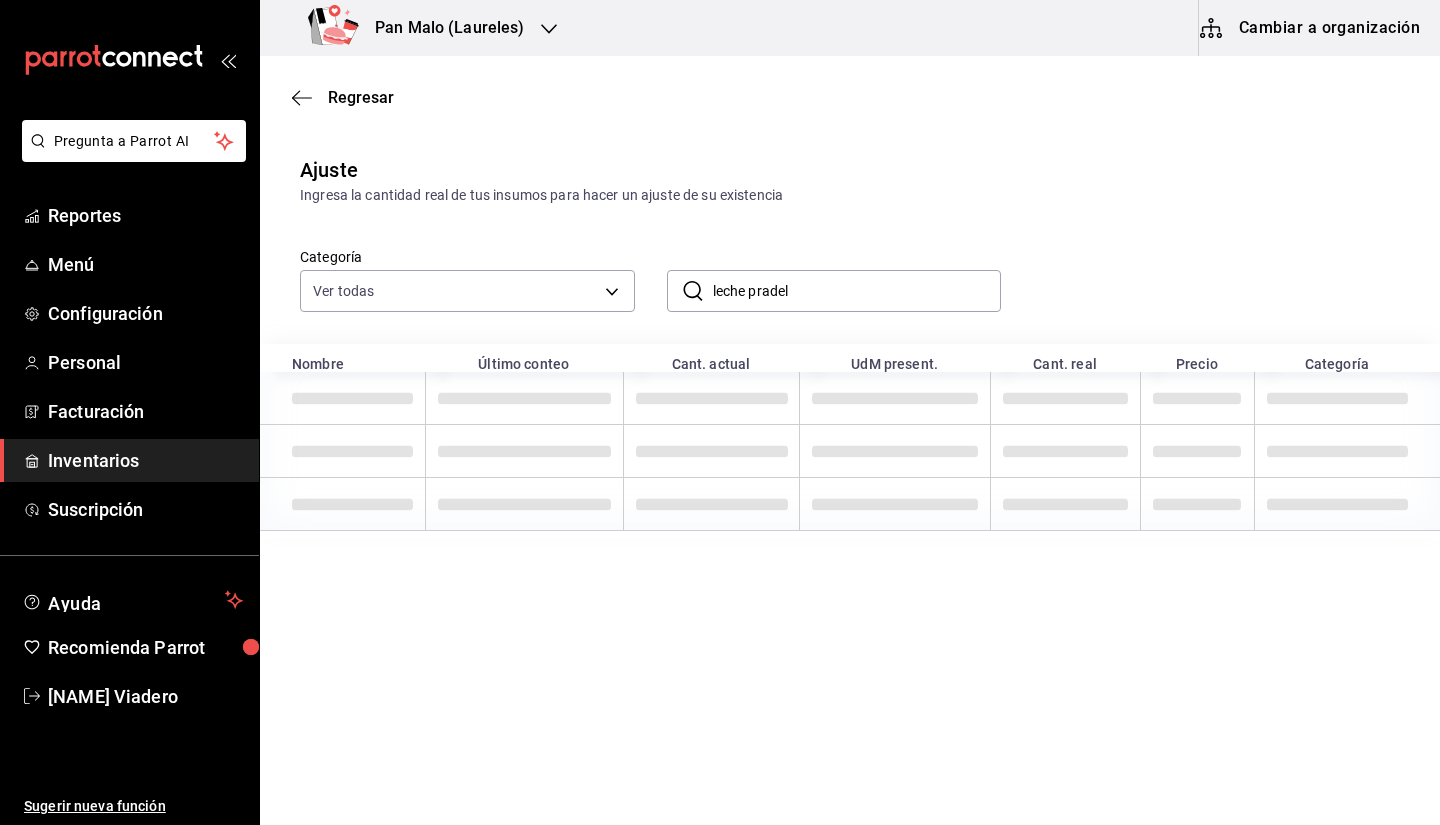type on "leche pradel" 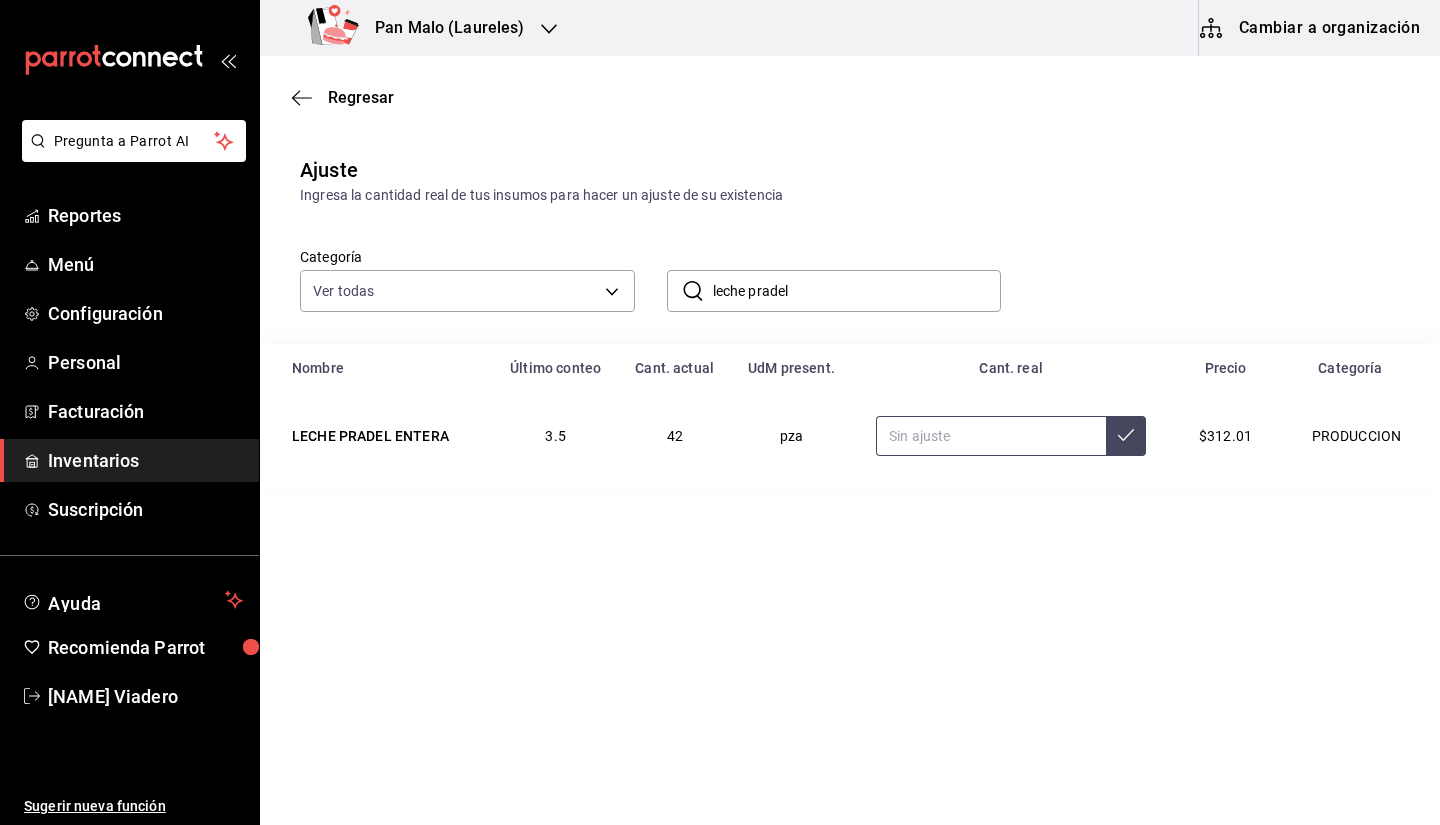 click at bounding box center [991, 436] 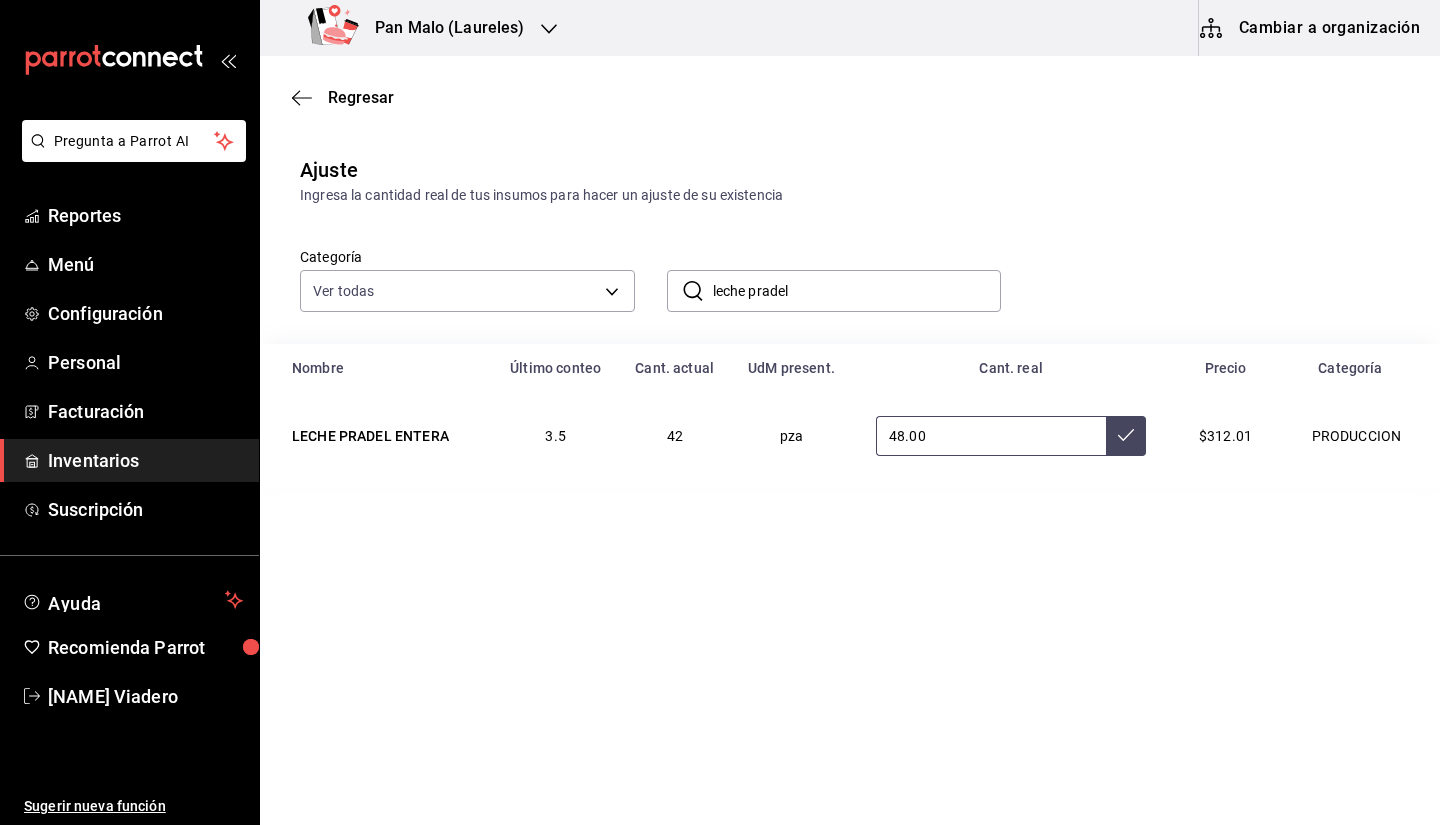 type on "4.00" 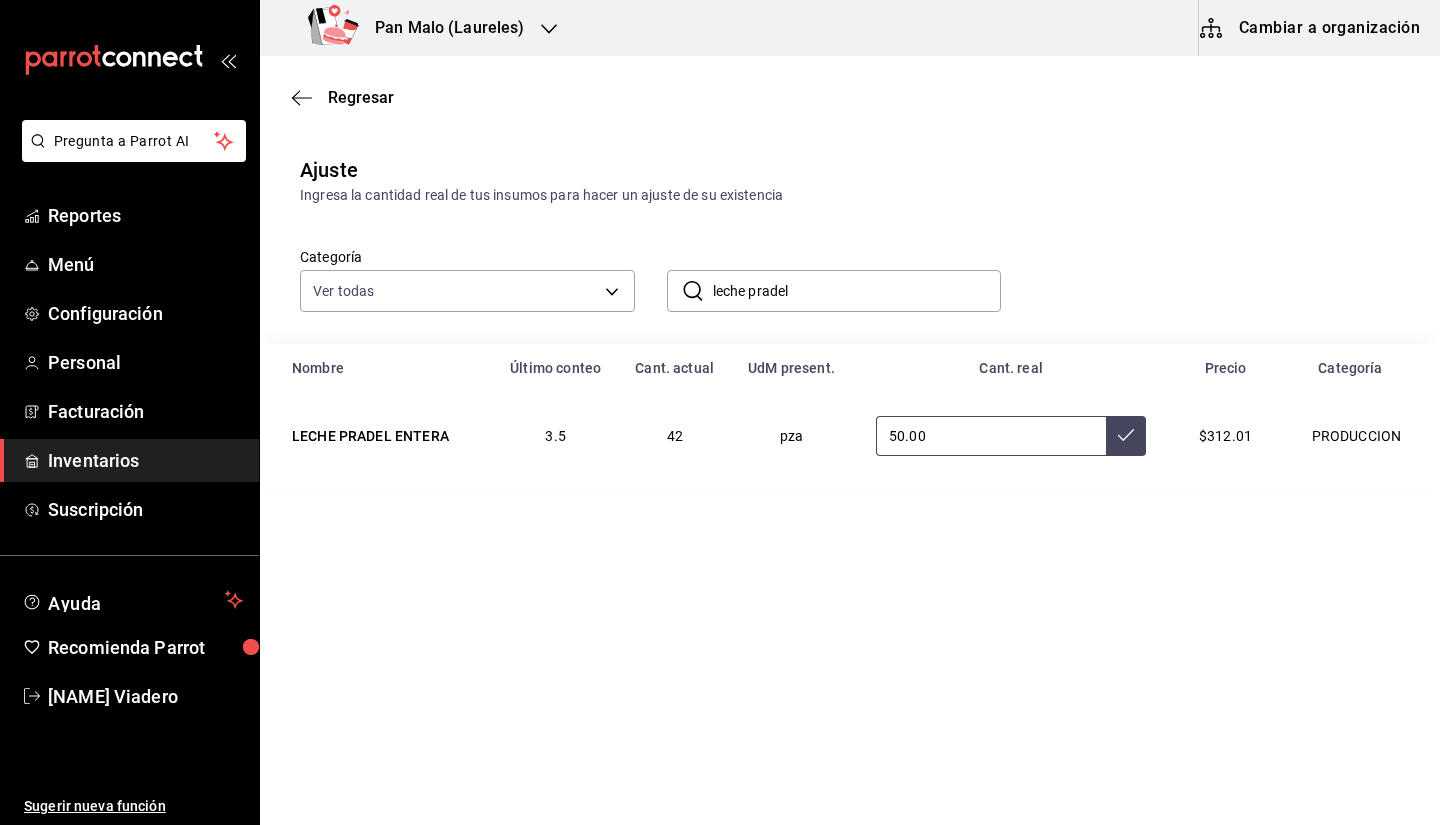 type on "50.00" 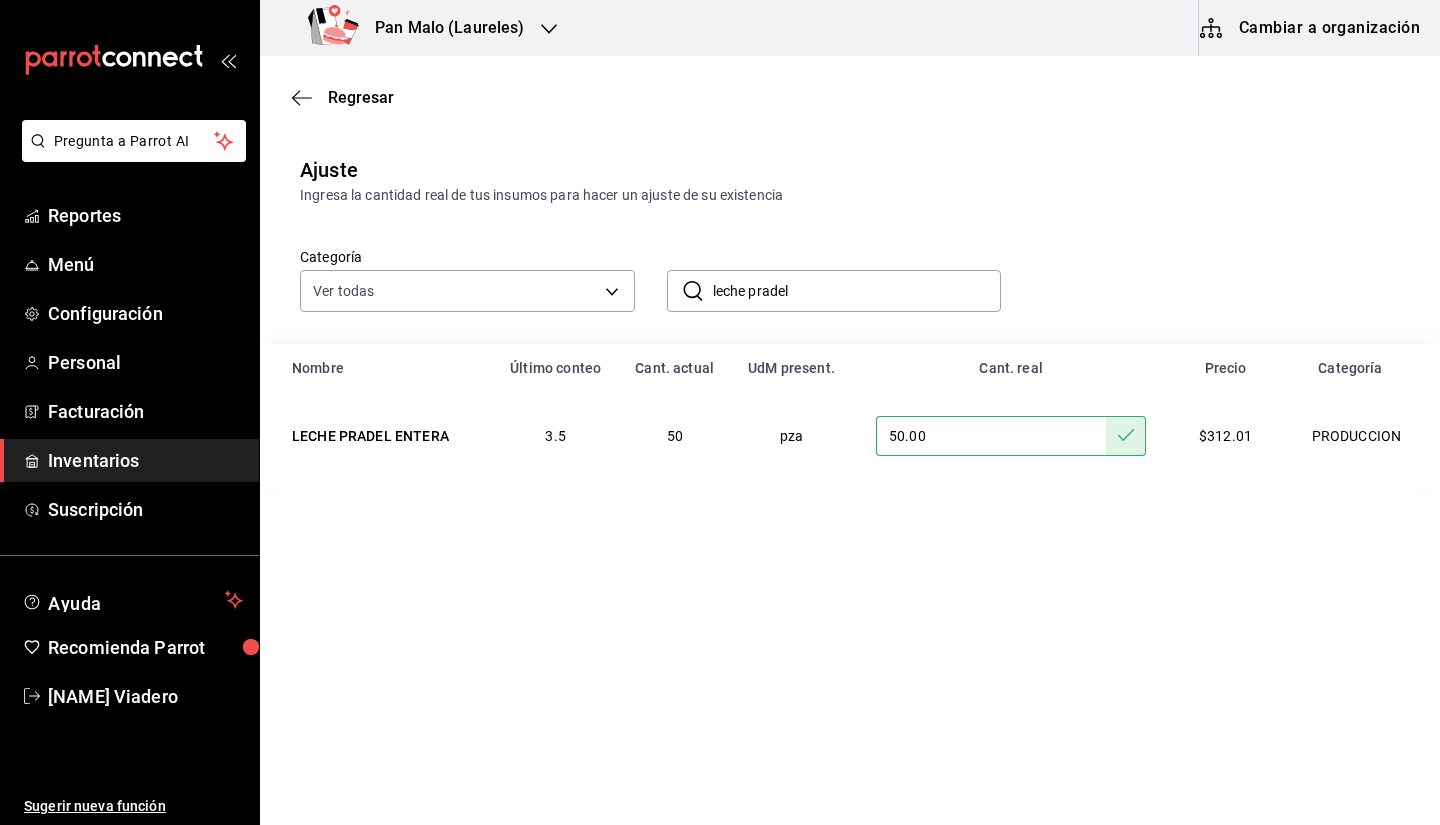 click on "leche pradel" at bounding box center (857, 291) 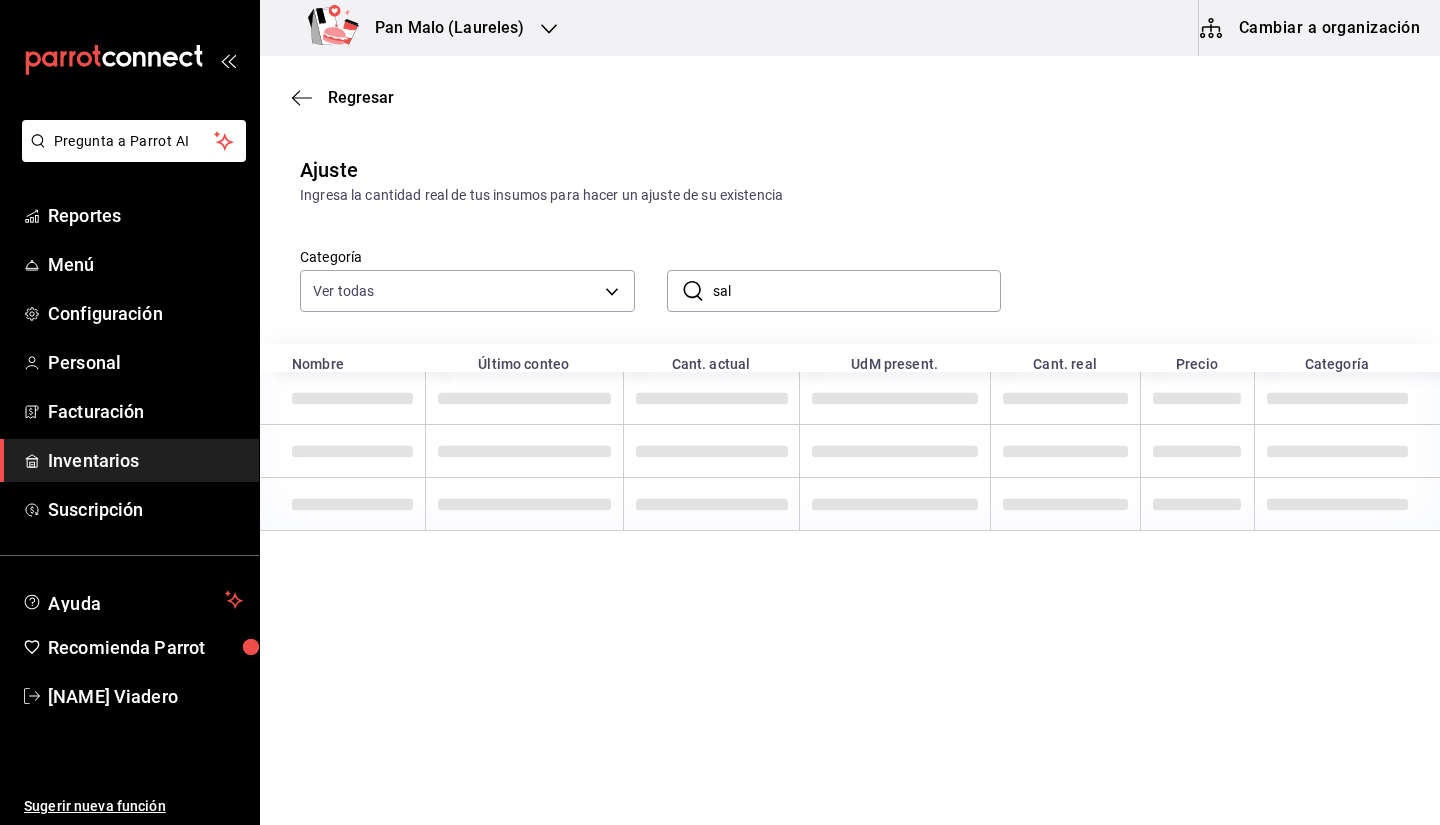 type on "sal" 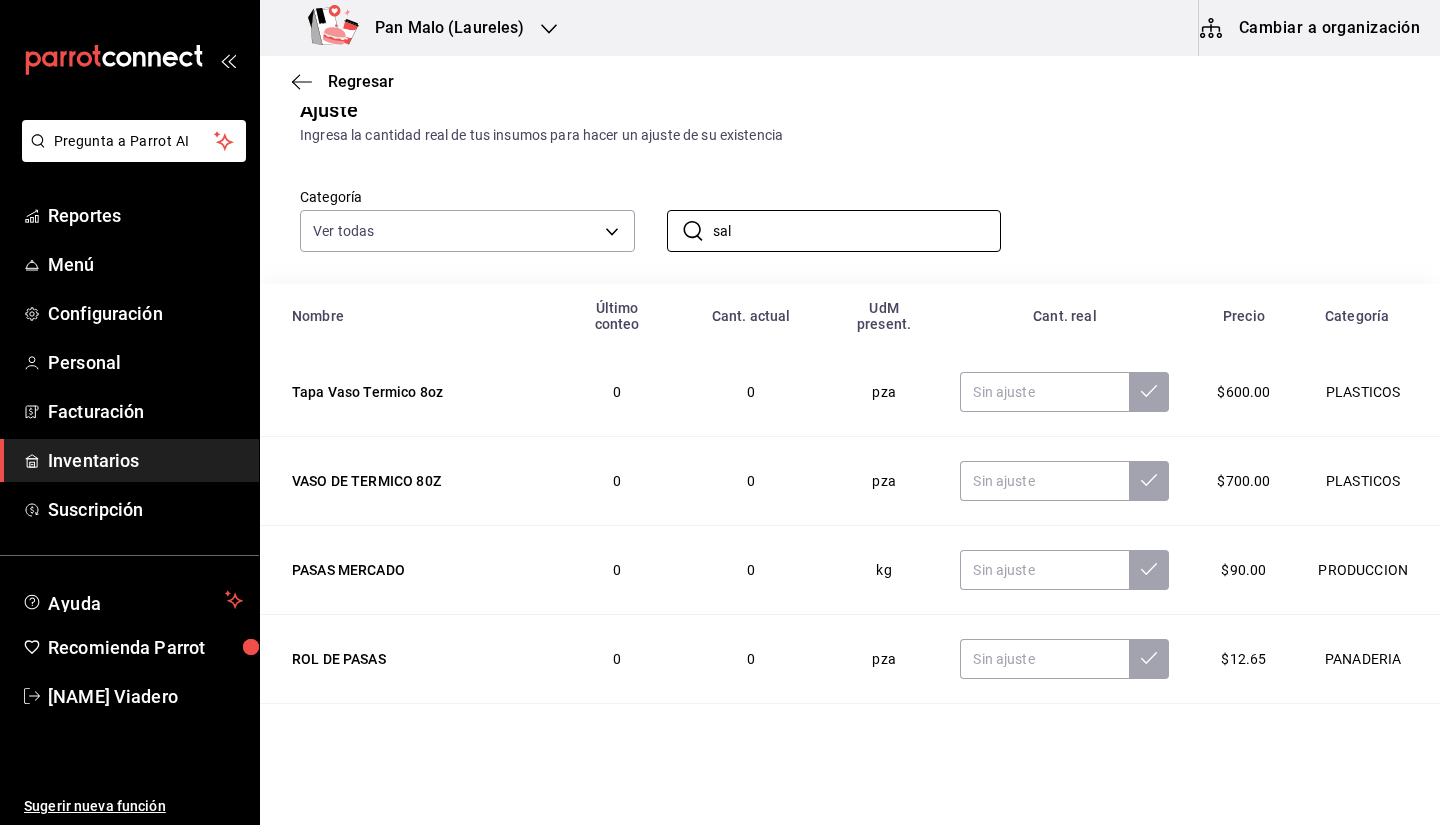 scroll, scrollTop: 65, scrollLeft: 0, axis: vertical 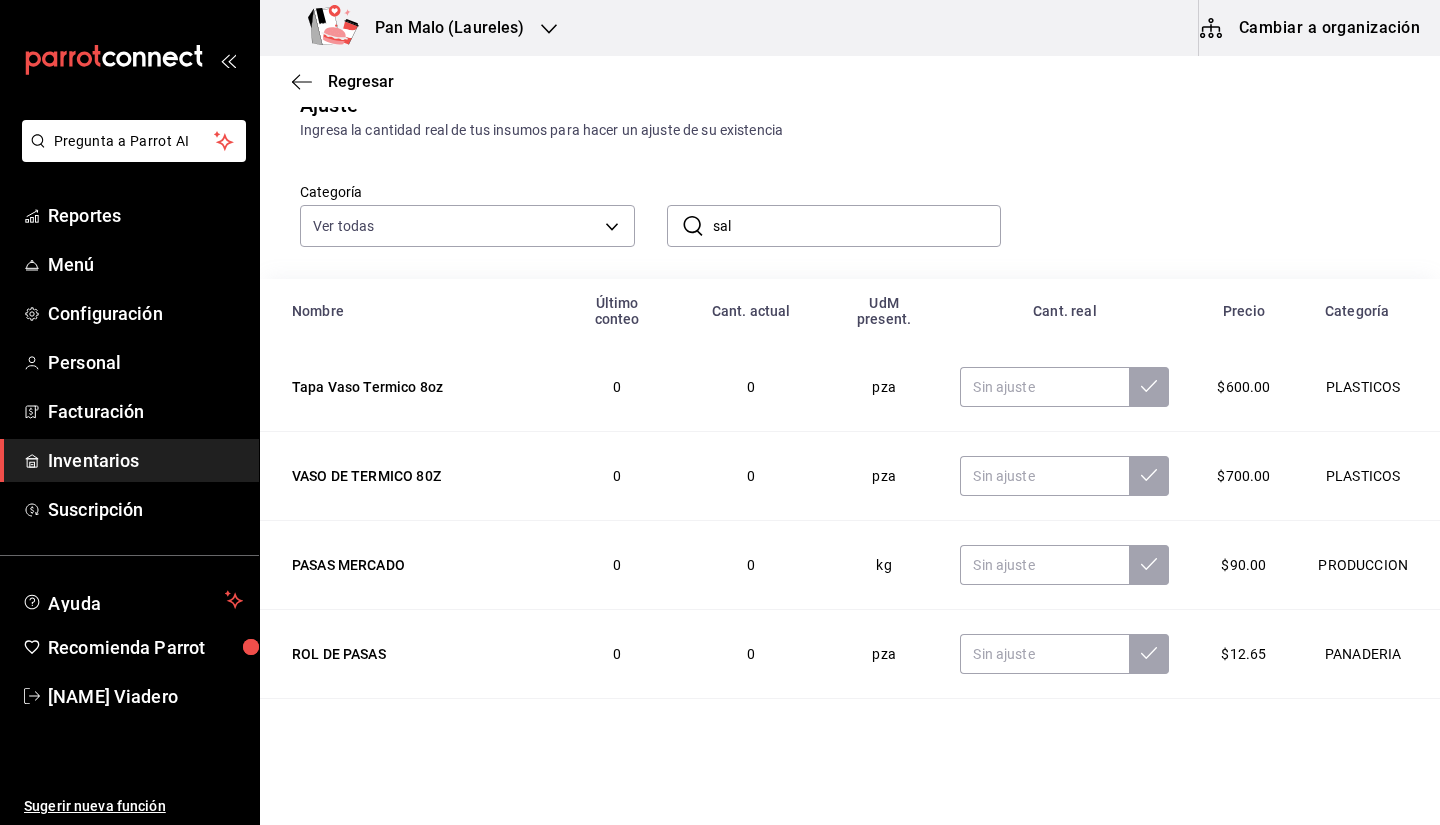 click on "sal" at bounding box center (857, 226) 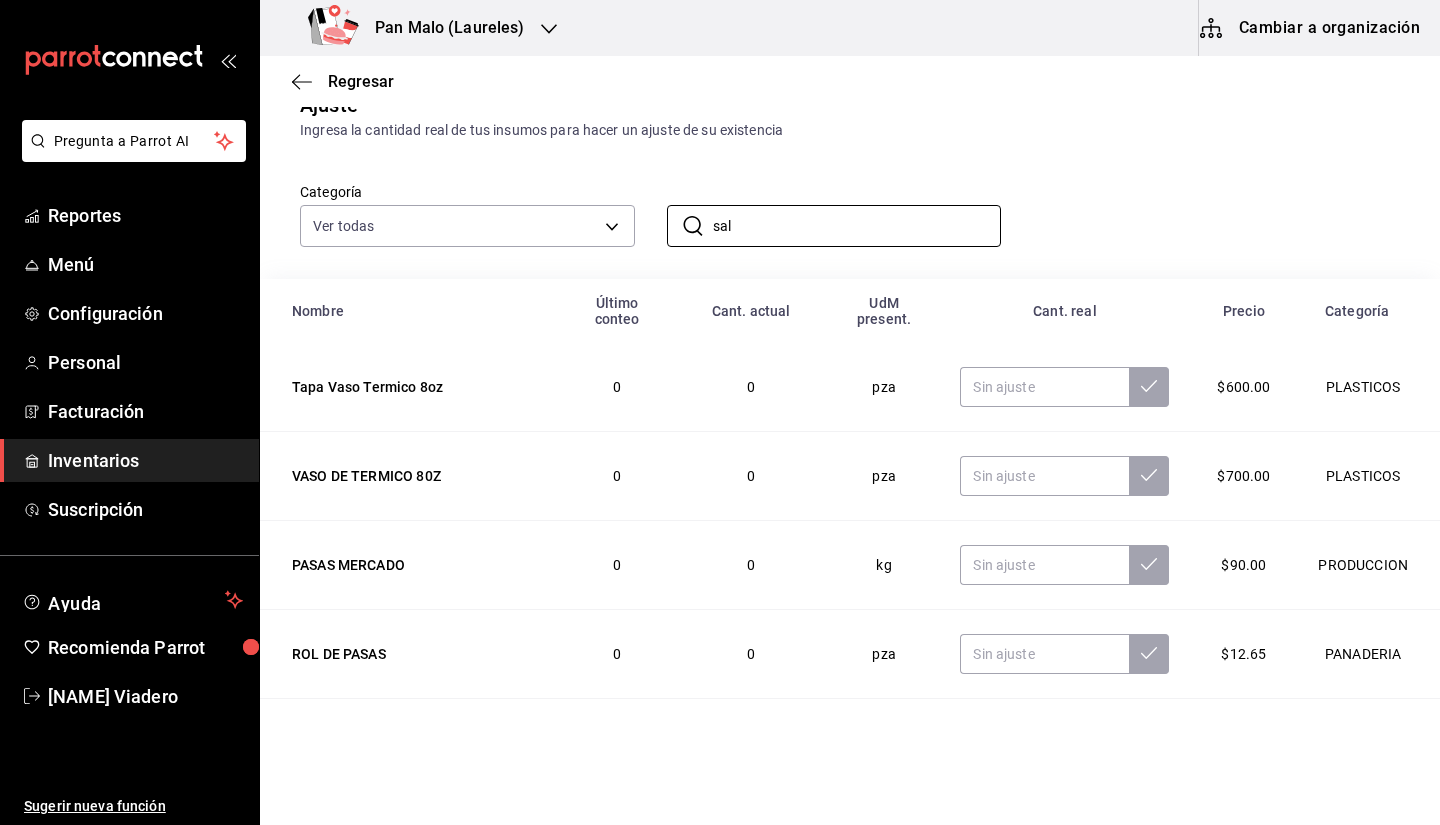 drag, startPoint x: 895, startPoint y: 203, endPoint x: 903, endPoint y: 186, distance: 18.788294 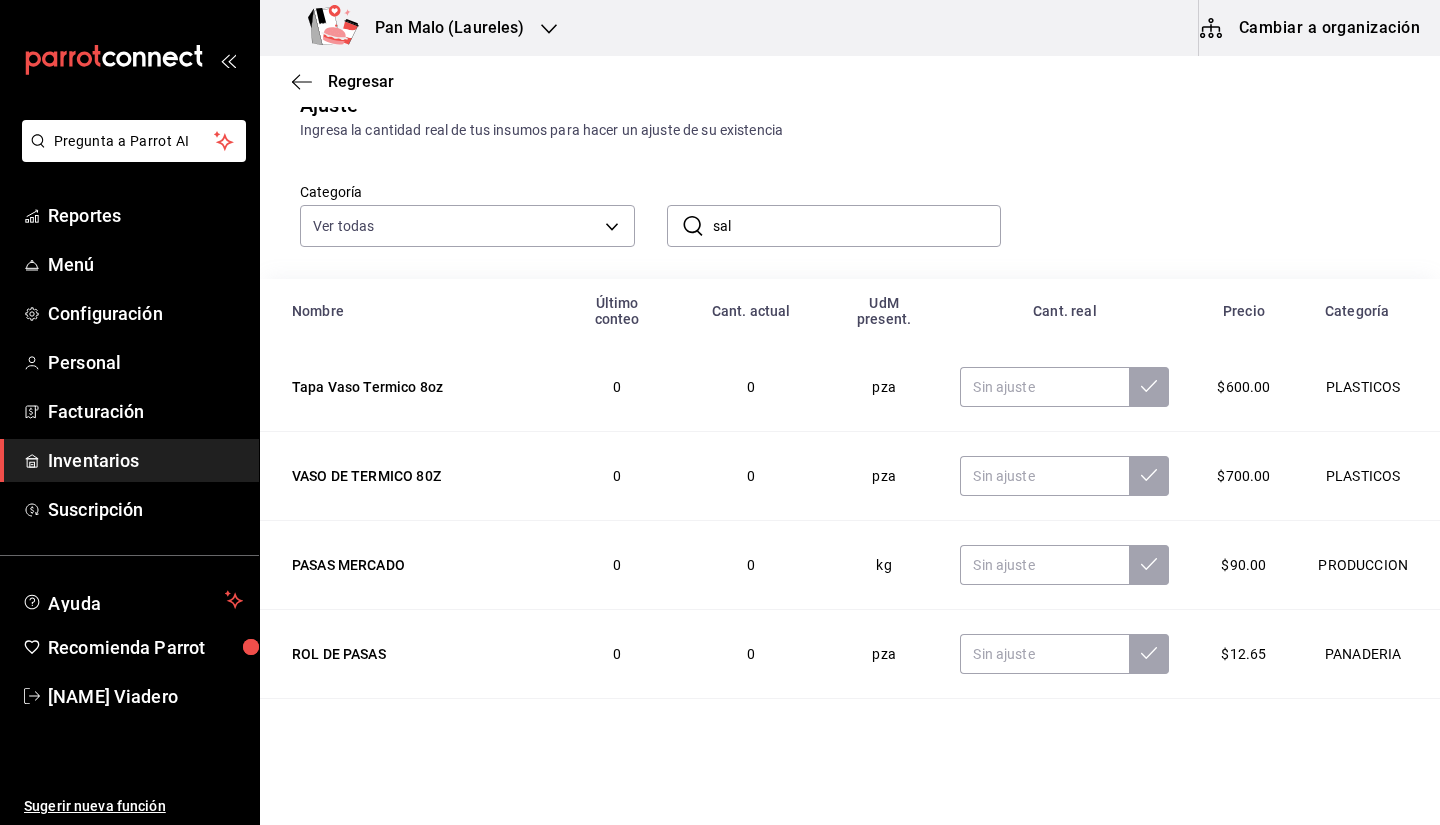 click on "sal" at bounding box center [857, 226] 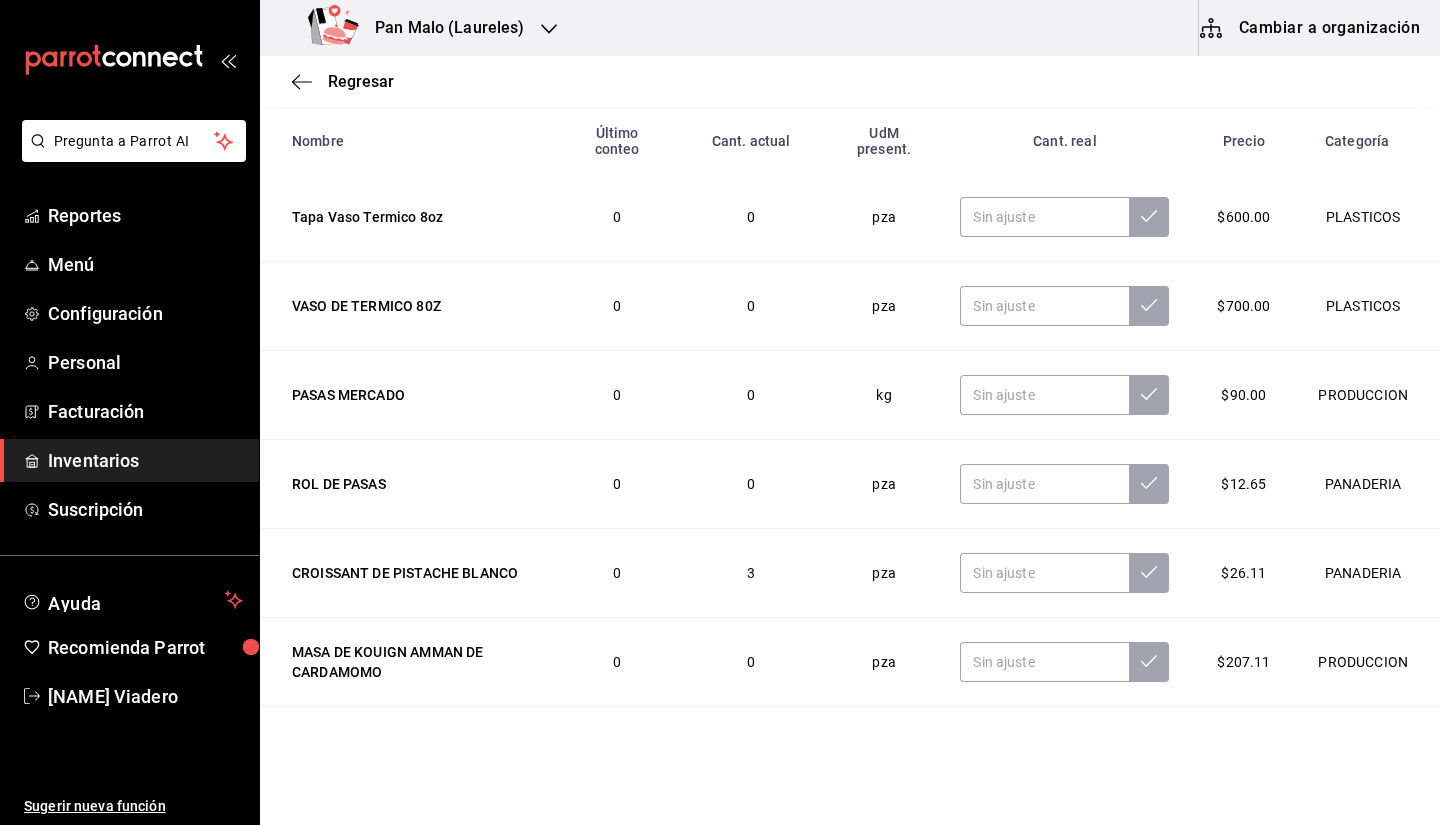 scroll, scrollTop: 331, scrollLeft: 0, axis: vertical 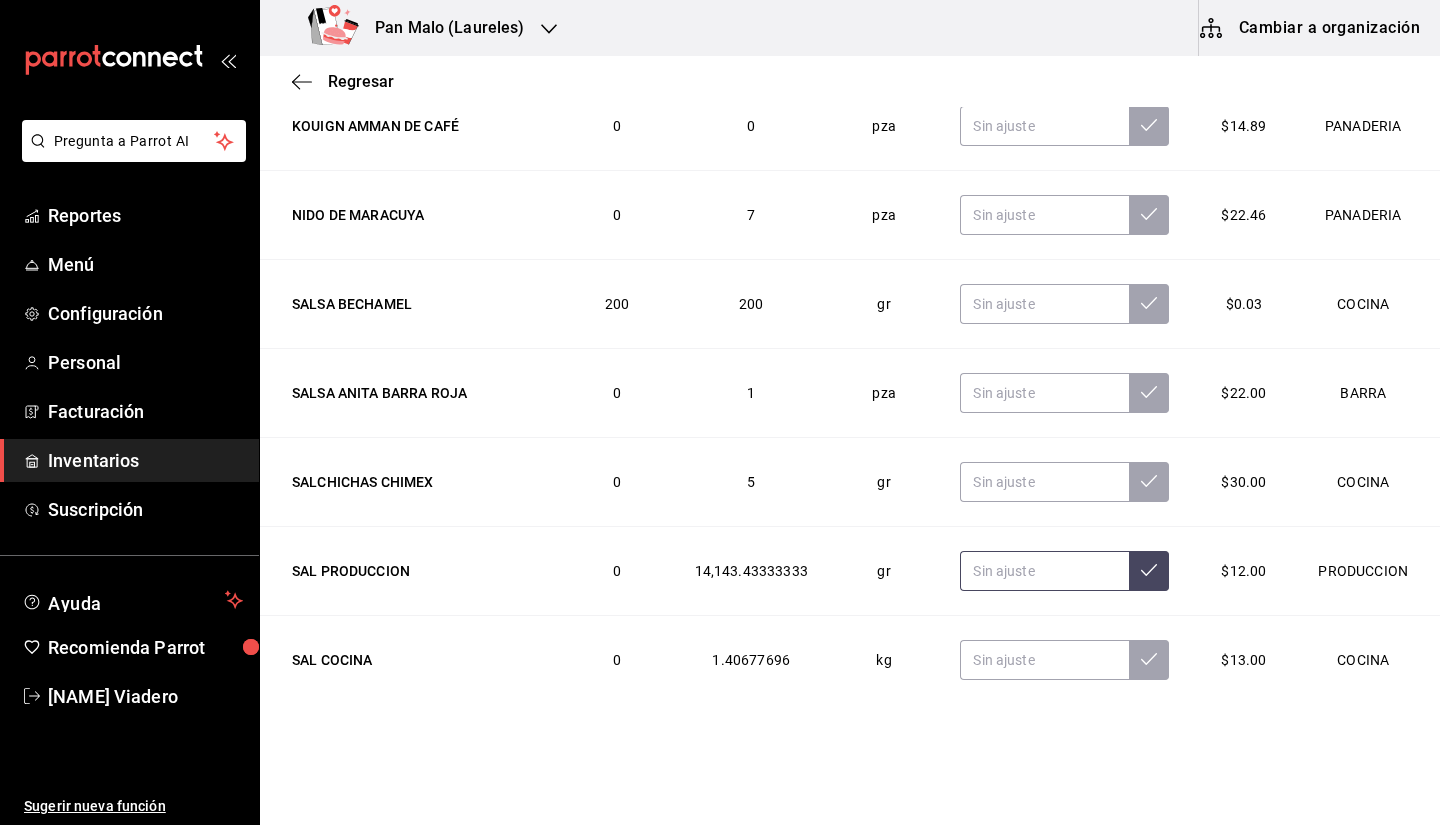 click at bounding box center (1044, 571) 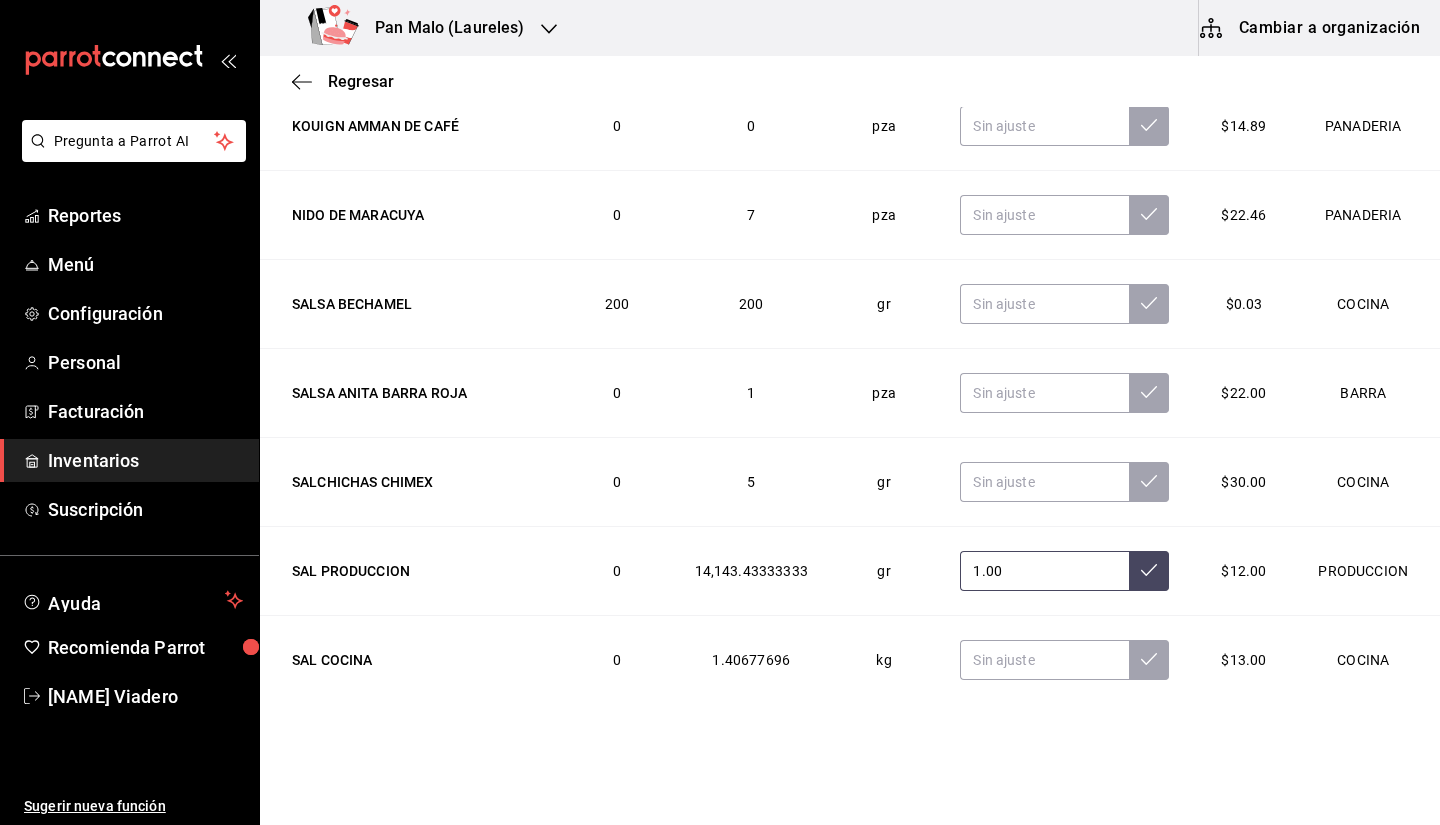 type on "1.00" 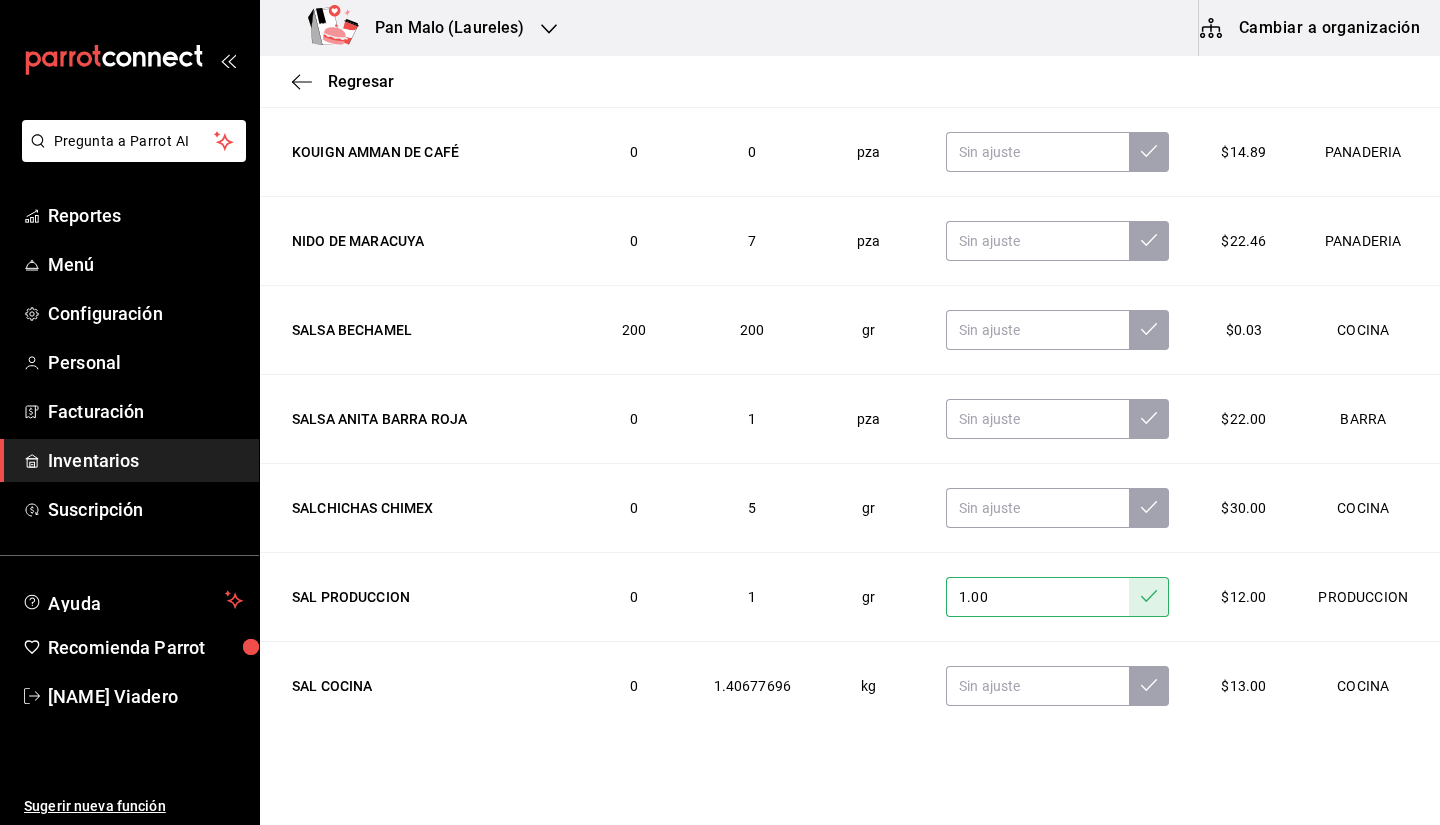 scroll, scrollTop: 331, scrollLeft: 0, axis: vertical 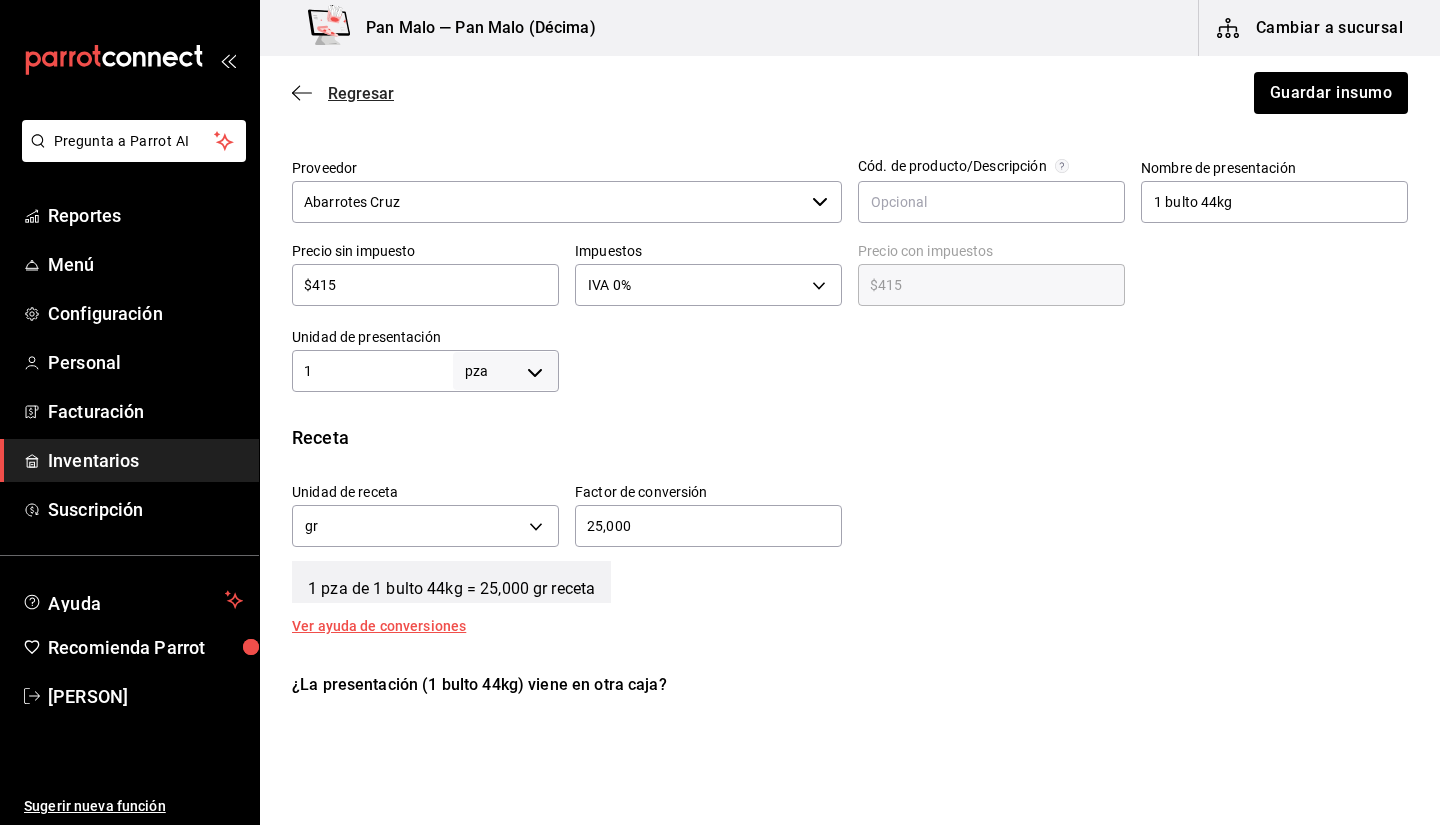click 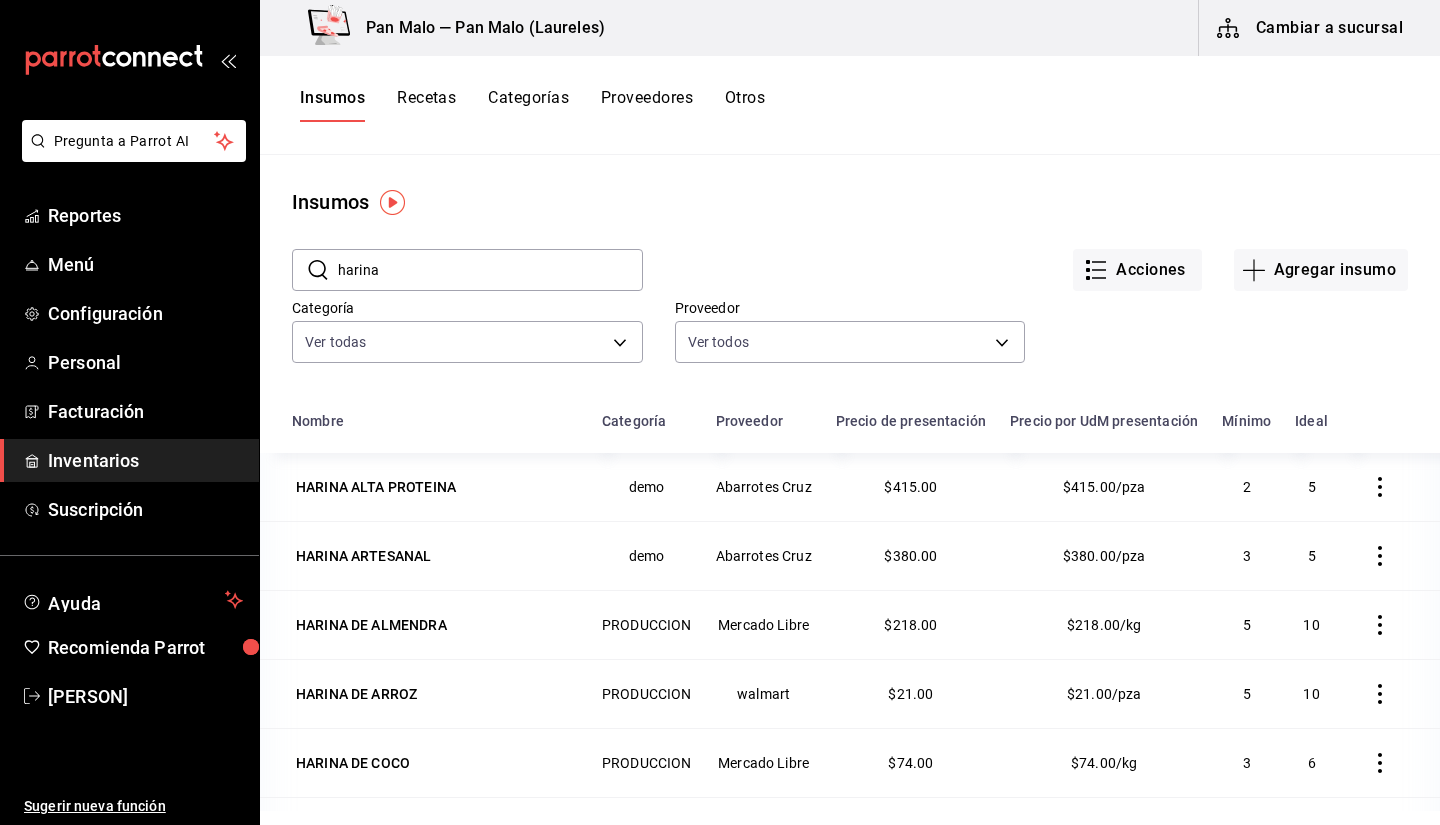 click on "harina" at bounding box center [490, 270] 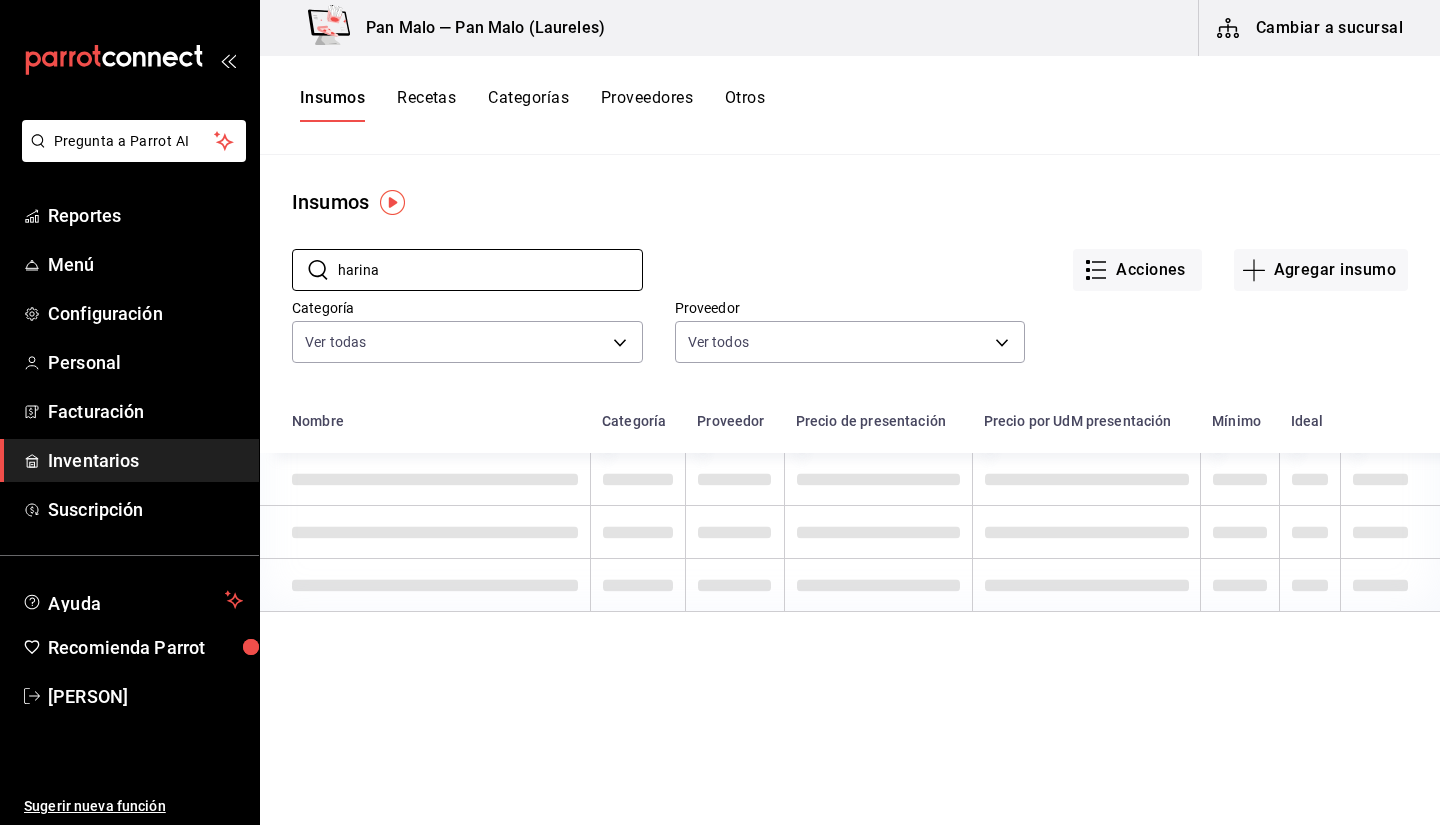 type on "harina" 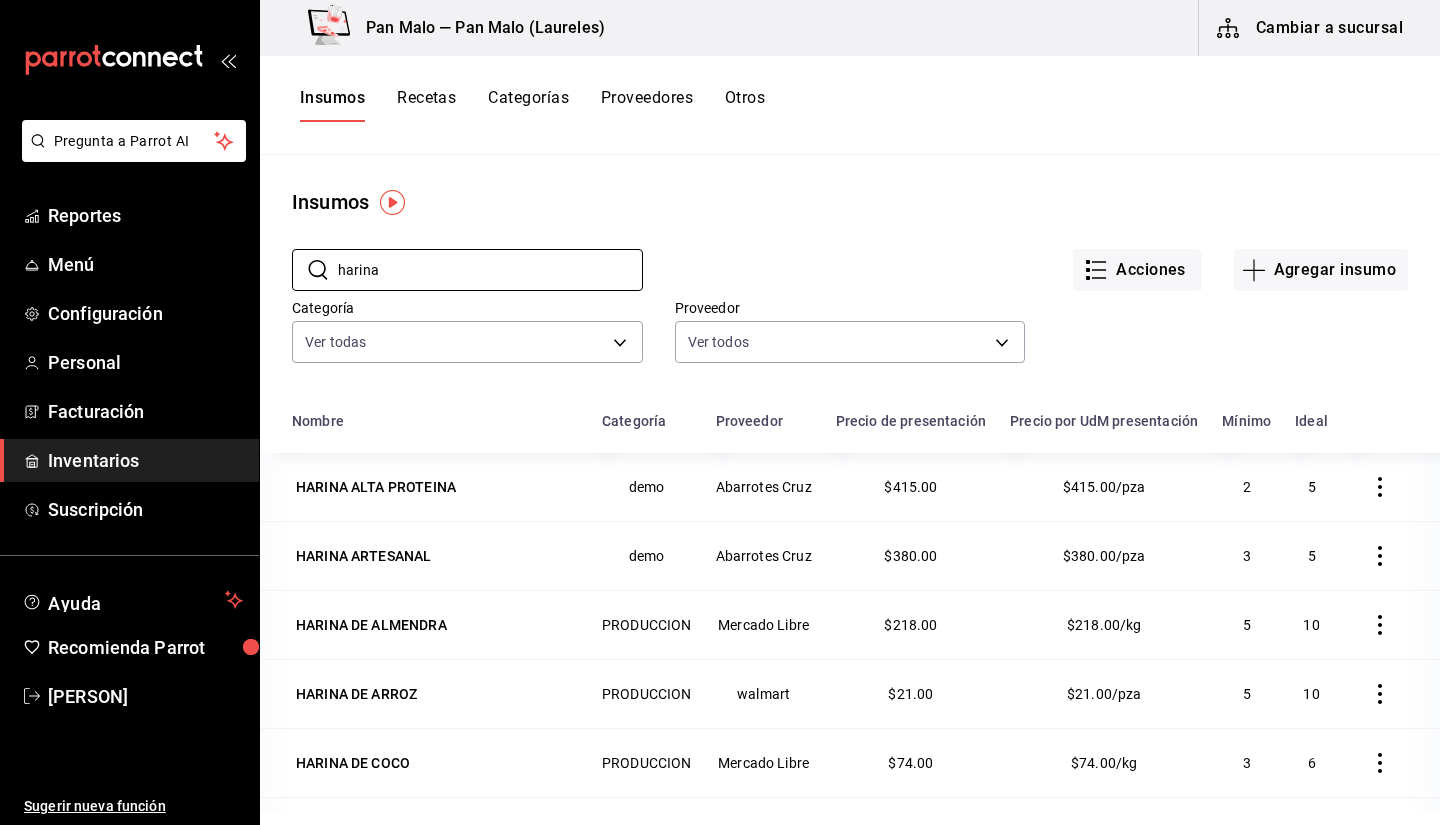 click on "Insumos" at bounding box center [850, 202] 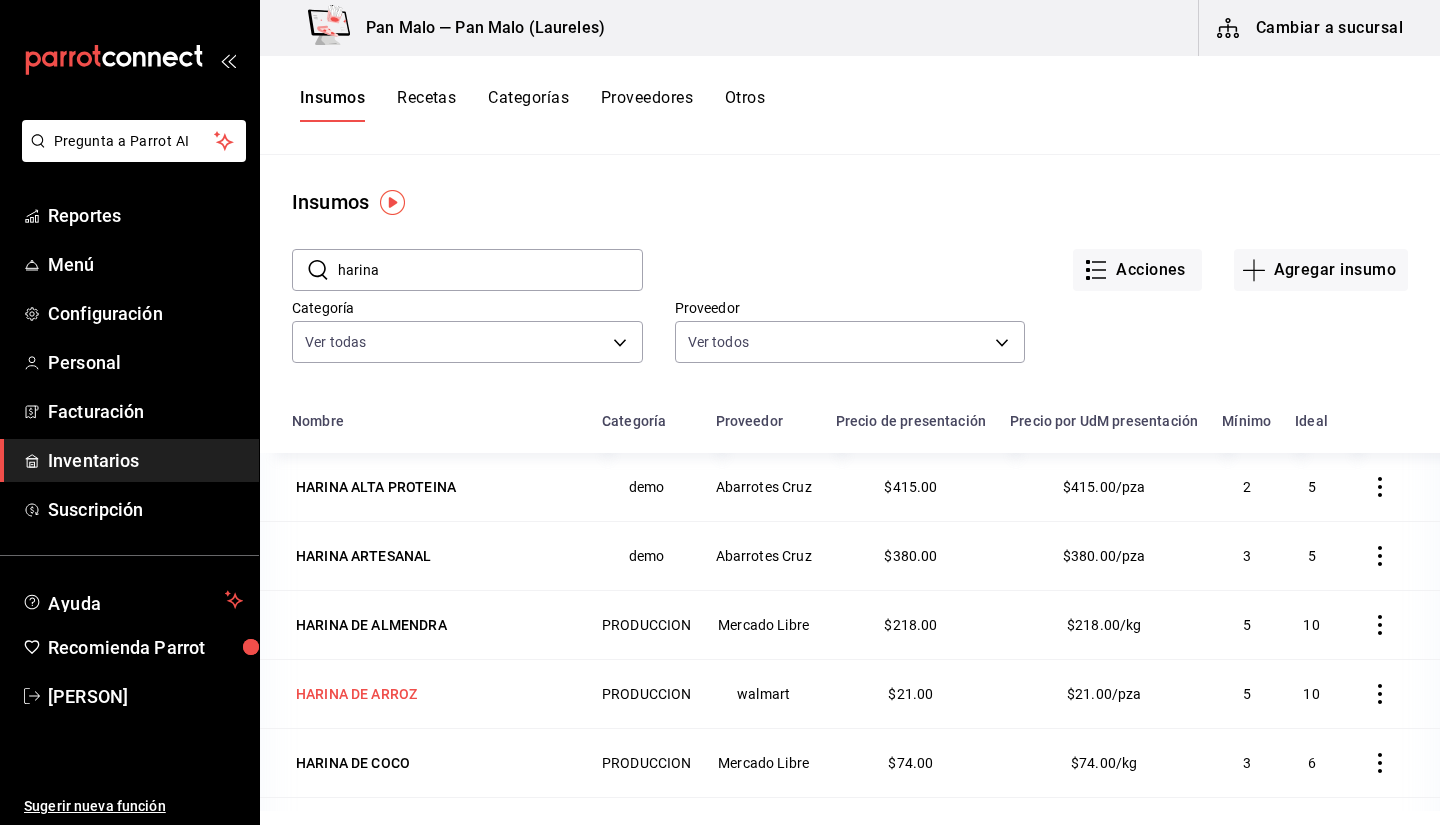 click on "HARINA DE ARROZ" at bounding box center [356, 694] 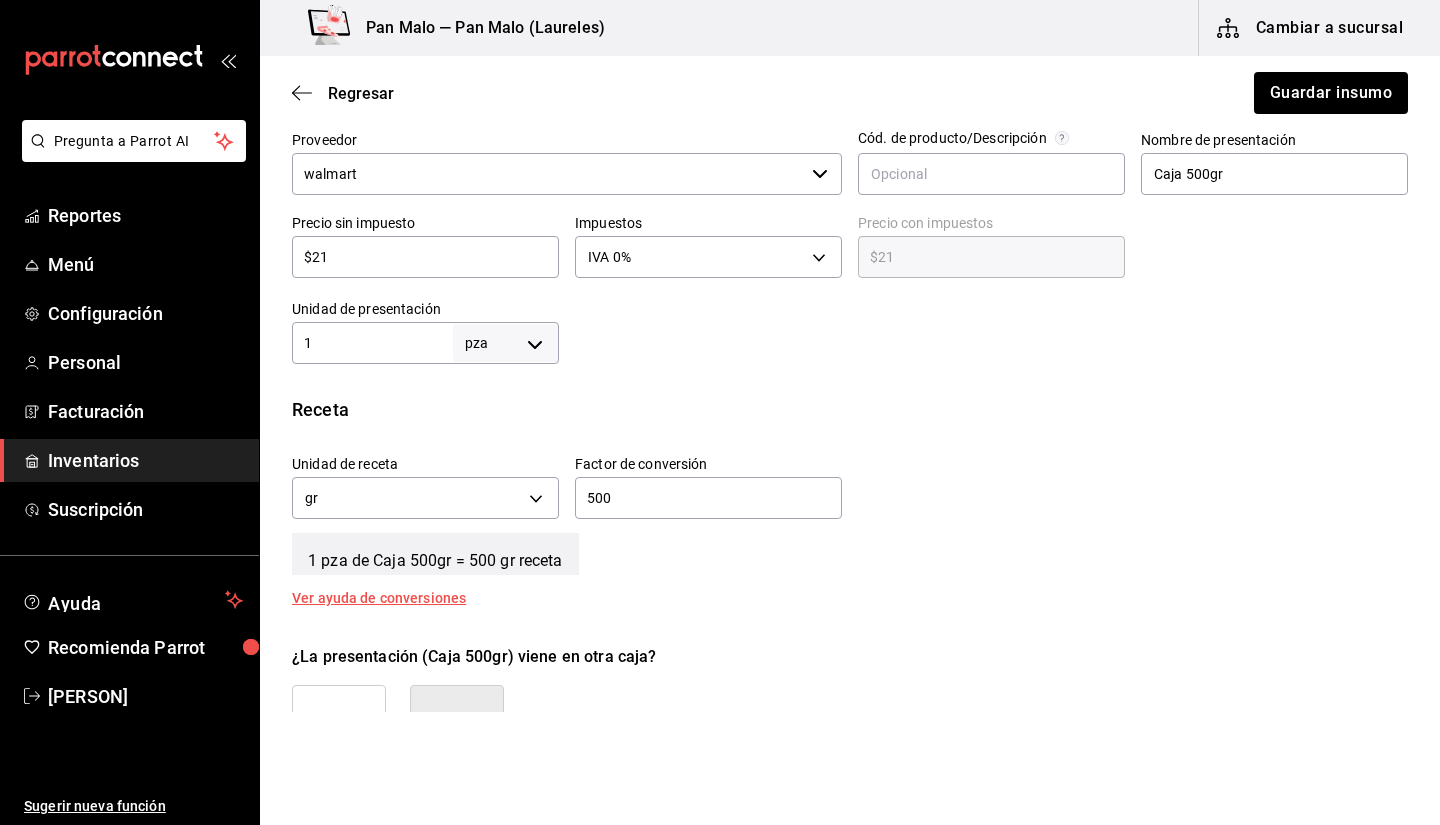 scroll, scrollTop: 475, scrollLeft: 0, axis: vertical 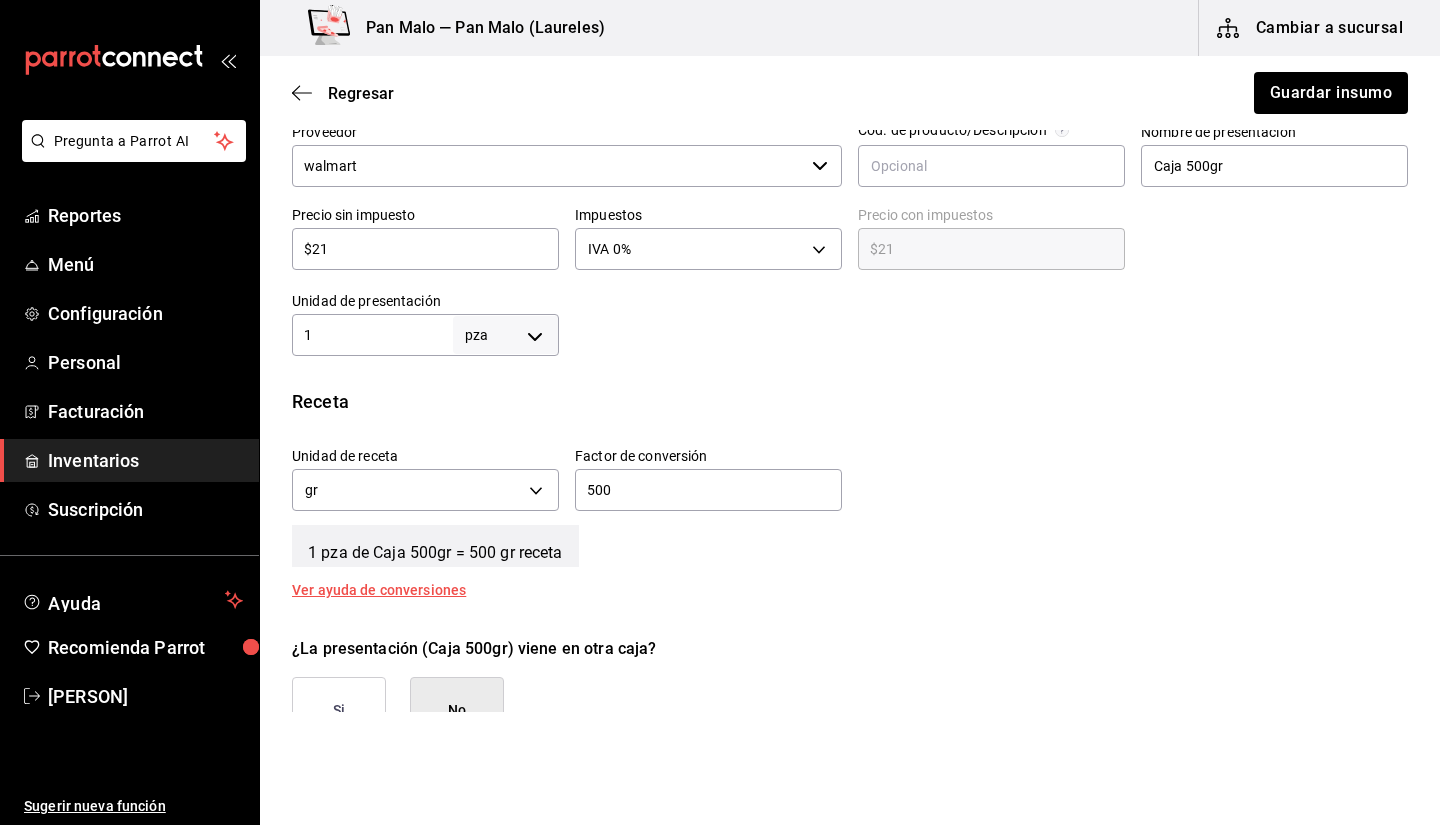 click on "500 ​" at bounding box center (708, 490) 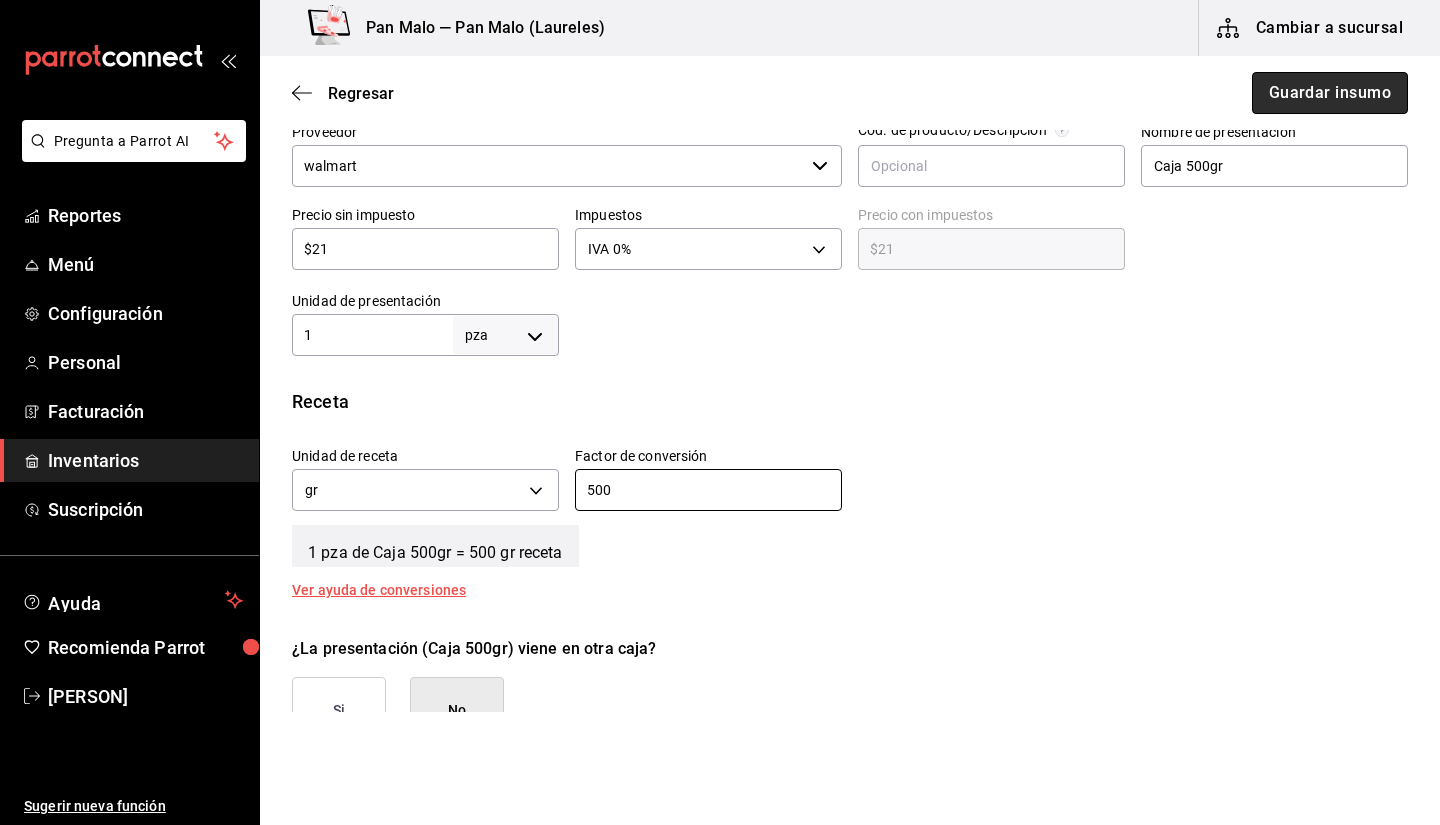 click on "Guardar insumo" at bounding box center (1330, 93) 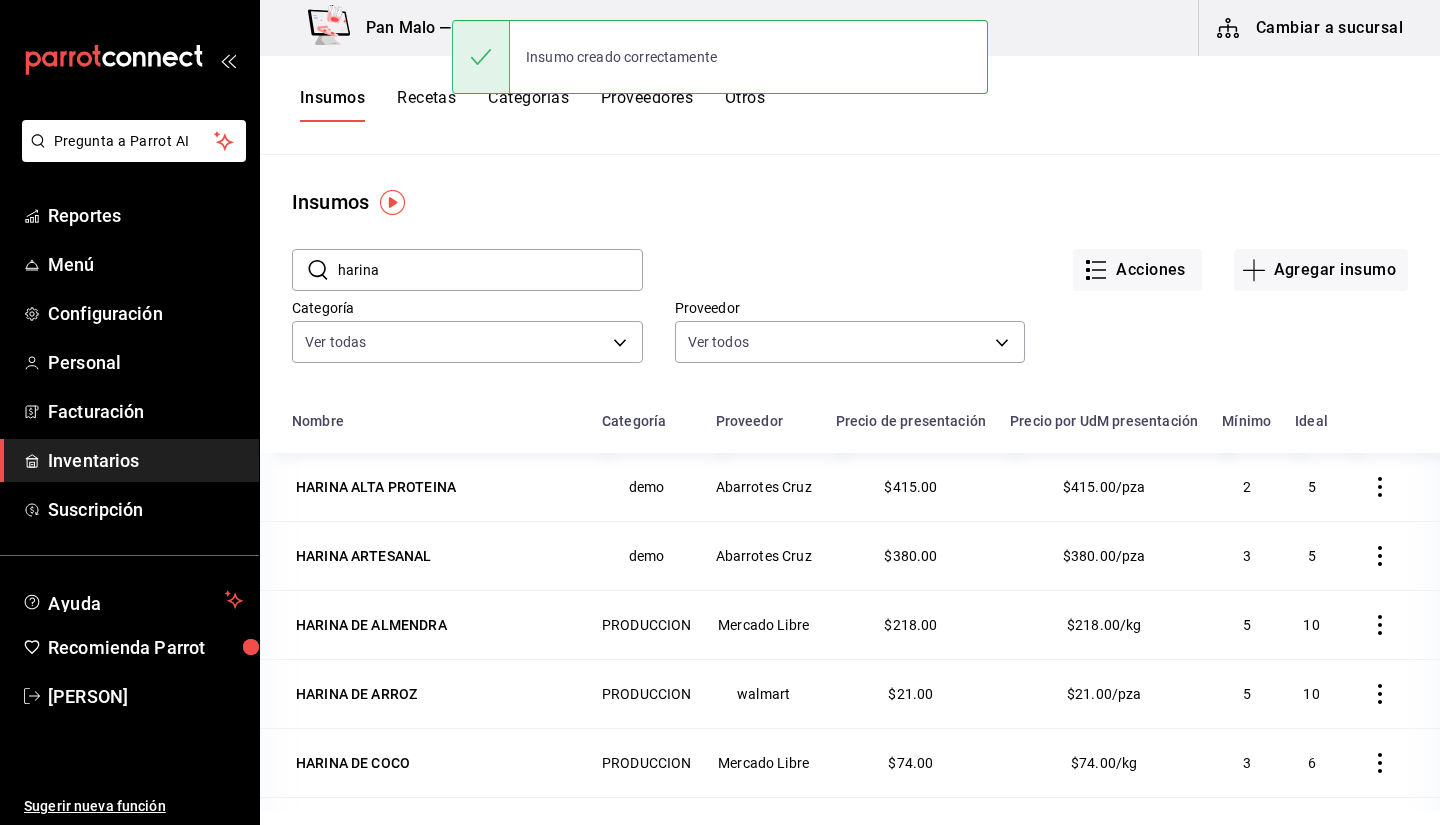 click on "Recetas" at bounding box center [426, 105] 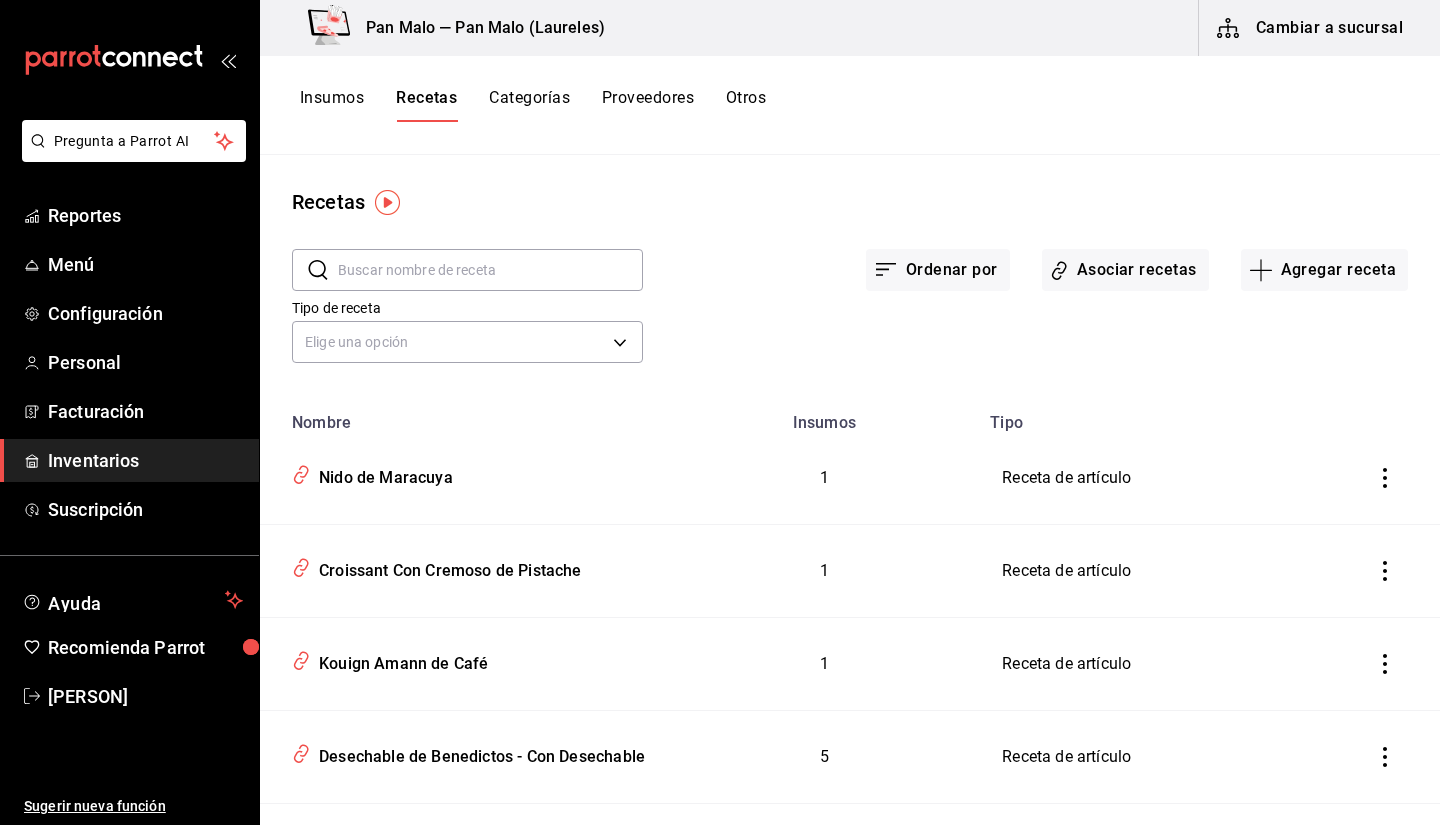 click at bounding box center [490, 270] 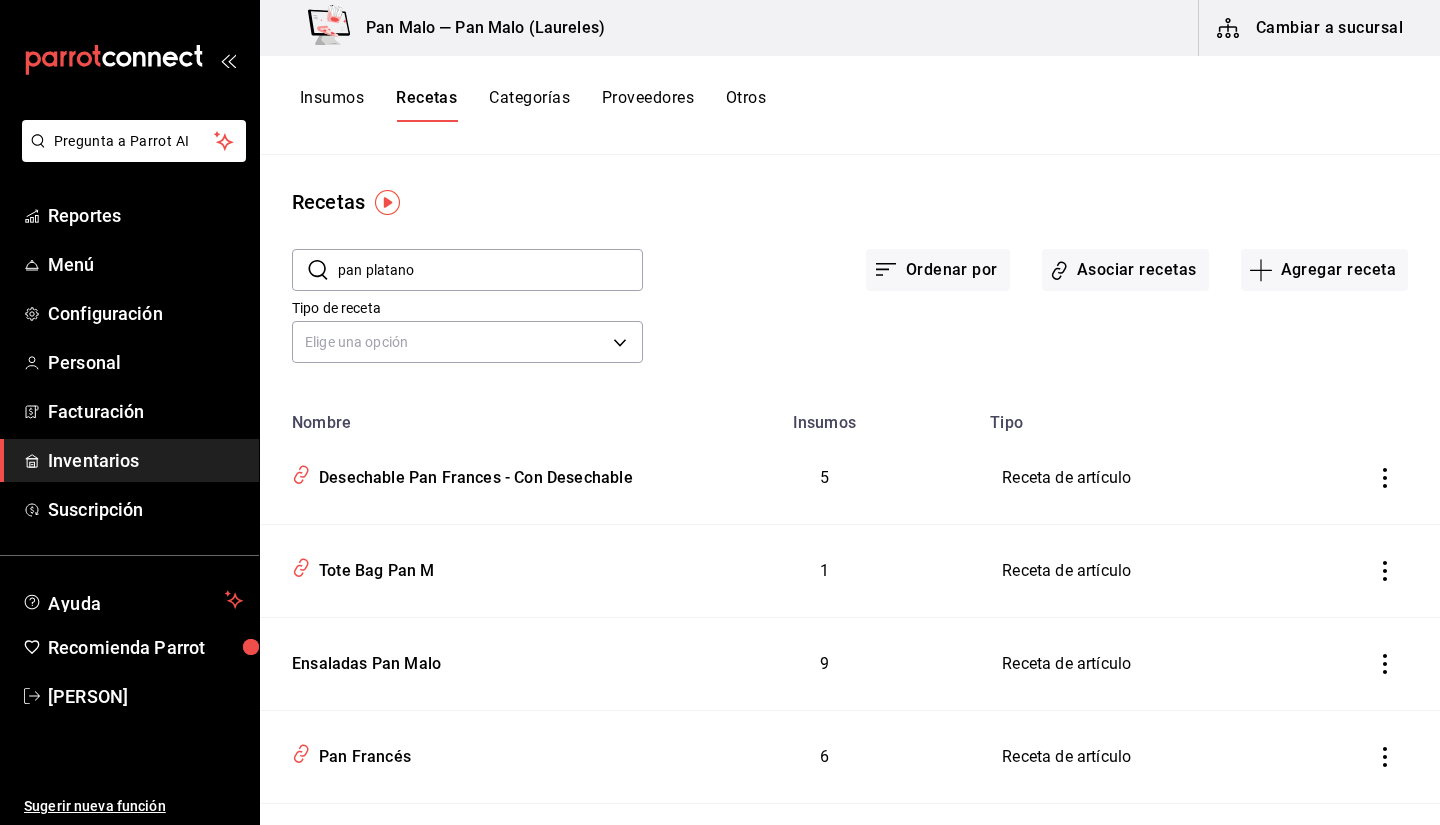 type on "pan platano" 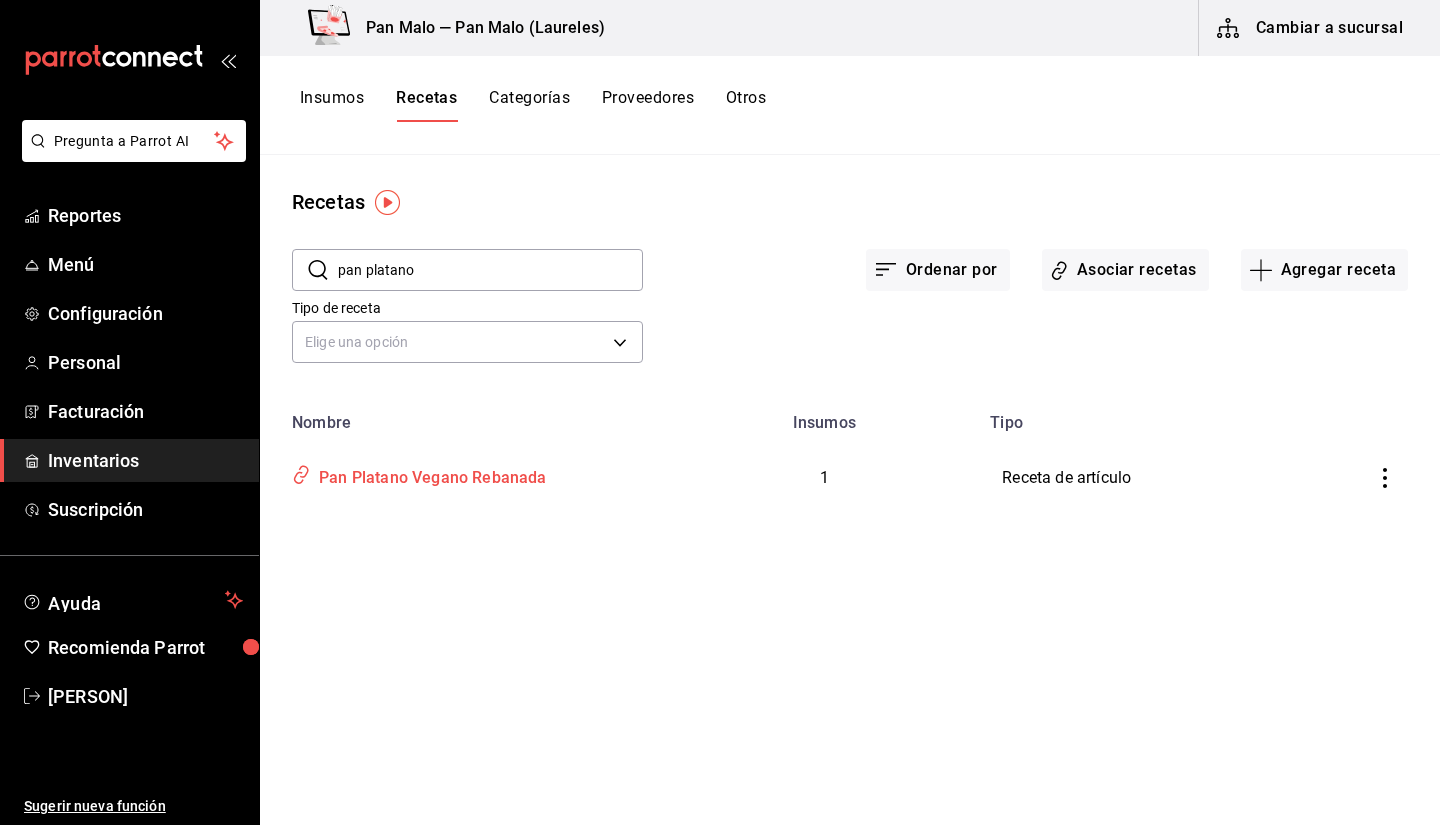 click on "Pan Platano Vegano Rebanada" at bounding box center (429, 474) 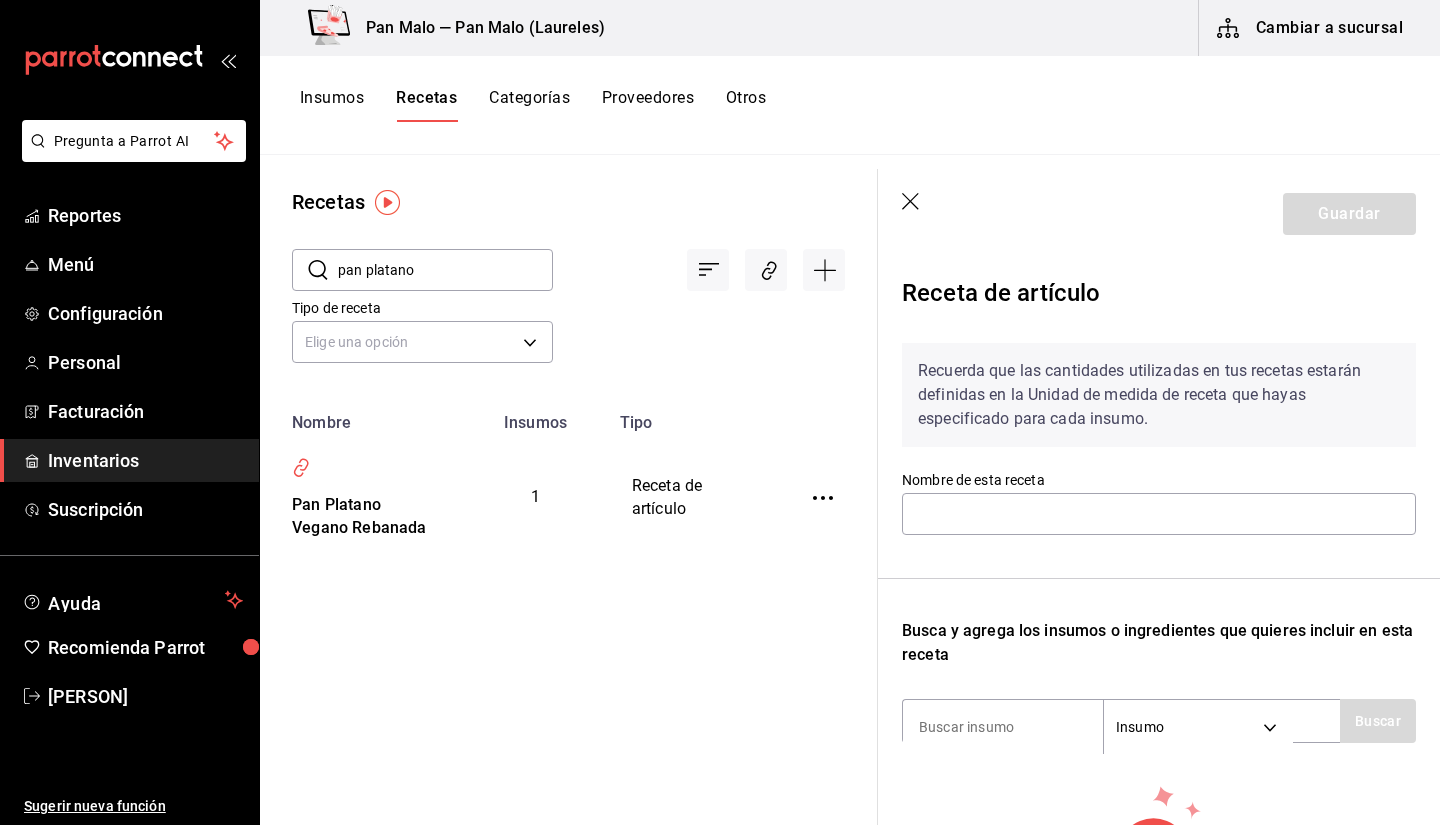 type on "Pan Platano Vegano Rebanada" 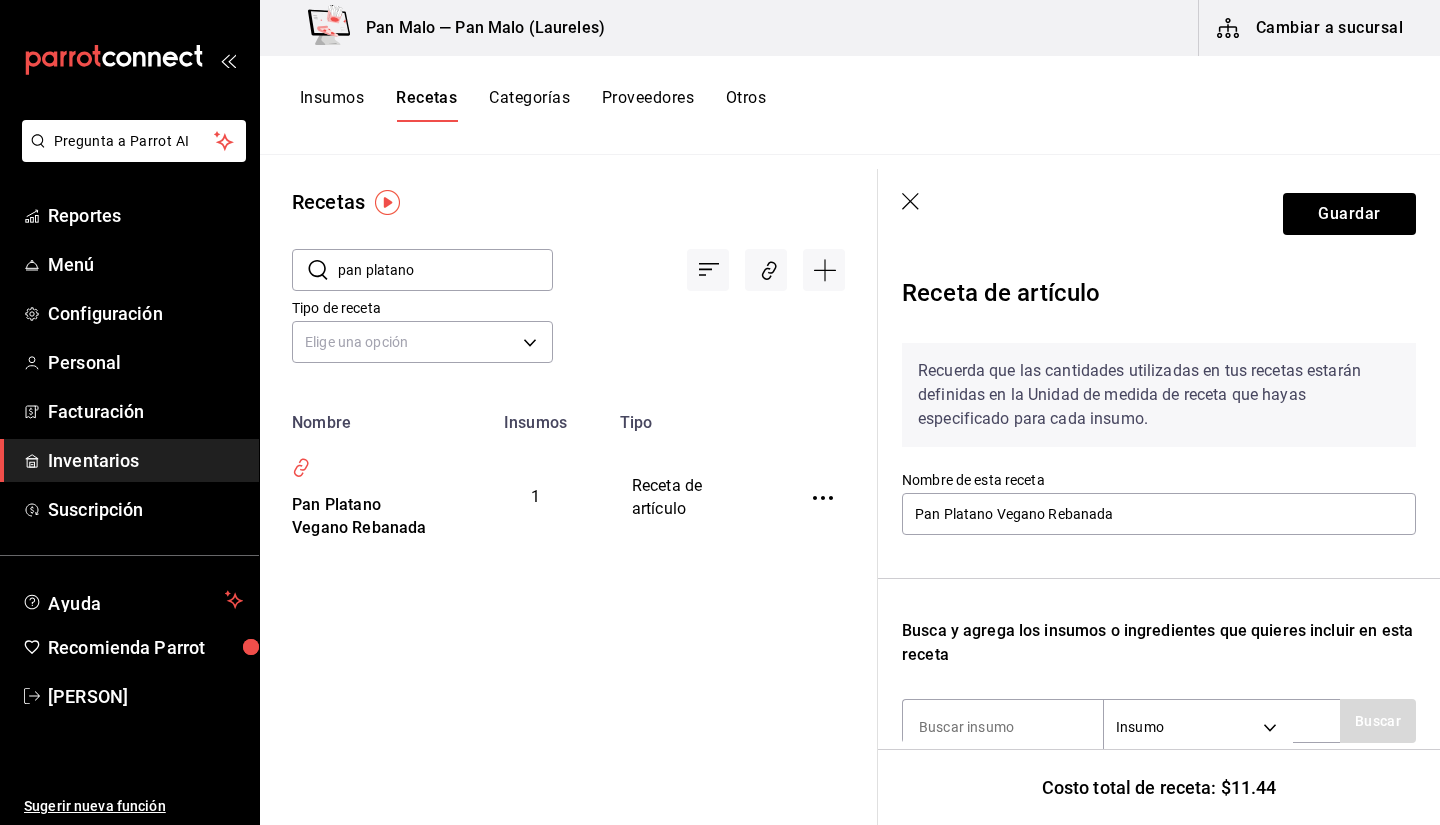 scroll, scrollTop: 238, scrollLeft: 0, axis: vertical 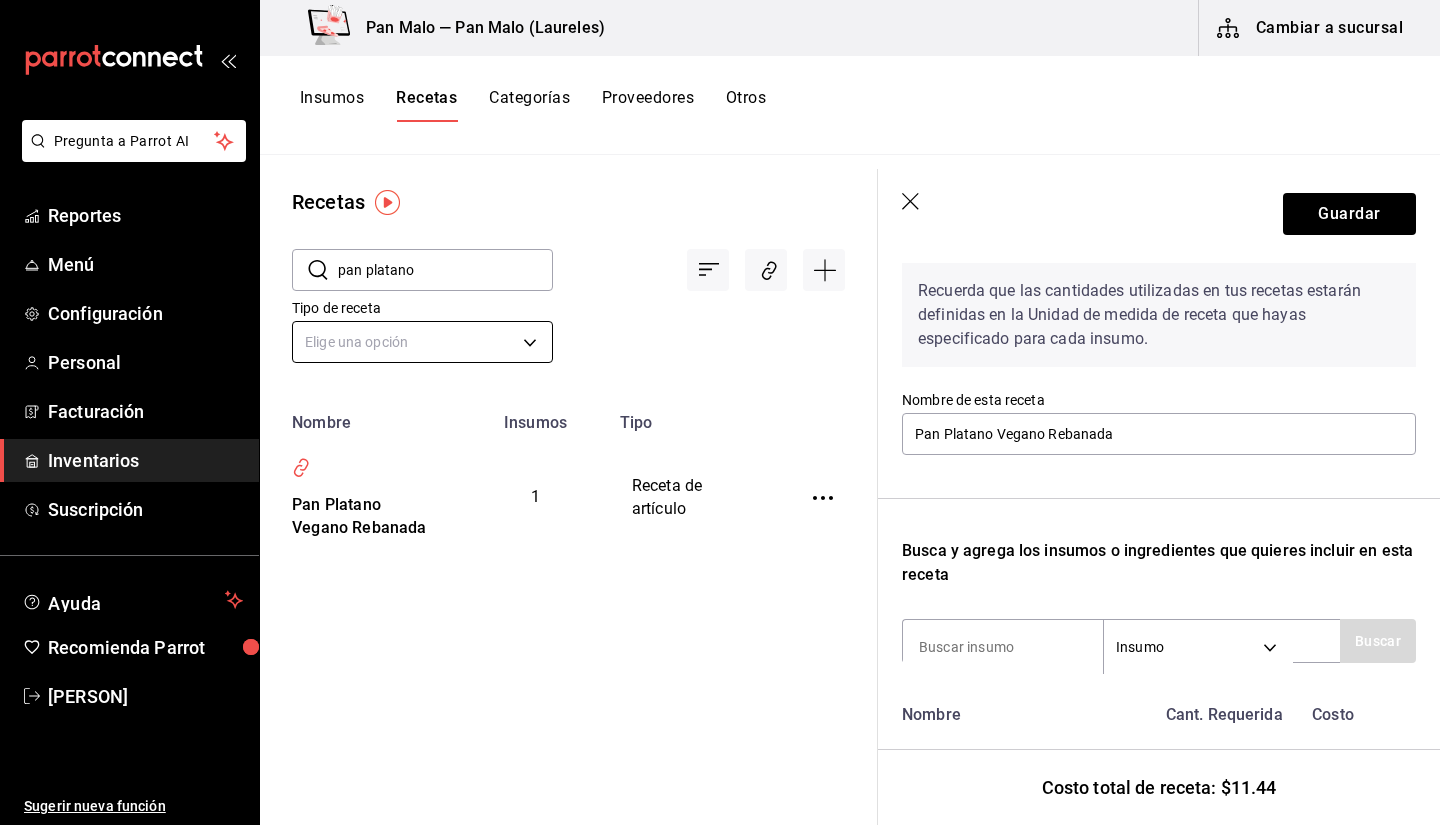 click on "Pregunta a Parrot AI Reportes   Menú   Configuración   Personal   Facturación   Inventarios   Suscripción   Ayuda Recomienda Parrot   Sebastian Viadero   Sugerir nueva función   Pan Malo — Pan Malo (Laureles) Cambiar a sucursal Insumos Recetas Categorías Proveedores Otros Recetas ​ pan platano ​ Tipo de receta Elige una opción default Nombre Insumos Tipo Pan Platano Vegano Rebanada 1 Receta de artículo Guardar Receta de artículo  Recuerda que las cantidades utilizadas en tus recetas estarán definidas en la Unidad de medida de receta que hayas especificado para cada insumo. Nombre de esta receta Pan Platano Vegano Rebanada Busca y agrega los insumos o ingredientes que quieres incluir en esta receta Insumo SUPPLY Buscar Nombre Cant. Requerida Costo PANQUE DE PLATANO VEGANO VENTA Presentación -  Interno 1 pza ​ $11.44 Costo total de receta: $11.44 GANA 1 MES GRATIS EN TU SUSCRIPCIÓN AQUÍ Ver video tutorial Ir a video Pregunta a Parrot AI Reportes   Menú   Configuración   Personal" at bounding box center (720, 405) 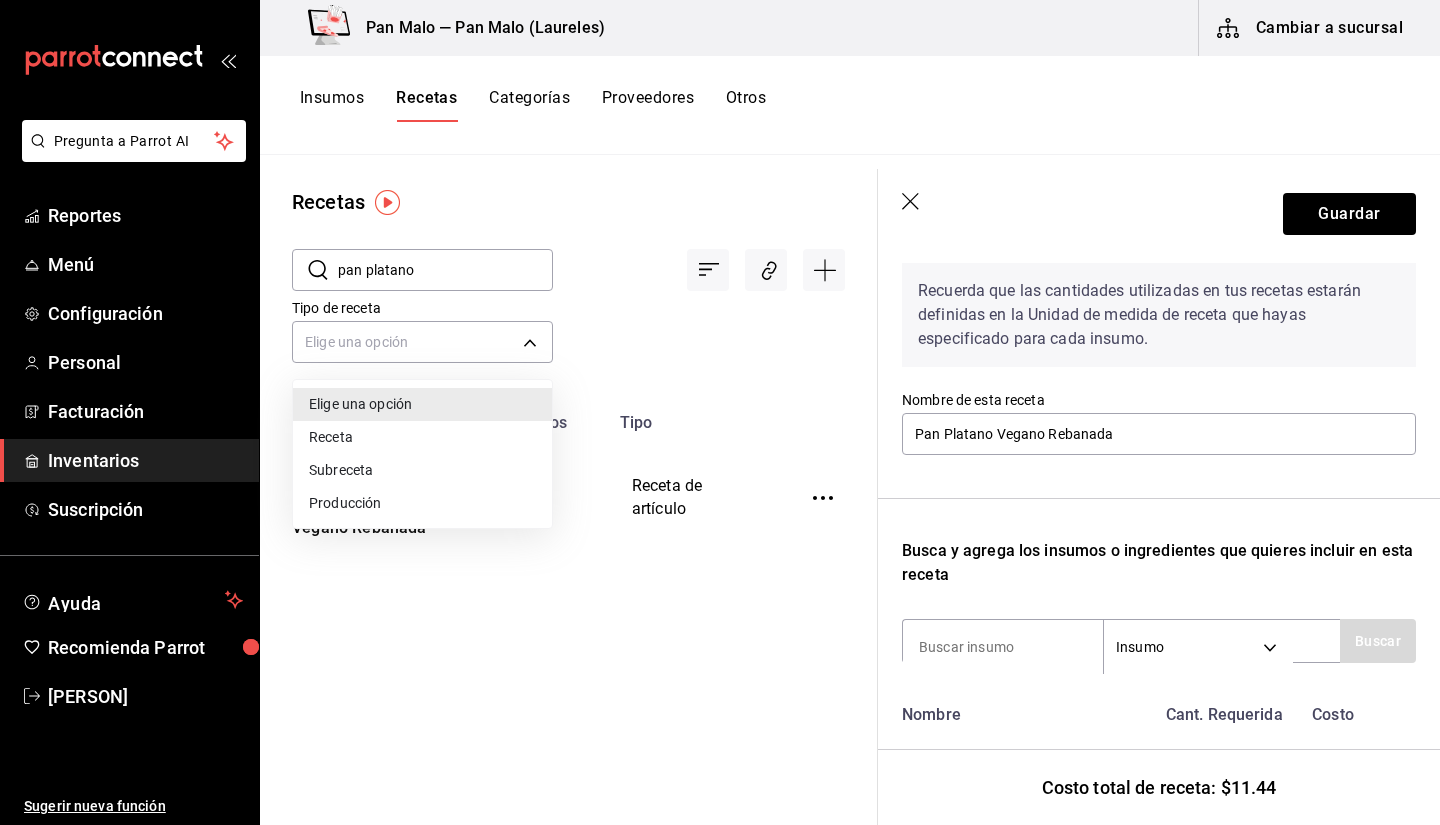 click at bounding box center [720, 412] 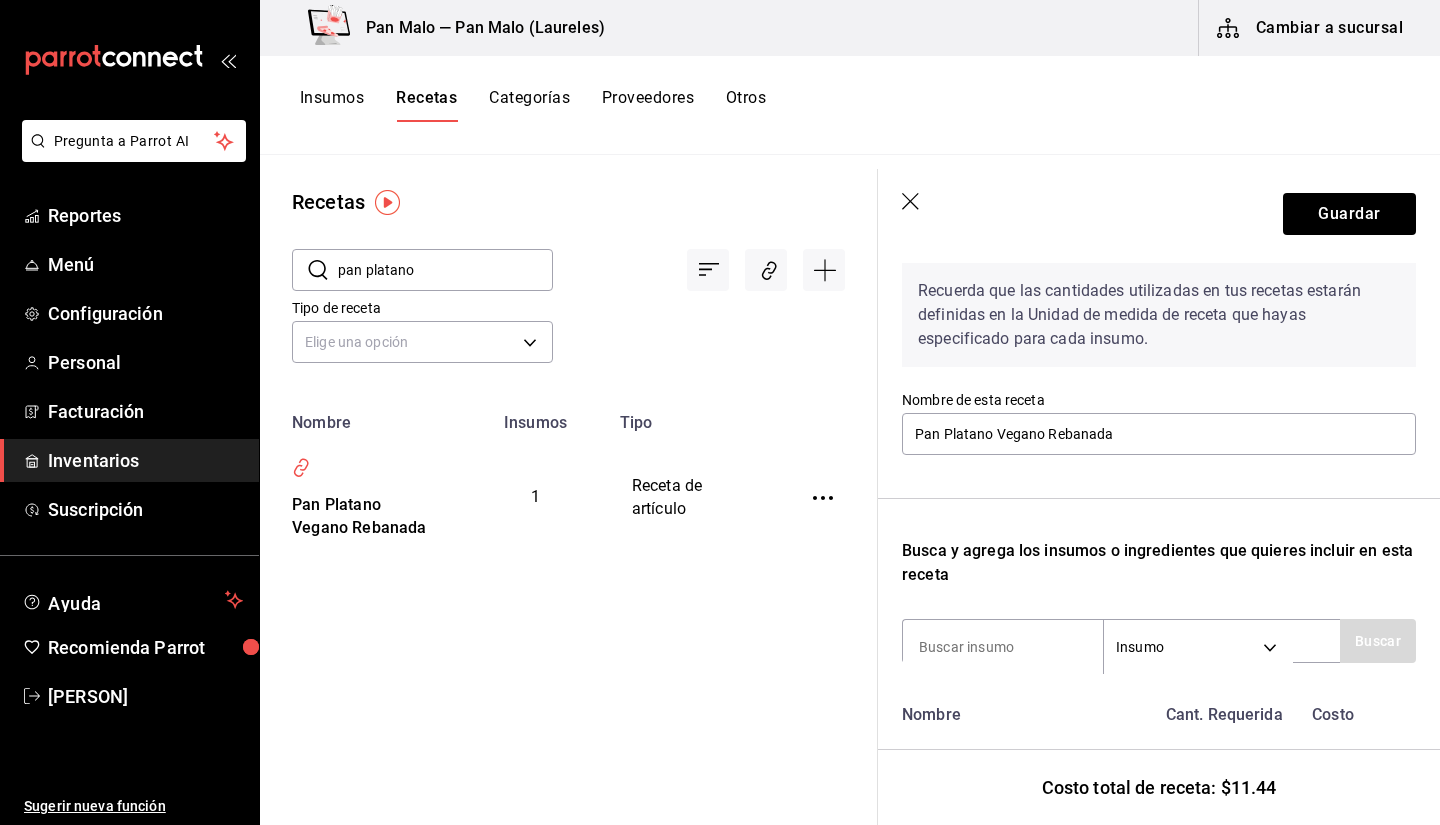 click on "pan platano" at bounding box center (445, 270) 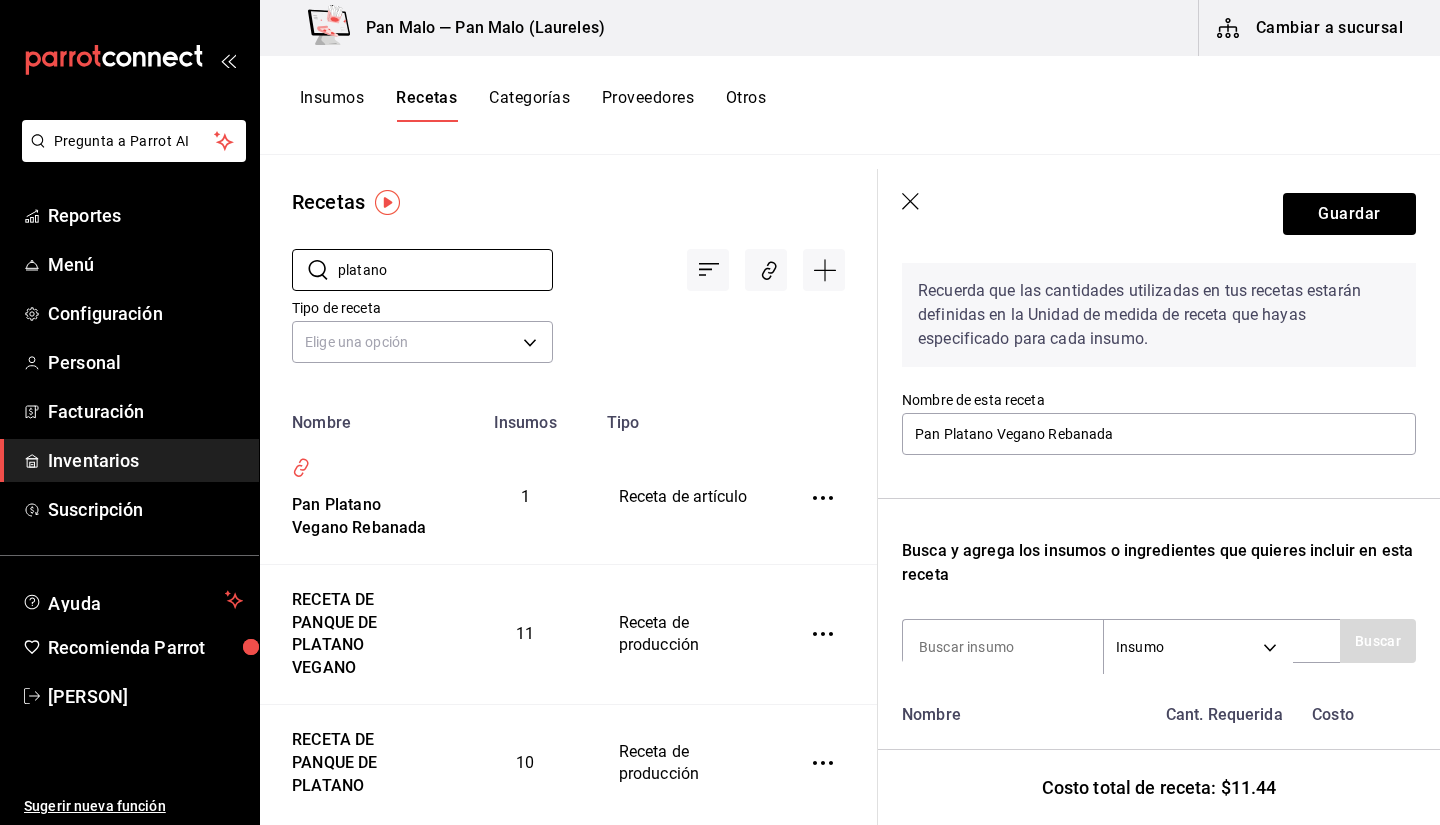 scroll, scrollTop: 50, scrollLeft: 0, axis: vertical 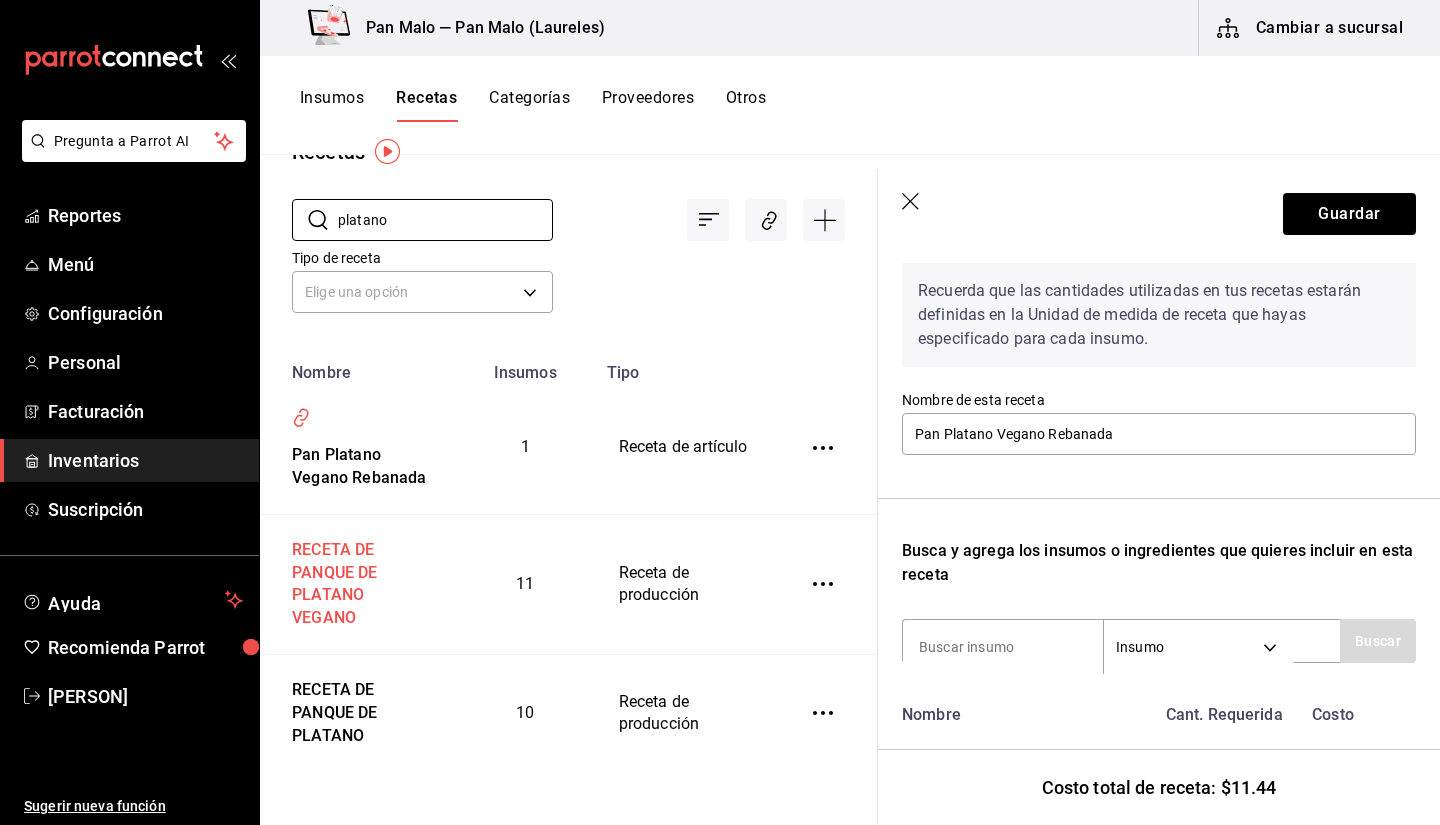 type on "platano" 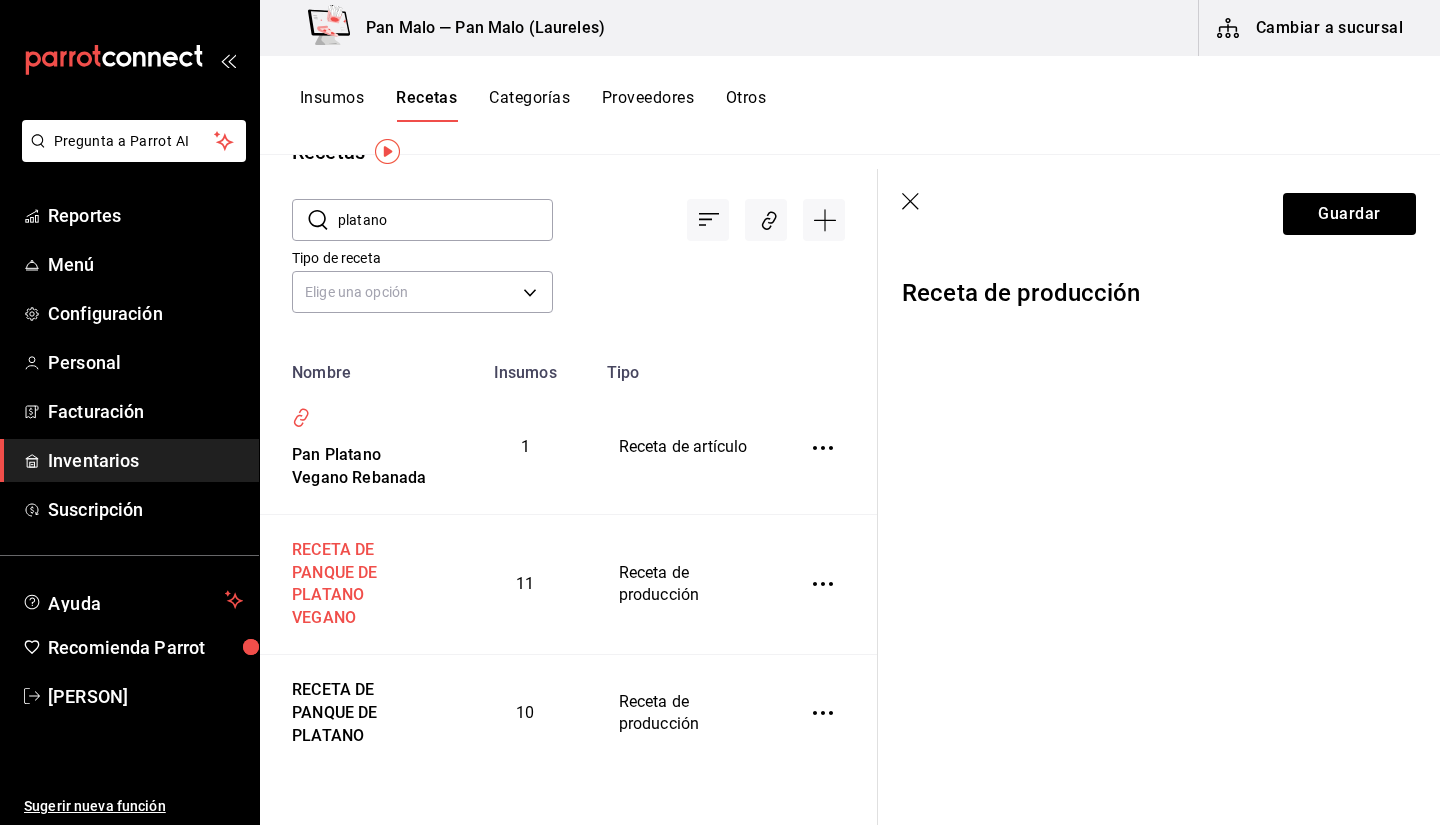 scroll, scrollTop: 0, scrollLeft: 0, axis: both 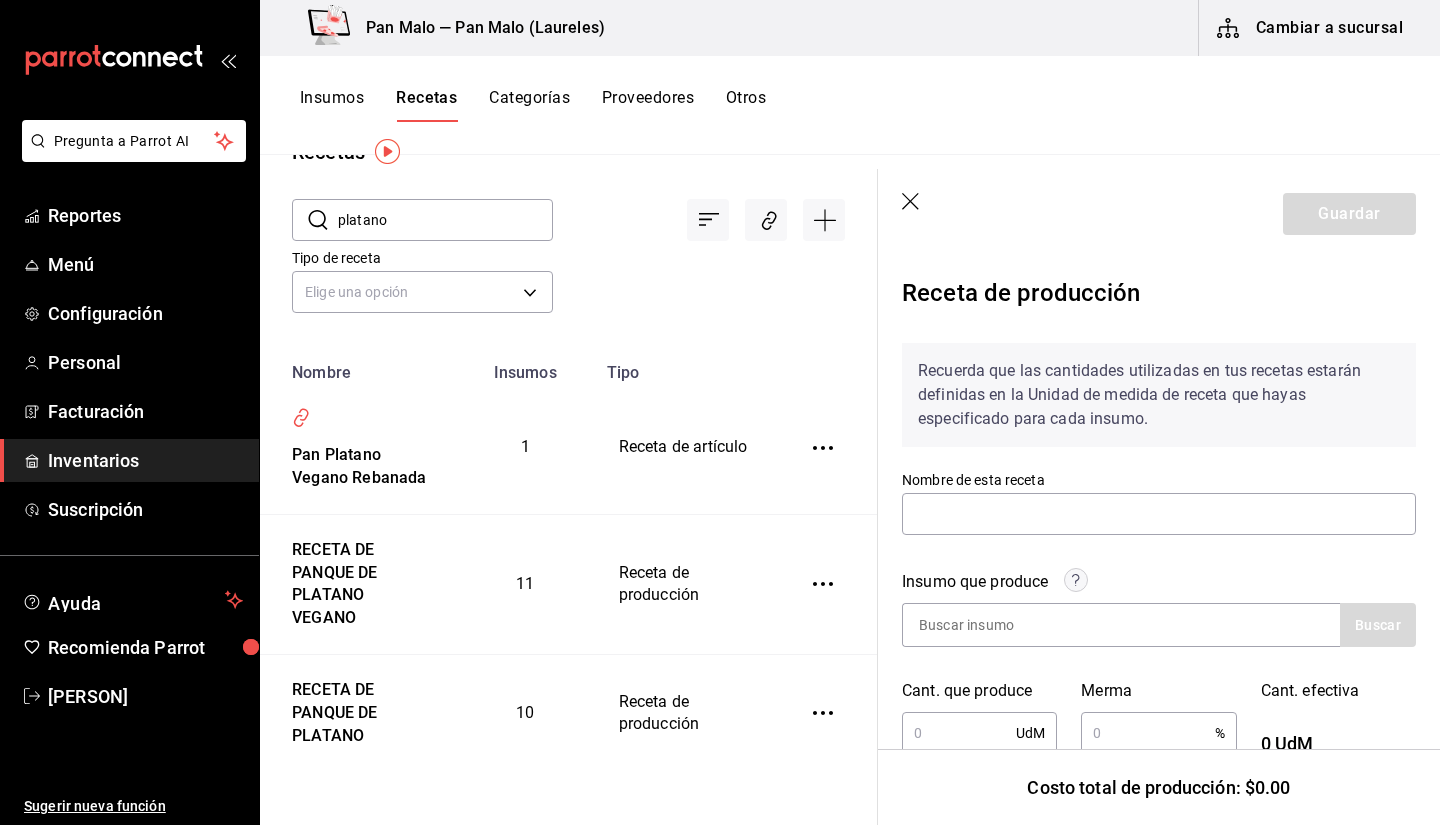 type on "RECETA DE PANQUE DE PLATANO VEGANO" 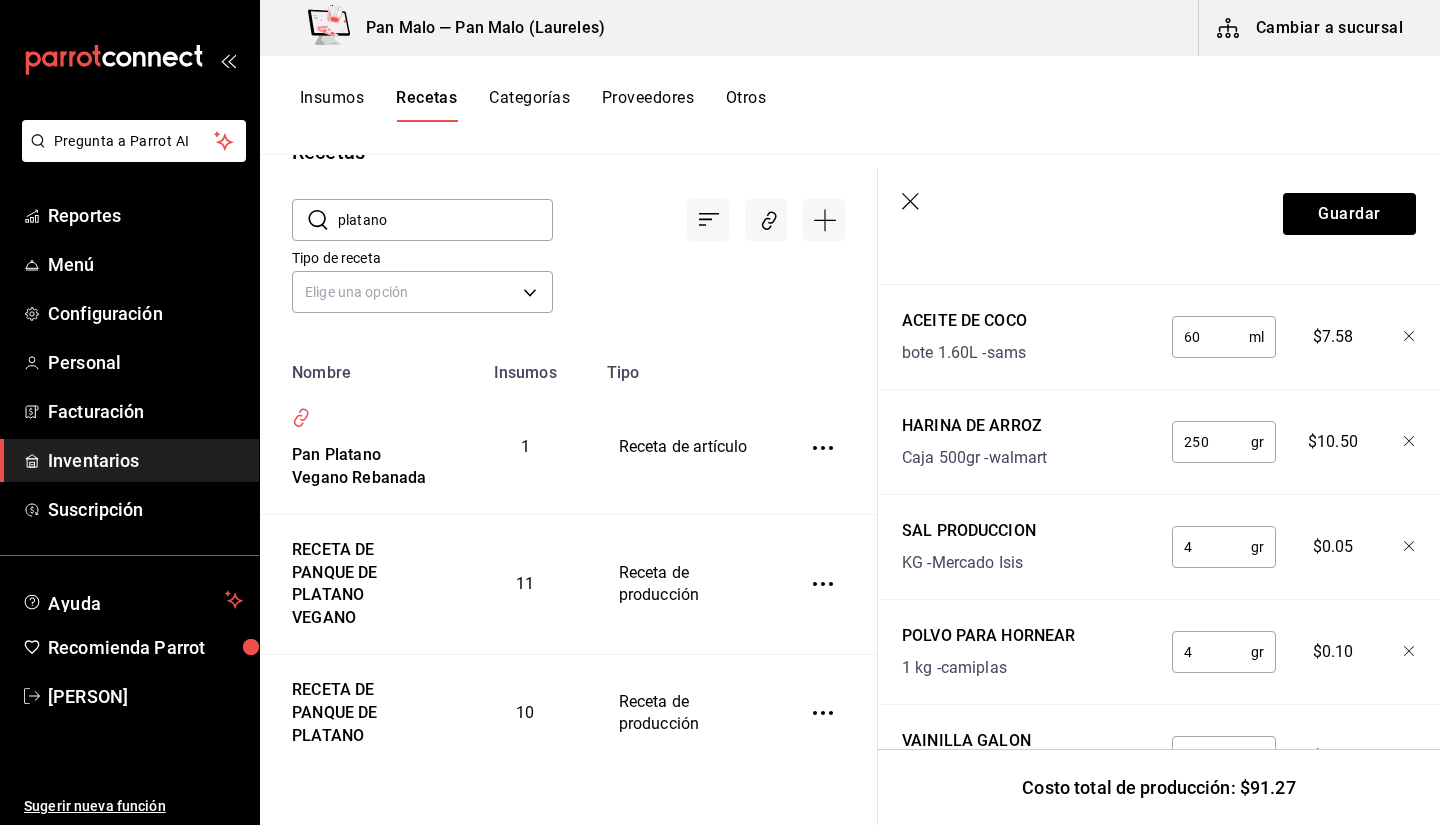 scroll, scrollTop: 1116, scrollLeft: 0, axis: vertical 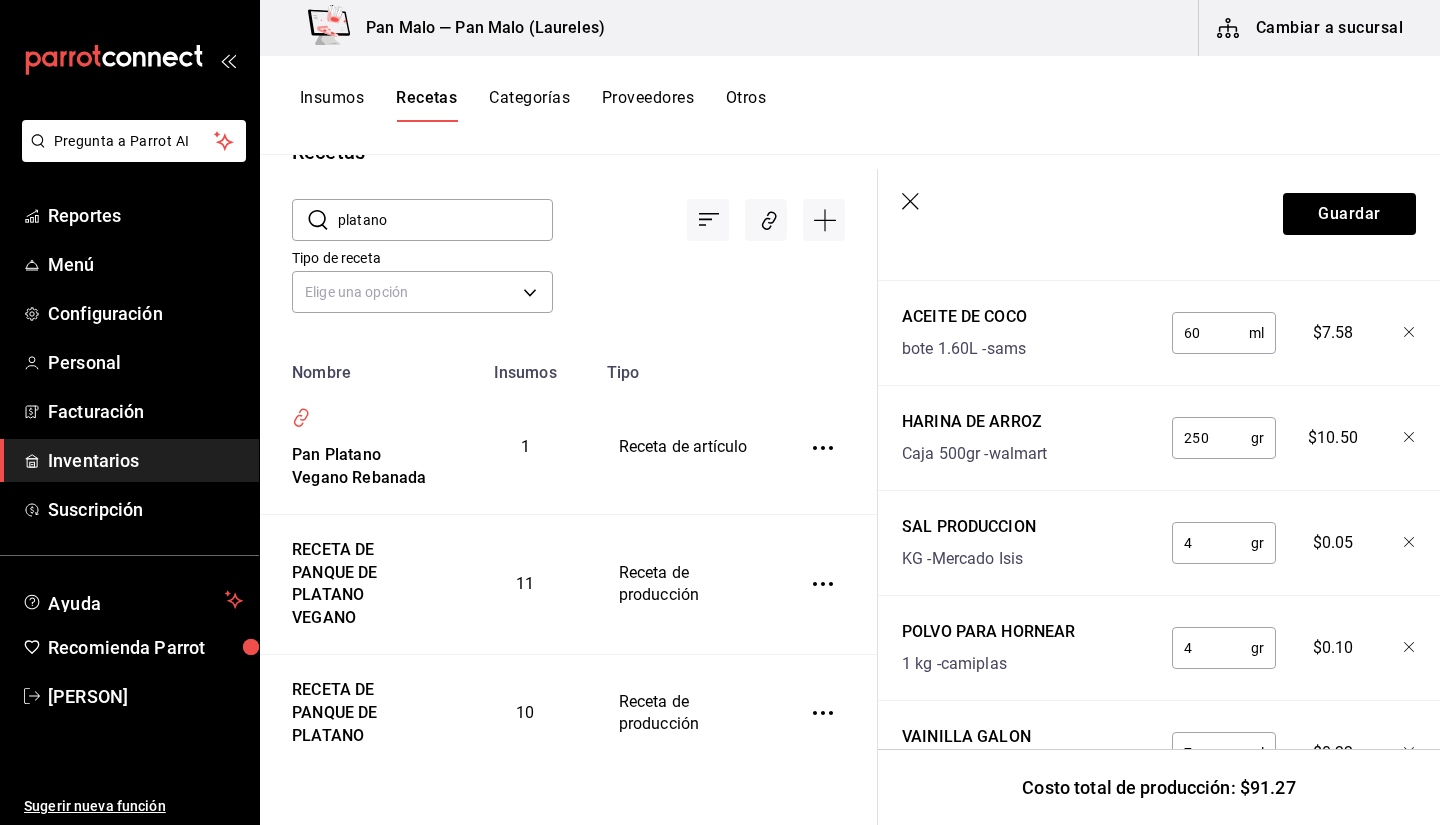 drag, startPoint x: 1182, startPoint y: 430, endPoint x: 1230, endPoint y: 434, distance: 48.166378 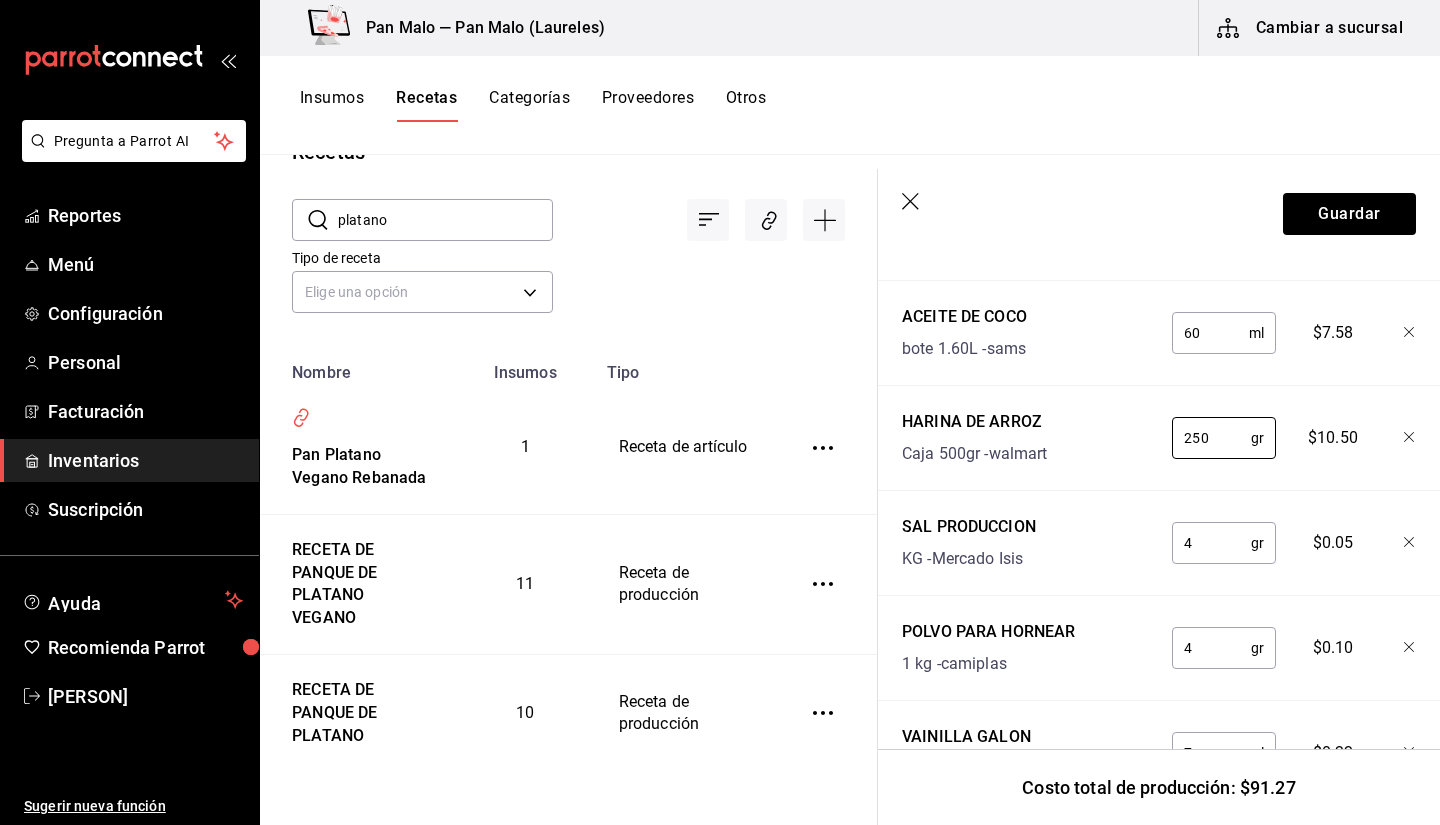 scroll, scrollTop: 0, scrollLeft: 0, axis: both 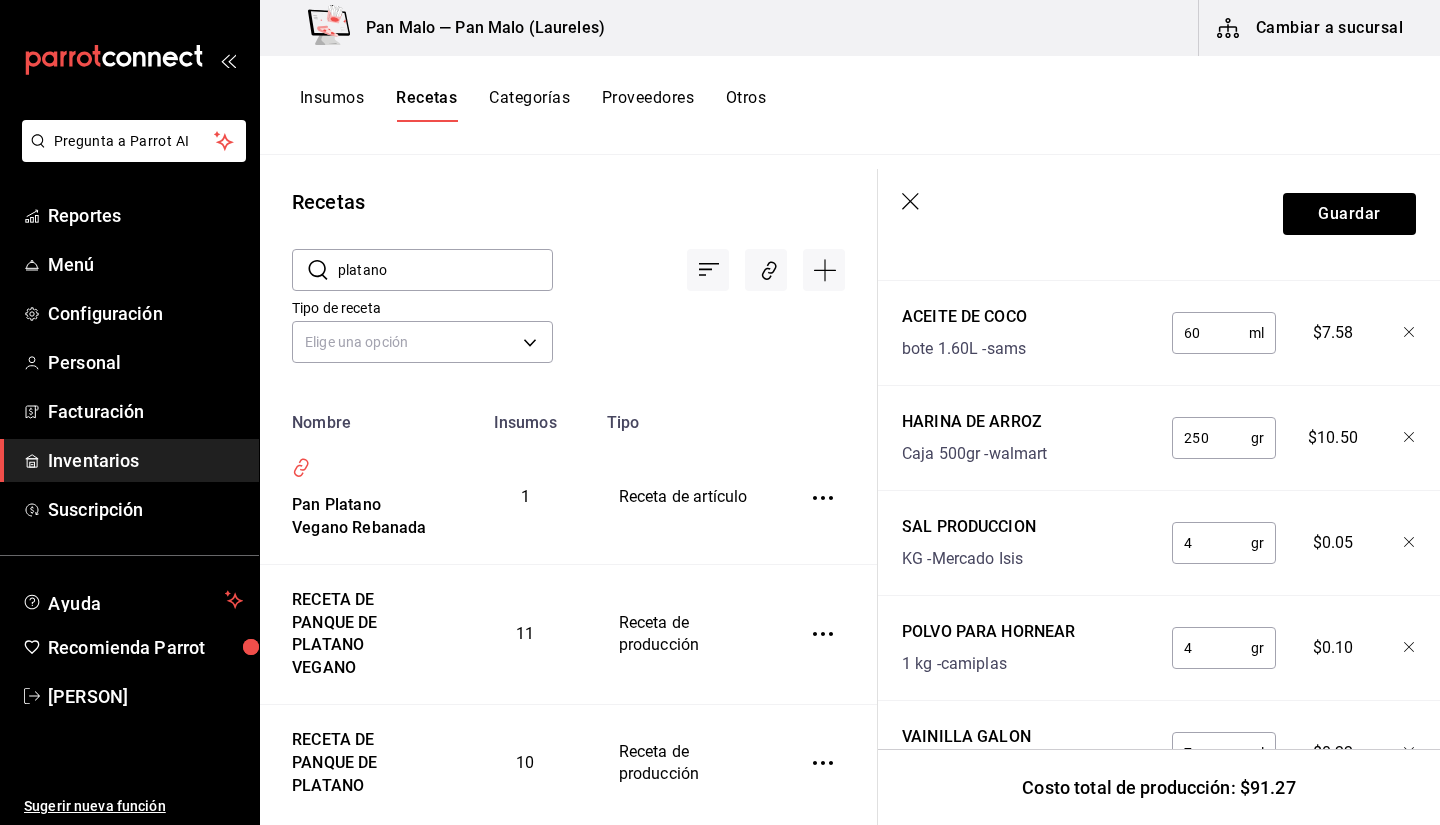 click on "platano" at bounding box center [445, 270] 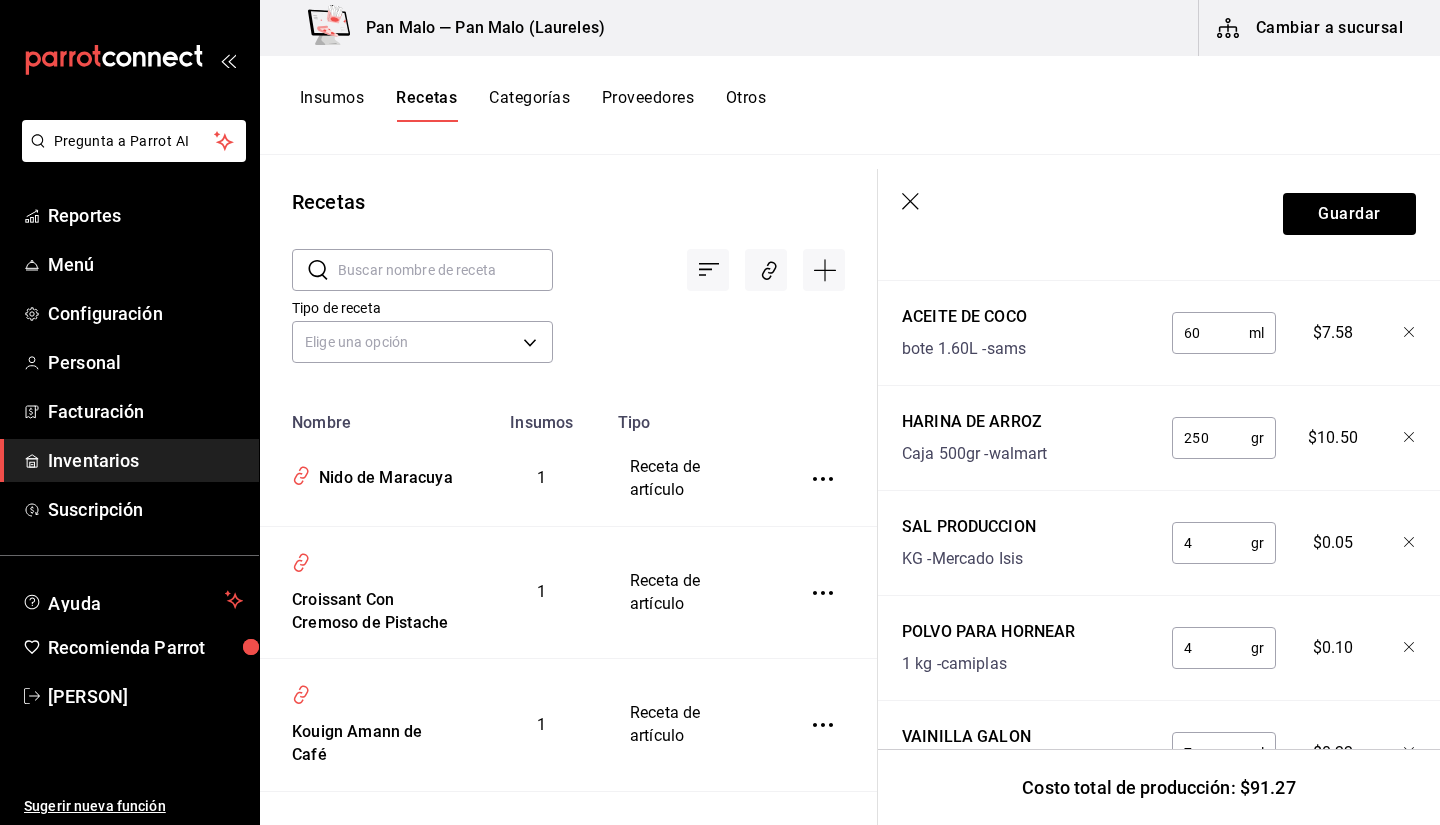 click at bounding box center [445, 270] 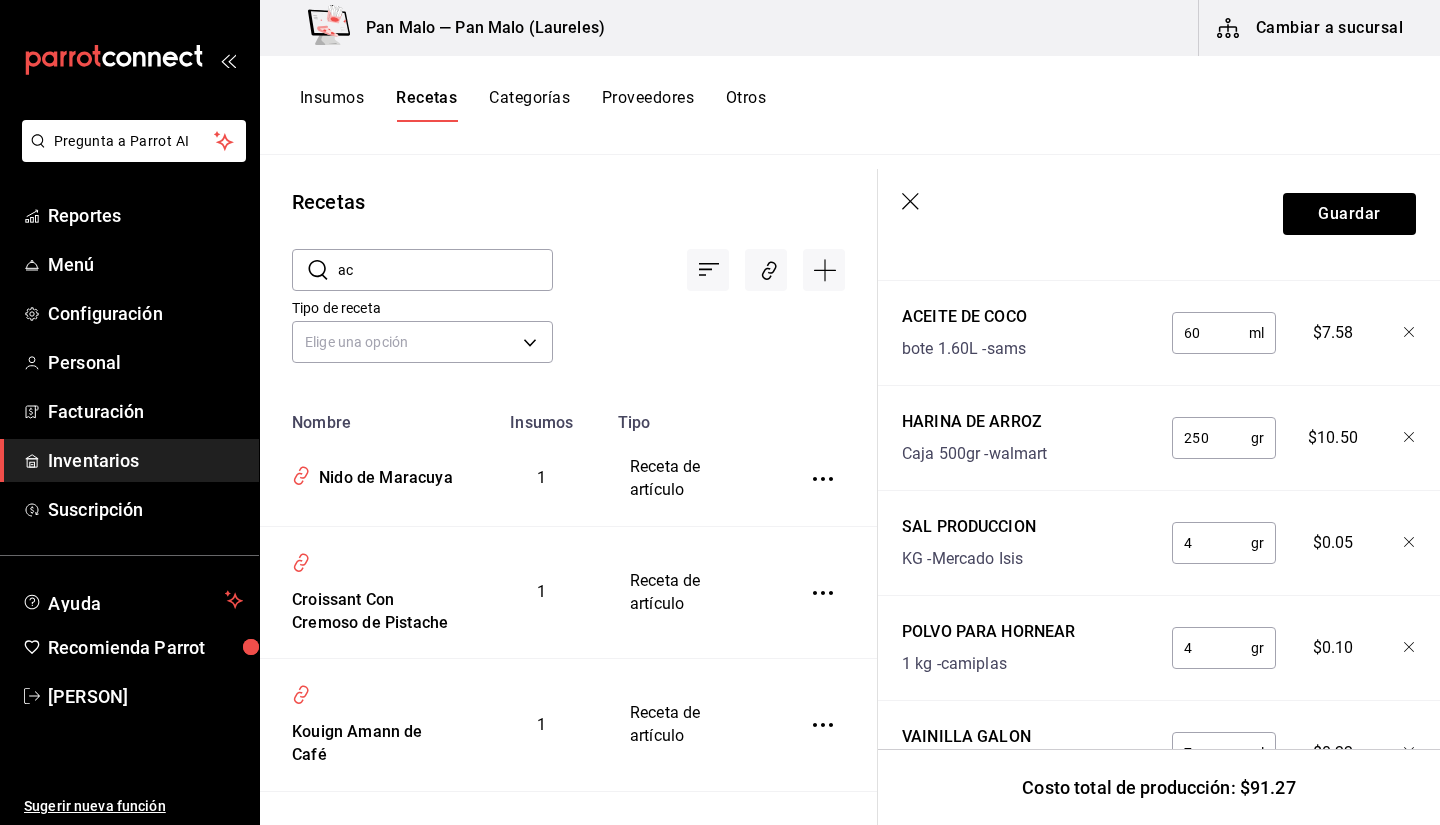 type on "a" 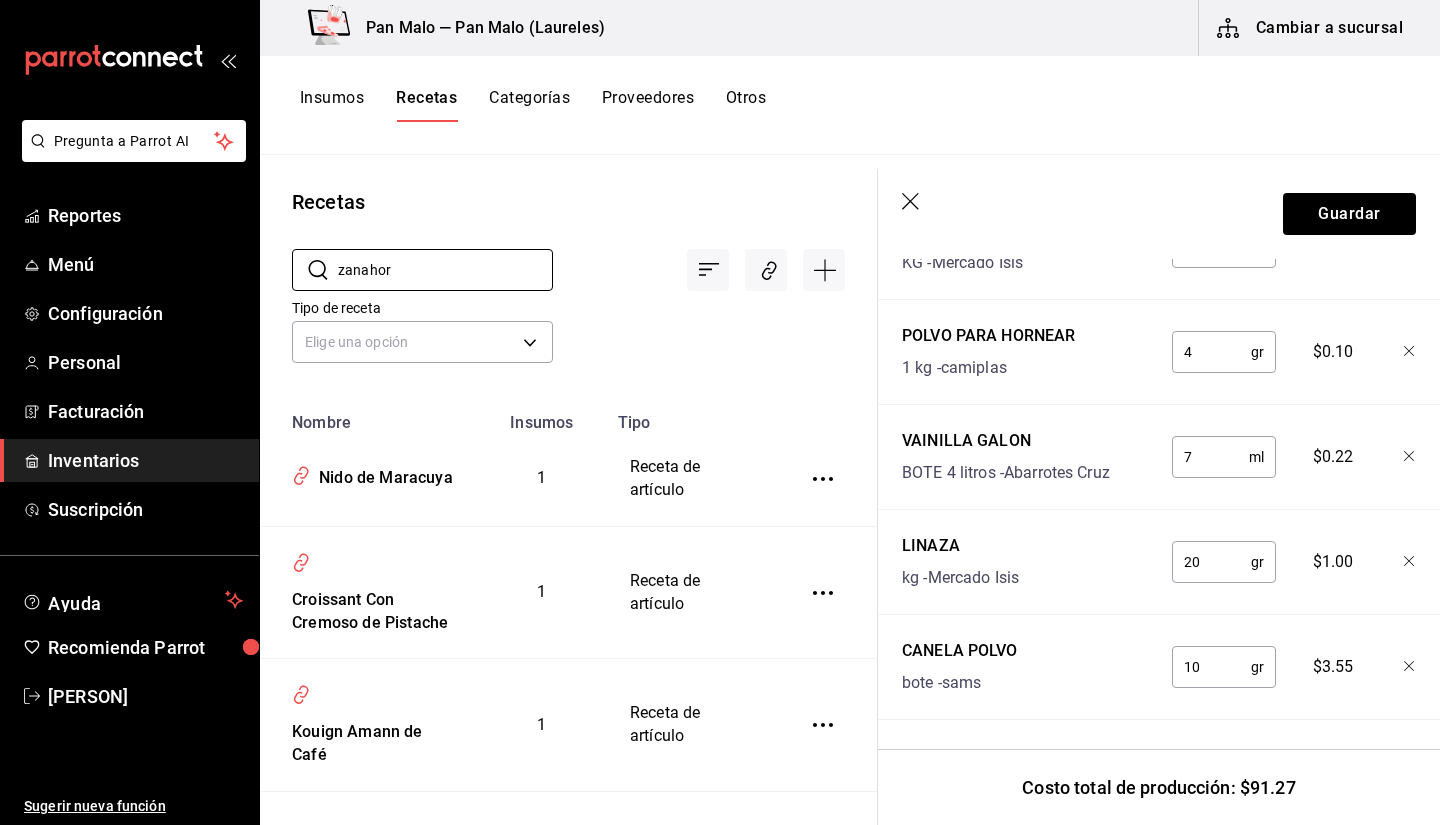 scroll, scrollTop: 1531, scrollLeft: 0, axis: vertical 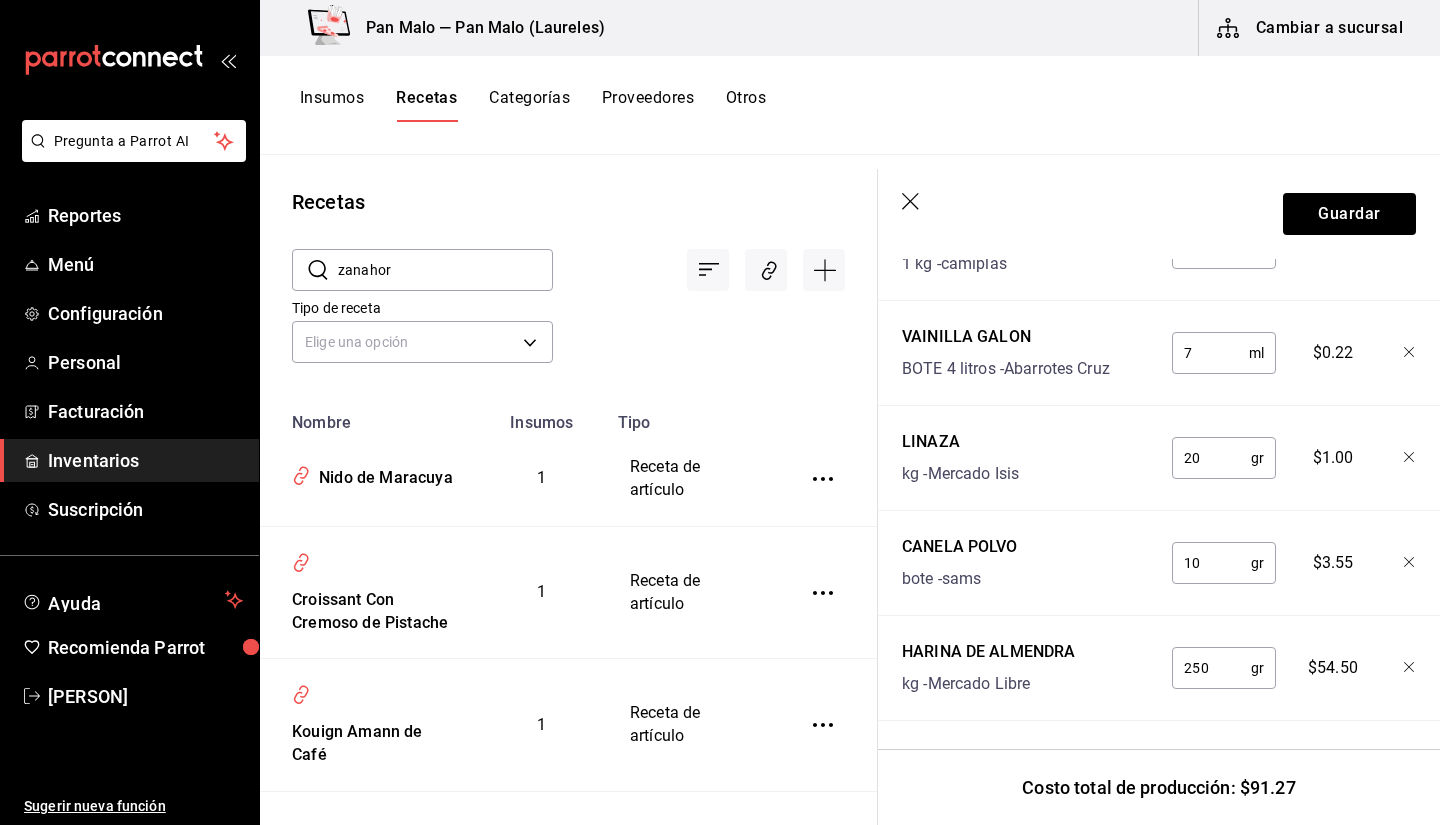 click on "zanahor" at bounding box center (445, 270) 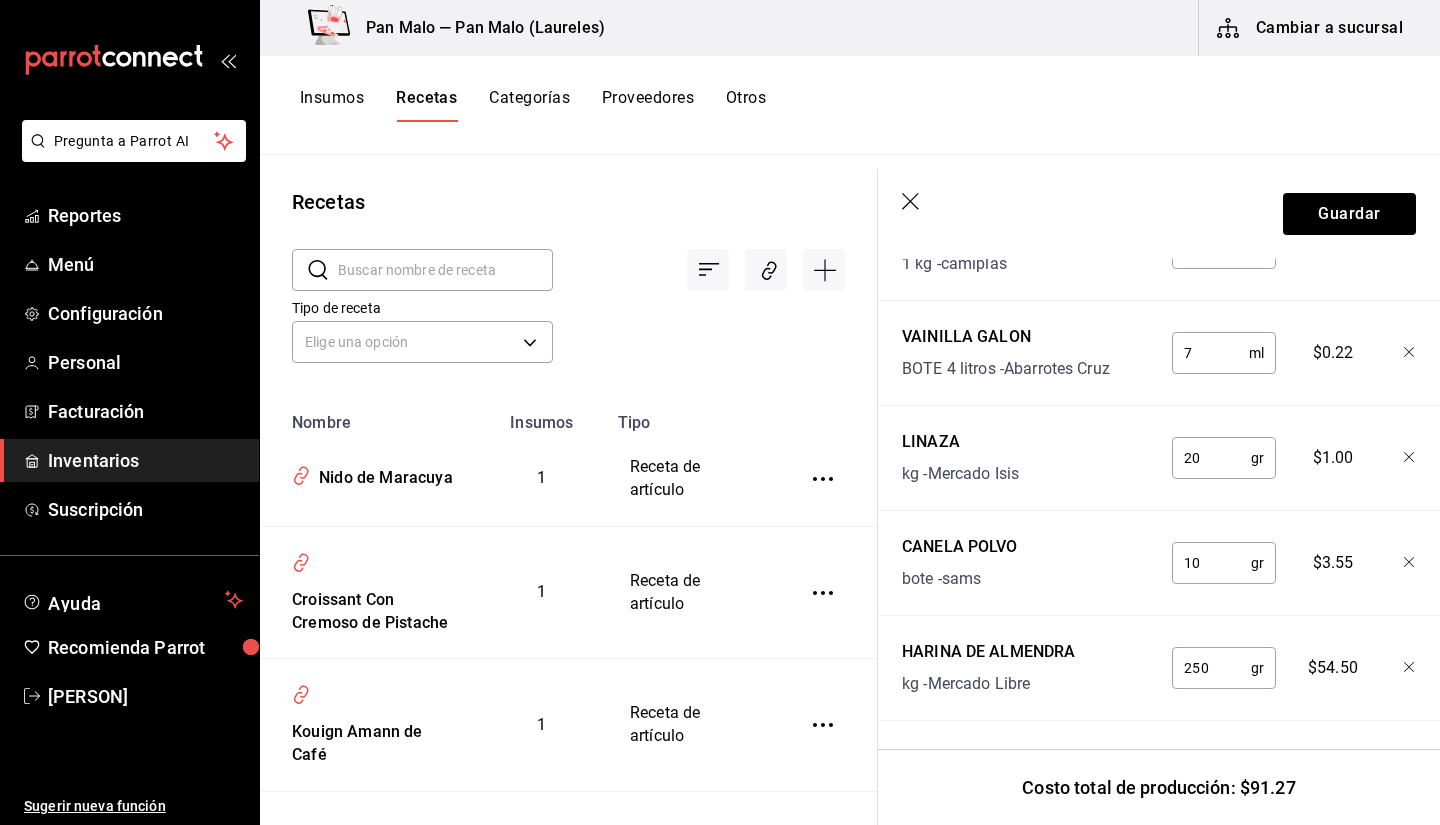 type on "p" 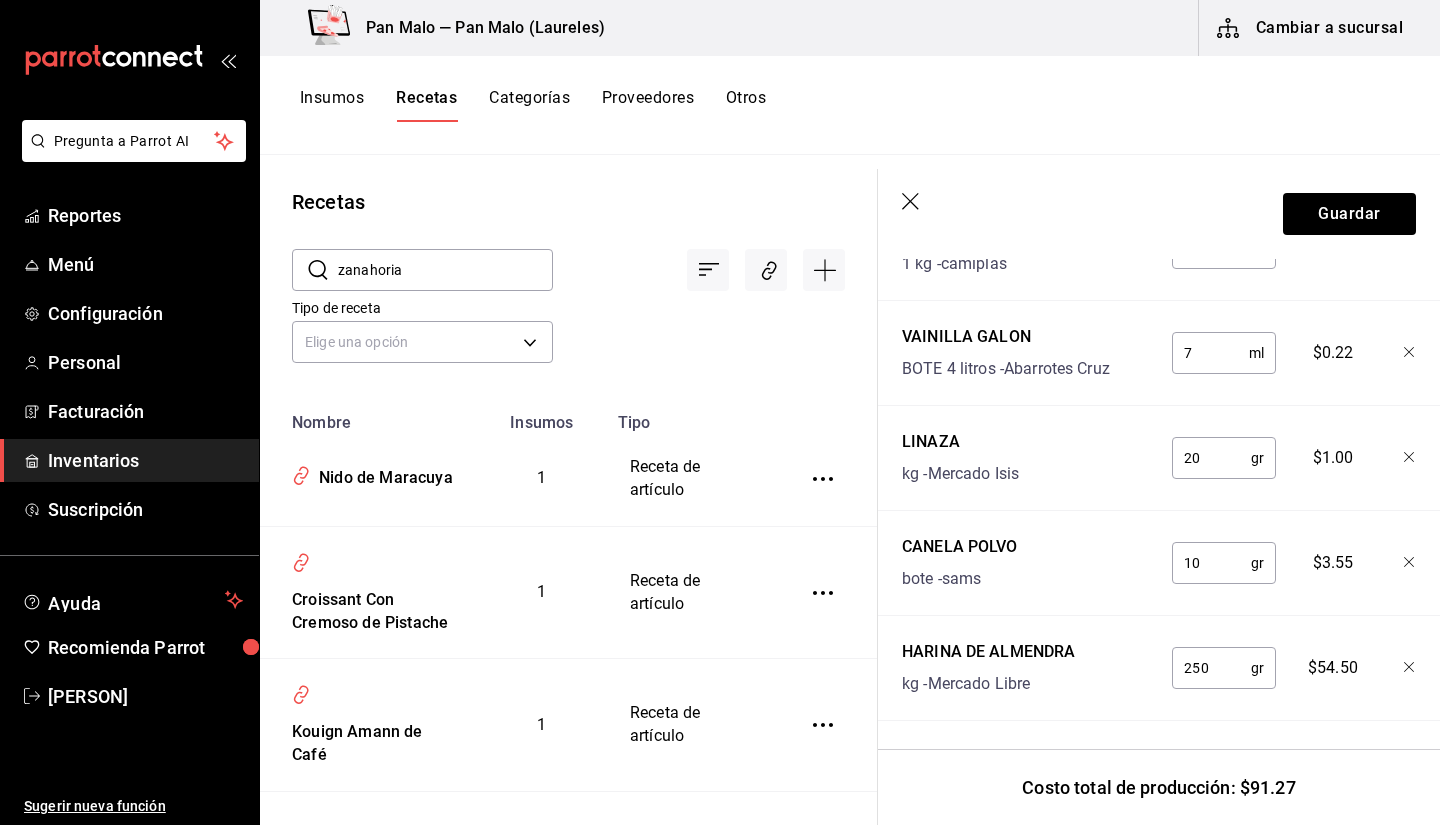 type on "zanahoria" 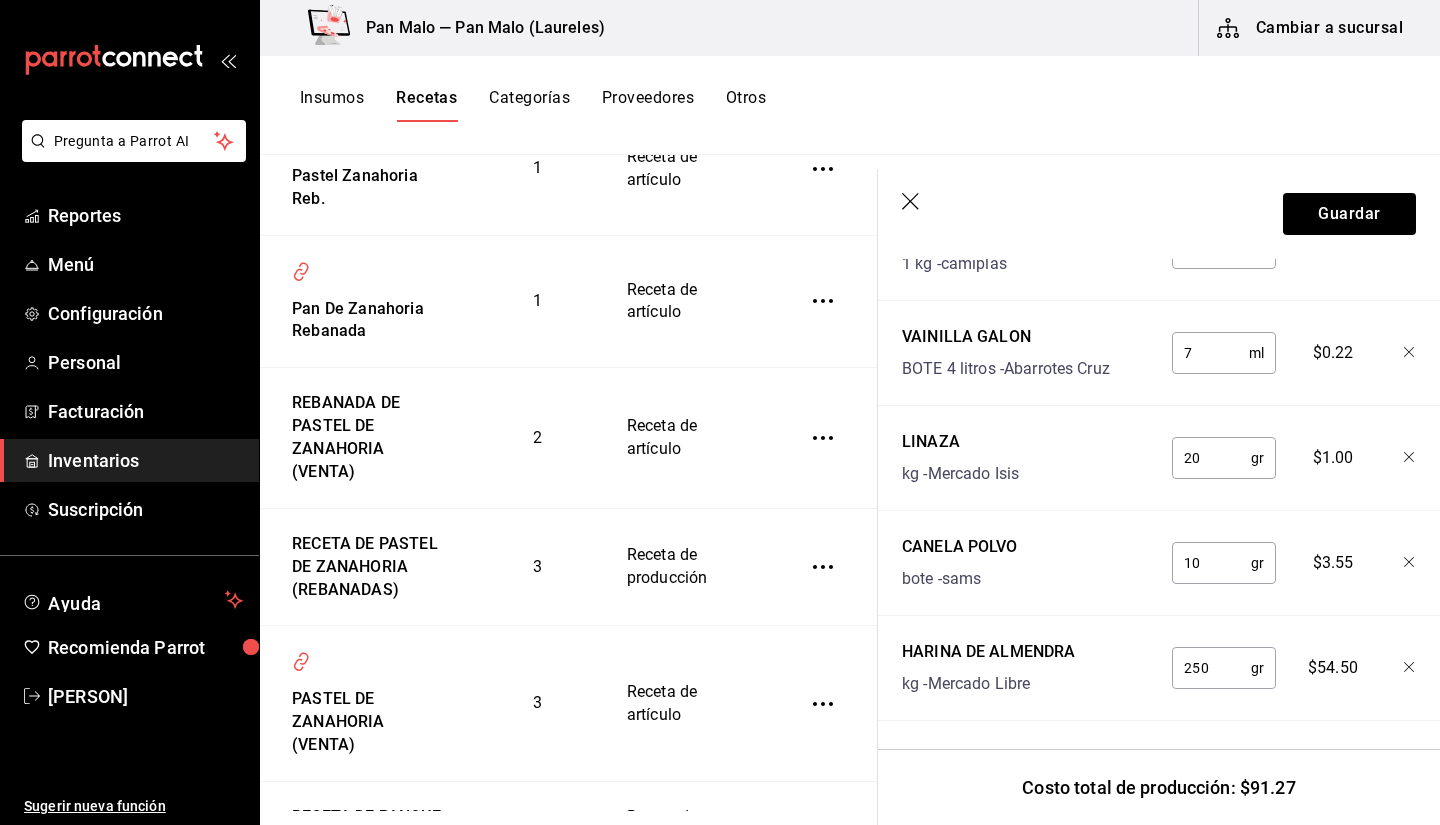 scroll, scrollTop: 330, scrollLeft: 0, axis: vertical 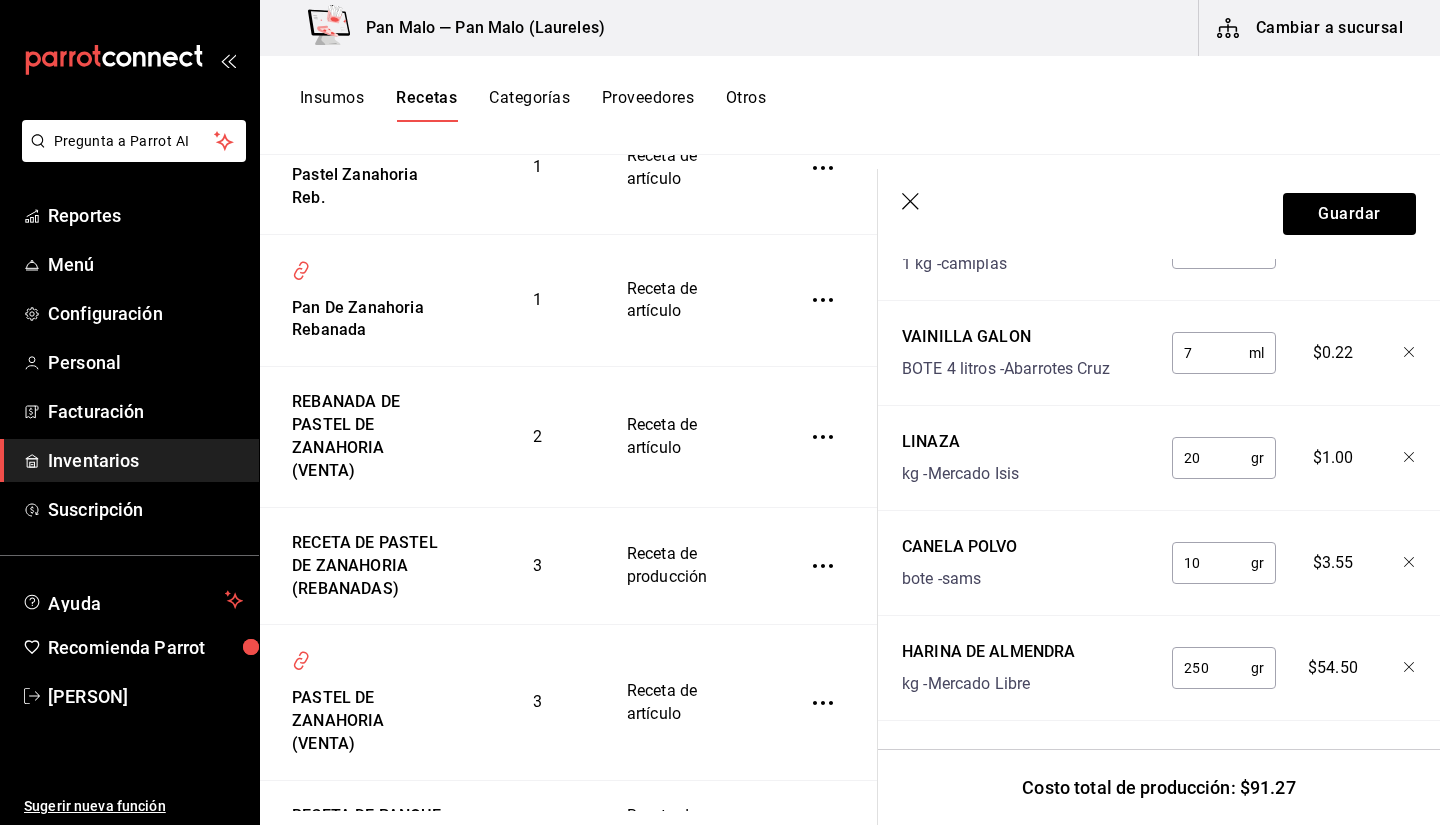 click on "Recetas" at bounding box center [426, 105] 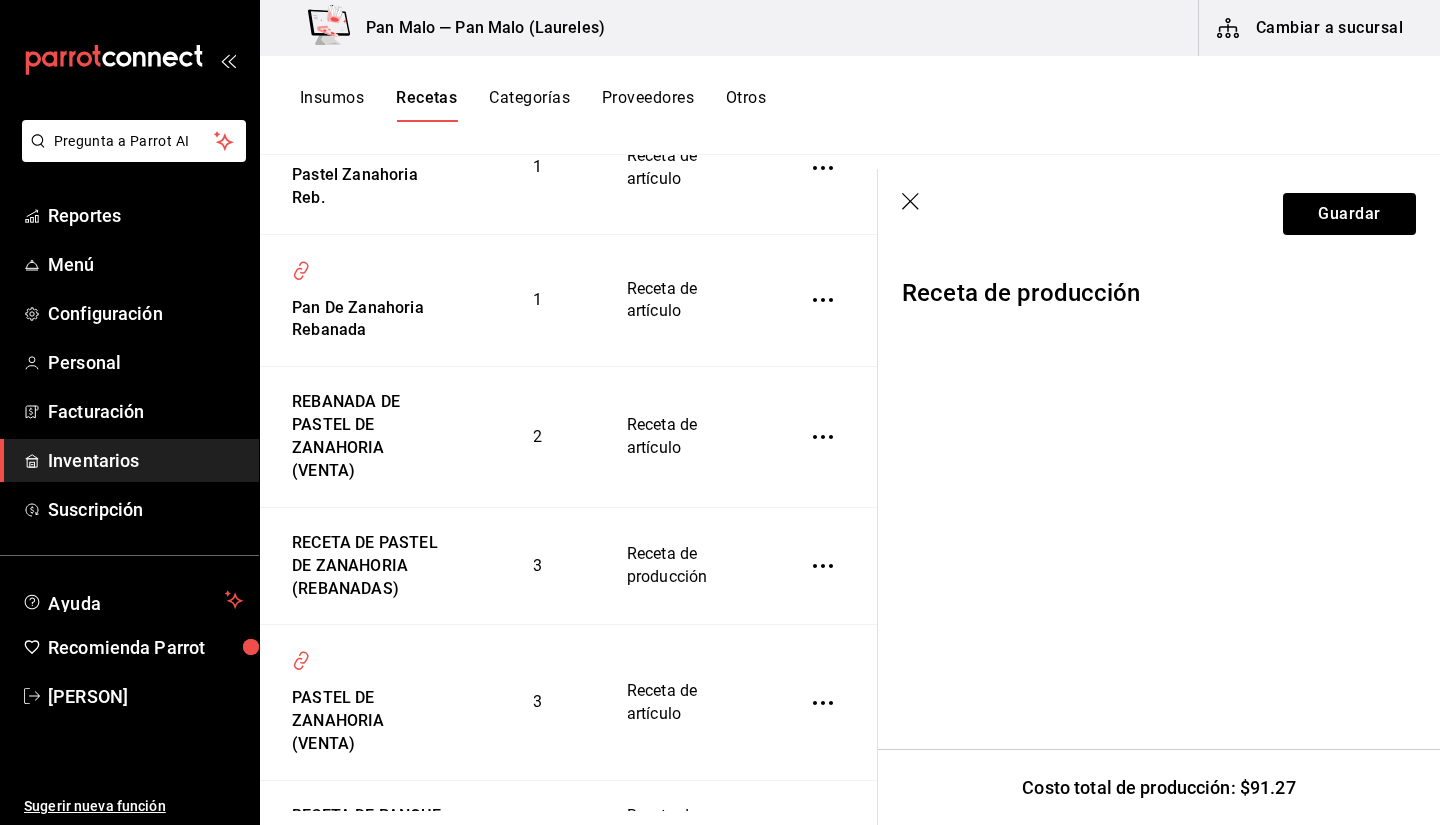 scroll, scrollTop: 0, scrollLeft: 0, axis: both 